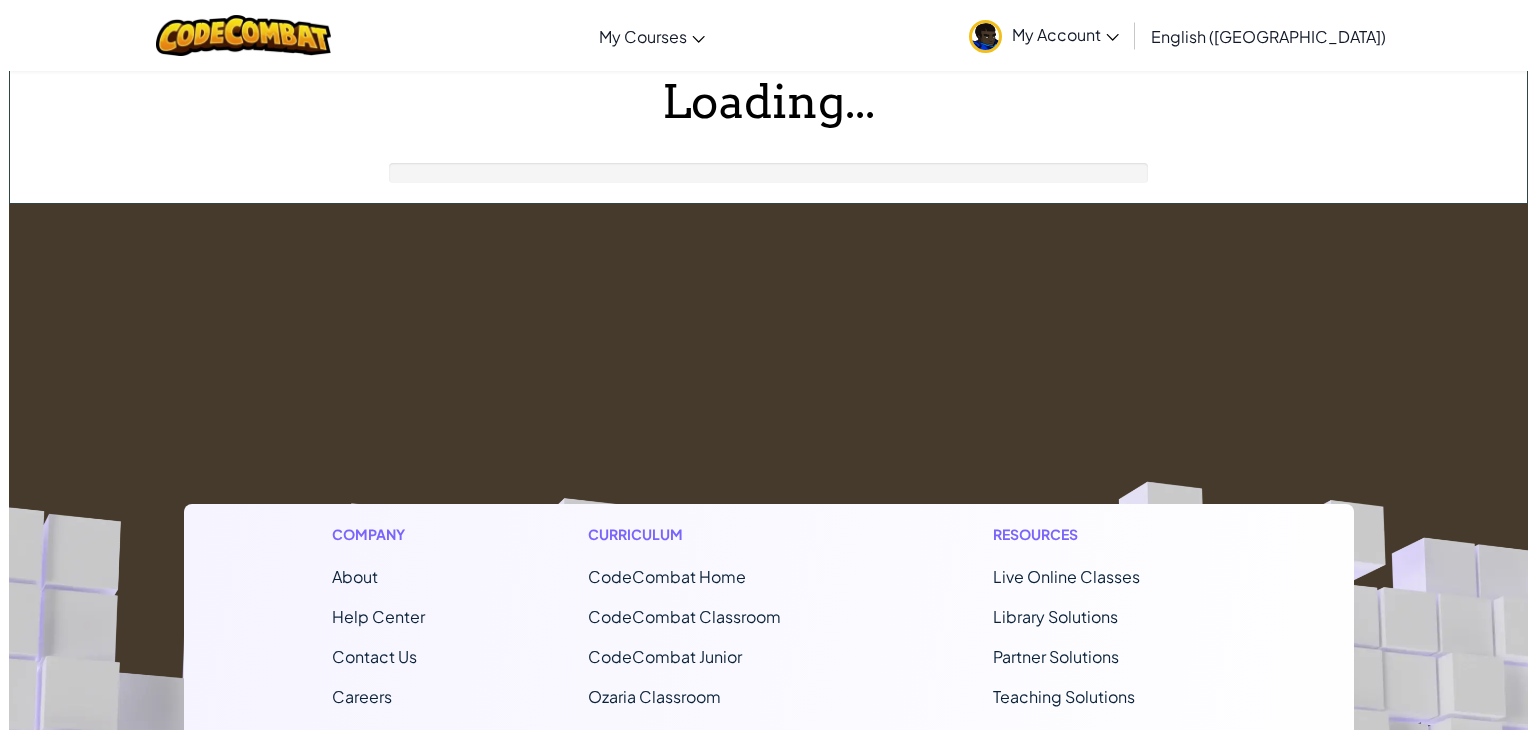 scroll, scrollTop: 0, scrollLeft: 0, axis: both 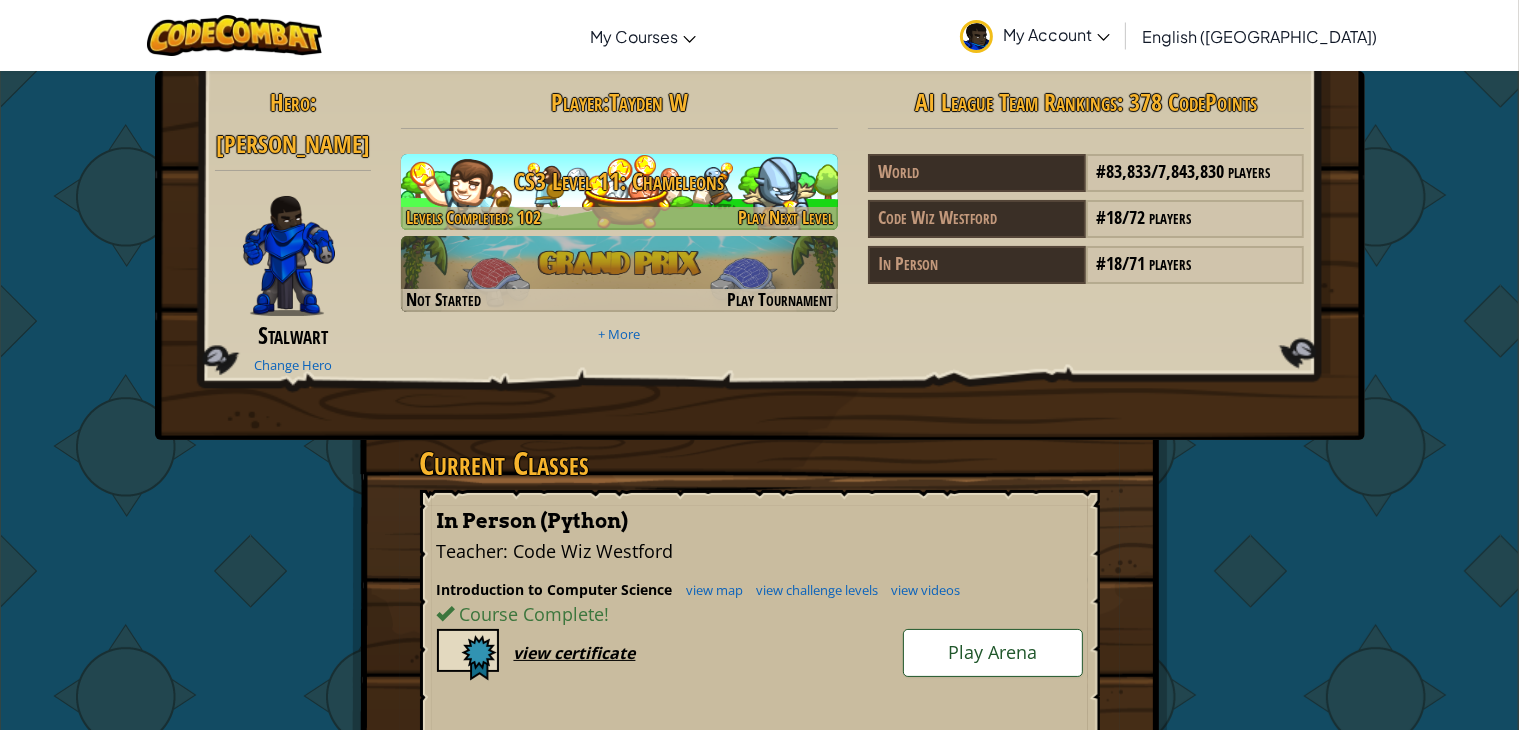 click on "CS3 Level 11: Chameleons" at bounding box center [619, 181] 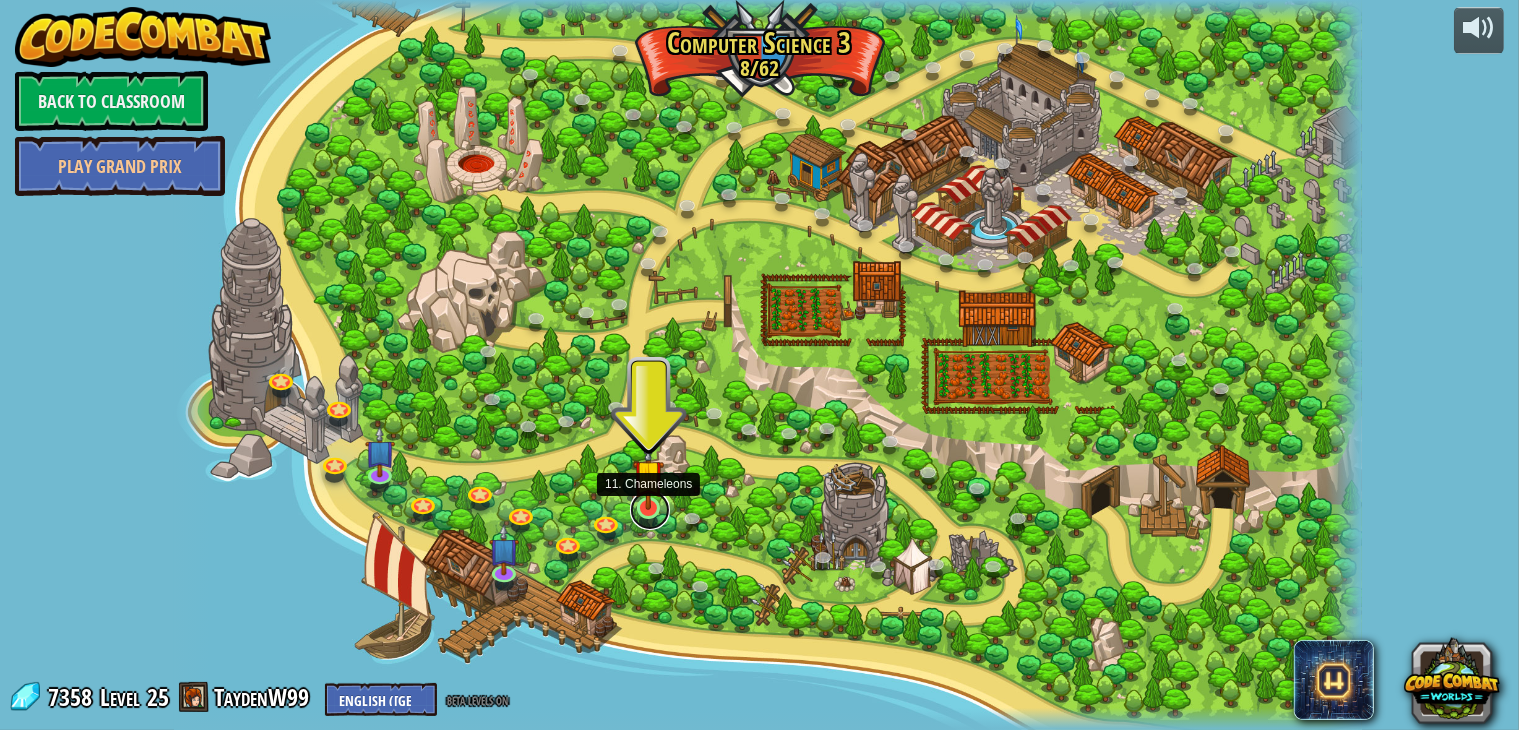 click at bounding box center [650, 510] 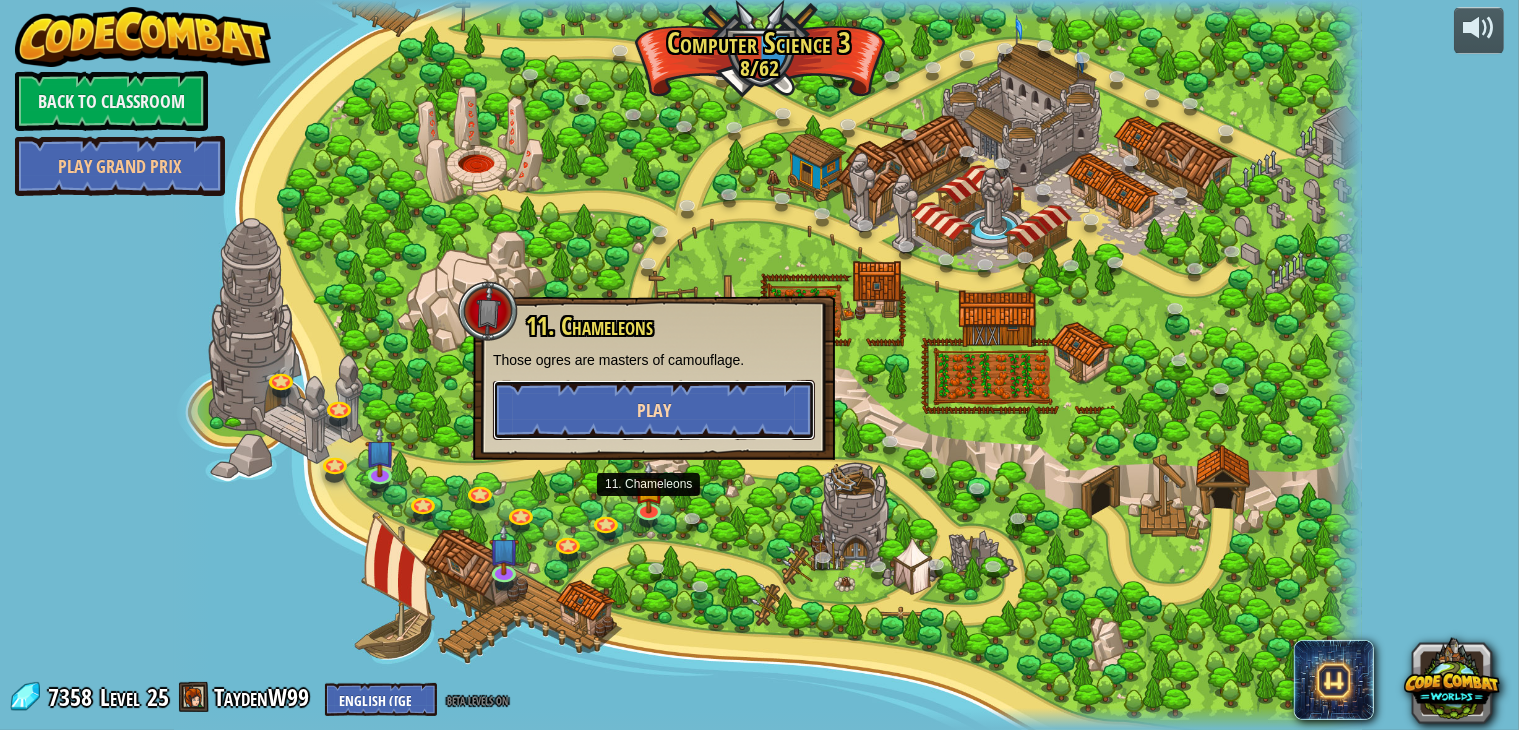 click on "Play" at bounding box center [654, 410] 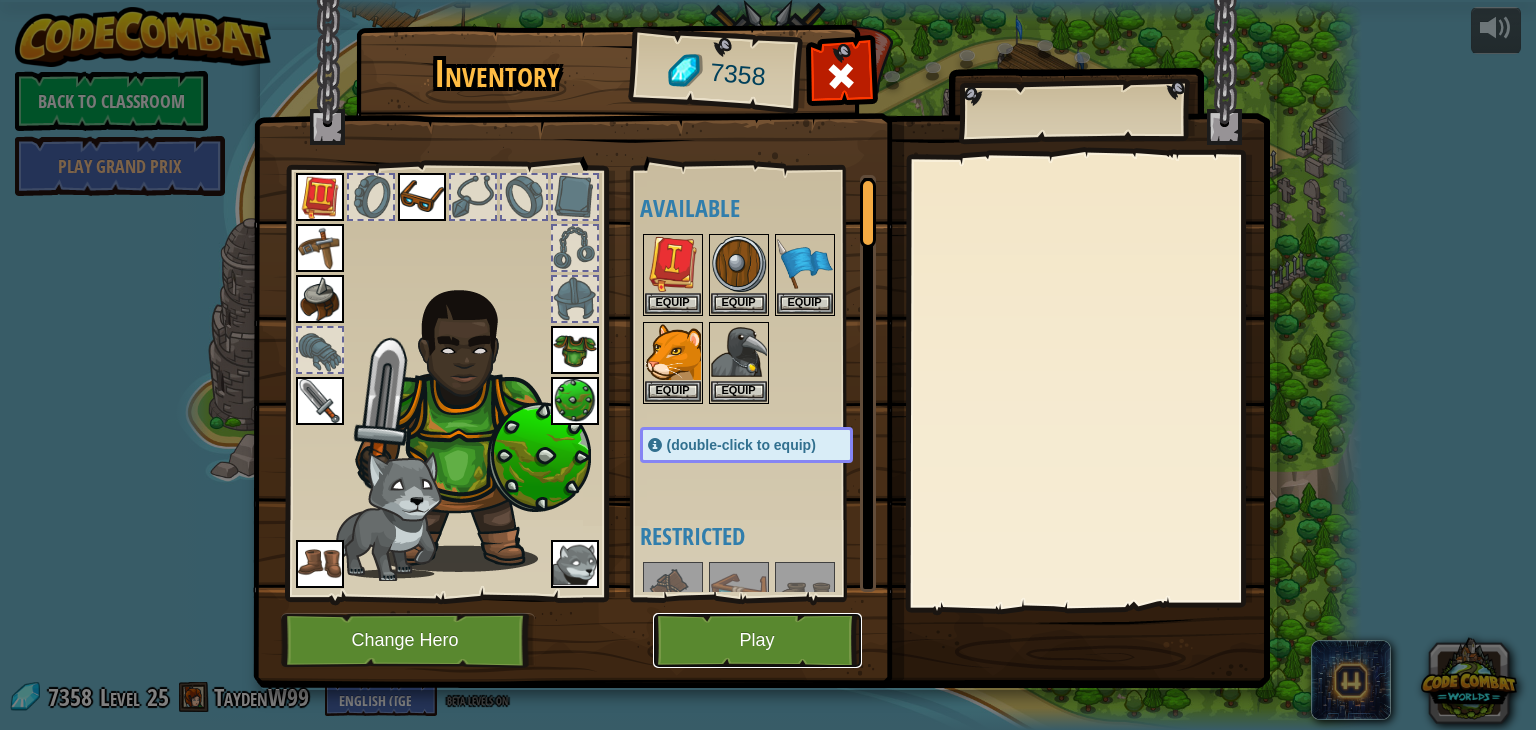 click on "Play" at bounding box center (757, 640) 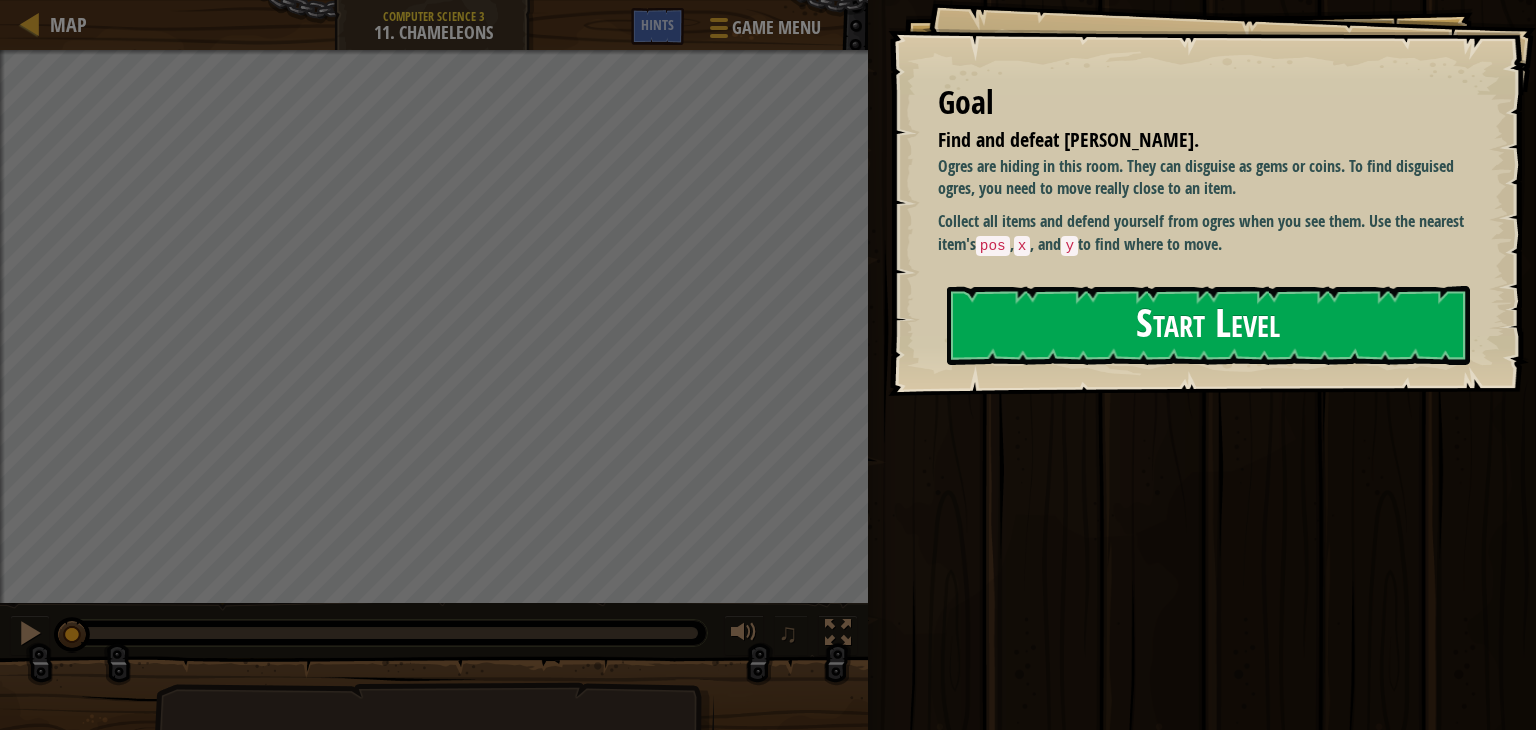 click on "Start Level" at bounding box center (1208, 325) 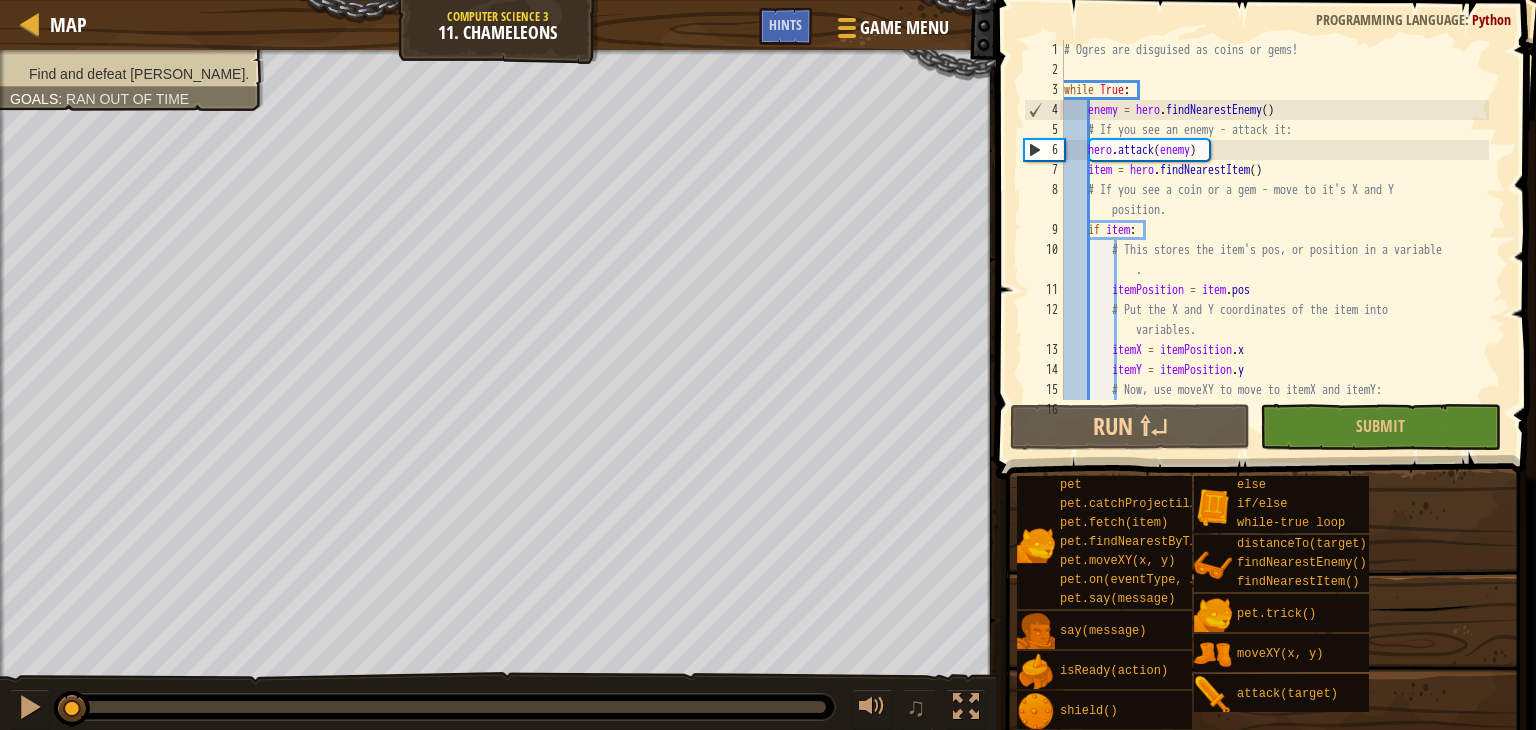 scroll, scrollTop: 40, scrollLeft: 0, axis: vertical 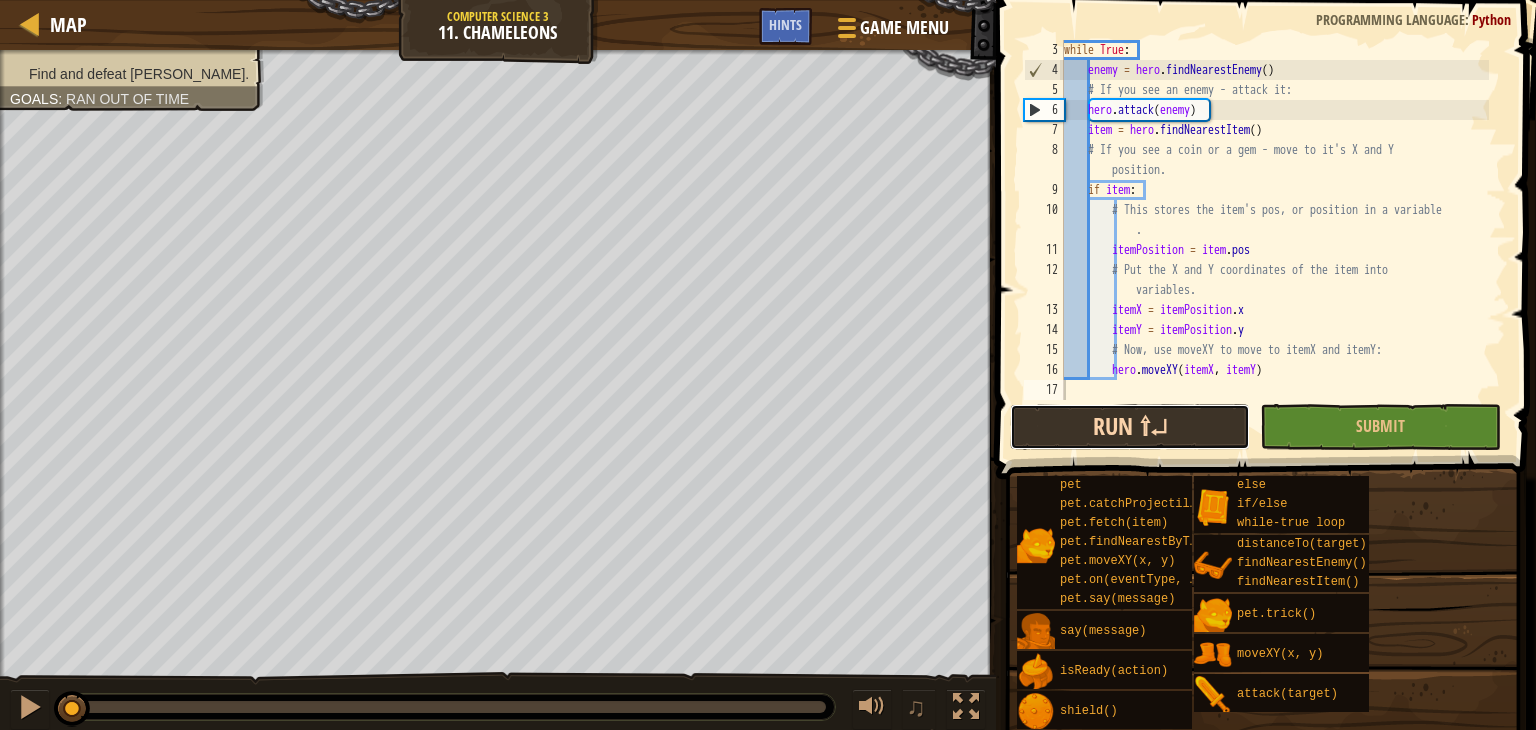 click on "Run ⇧↵" at bounding box center [1130, 427] 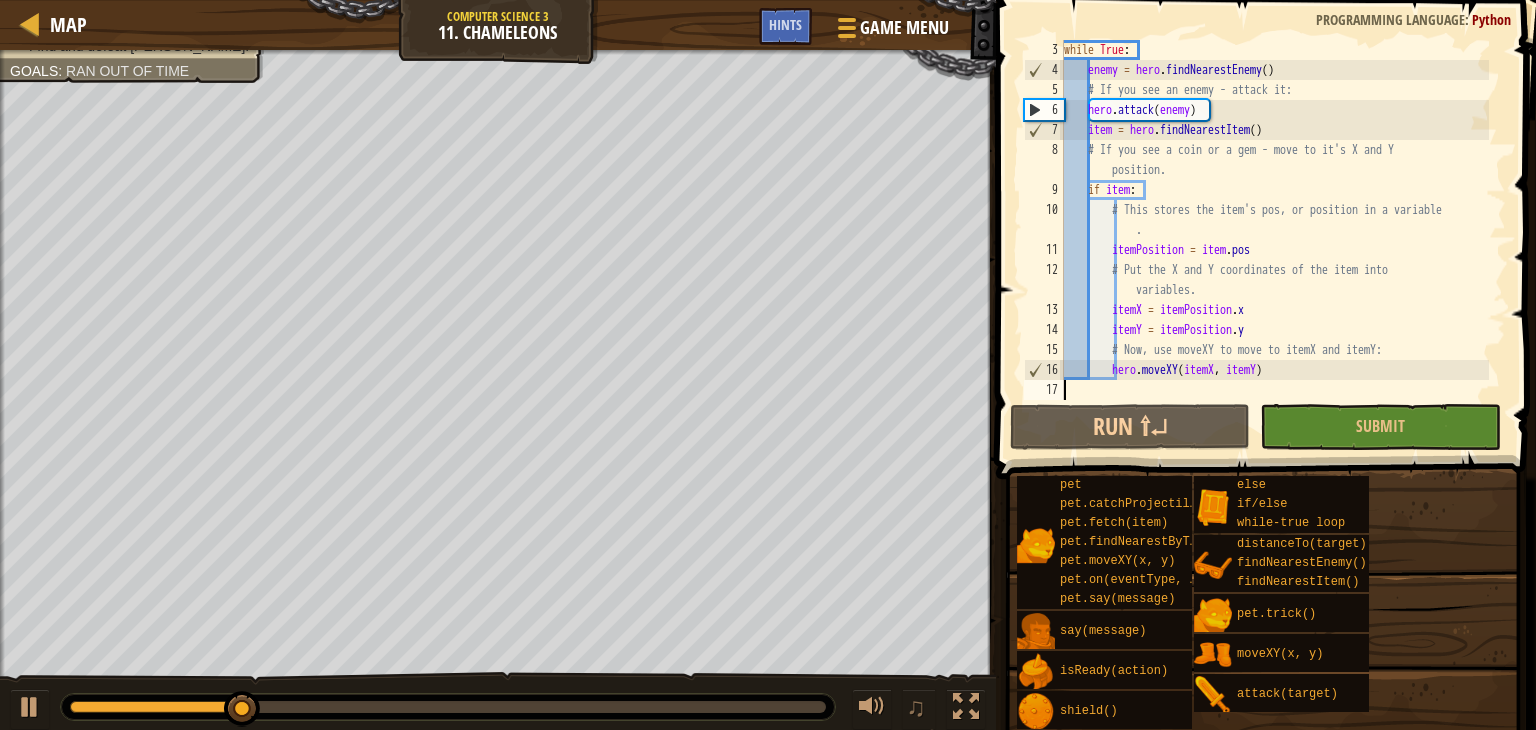 scroll, scrollTop: 40, scrollLeft: 0, axis: vertical 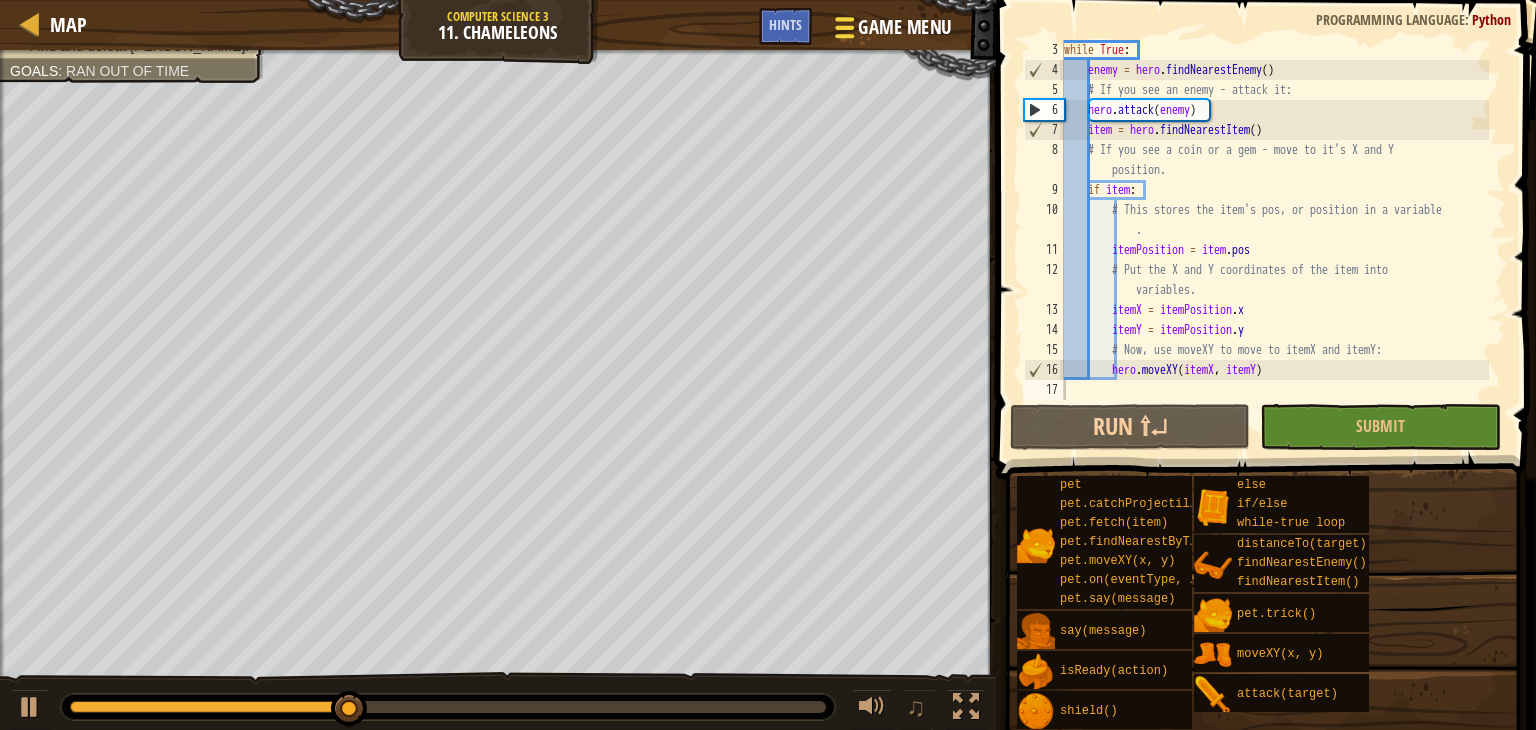 click on "Game Menu" at bounding box center (904, 27) 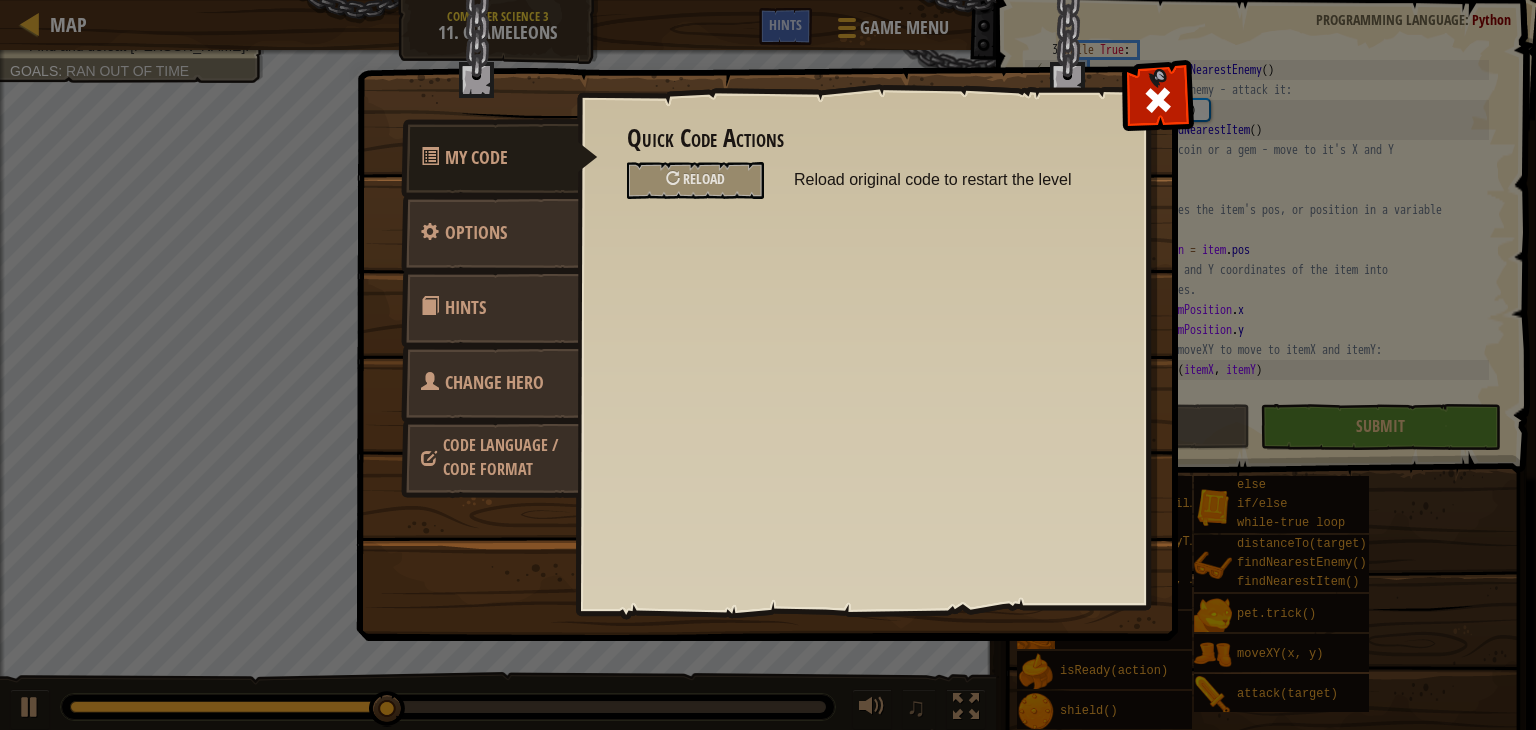 click on "Quick Code Actions   Reload Reload original code to restart the level General Options Music Turn background music on/off. Editor Configuration Enable Autocomplete Displays autocomplete suggestions while typing. Enable Smart Behaviors Autocompletes brackets, braces, and quotes. Enable Wide Editor Increase the width of editor like old style" at bounding box center (862, 317) 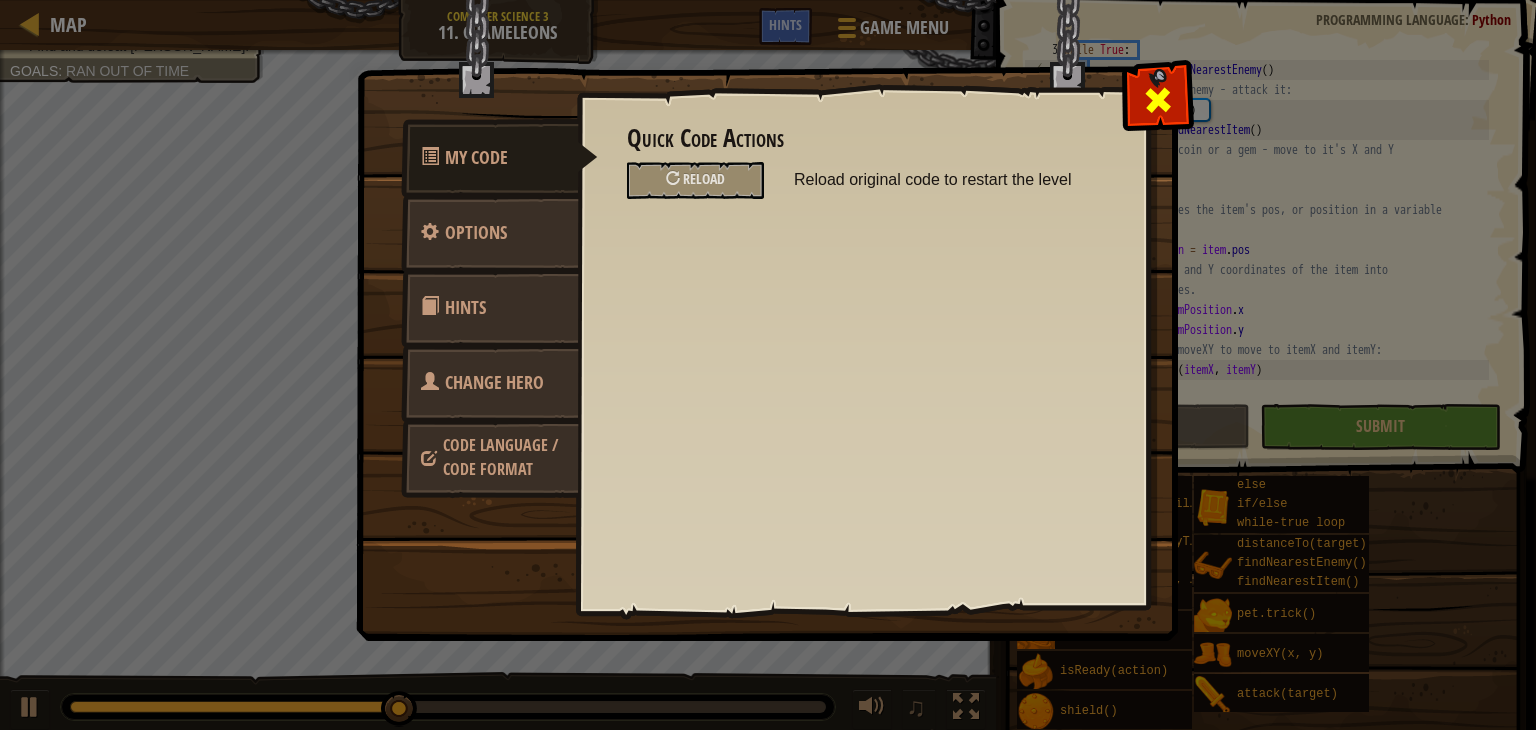 click at bounding box center [1158, 100] 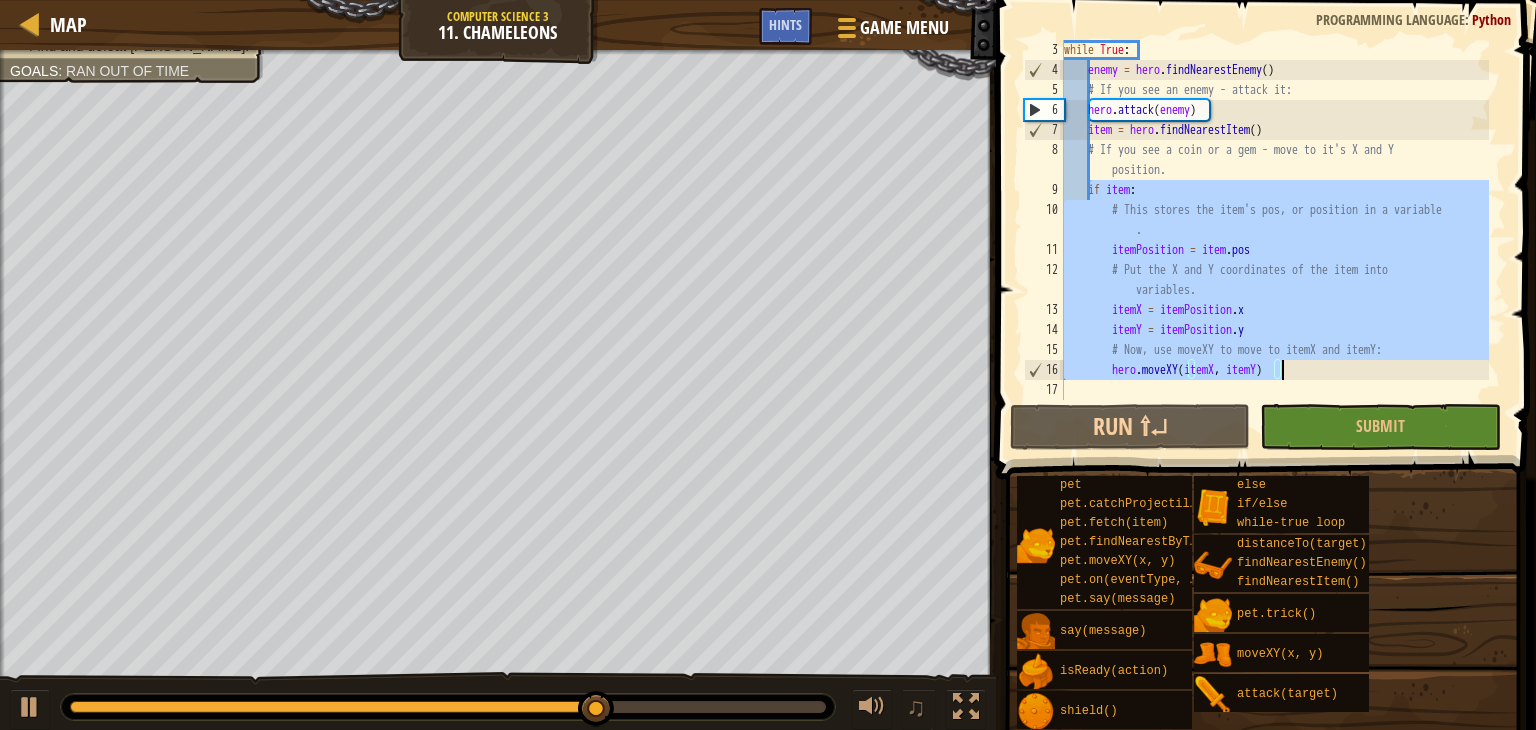 drag, startPoint x: 1092, startPoint y: 185, endPoint x: 1353, endPoint y: 369, distance: 319.33838 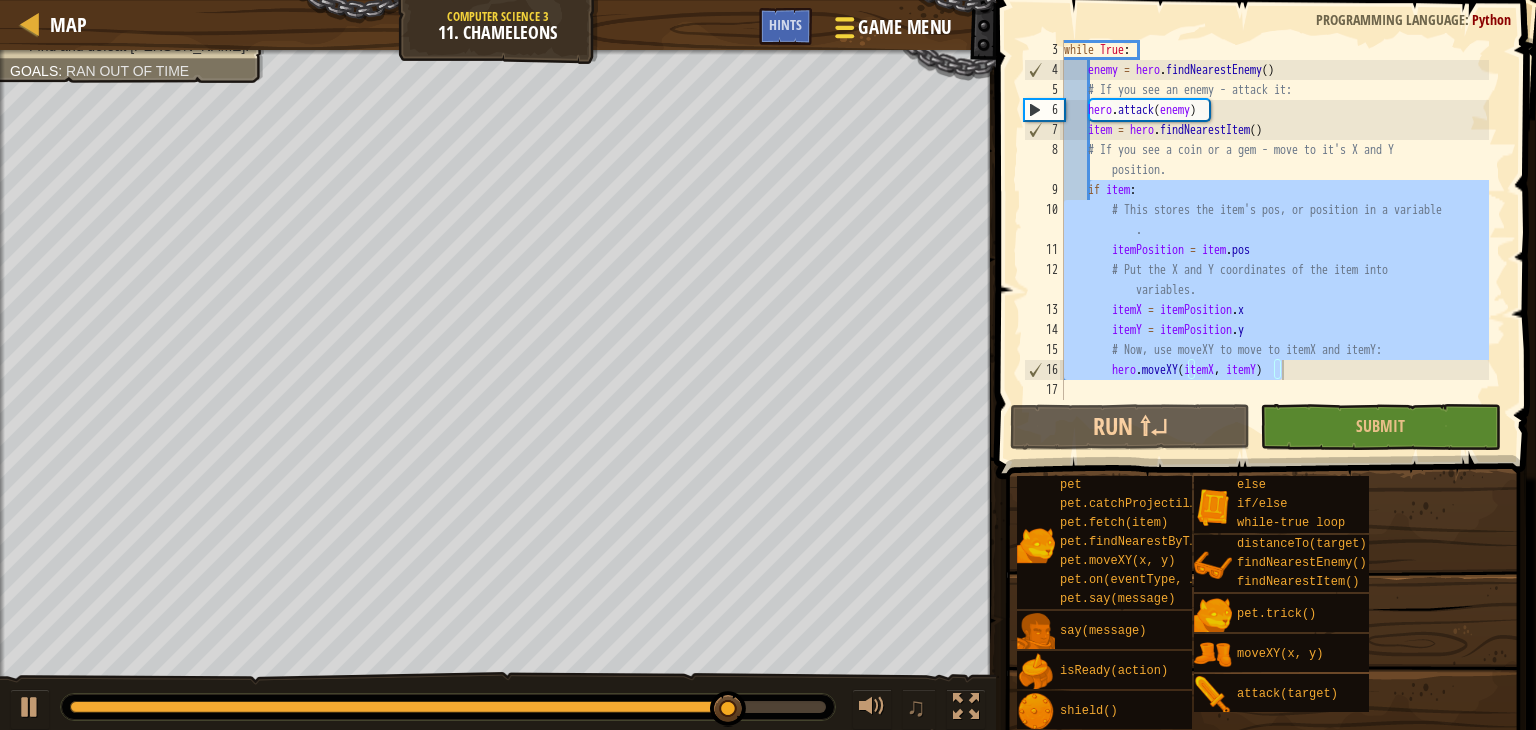 click on "Game Menu" at bounding box center [904, 27] 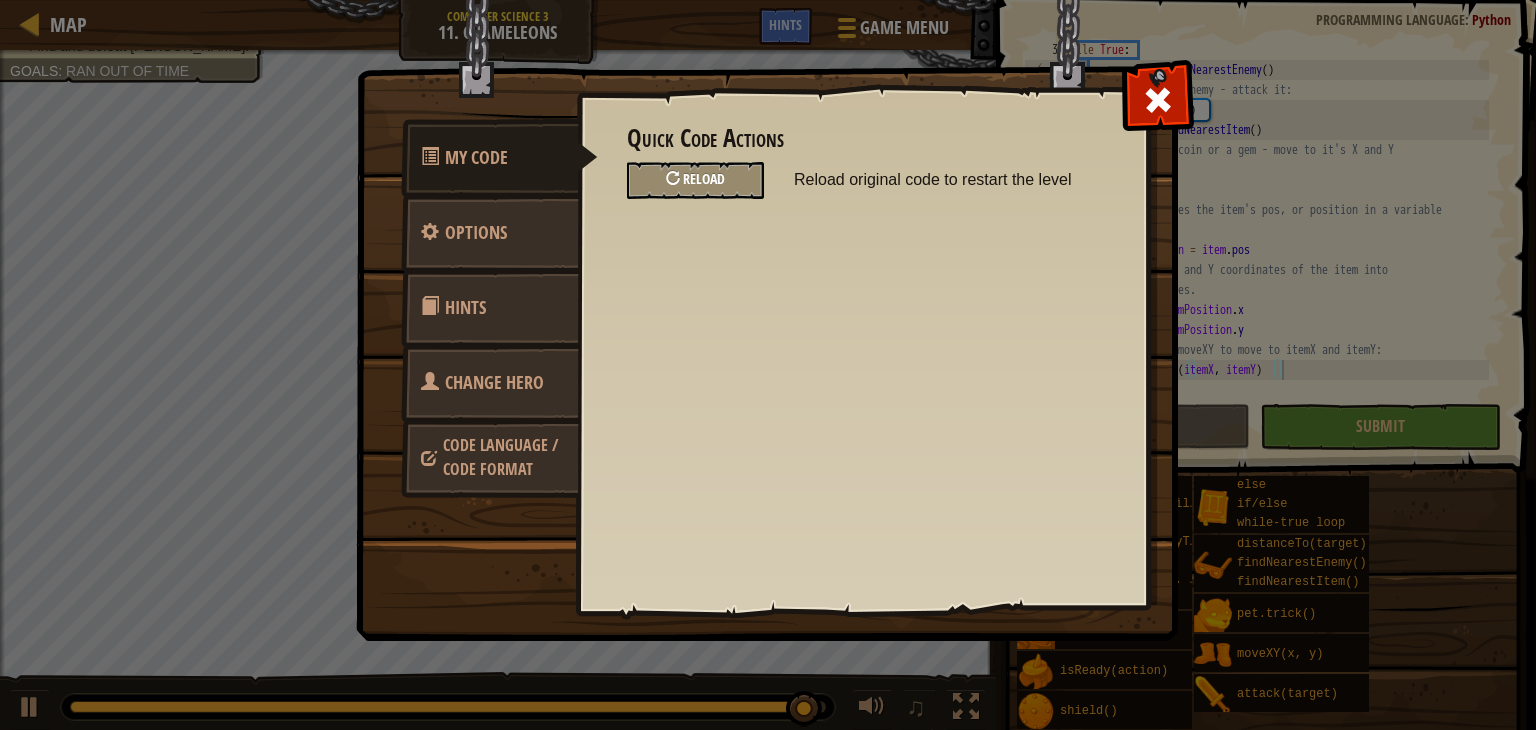 click on "Reload" at bounding box center [695, 180] 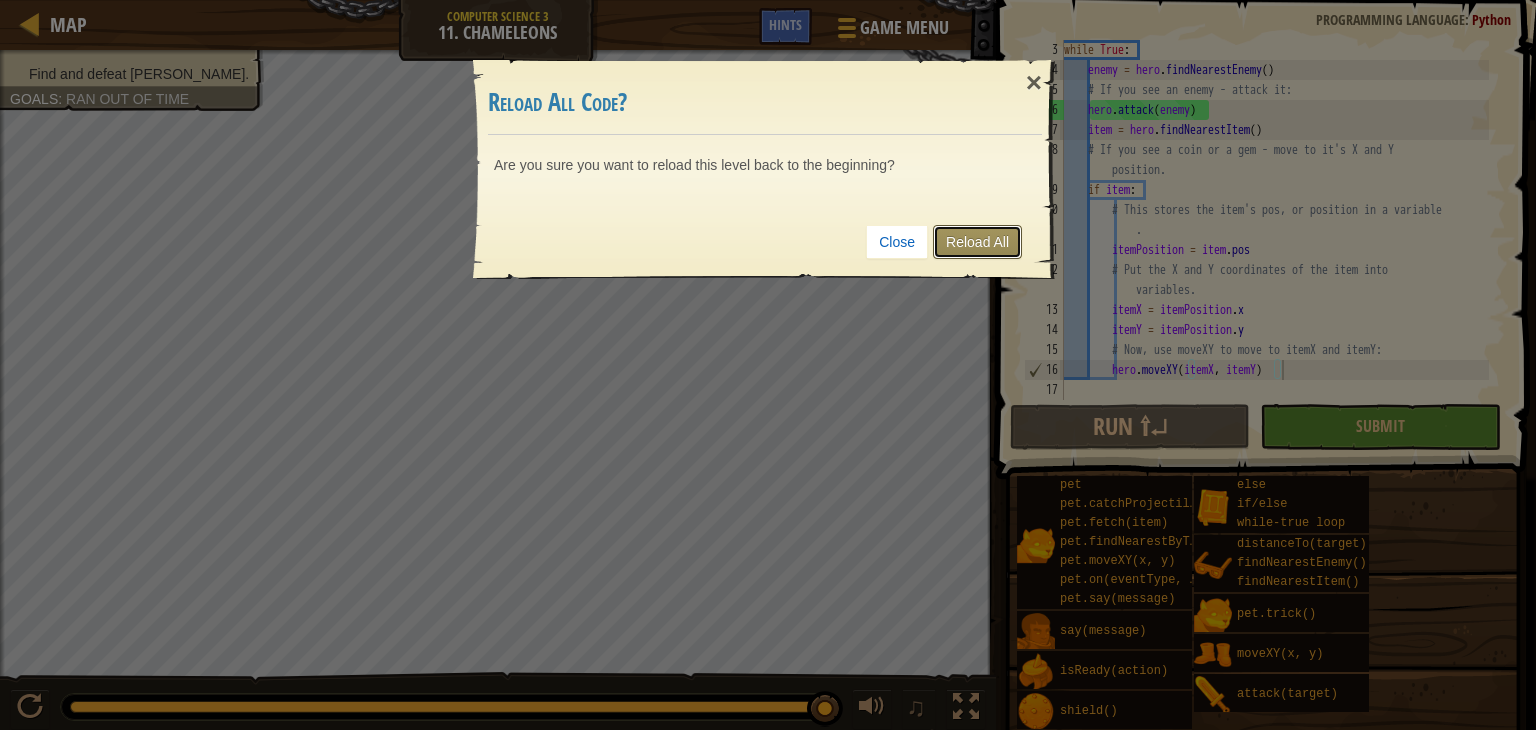 click on "Reload All" at bounding box center [977, 242] 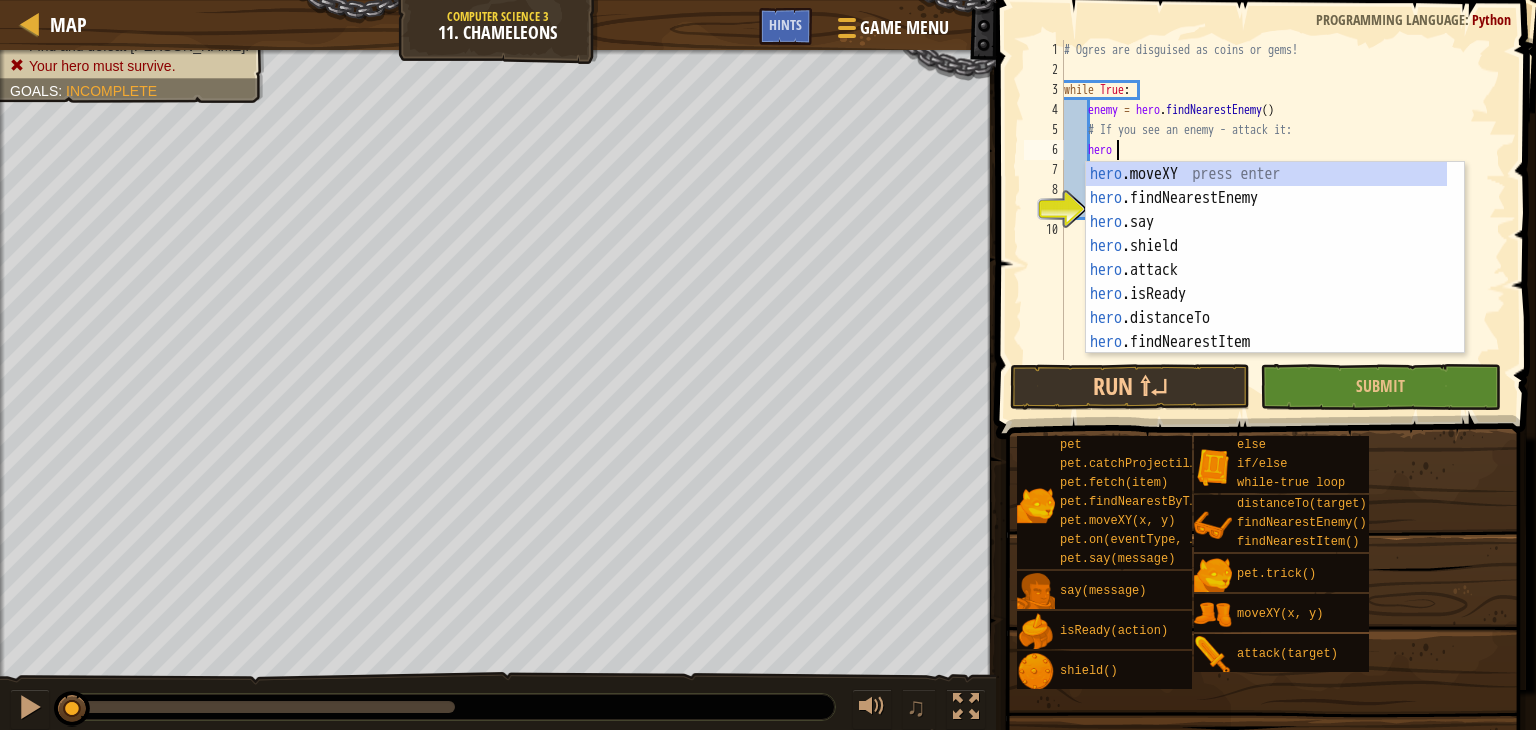 scroll, scrollTop: 9, scrollLeft: 3, axis: both 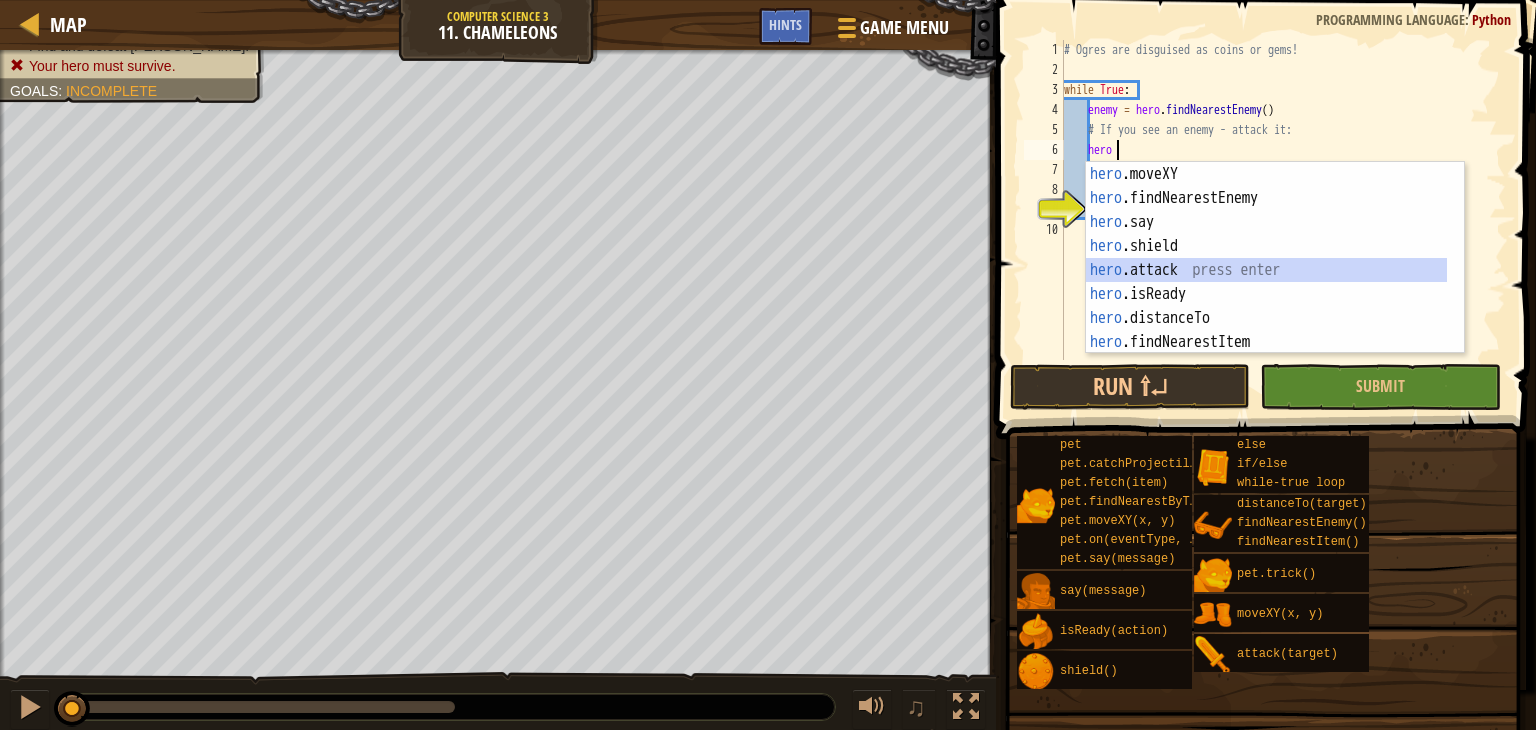 click on "hero .moveXY press enter hero .findNearestEnemy press enter hero .say press enter hero .shield press enter hero .attack press enter hero .isReady press enter hero .distanceTo press enter hero .findNearestItem press enter w h il e -t r ue l o op press enter" at bounding box center [1266, 282] 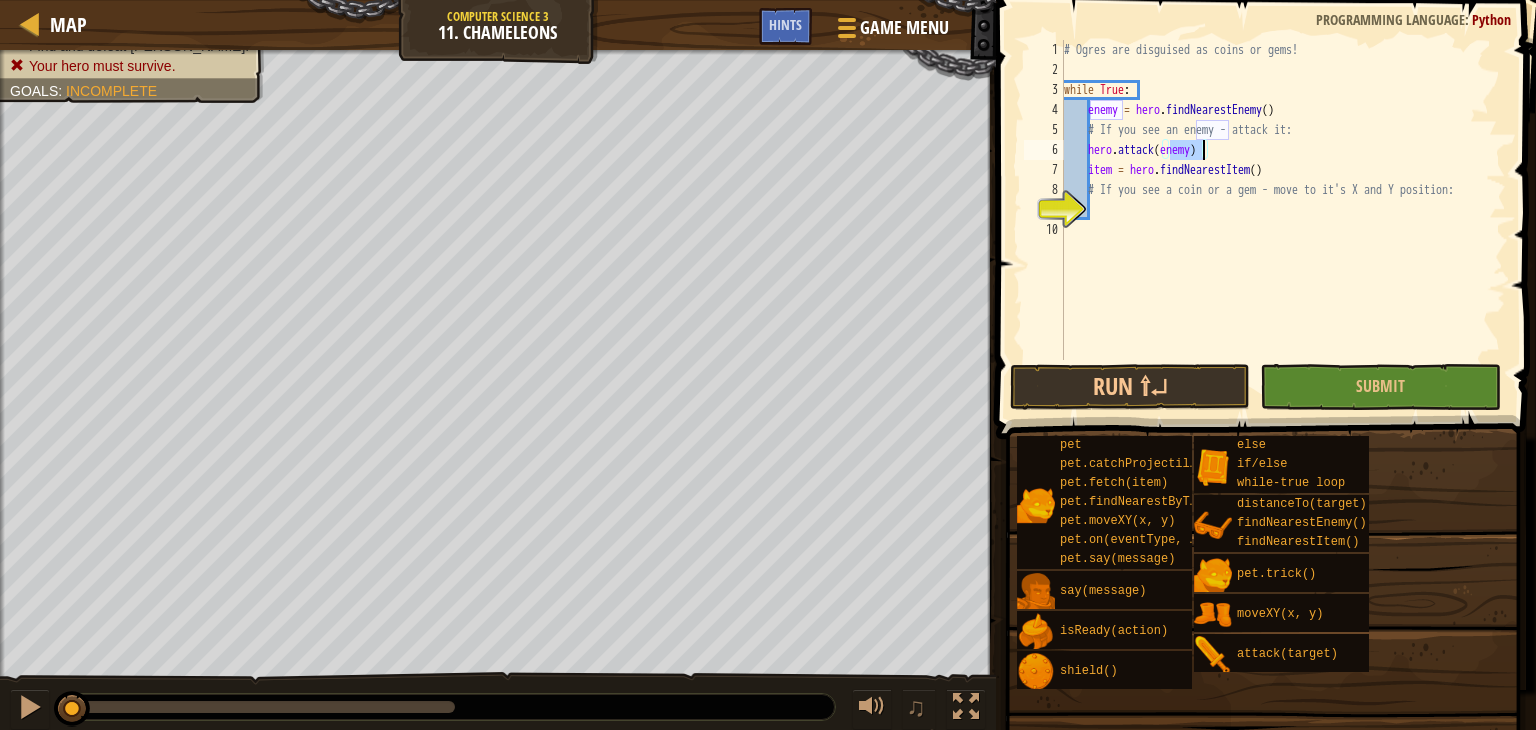 click on "# Ogres are disguised as coins or gems! while   True :      enemy   =   hero . findNearestEnemy ( )      # If you see an enemy - attack it:      hero . attack ( enemy )      item   =   hero . findNearestItem ( )      # If you see a coin or a gem - move to it's X and Y position:" at bounding box center (1283, 220) 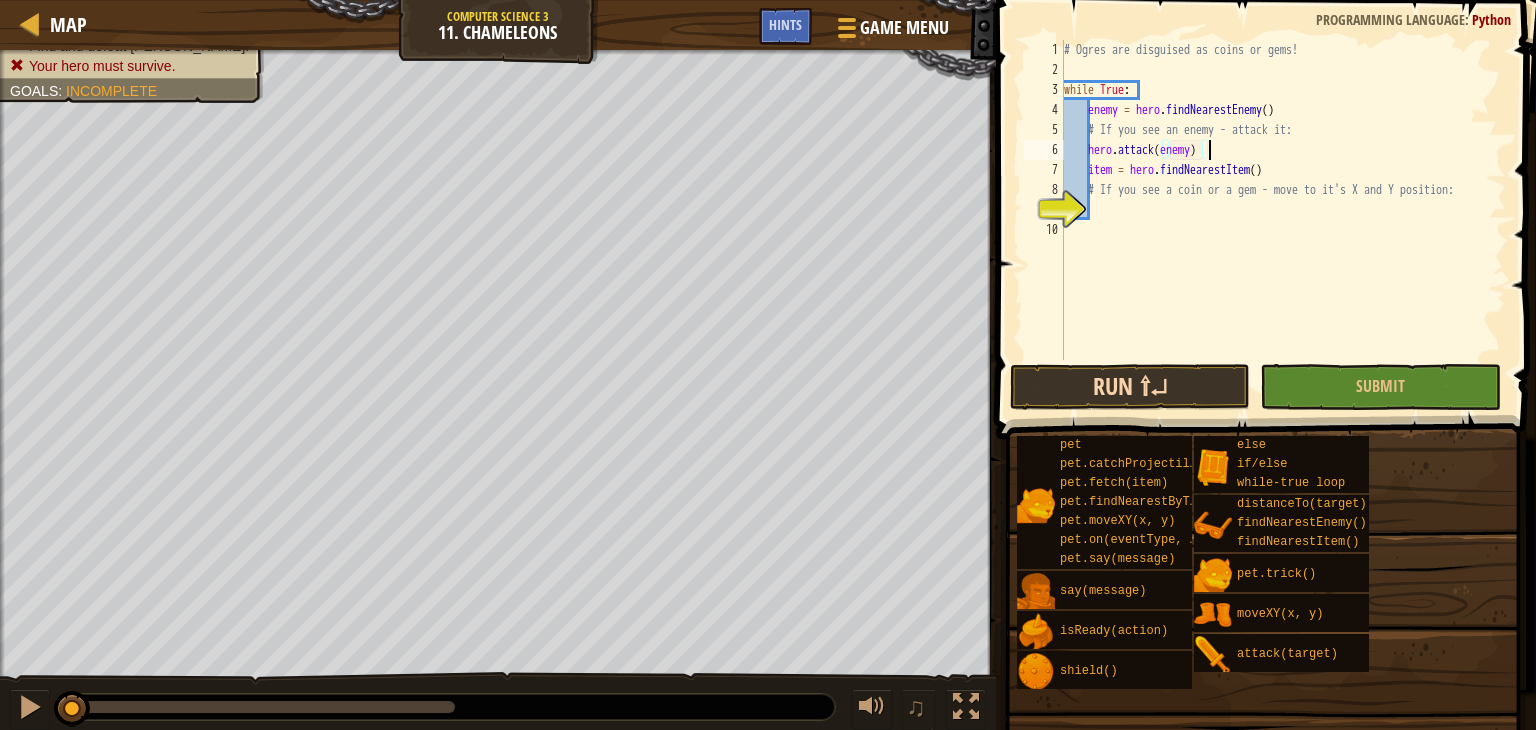 type on "hero.attack(enemy)" 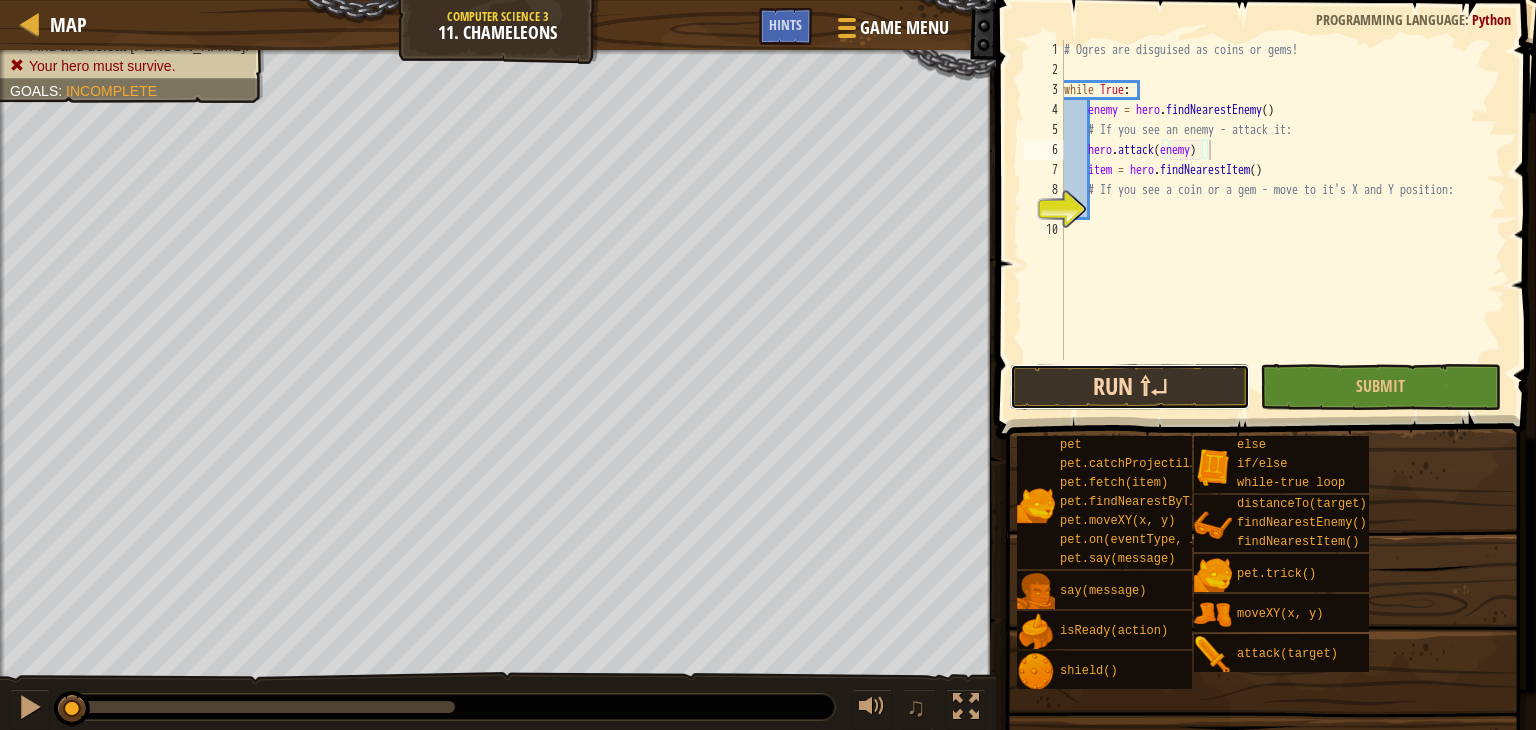 click on "Run ⇧↵" at bounding box center (1130, 387) 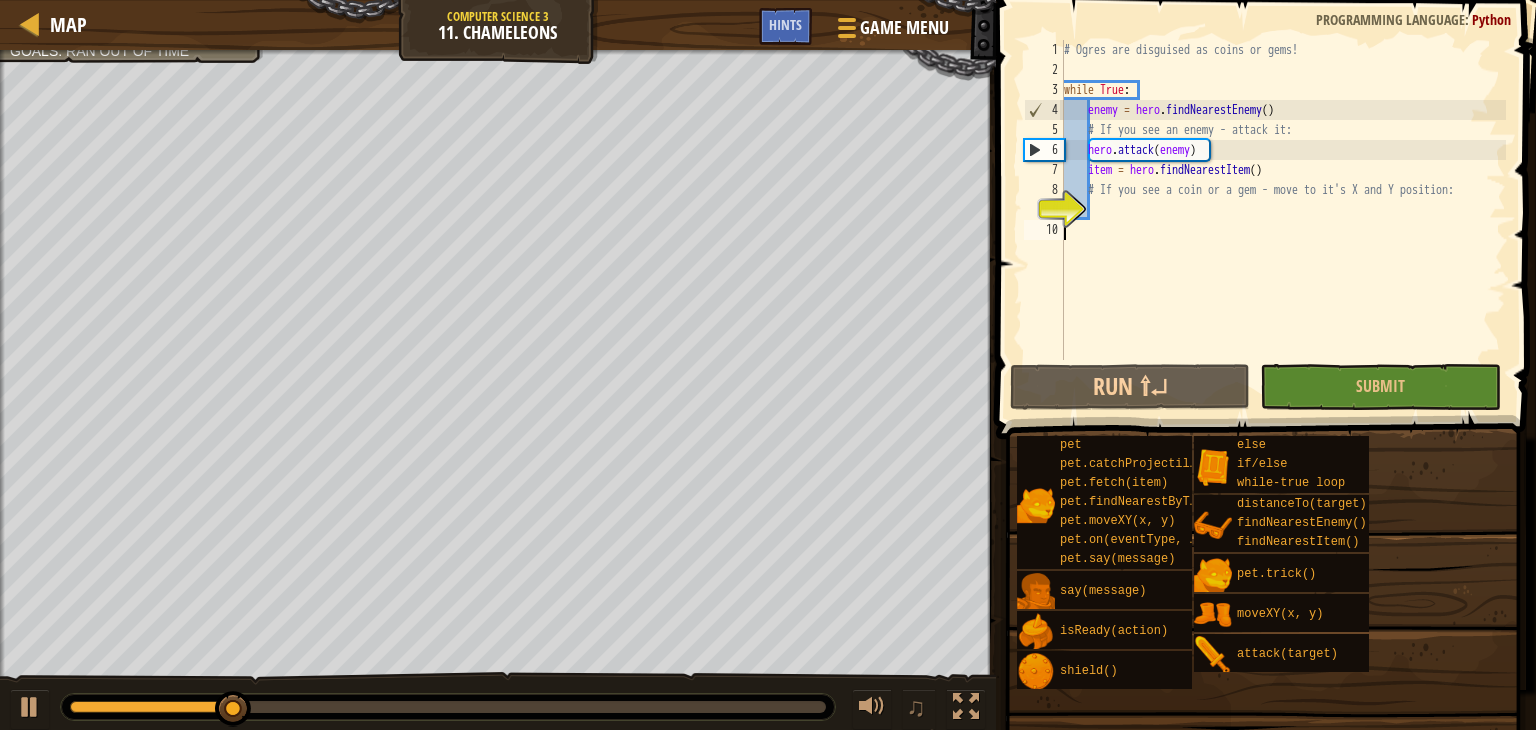 click on "# Ogres are disguised as coins or gems! while   True :      enemy   =   hero . findNearestEnemy ( )      # If you see an enemy - attack it:      hero . attack ( enemy )      item   =   hero . findNearestItem ( )      # If you see a coin or a gem - move to it's X and Y position:" at bounding box center [1283, 220] 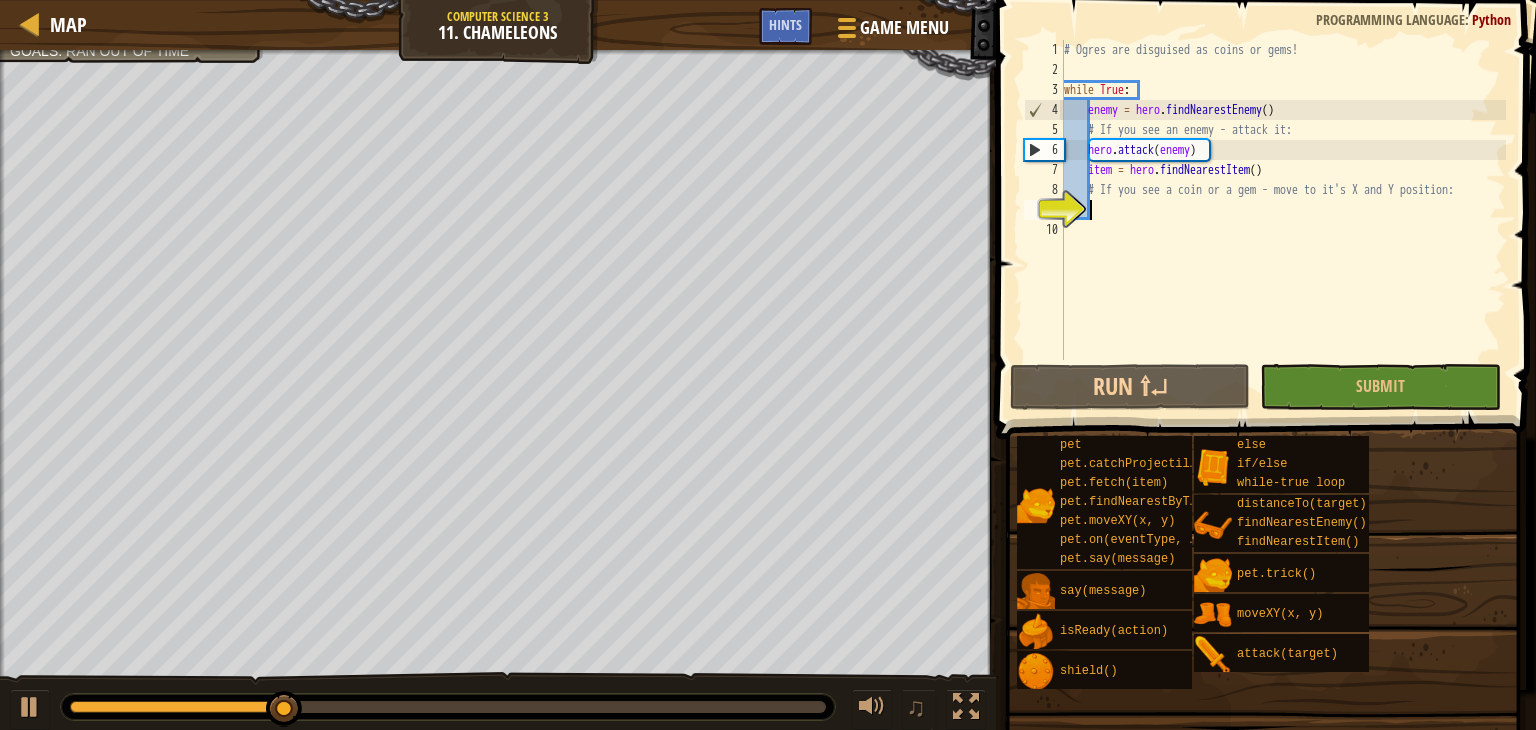 click on "# Ogres are disguised as coins or gems! while   True :      enemy   =   hero . findNearestEnemy ( )      # If you see an enemy - attack it:      hero . attack ( enemy )      item   =   hero . findNearestItem ( )      # If you see a coin or a gem - move to it's X and Y position:" at bounding box center [1283, 220] 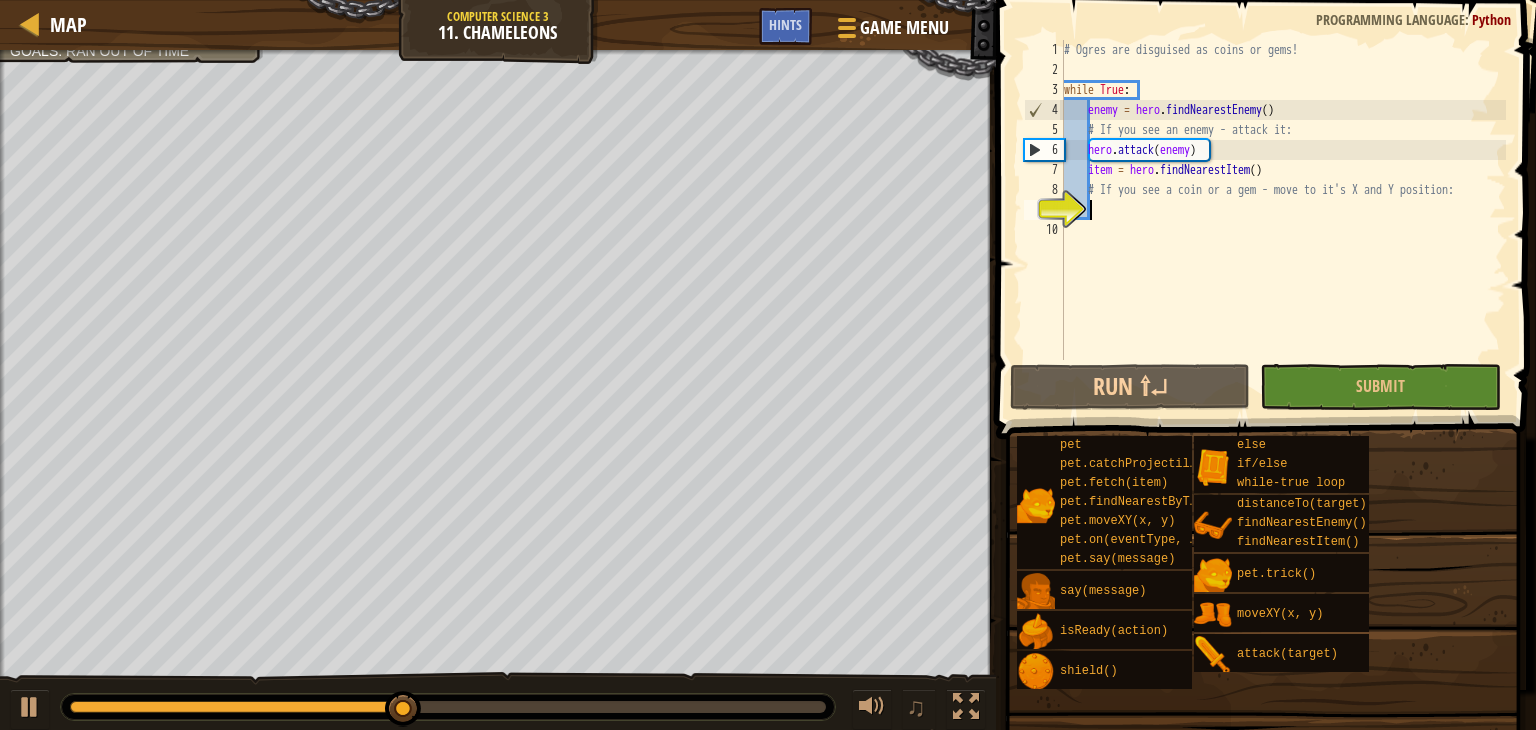 paste on "hero.moveXY(itemX, itemY)" 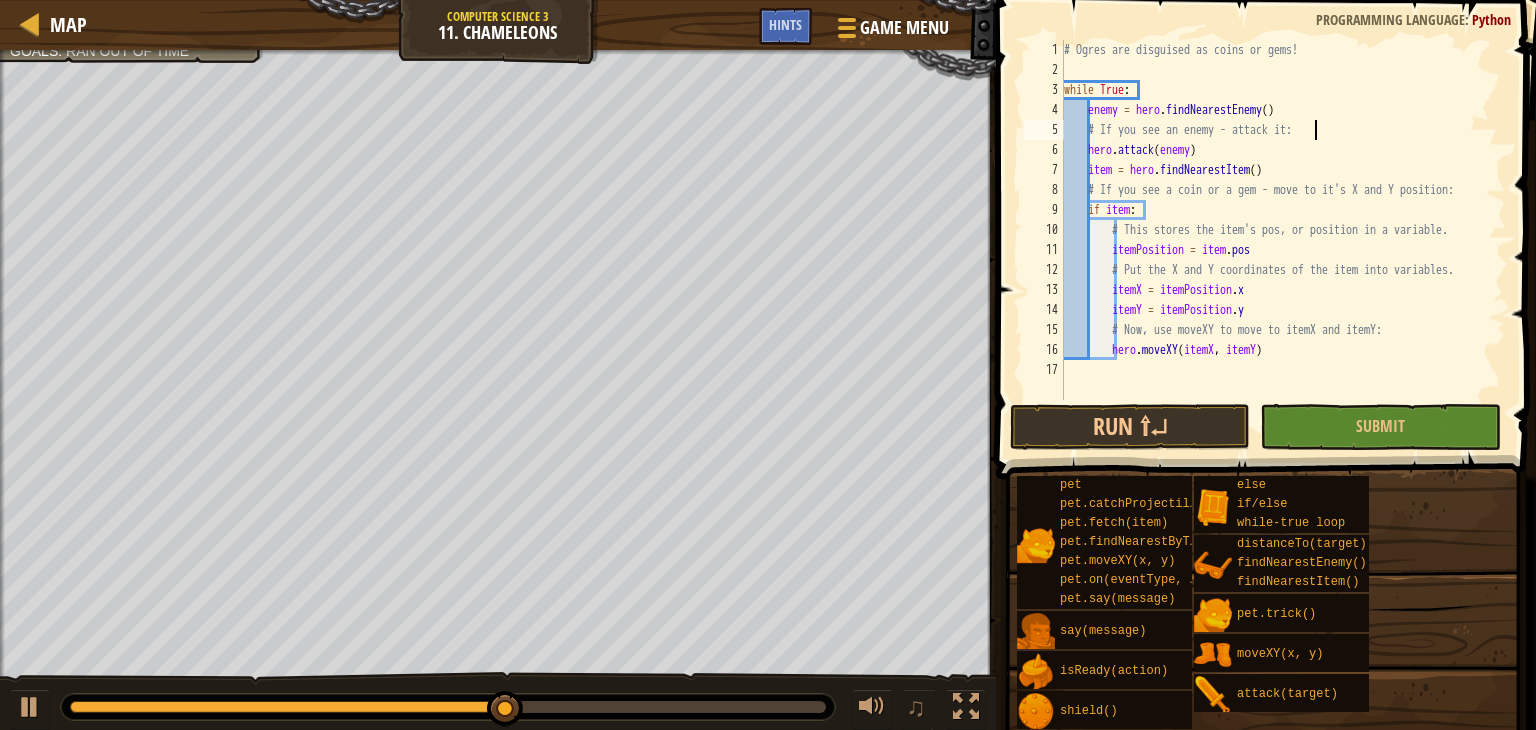 click on "# Ogres are disguised as coins or gems! while   True :      enemy   =   hero . findNearestEnemy ( )      # If you see an enemy - attack it:      hero . attack ( enemy )      item   =   hero . findNearestItem ( )      # If you see a coin or a gem - move to it's X and Y position:      if   item :          # This stores the item's pos, or position in a variable.          itemPosition   =   item . pos          # Put the X and Y coordinates of the item into variables.          itemX   =   itemPosition . x          itemY   =   itemPosition . y          # Now, use moveXY to move to itemX and itemY:          hero . moveXY ( itemX ,   itemY )" at bounding box center (1283, 240) 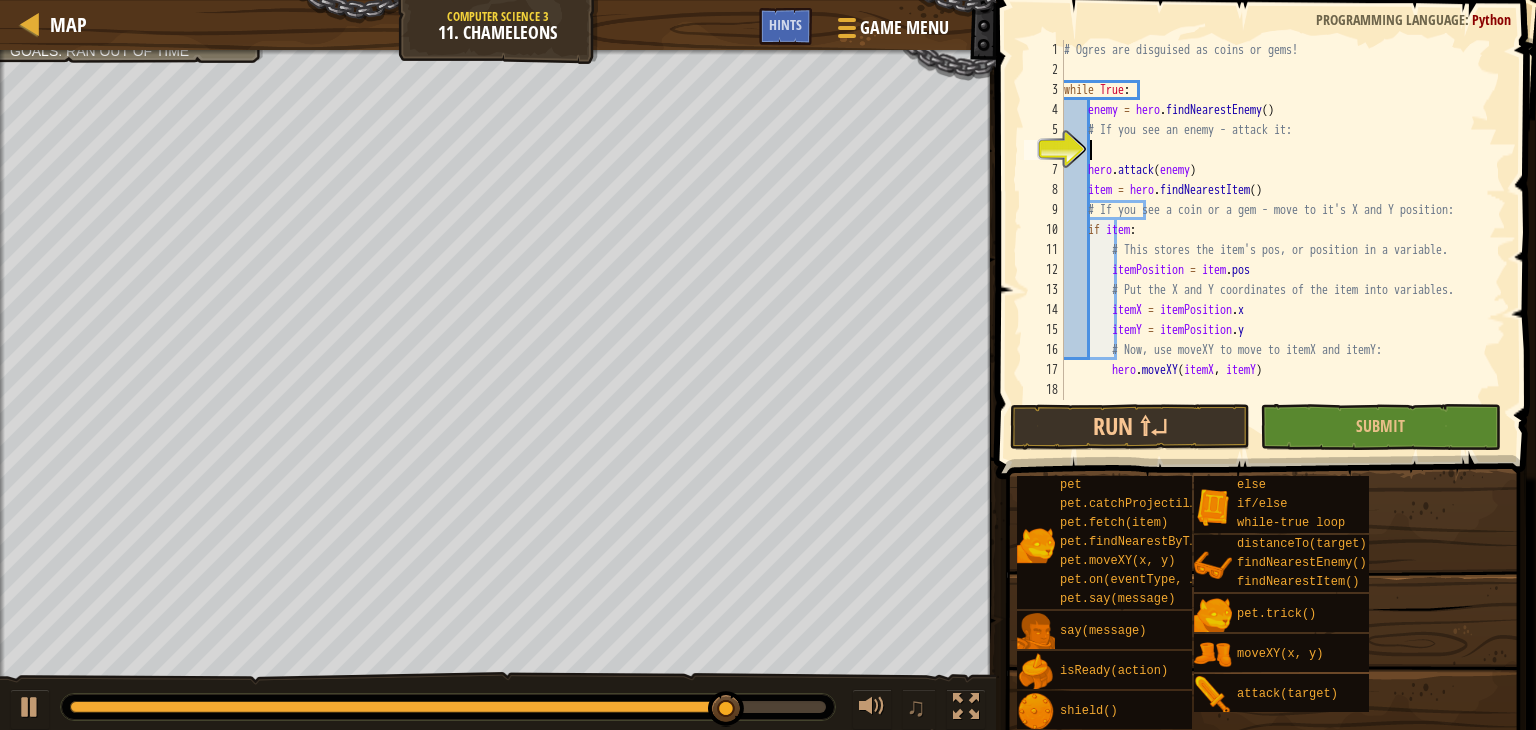 type on "\" 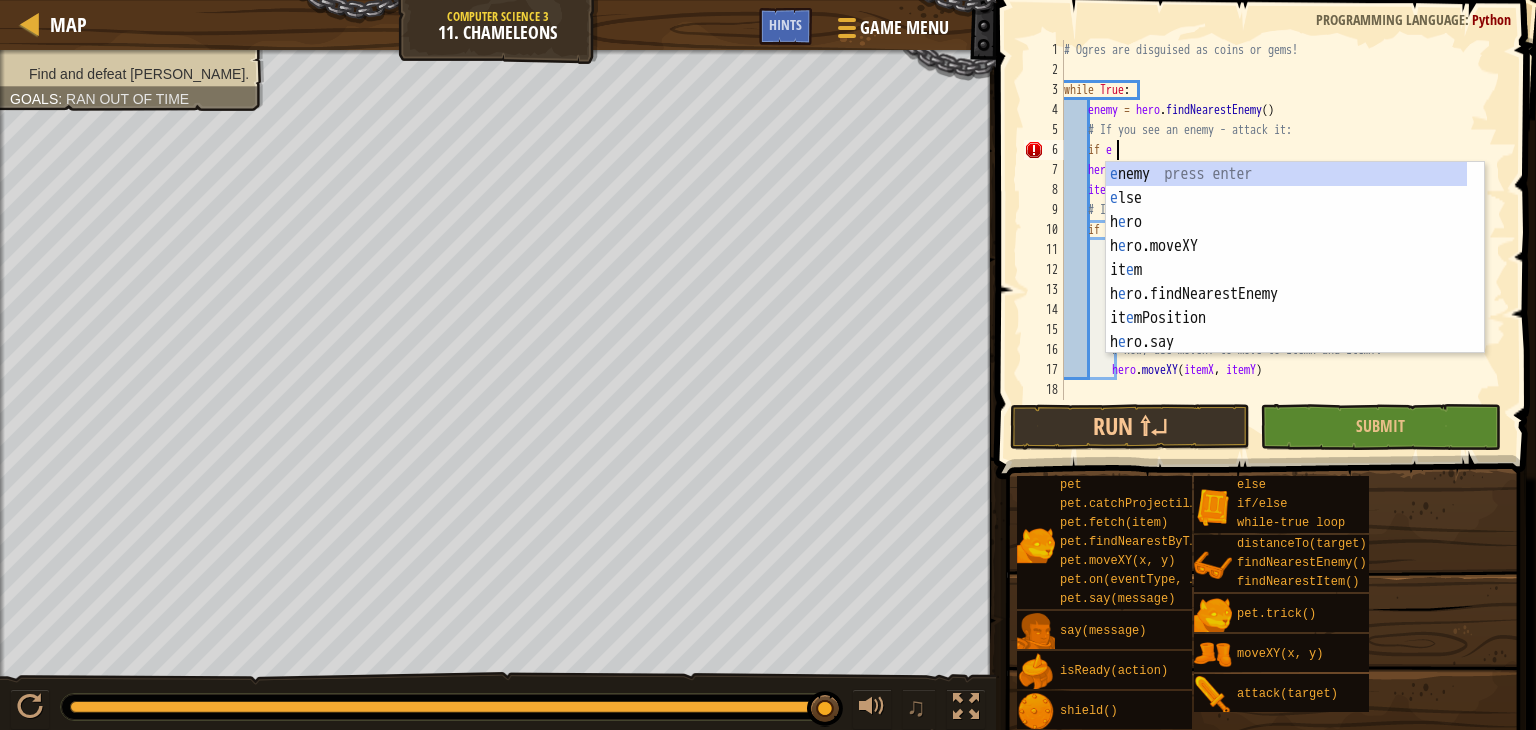 scroll, scrollTop: 9, scrollLeft: 3, axis: both 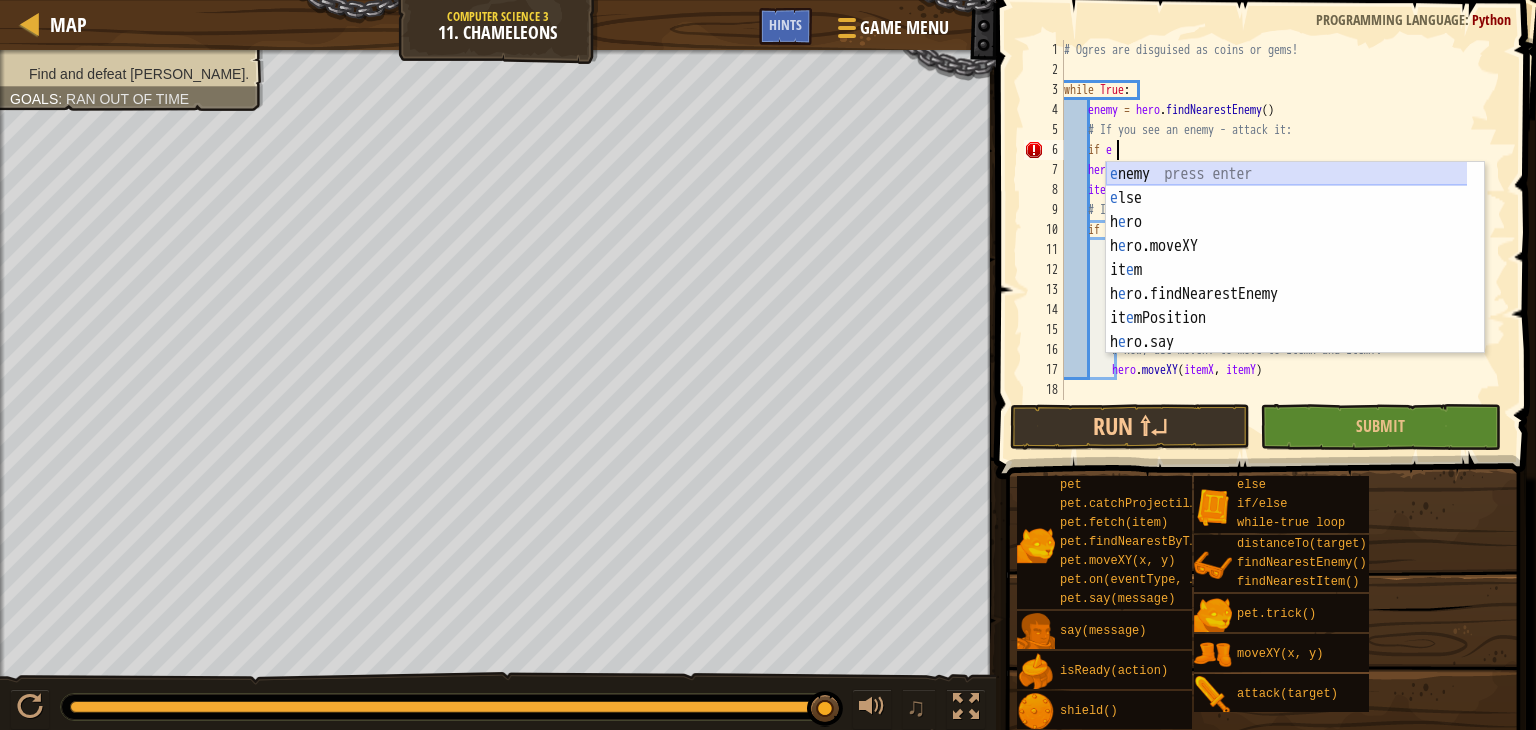 click on "e nemy press enter e lse press enter h e ro press enter h e ro.moveXY press enter it e m press enter h e ro.findNearestEnemy press enter it e mPosition press enter h e ro.say press enter it e mX press enter" at bounding box center [1295, 282] 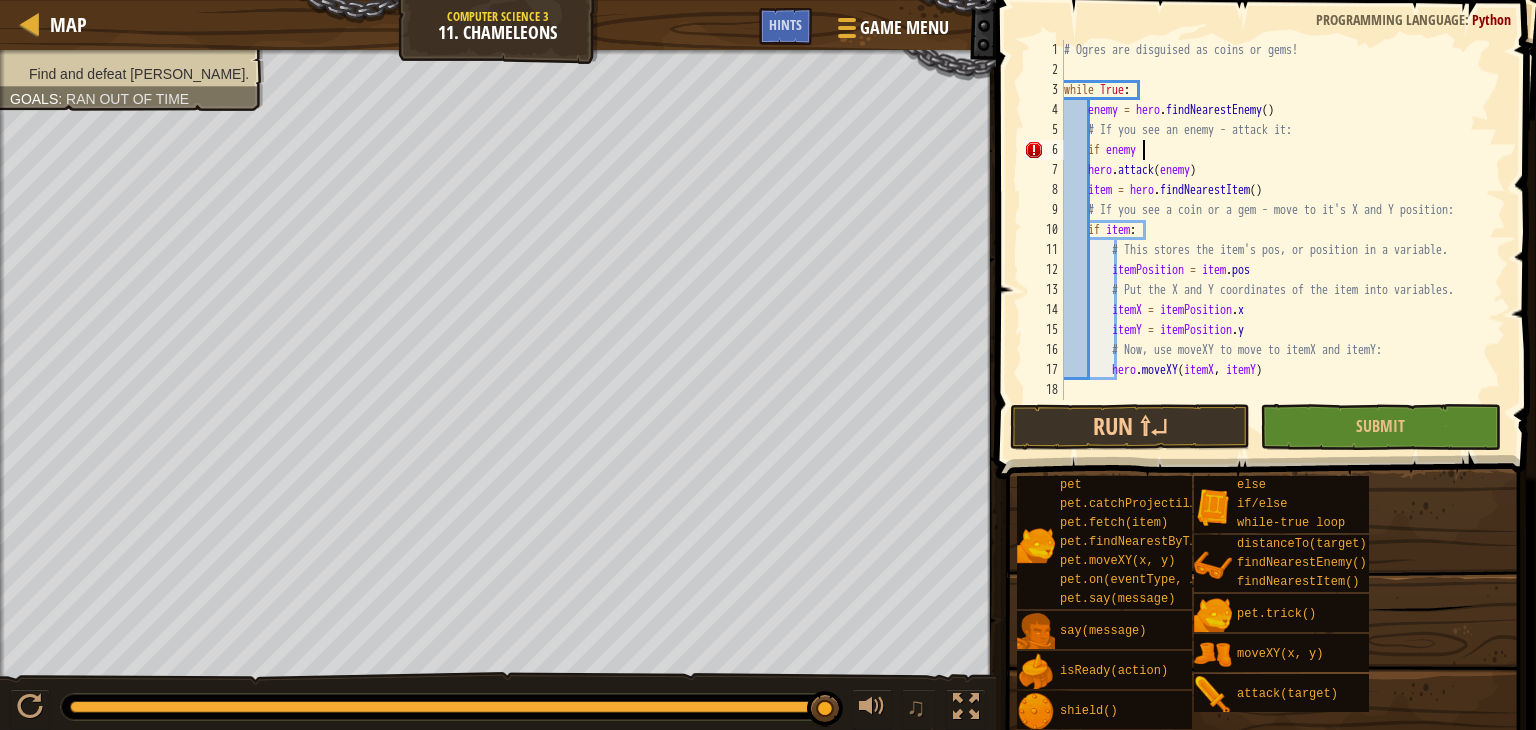 scroll, scrollTop: 9, scrollLeft: 5, axis: both 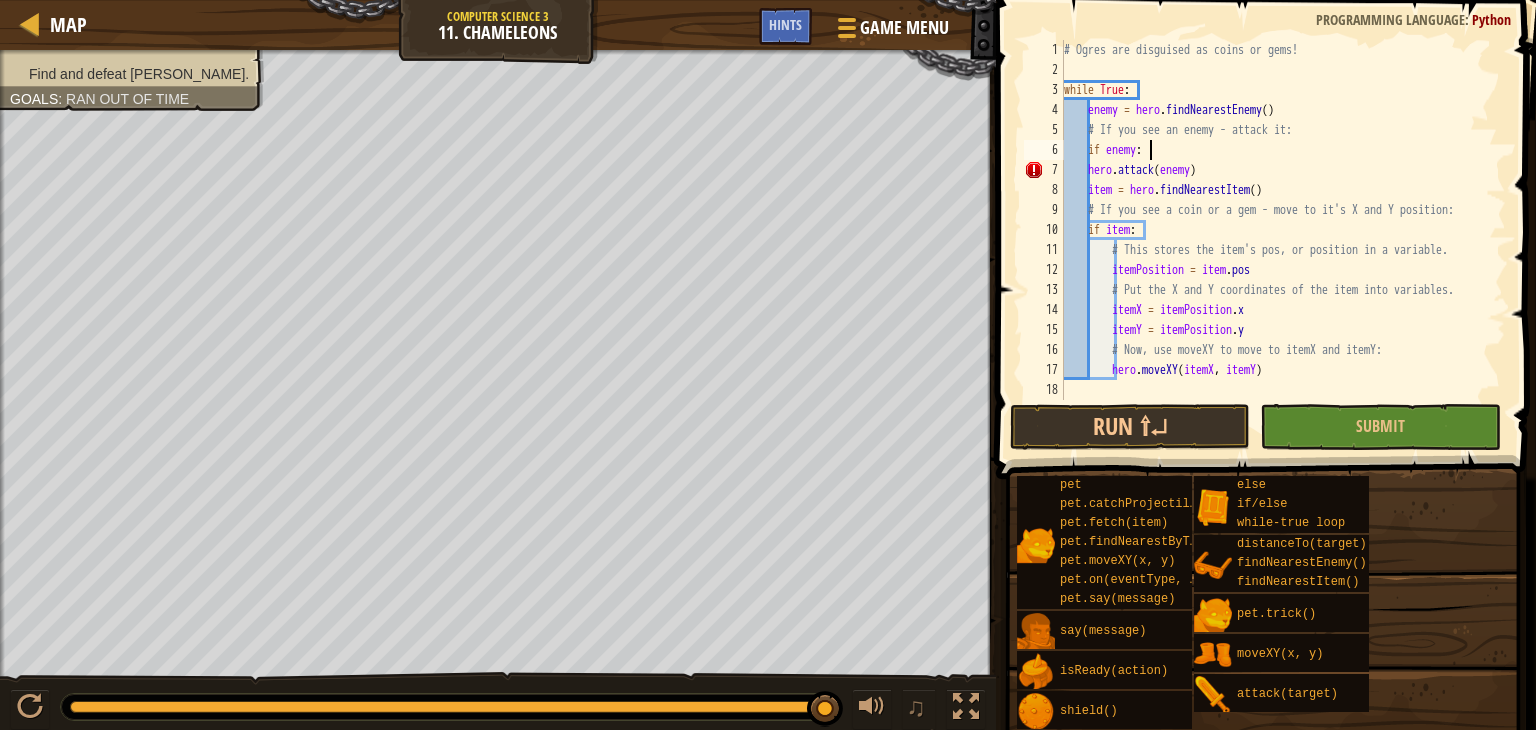click on "# Ogres are disguised as coins or gems! while   True :      enemy   =   hero . findNearestEnemy ( )      # If you see an enemy - attack it:      if   enemy :      hero . attack ( enemy )      item   =   hero . findNearestItem ( )      # If you see a coin or a gem - move to it's X and Y position:      if   item :          # This stores the item's pos, or position in a variable.          itemPosition   =   item . pos          # Put the X and Y coordinates of the item into variables.          itemX   =   itemPosition . x          itemY   =   itemPosition . y          # Now, use moveXY to move to itemX and itemY:          hero . moveXY ( itemX ,   itemY )" at bounding box center (1283, 240) 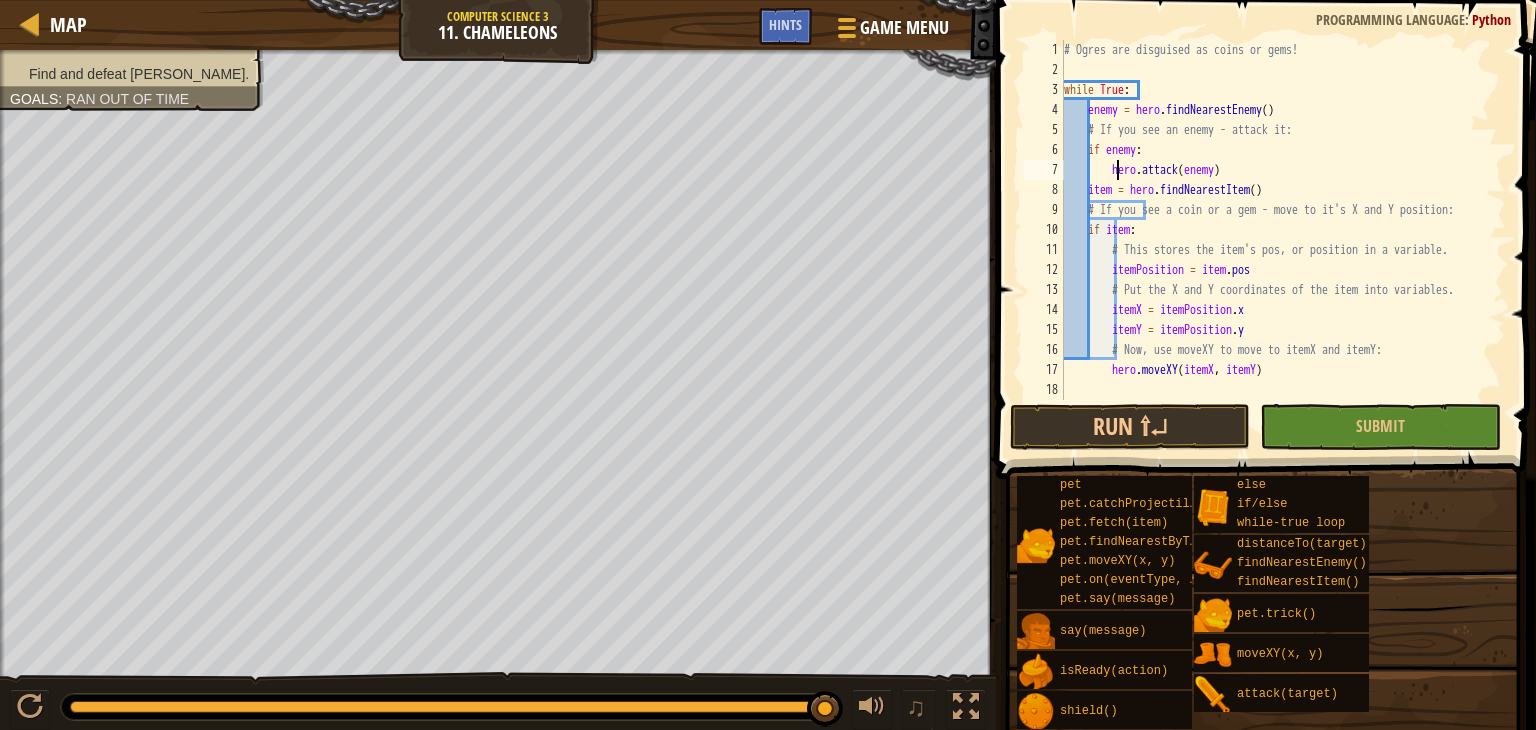 click on "# Ogres are disguised as coins or gems! while   True :      enemy   =   hero . findNearestEnemy ( )      # If you see an enemy - attack it:      if   enemy :          hero . attack ( enemy )      item   =   hero . findNearestItem ( )      # If you see a coin or a gem - move to it's X and Y position:      if   item :          # This stores the item's pos, or position in a variable.          itemPosition   =   item . pos          # Put the X and Y coordinates of the item into variables.          itemX   =   itemPosition . x          itemY   =   itemPosition . y          # Now, use moveXY to move to itemX and itemY:          hero . moveXY ( itemX ,   itemY )" at bounding box center (1283, 240) 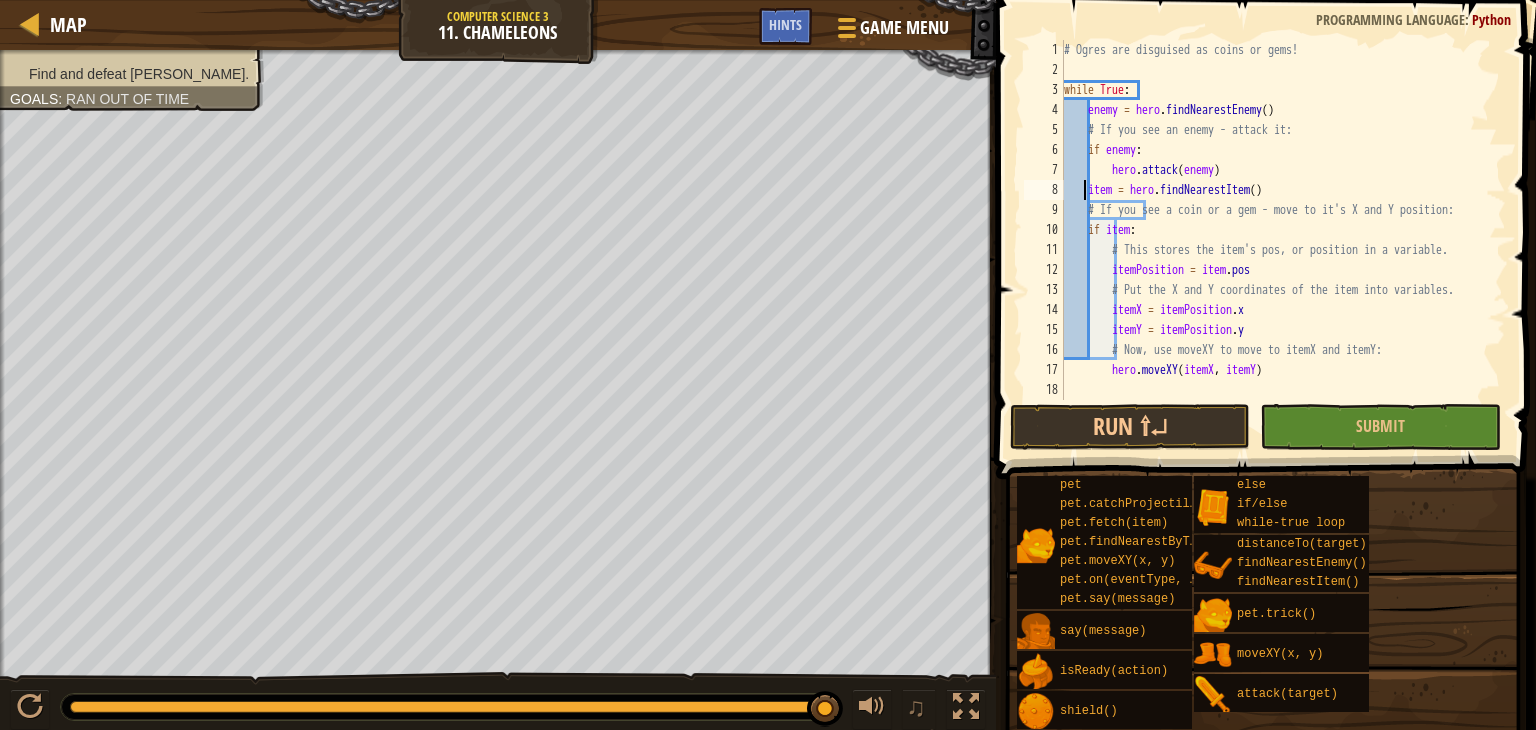 click on "# Ogres are disguised as coins or gems! while   True :      enemy   =   hero . findNearestEnemy ( )      # If you see an enemy - attack it:      if   enemy :          hero . attack ( enemy )      item   =   hero . findNearestItem ( )      # If you see a coin or a gem - move to it's X and Y position:      if   item :          # This stores the item's pos, or position in a variable.          itemPosition   =   item . pos          # Put the X and Y coordinates of the item into variables.          itemX   =   itemPosition . x          itemY   =   itemPosition . y          # Now, use moveXY to move to itemX and itemY:          hero . moveXY ( itemX ,   itemY )" at bounding box center [1283, 240] 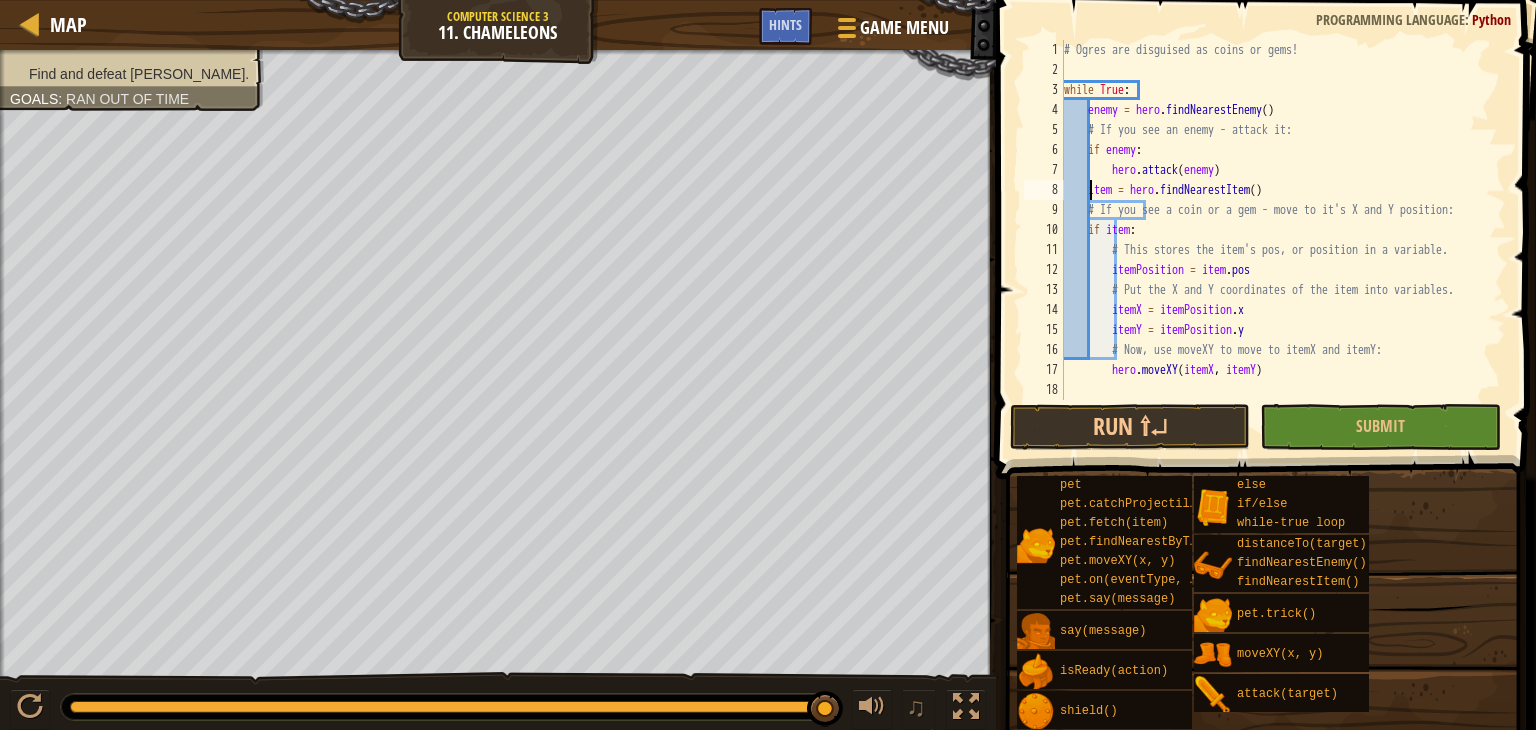 click on "# Ogres are disguised as coins or gems! while   True :      enemy   =   hero . findNearestEnemy ( )      # If you see an enemy - attack it:      if   enemy :          hero . attack ( enemy )      item   =   hero . findNearestItem ( )      # If you see a coin or a gem - move to it's X and Y position:      if   item :          # This stores the item's pos, or position in a variable.          itemPosition   =   item . pos          # Put the X and Y coordinates of the item into variables.          itemX   =   itemPosition . x          itemY   =   itemPosition . y          # Now, use moveXY to move to itemX and itemY:          hero . moveXY ( itemX ,   itemY )" at bounding box center [1283, 240] 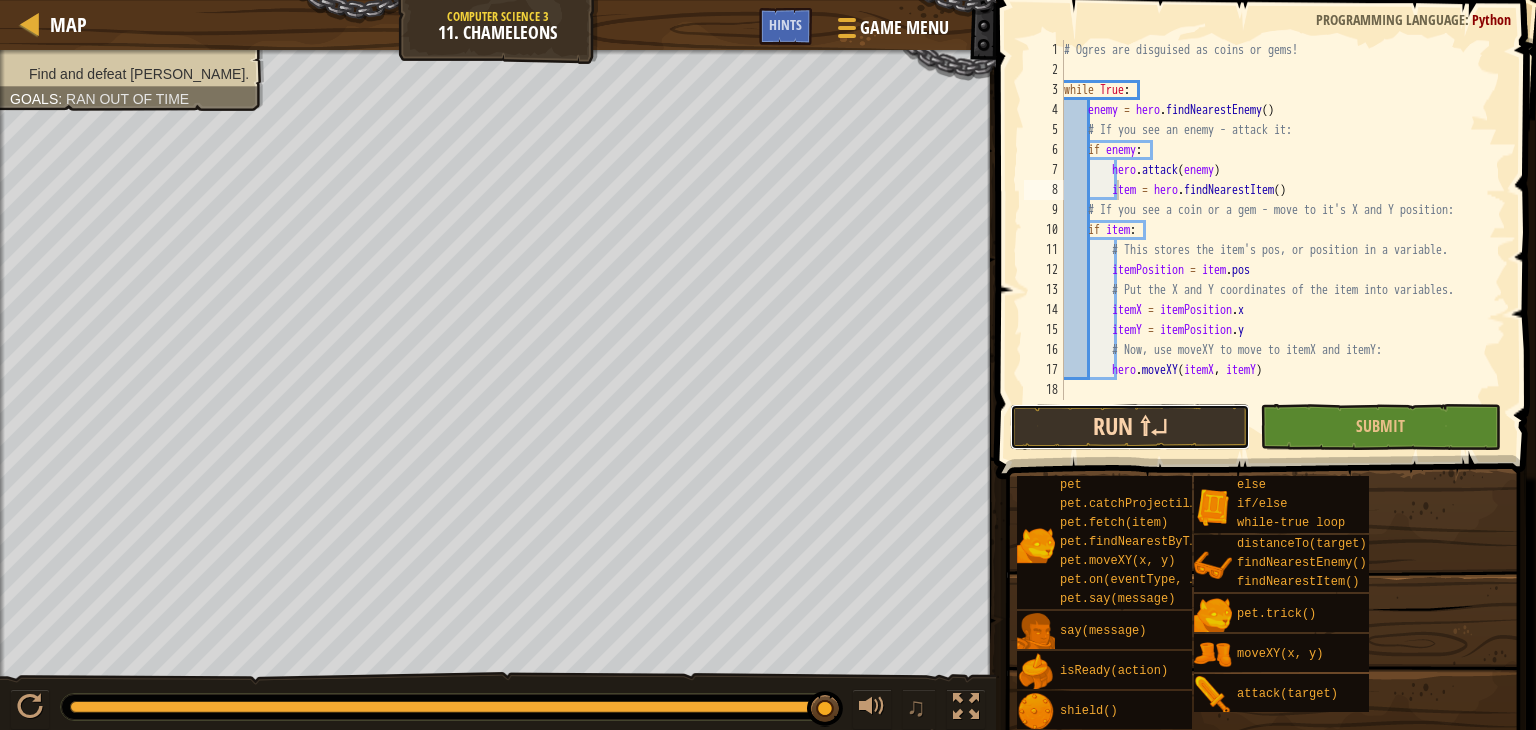 click on "Run ⇧↵" at bounding box center [1130, 427] 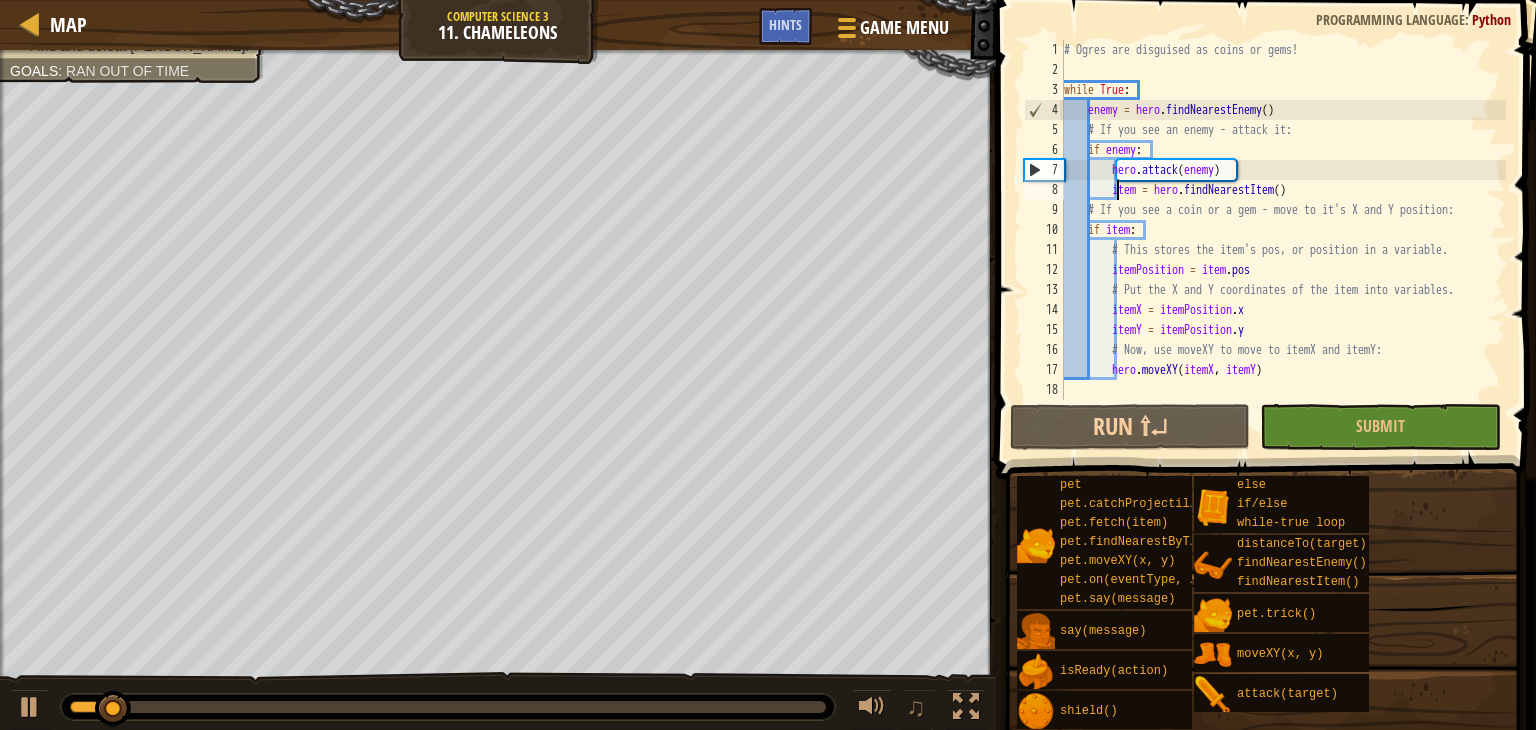 click on "# Ogres are disguised as coins or gems! while   True :      enemy   =   hero . findNearestEnemy ( )      # If you see an enemy - attack it:      if   enemy :          hero . attack ( enemy )          item   =   hero . findNearestItem ( )      # If you see a coin or a gem - move to it's X and Y position:      if   item :          # This stores the item's pos, or position in a variable.          itemPosition   =   item . pos          # Put the X and Y coordinates of the item into variables.          itemX   =   itemPosition . x          itemY   =   itemPosition . y          # Now, use moveXY to move to itemX and itemY:          hero . moveXY ( itemX ,   itemY )" at bounding box center (1283, 240) 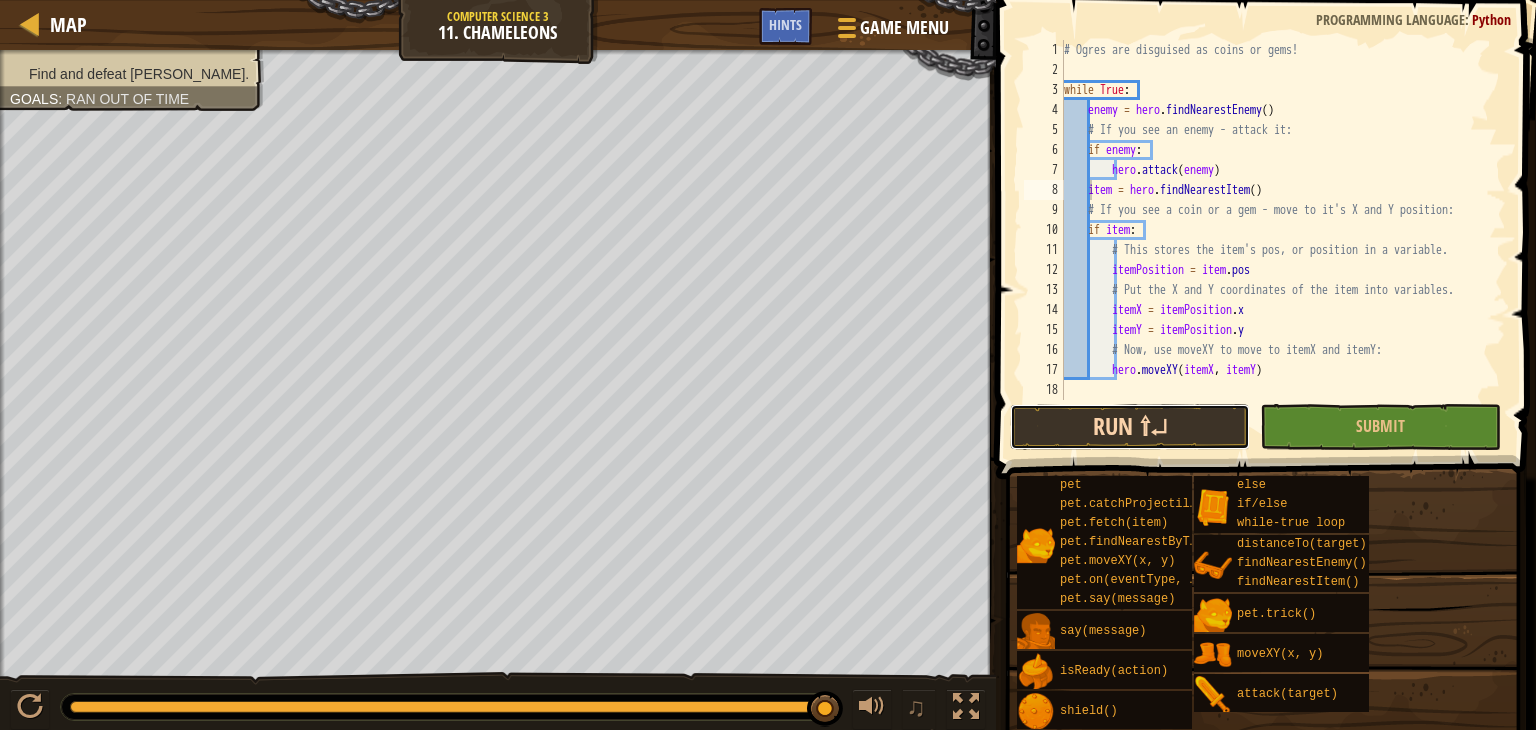 click on "Run ⇧↵" at bounding box center [1130, 427] 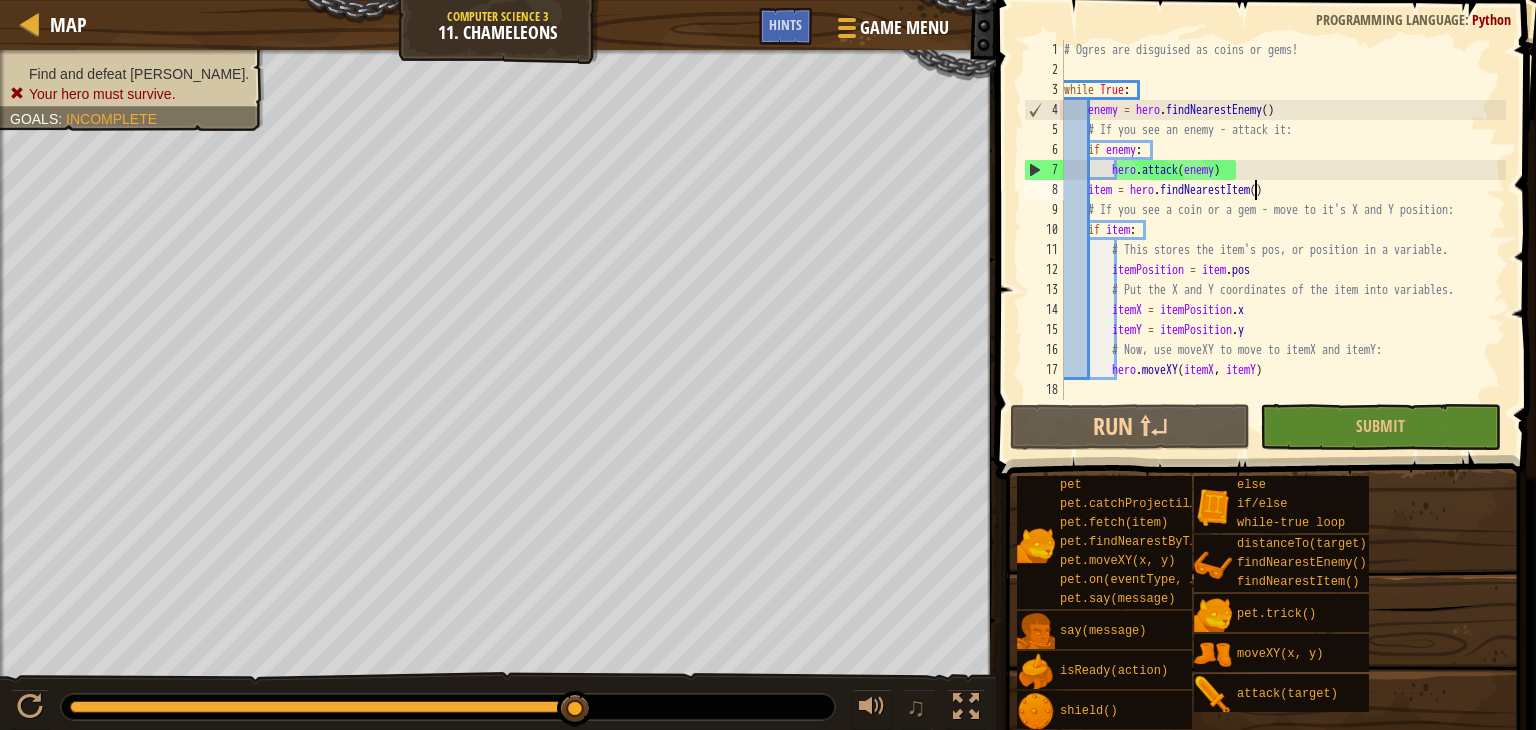 click on "# Ogres are disguised as coins or gems! while   True :      enemy   =   hero . findNearestEnemy ( )      # If you see an enemy - attack it:      if   enemy :          hero . attack ( enemy )      item   =   hero . findNearestItem ( )      # If you see a coin or a gem - move to it's X and Y position:      if   item :          # This stores the item's pos, or position in a variable.          itemPosition   =   item . pos          # Put the X and Y coordinates of the item into variables.          itemX   =   itemPosition . x          itemY   =   itemPosition . y          # Now, use moveXY to move to itemX and itemY:          hero . moveXY ( itemX ,   itemY )" at bounding box center (1283, 240) 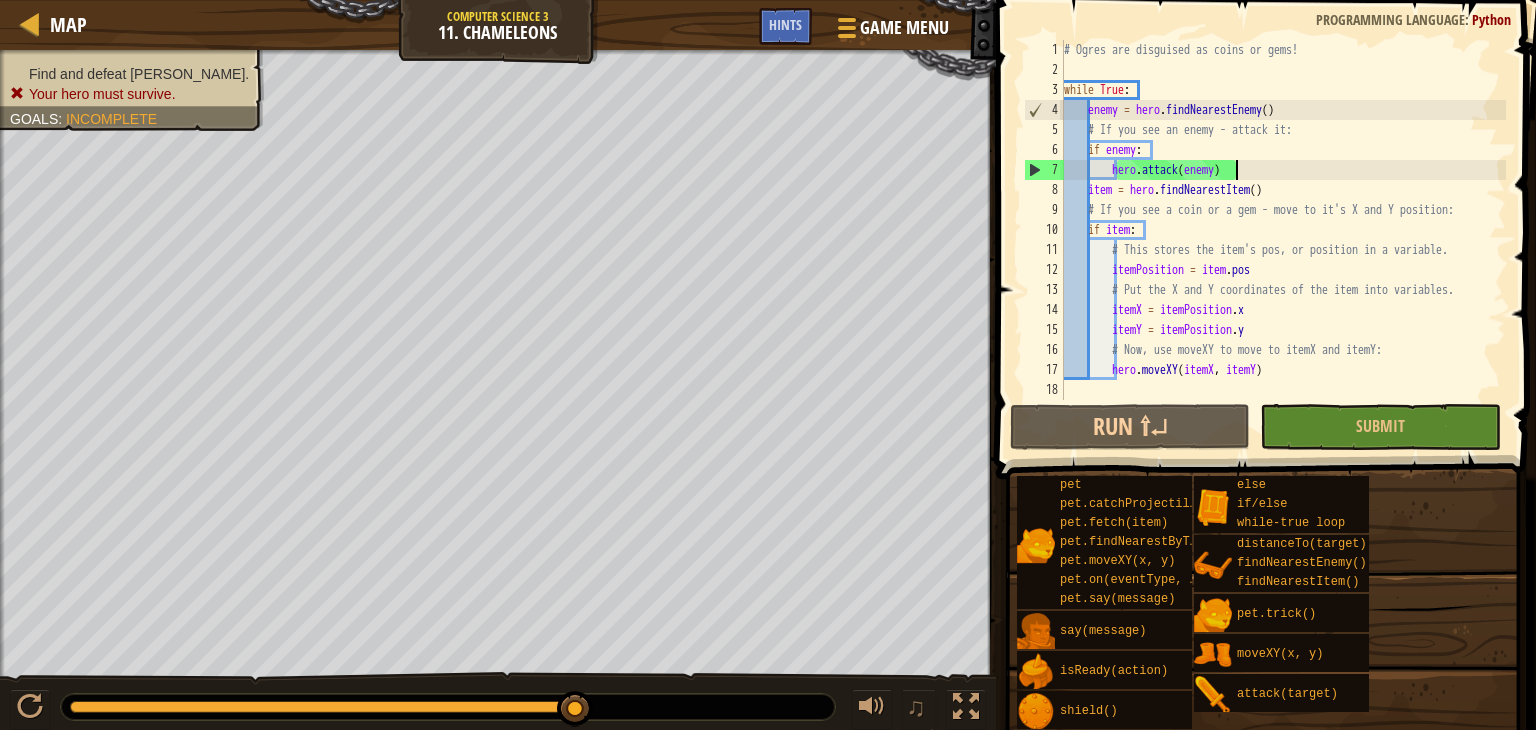click on "# Ogres are disguised as coins or gems! while   True :      enemy   =   hero . findNearestEnemy ( )      # If you see an enemy - attack it:      if   enemy :          hero . attack ( enemy )      item   =   hero . findNearestItem ( )      # If you see a coin or a gem - move to it's X and Y position:      if   item :          # This stores the item's pos, or position in a variable.          itemPosition   =   item . pos          # Put the X and Y coordinates of the item into variables.          itemX   =   itemPosition . x          itemY   =   itemPosition . y          # Now, use moveXY to move to itemX and itemY:          hero . moveXY ( itemX ,   itemY )" at bounding box center [1283, 240] 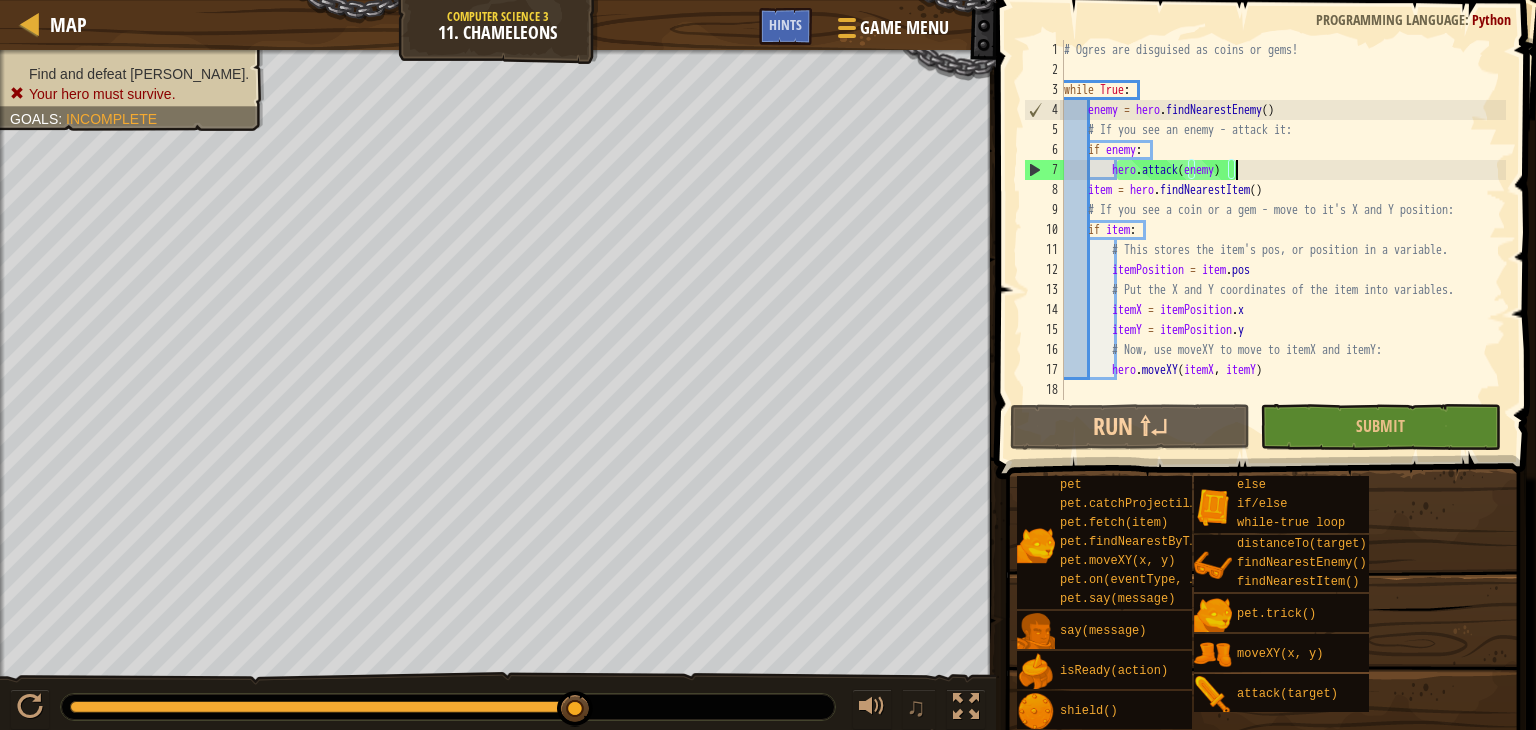 scroll, scrollTop: 9, scrollLeft: 3, axis: both 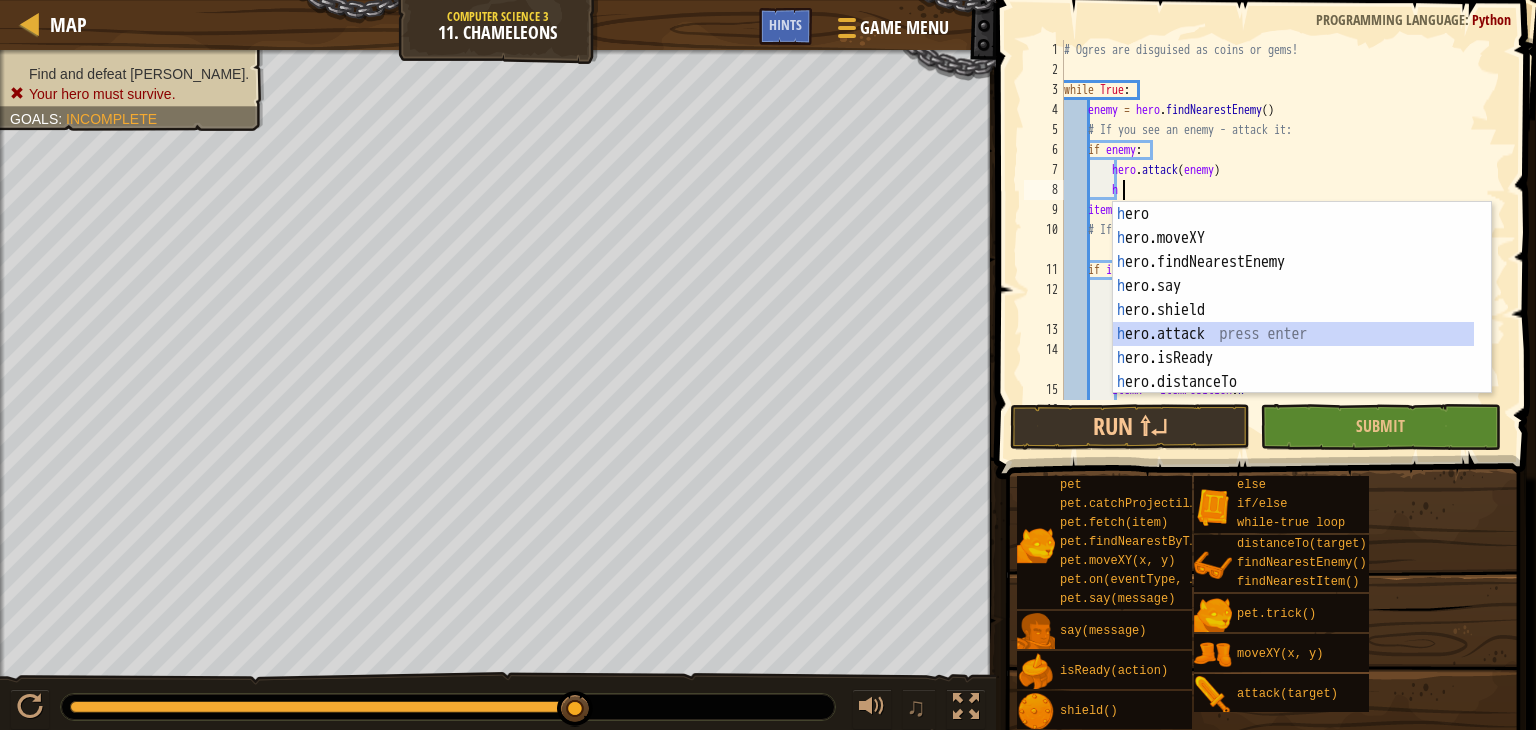 click on "h ero press enter h ero.moveXY press enter h ero.findNearestEnemy press enter h ero.say press enter h ero.shield press enter h ero.attack press enter h ero.isReady press enter h ero.distanceTo press enter h ero.findNearestItem press enter" at bounding box center (1293, 322) 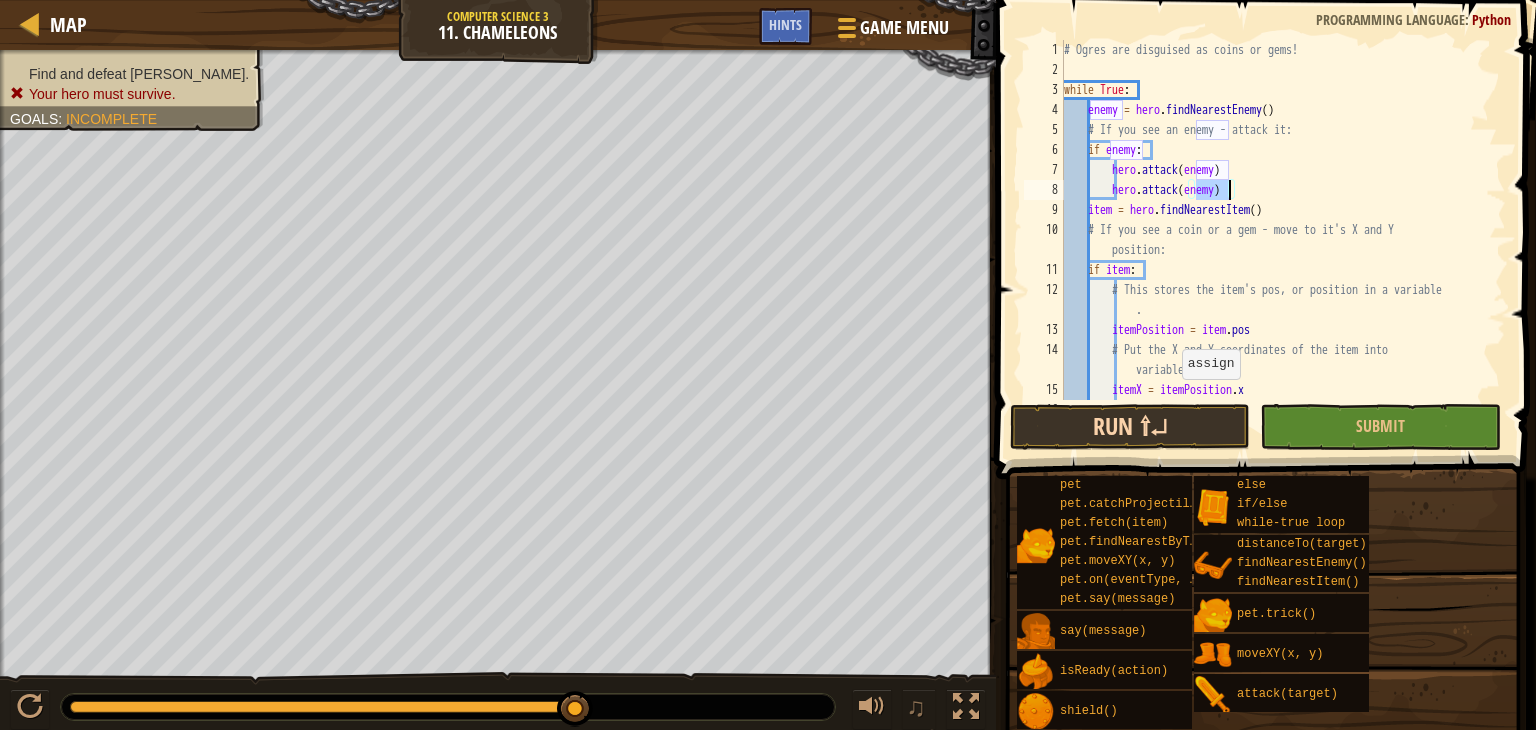 type on "hero.attack(enemy)" 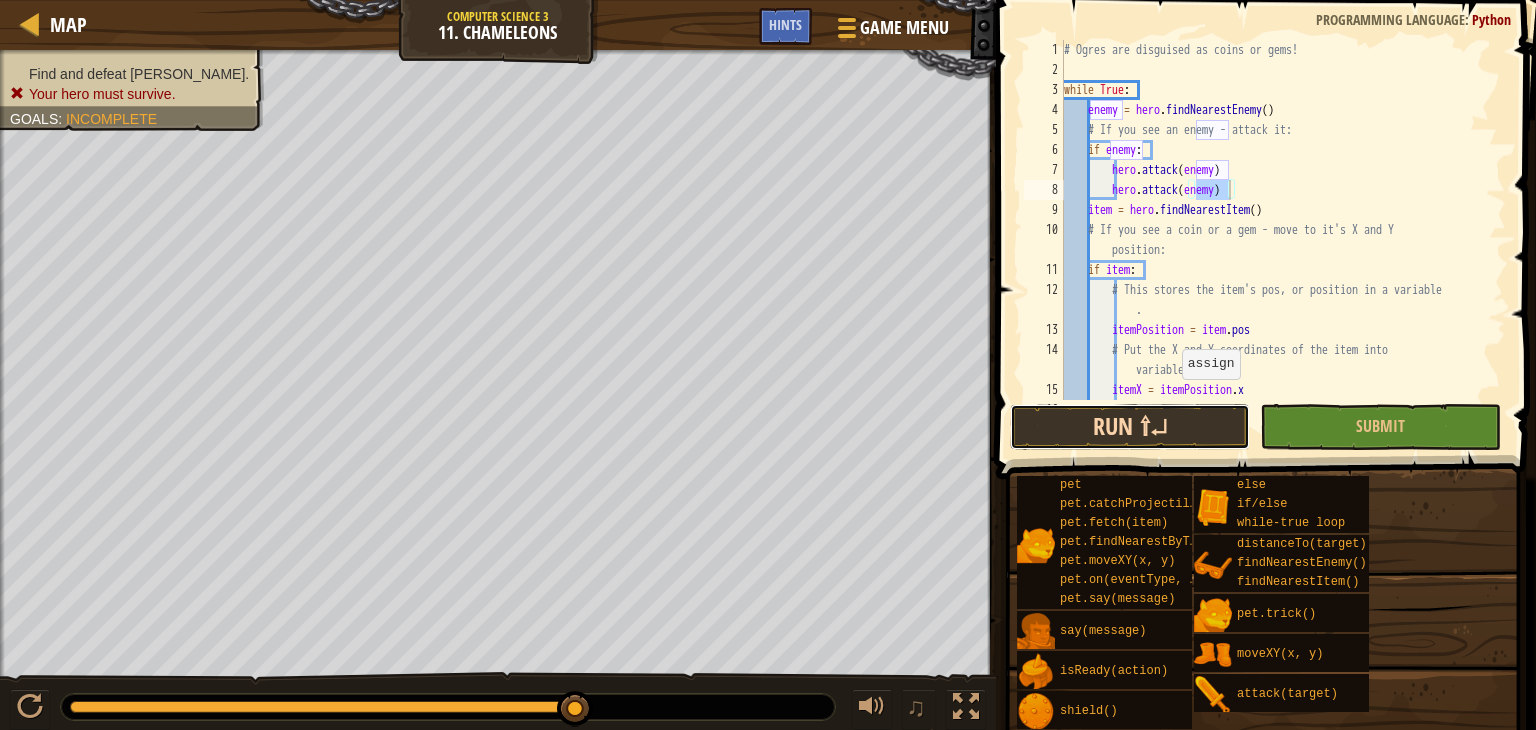 click on "Run ⇧↵" at bounding box center (1130, 427) 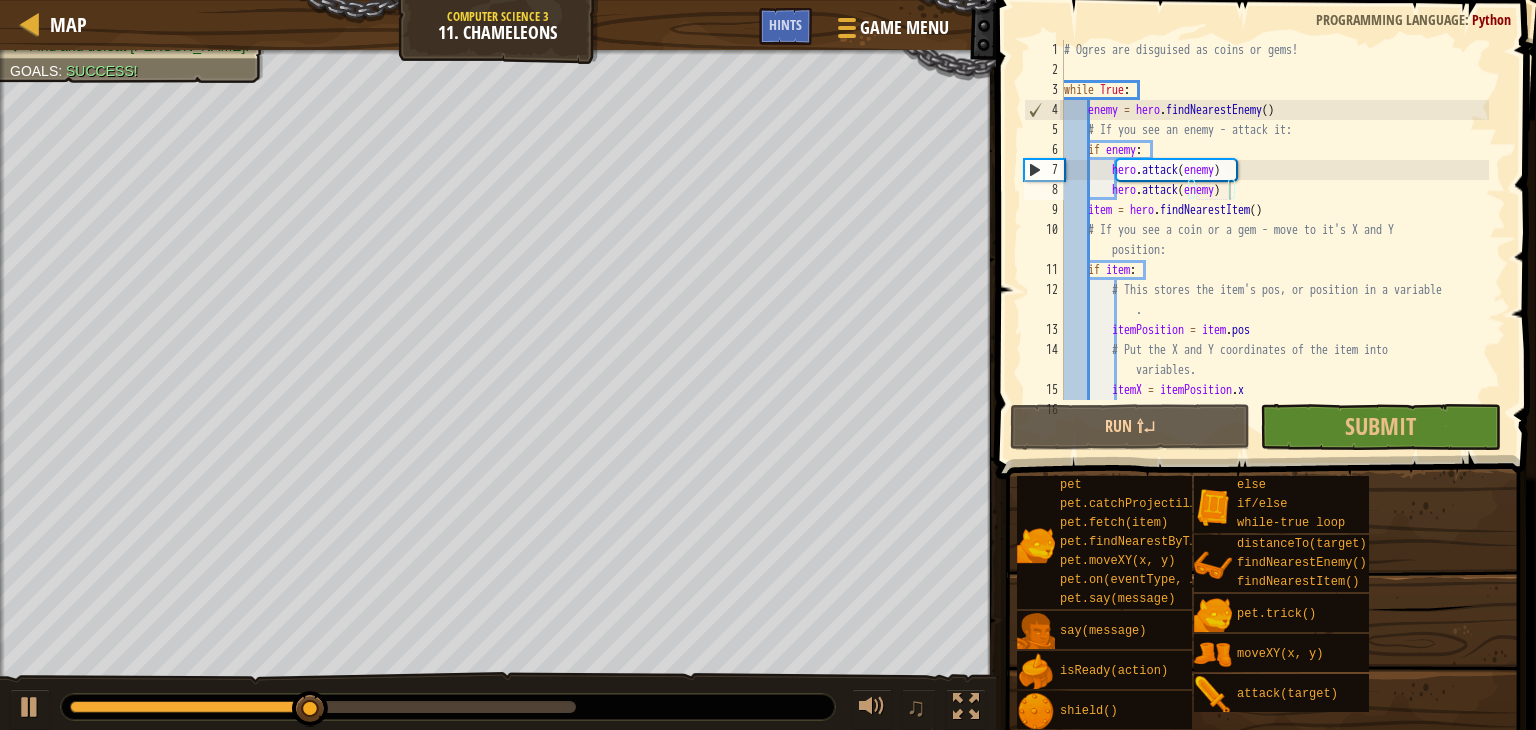 click on "Map Computer Science 3 11. Chameleons Game Menu Done Hints" at bounding box center (498, 25) 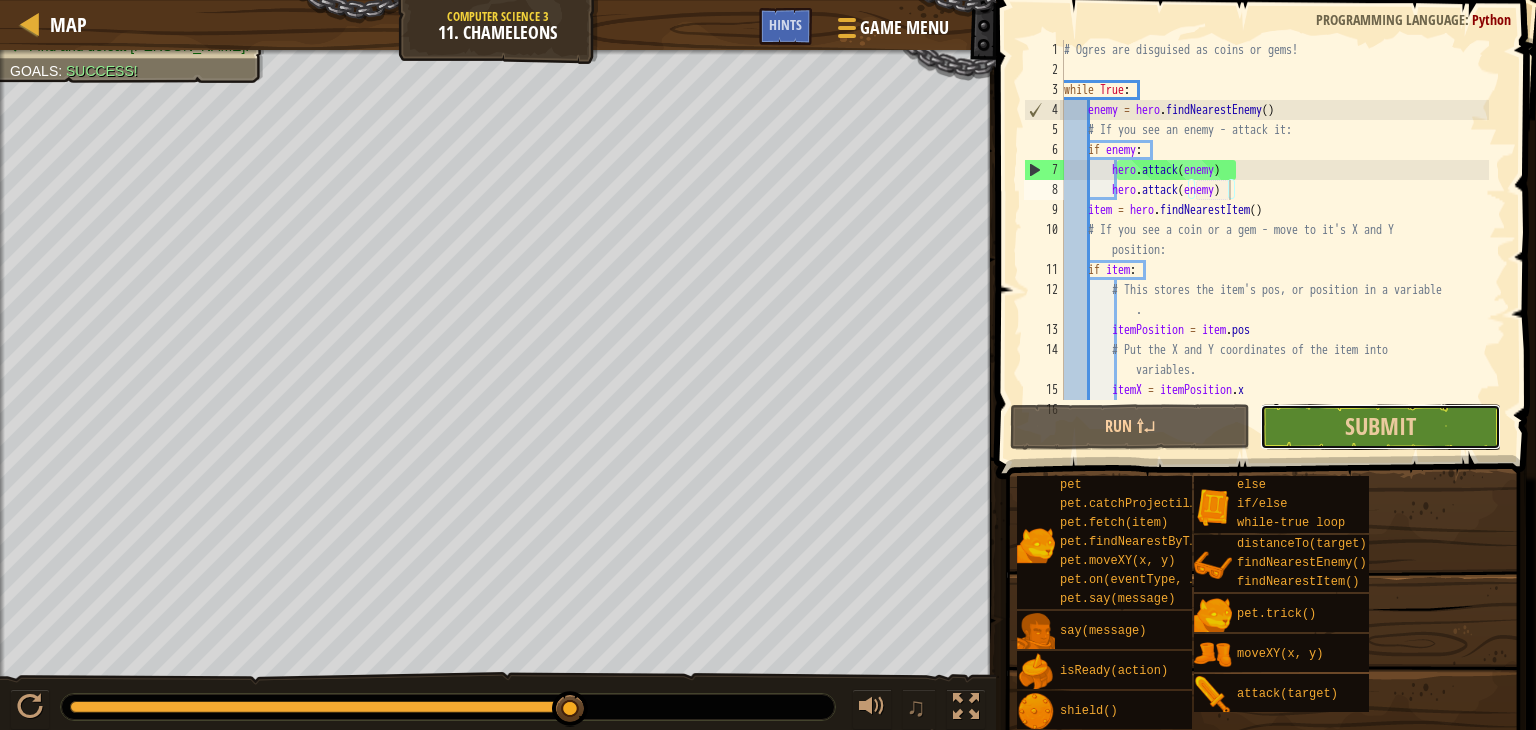 click on "Submit" at bounding box center [1380, 427] 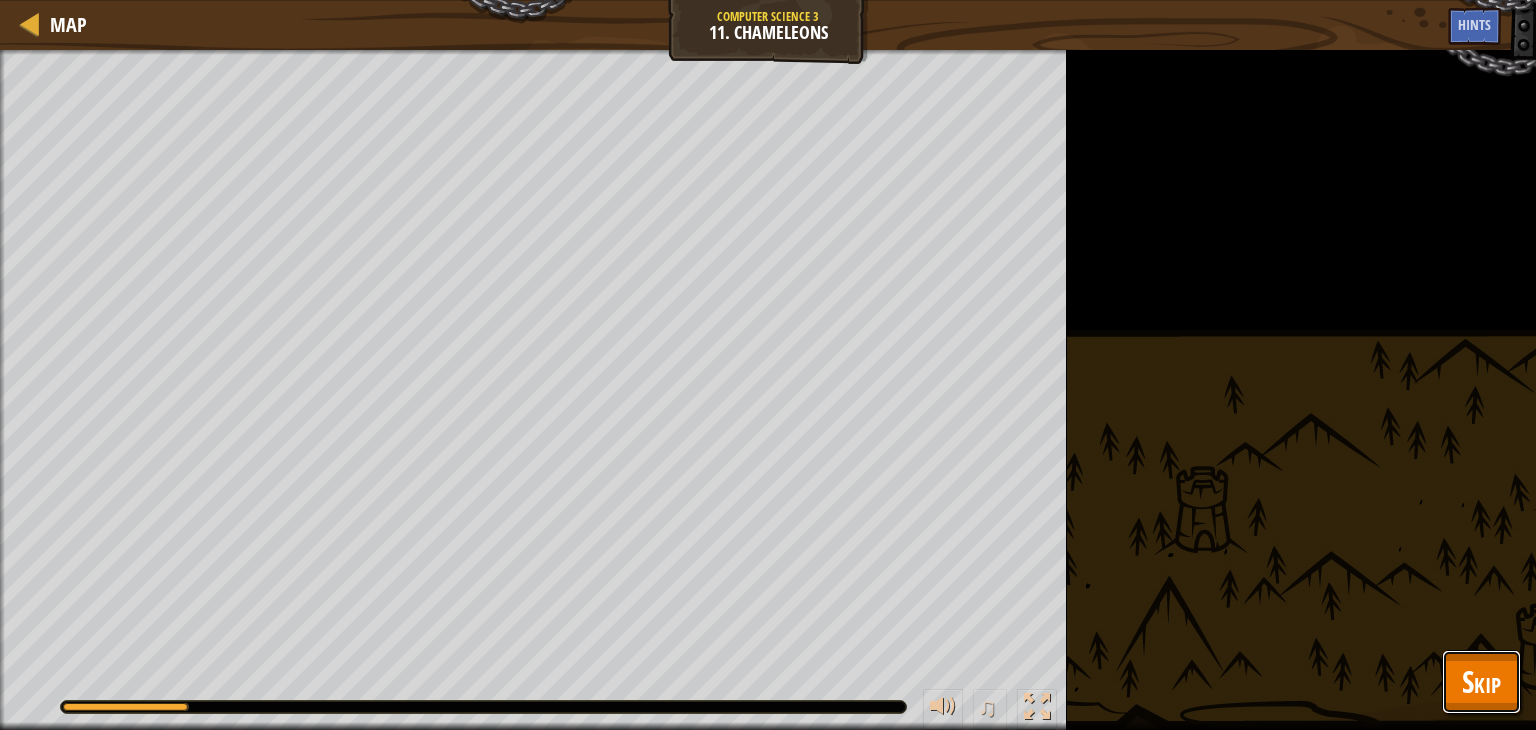 click on "Skip" at bounding box center [1481, 682] 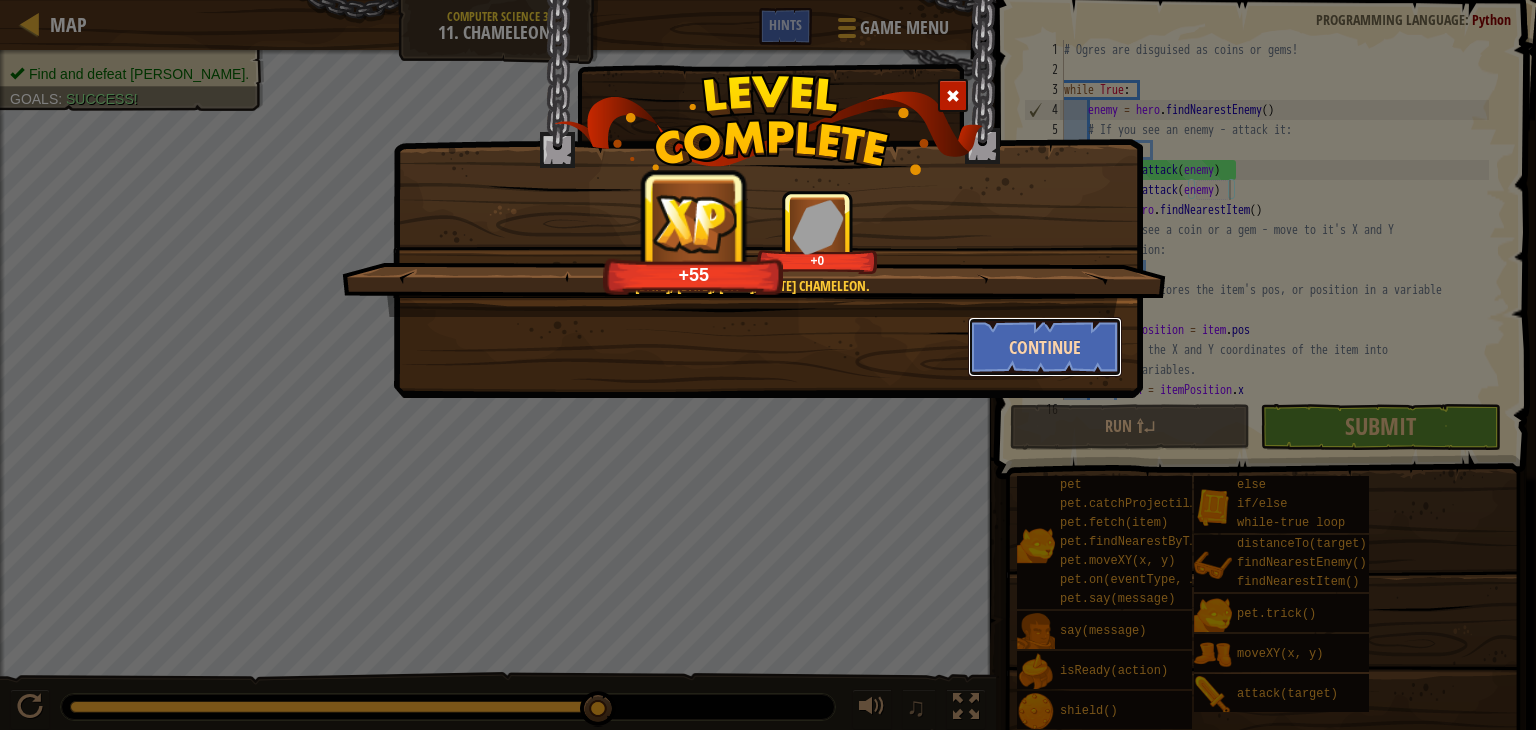 click on "Continue" at bounding box center (1045, 347) 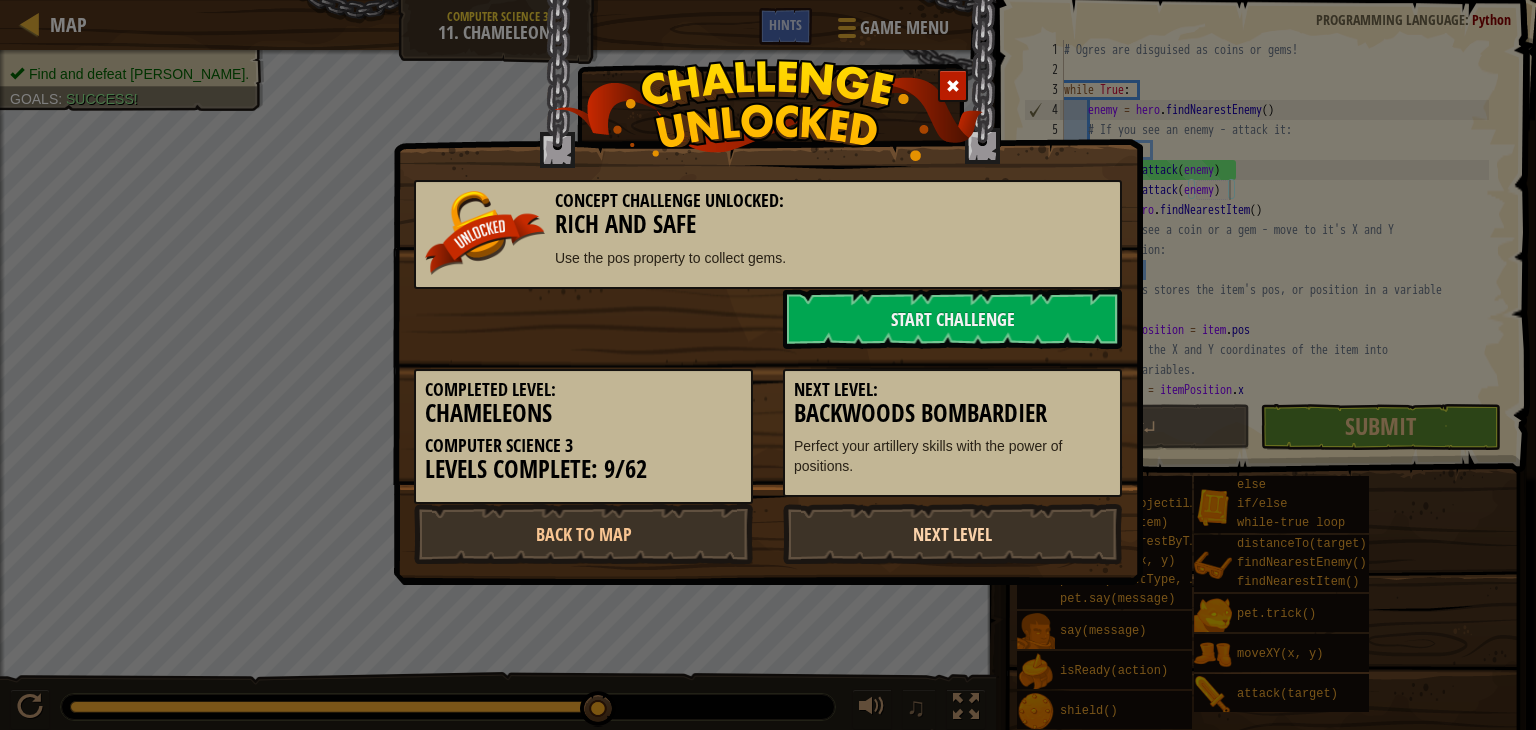 click on "Next Level" at bounding box center (952, 534) 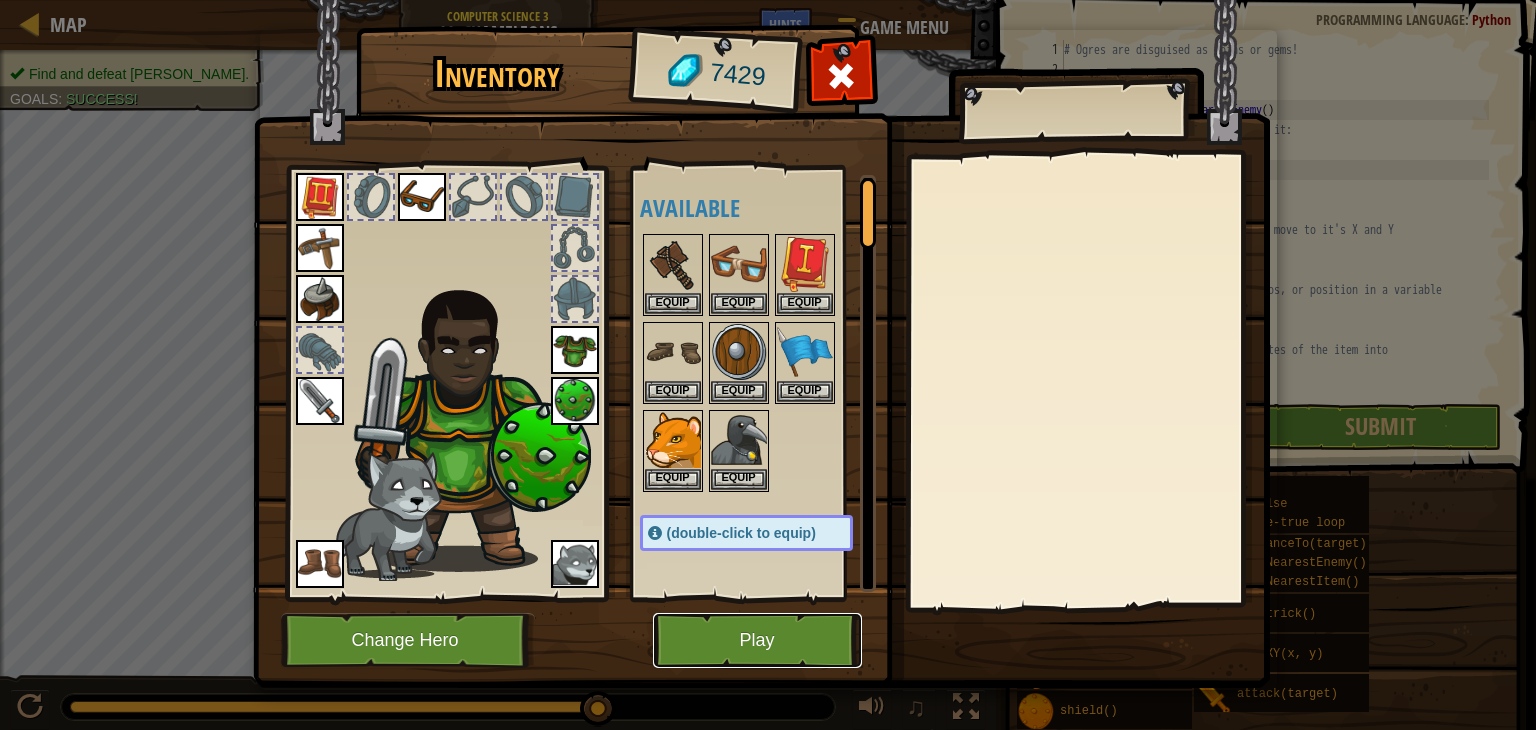 click on "Play" at bounding box center (757, 640) 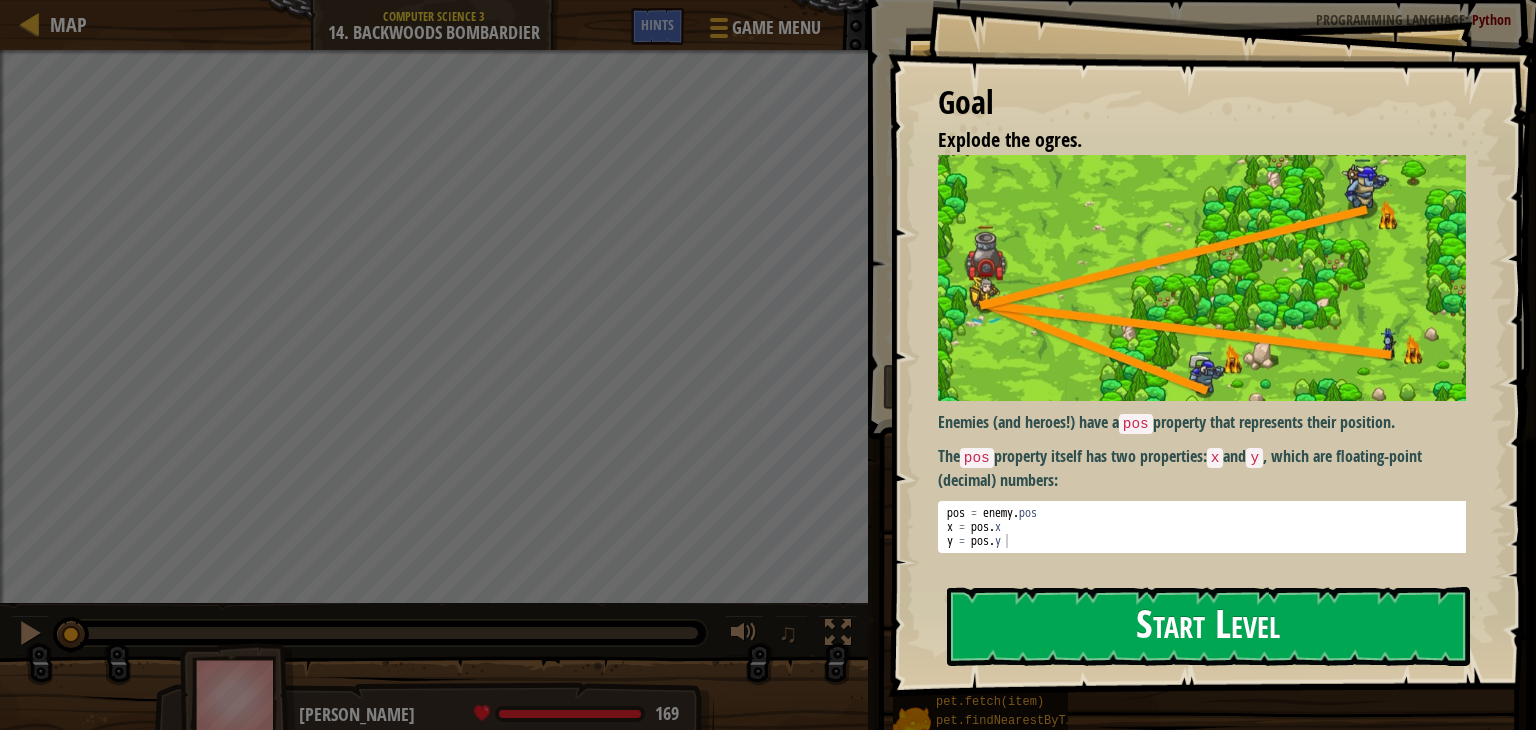 click on "Start Level" at bounding box center [1208, 626] 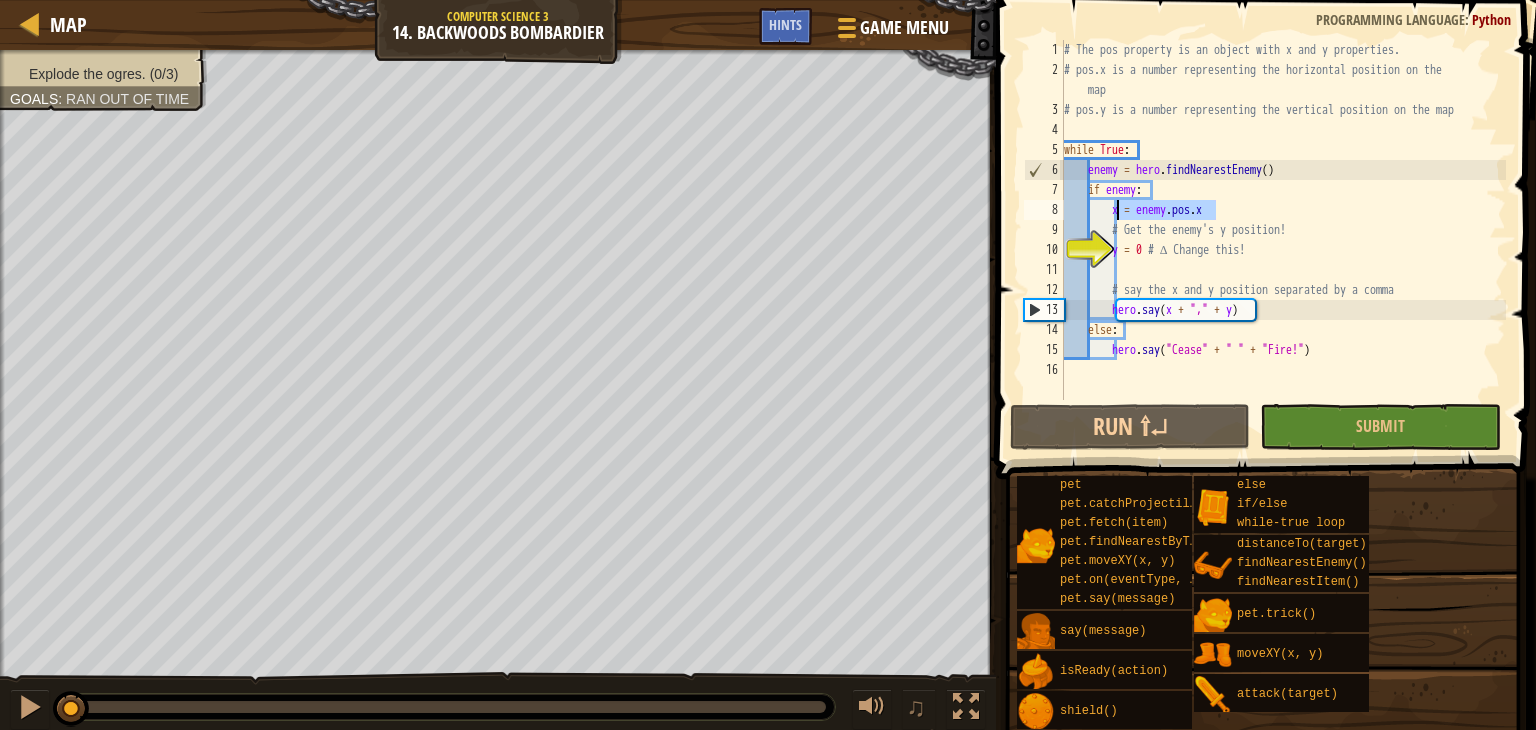 drag, startPoint x: 1225, startPoint y: 215, endPoint x: 1117, endPoint y: 208, distance: 108.226616 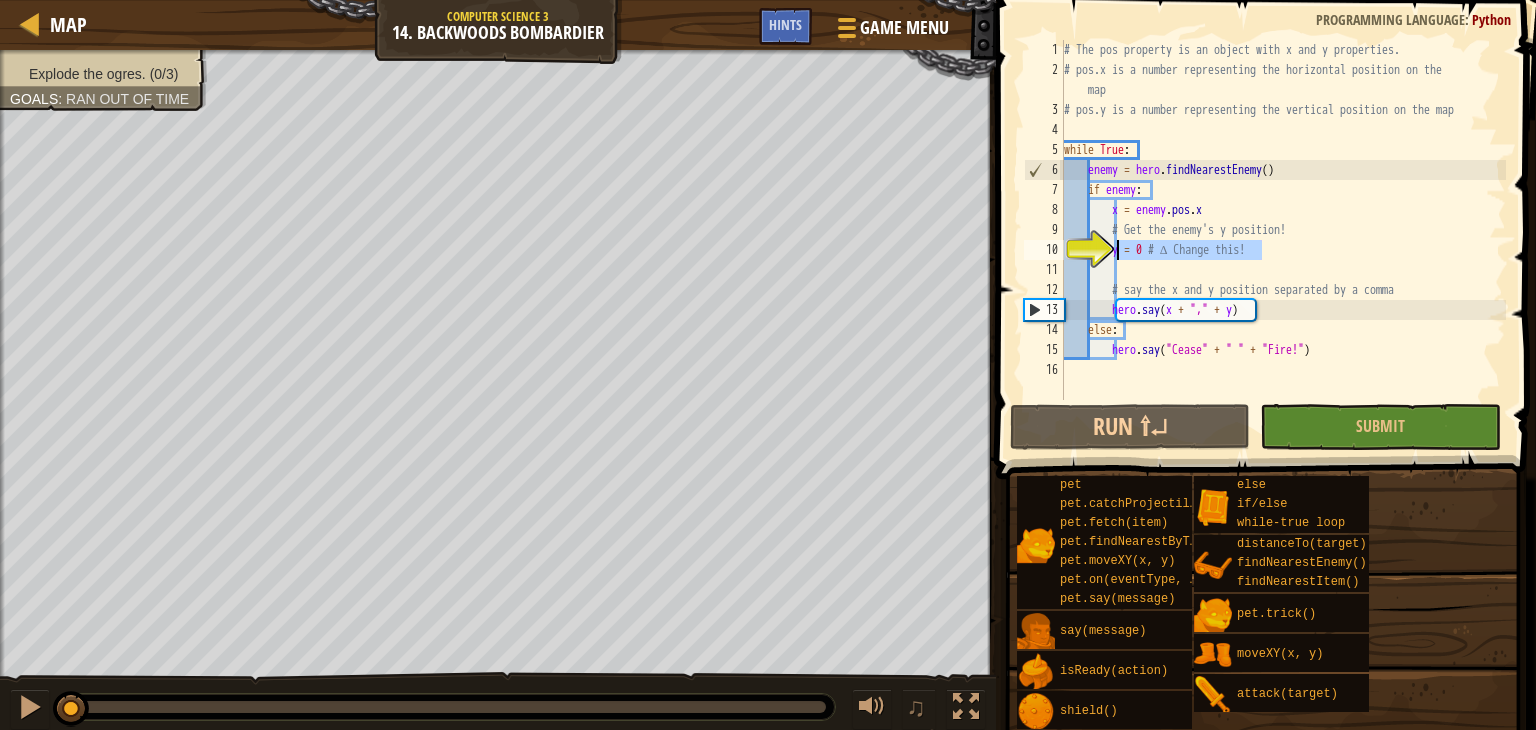 drag, startPoint x: 1264, startPoint y: 256, endPoint x: 1116, endPoint y: 240, distance: 148.86235 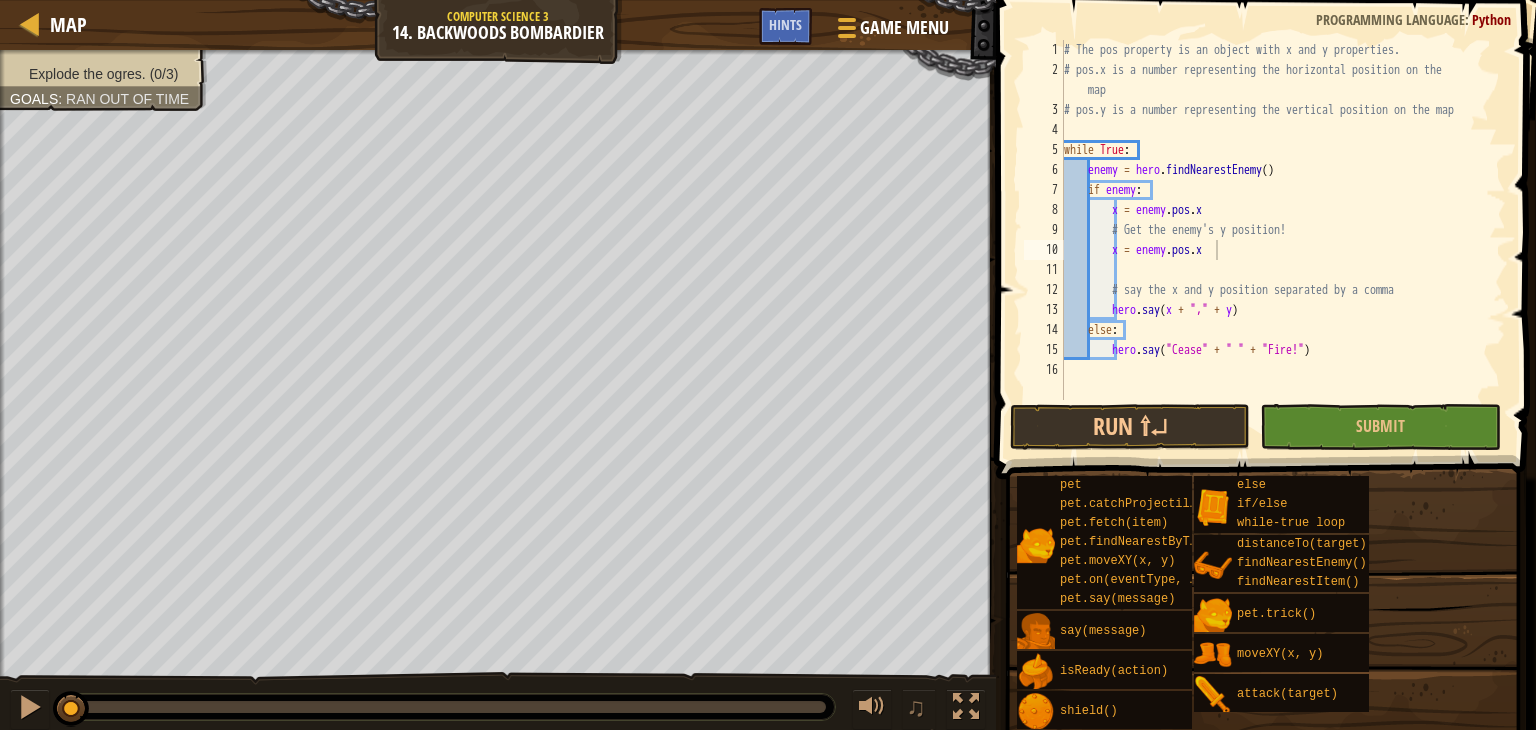 click at bounding box center (1263, 751) 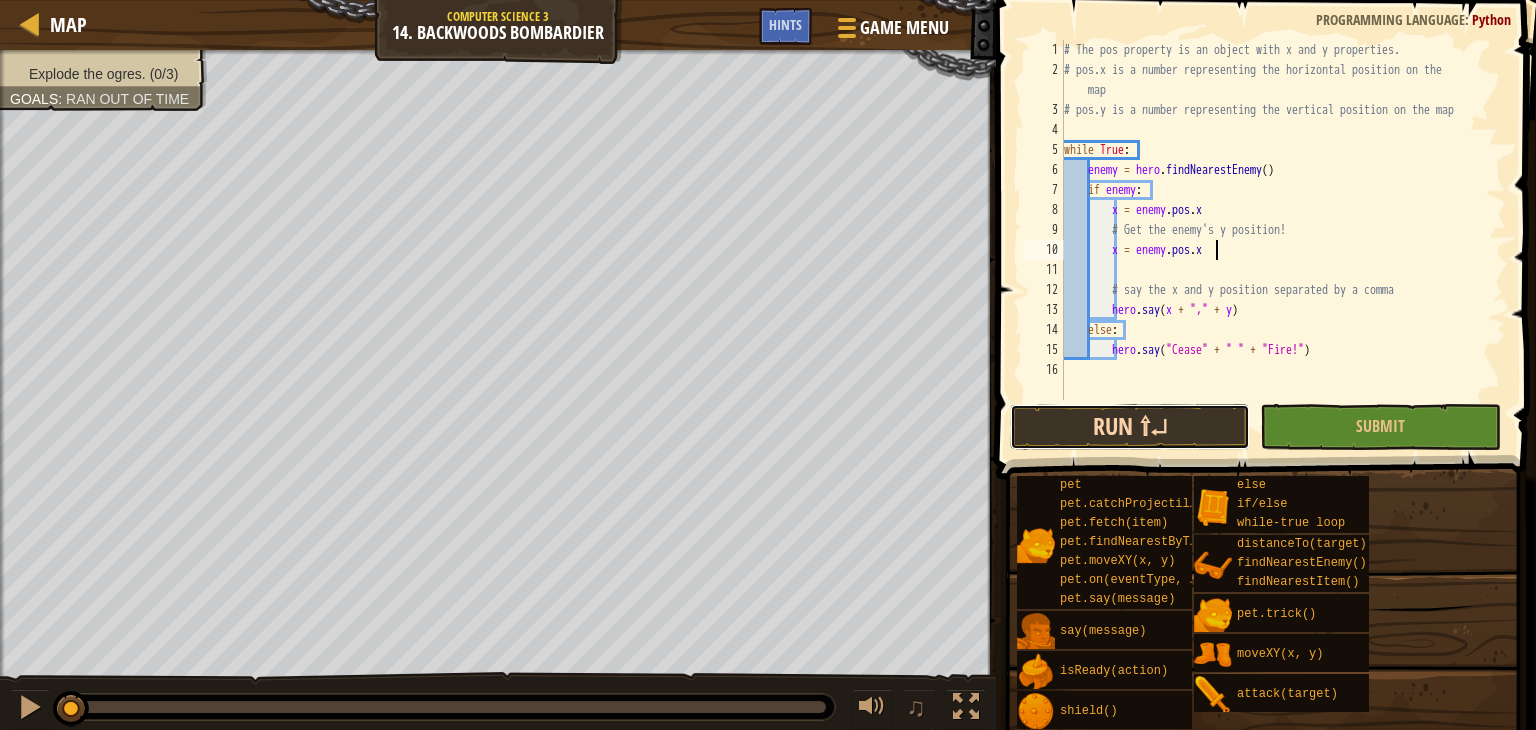 click on "Run ⇧↵" at bounding box center [1130, 427] 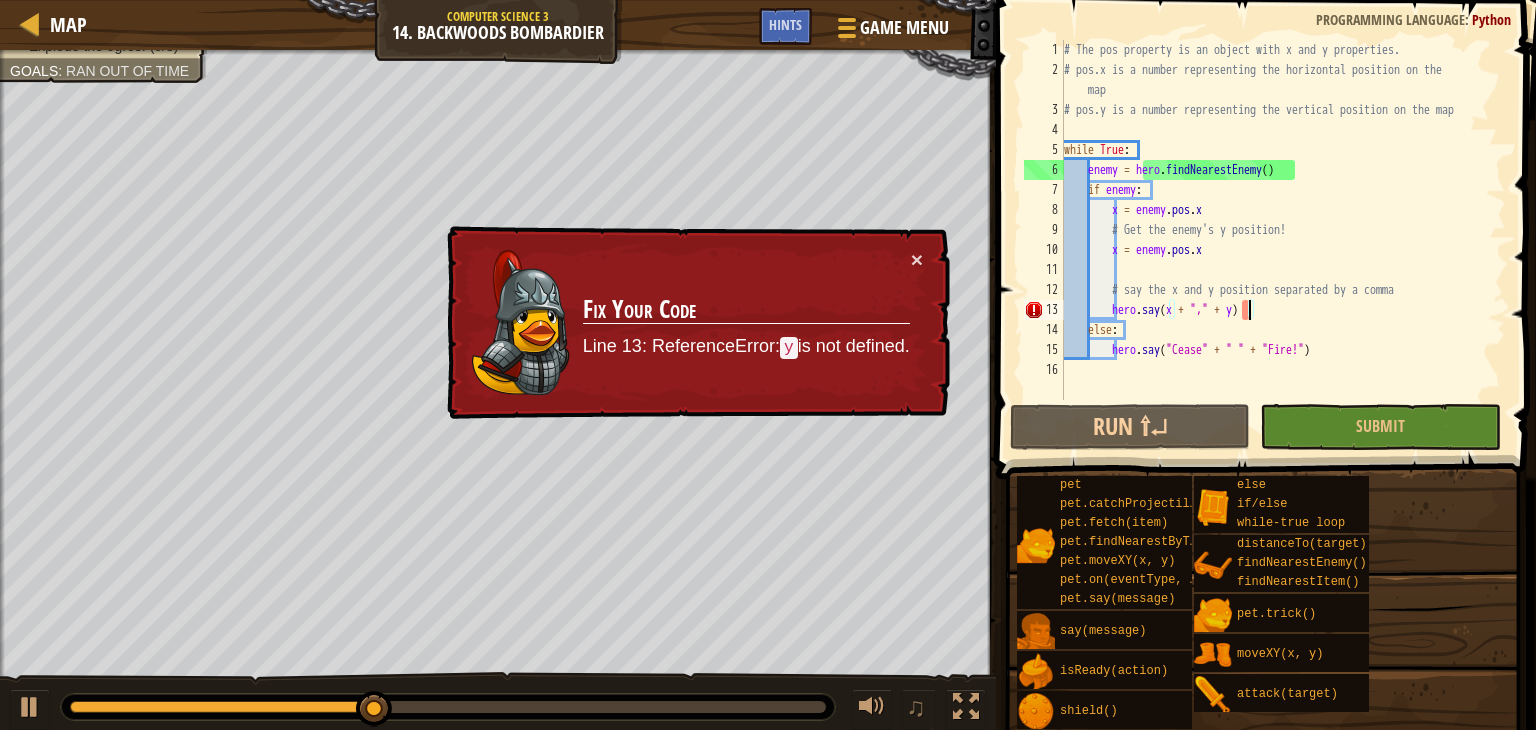 click on "# The pos property is an object with x and y properties. # pos.x is a number representing the horizontal position on the       map # pos.y is a number representing the vertical position on the map while   True :      enemy   =   hero . findNearestEnemy ( )      if   enemy :          x   =   enemy . pos . x          # Get the enemy's y position!          x   =   enemy . pos . x                   # say the x and y position separated by a comma          hero . say ( x   +   ","   +   y )      else :          hero . say ( "Cease"   +   " "   +   "Fire!" )" at bounding box center [1283, 240] 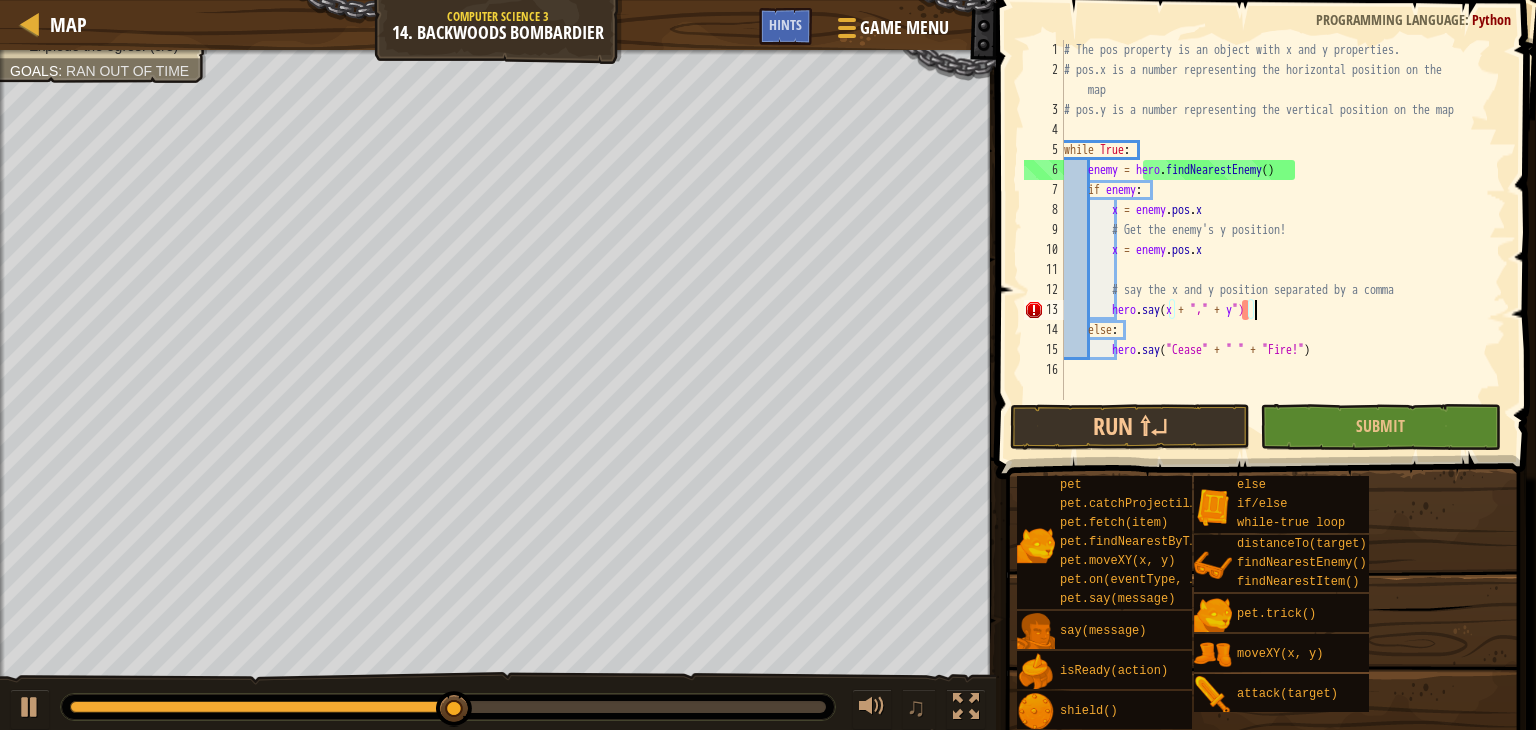 scroll, scrollTop: 9, scrollLeft: 15, axis: both 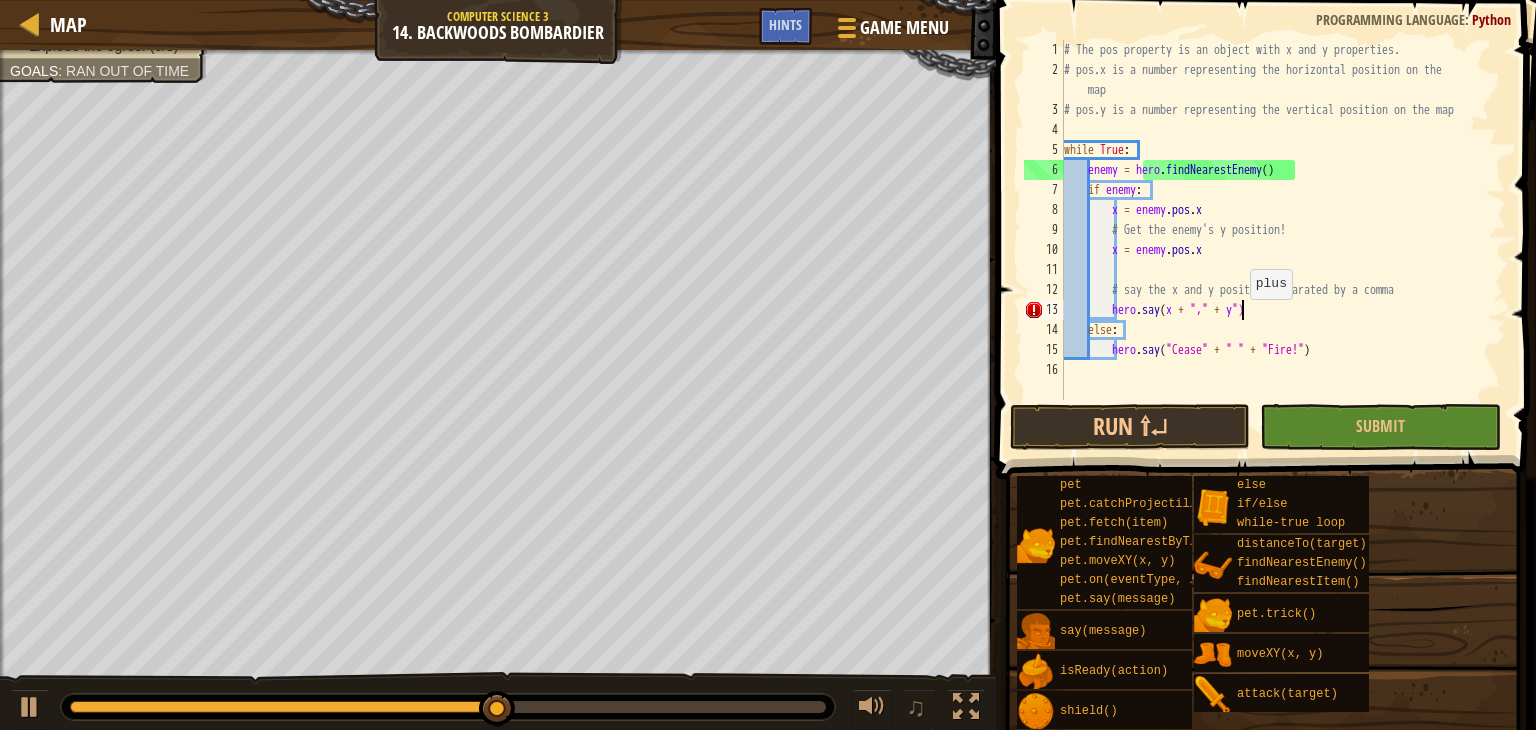 click on "# The pos property is an object with x and y properties. # pos.x is a number representing the horizontal position on the       map # pos.y is a number representing the vertical position on the map while   True :      enemy   =   hero . findNearestEnemy ( )      if   enemy :          x   =   enemy . pos . x          # Get the enemy's y position!          x   =   enemy . pos . x                   # say the x and y position separated by a comma          hero . say ( x   +   ","   +   y ")      else :          hero . say ( "Cease"   +   " "   +   "Fire!" )" at bounding box center (1283, 240) 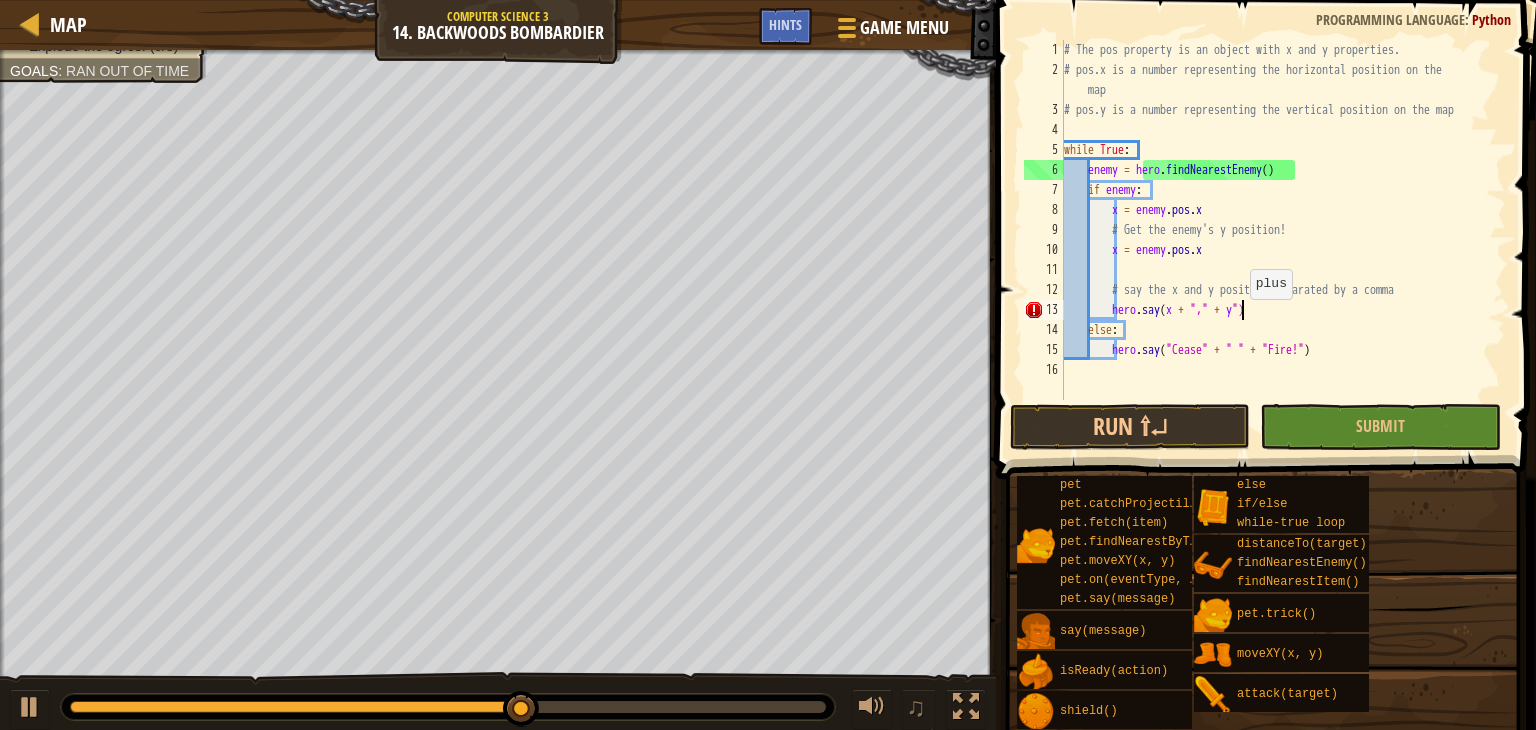 scroll, scrollTop: 9, scrollLeft: 16, axis: both 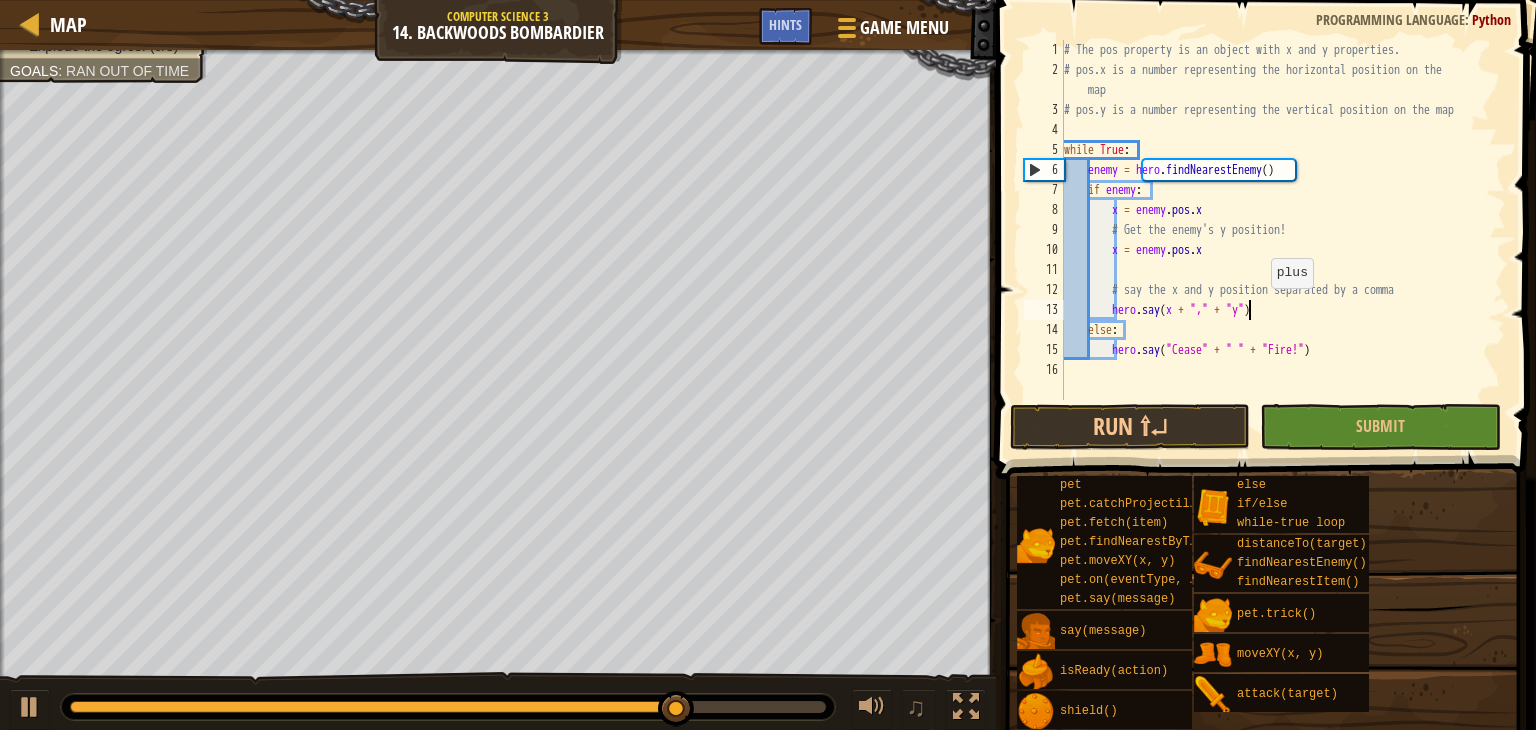 click on "# The pos property is an object with x and y properties. # pos.x is a number representing the horizontal position on the       map # pos.y is a number representing the vertical position on the map while   True :      enemy   =   hero . findNearestEnemy ( )      if   enemy :          x   =   enemy . pos . x          # Get the enemy's y position!          x   =   enemy . pos . x                   # say the x and y position separated by a comma          hero . say ( x   +   ","   +   "y" )      else :          hero . say ( "Cease"   +   " "   +   "Fire!" )" at bounding box center [1283, 240] 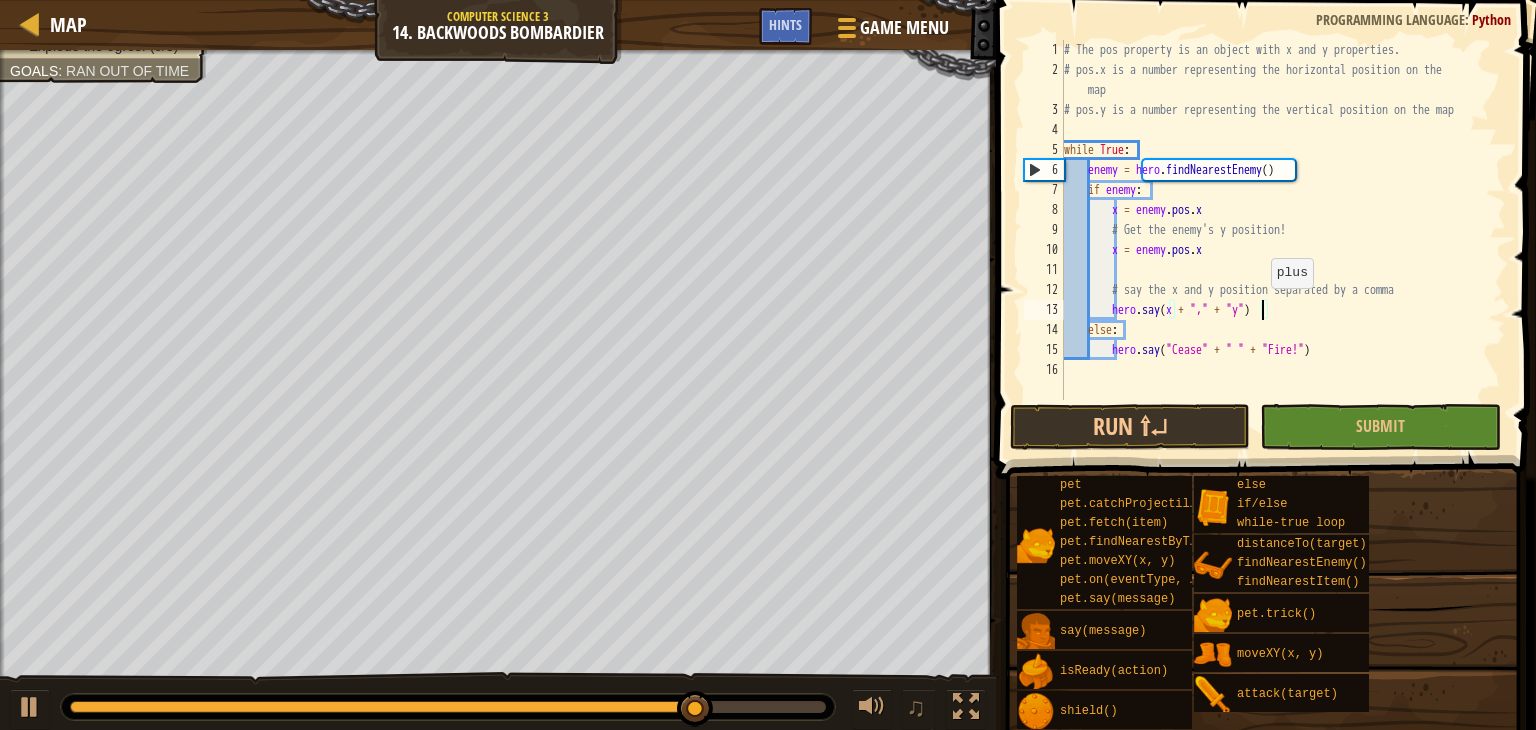 scroll, scrollTop: 9, scrollLeft: 15, axis: both 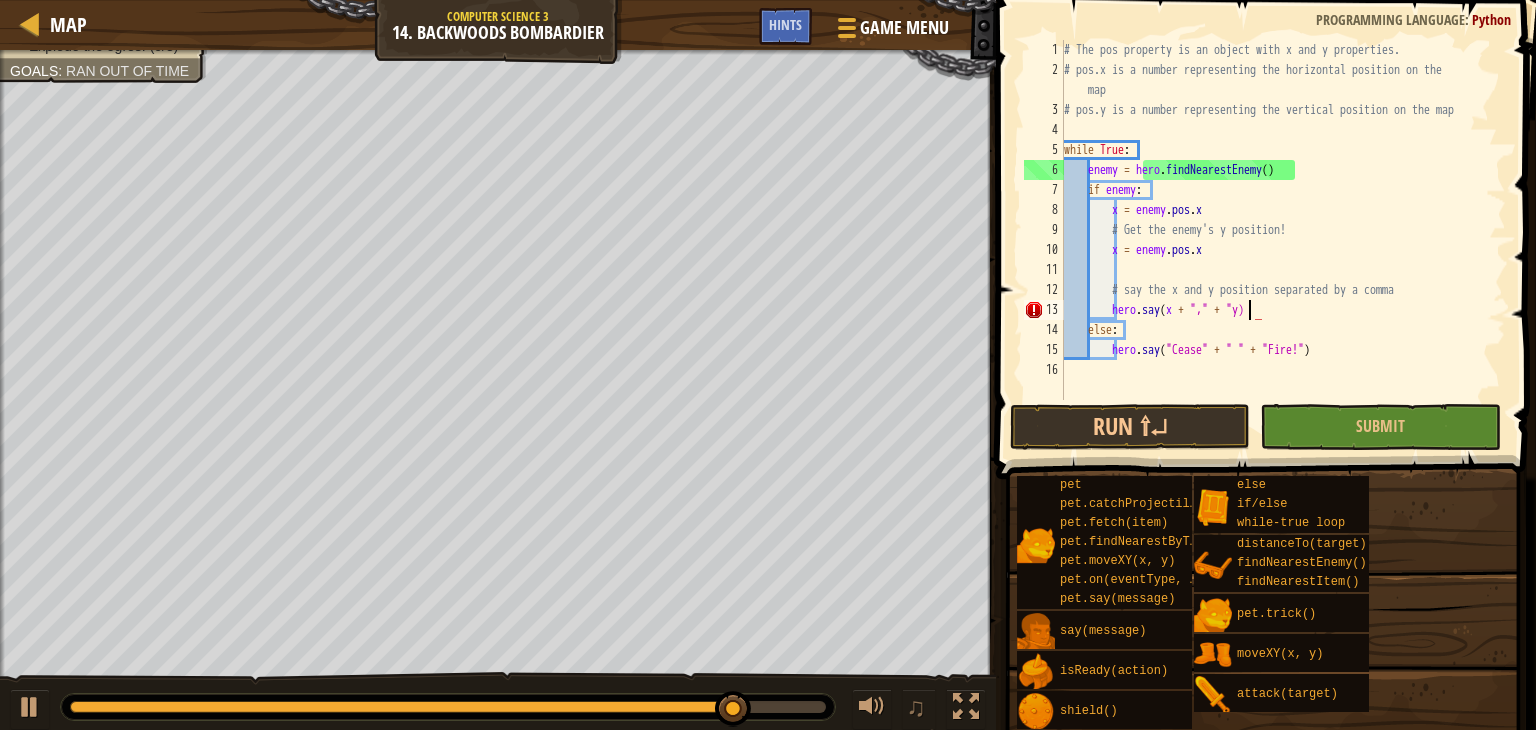 click on "# The pos property is an object with x and y properties. # pos.x is a number representing the horizontal position on the       map # pos.y is a number representing the vertical position on the map while   True :      enemy   =   hero . findNearestEnemy ( )      if   enemy :          x   =   enemy . pos . x          # Get the enemy's y position!          x   =   enemy . pos . x                   # say the x and y position separated by a comma          hero . say ( x   +   ","   +   "y)      else :          hero . say ( "Cease"   +   " "   +   "Fire!" )" at bounding box center (1283, 240) 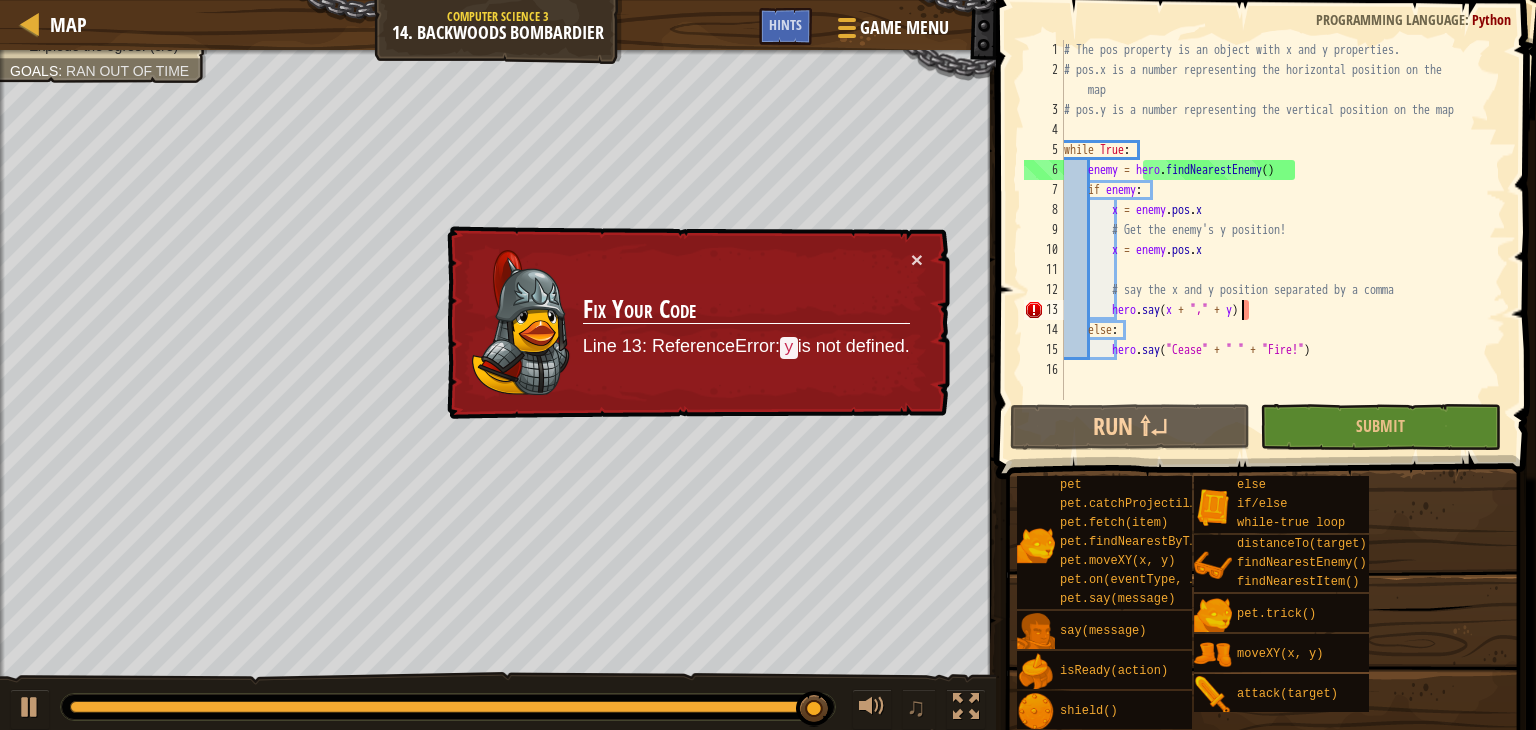 scroll, scrollTop: 9, scrollLeft: 15, axis: both 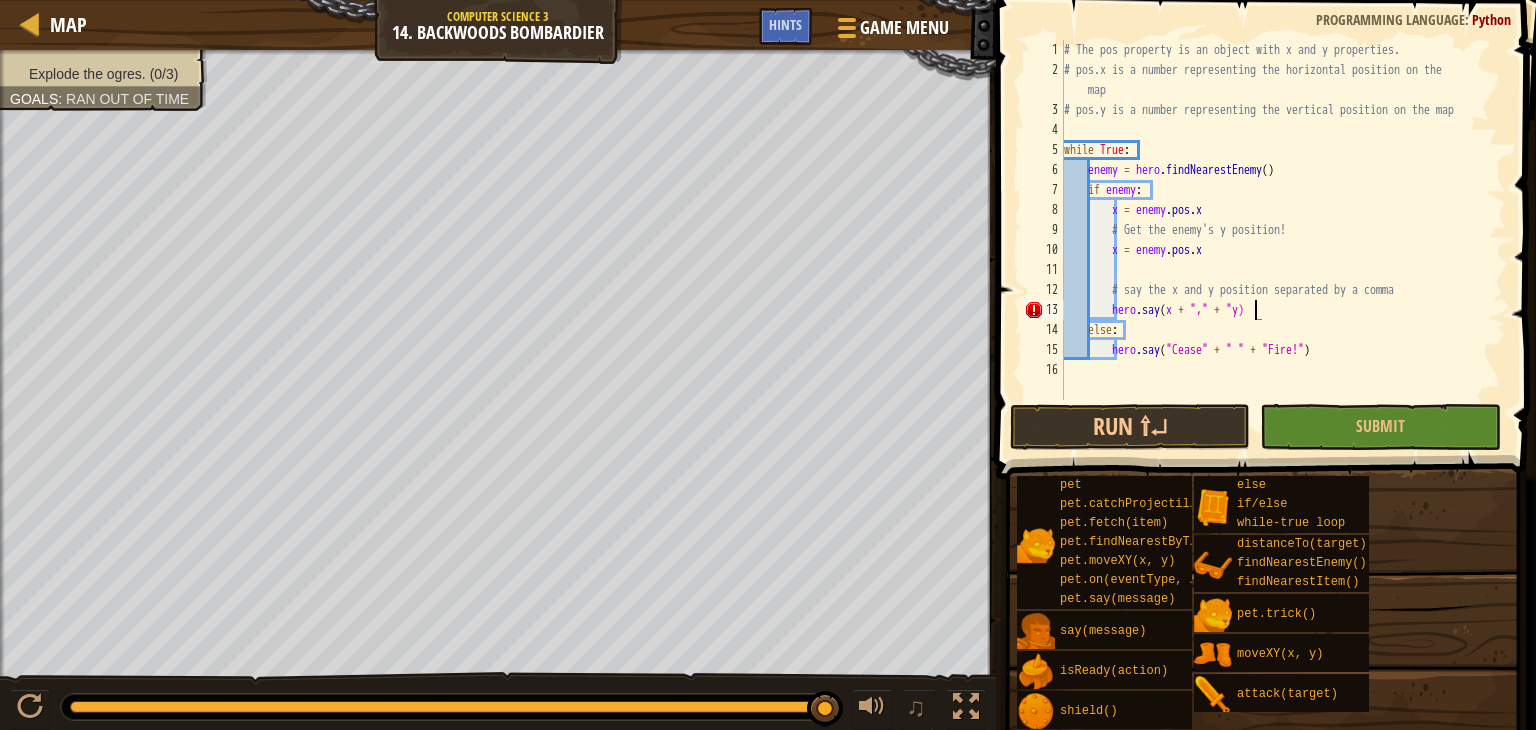 click on "# The pos property is an object with x and y properties. # pos.x is a number representing the horizontal position on the       map # pos.y is a number representing the vertical position on the map while   True :      enemy   =   hero . findNearestEnemy ( )      if   enemy :          x   =   enemy . pos . x          # Get the enemy's y position!          x   =   enemy . pos . x                   # say the x and y position separated by a comma          hero . say ( x   +   ","   +   "y)      else :          hero . say ( "Cease"   +   " "   +   "Fire!" )" at bounding box center (1283, 240) 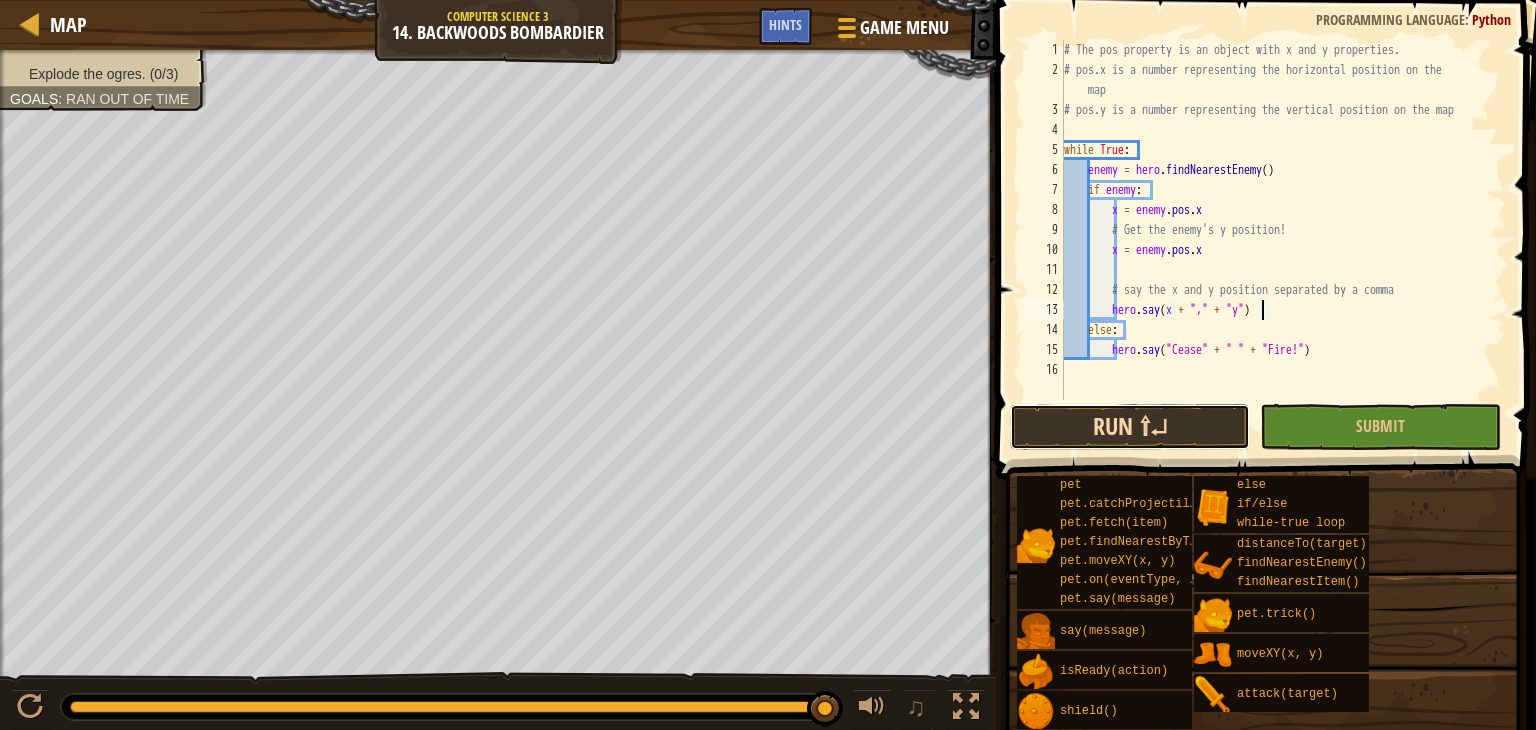 click on "Run ⇧↵" at bounding box center (1130, 427) 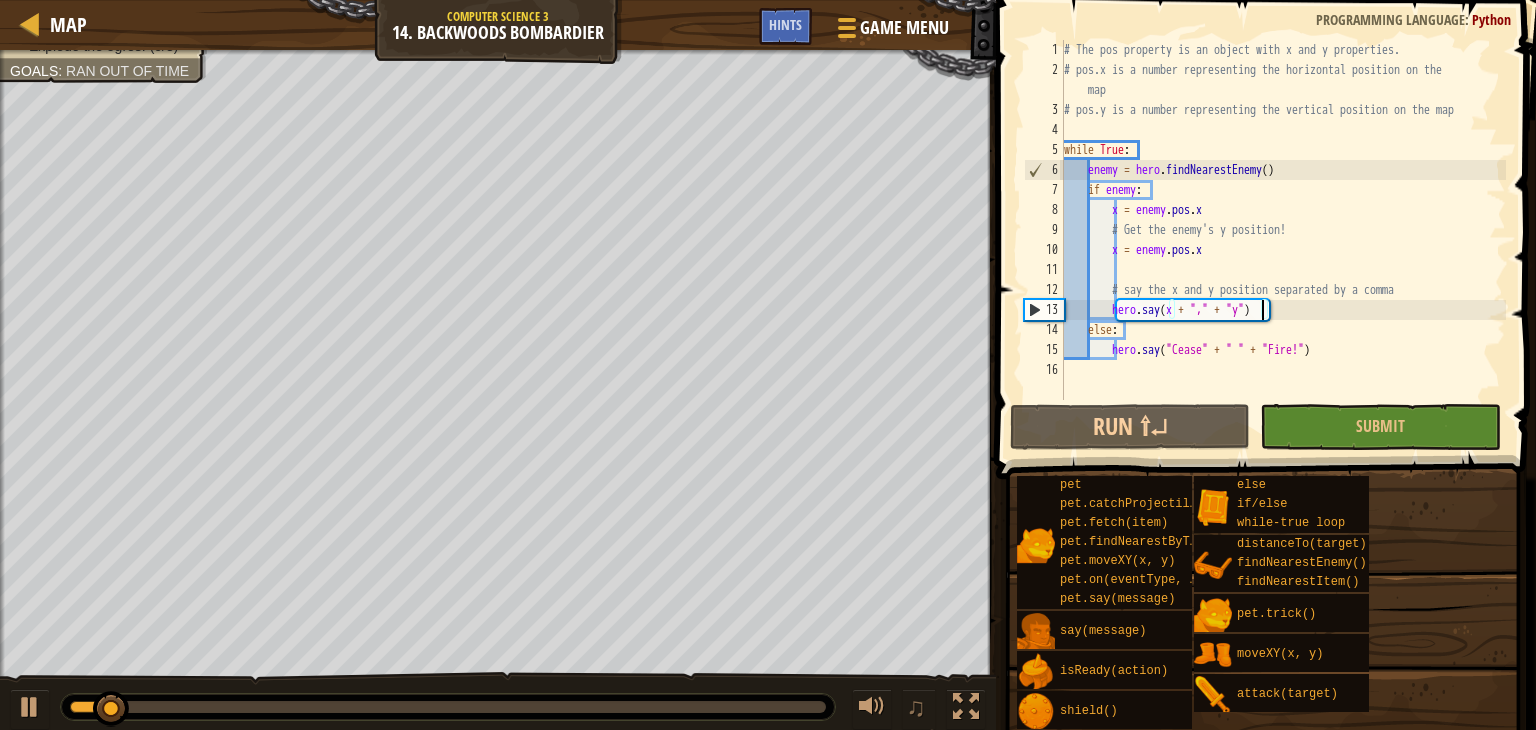 click on "# The pos property is an object with x and y properties. # pos.x is a number representing the horizontal position on the       map # pos.y is a number representing the vertical position on the map while   True :      enemy   =   hero . findNearestEnemy ( )      if   enemy :          x   =   enemy . pos . x          # Get the enemy's y position!          x   =   enemy . pos . x                   # say the x and y position separated by a comma          hero . say ( x   +   ","   +   "y" )      else :          hero . say ( "Cease"   +   " "   +   "Fire!" )" at bounding box center (1283, 240) 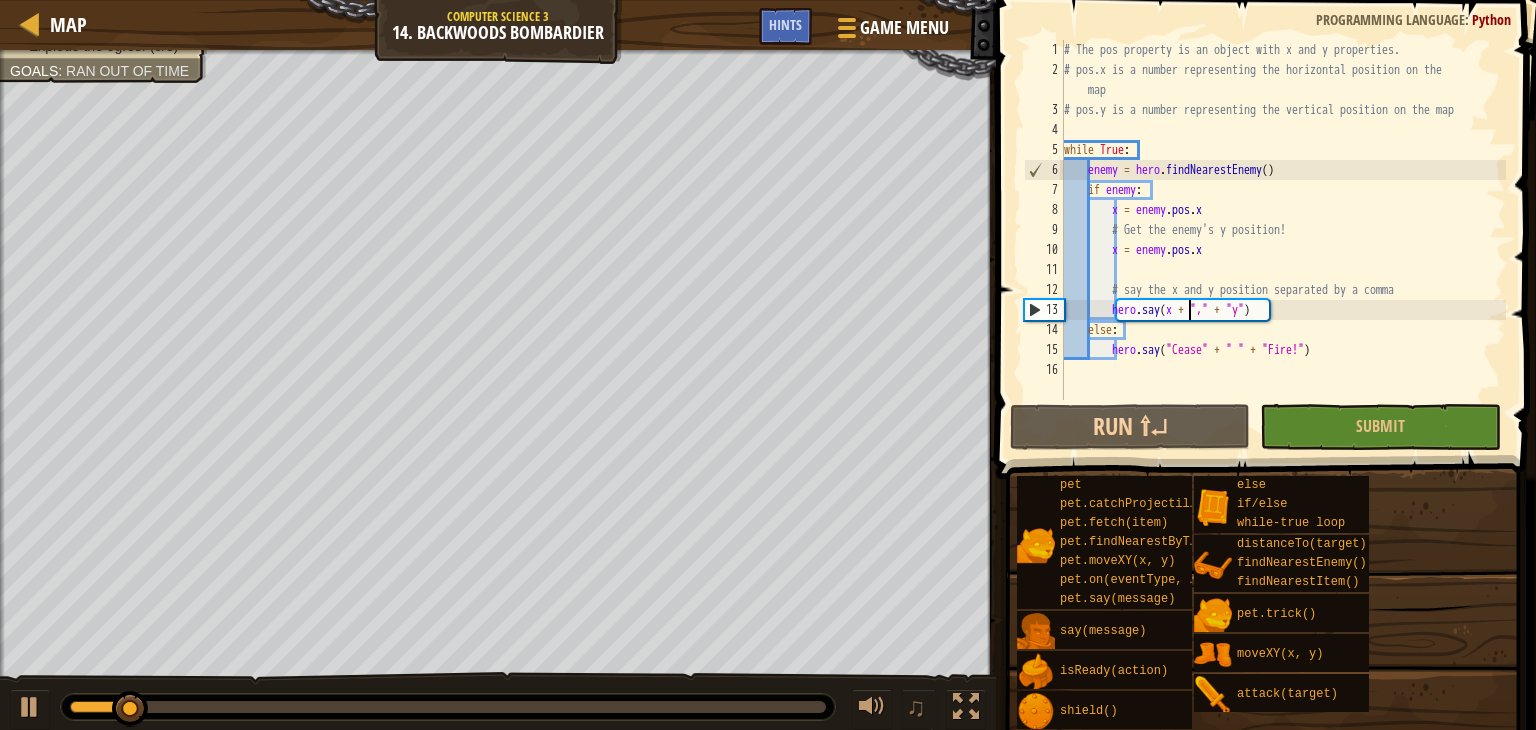 drag, startPoint x: 1192, startPoint y: 304, endPoint x: 1178, endPoint y: 307, distance: 14.3178215 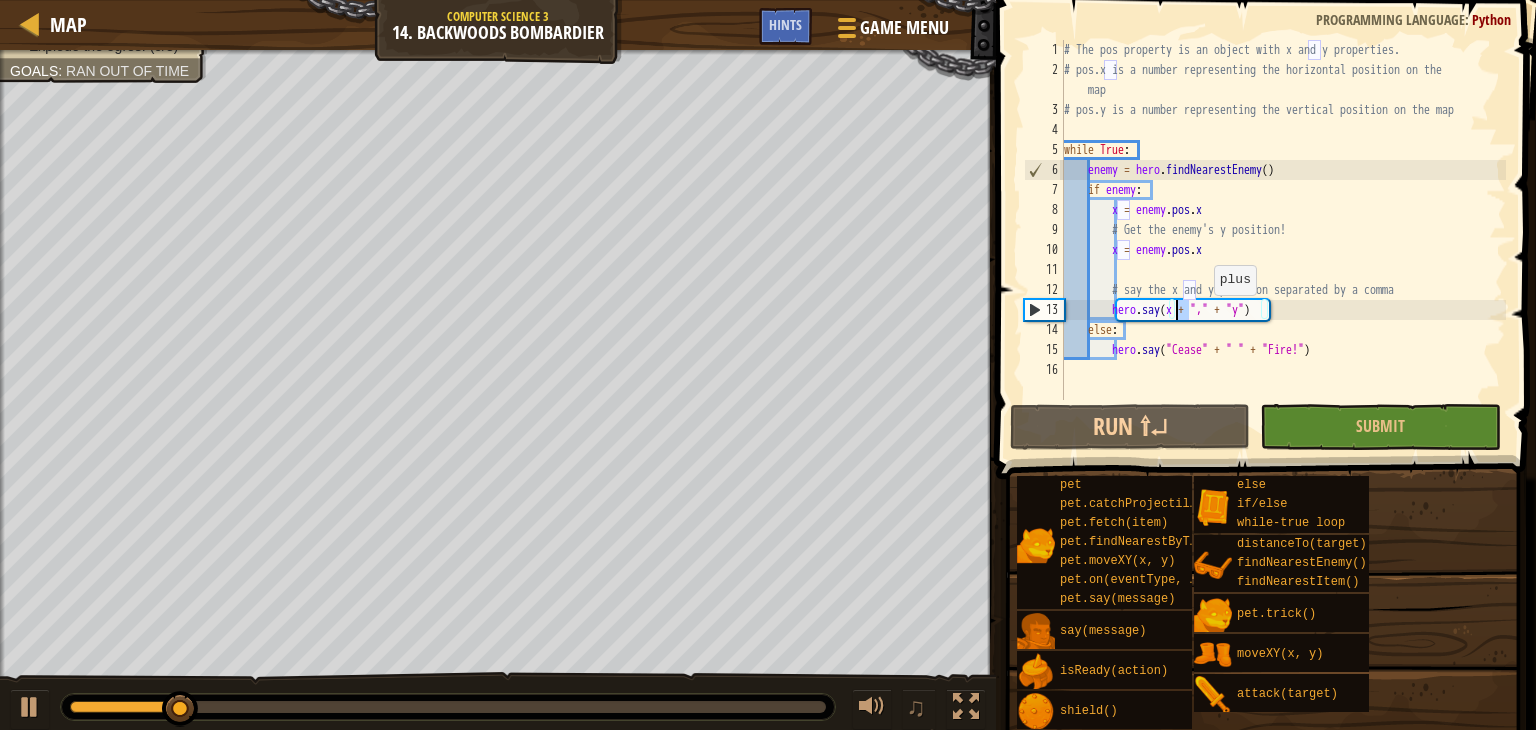 scroll, scrollTop: 9, scrollLeft: 10, axis: both 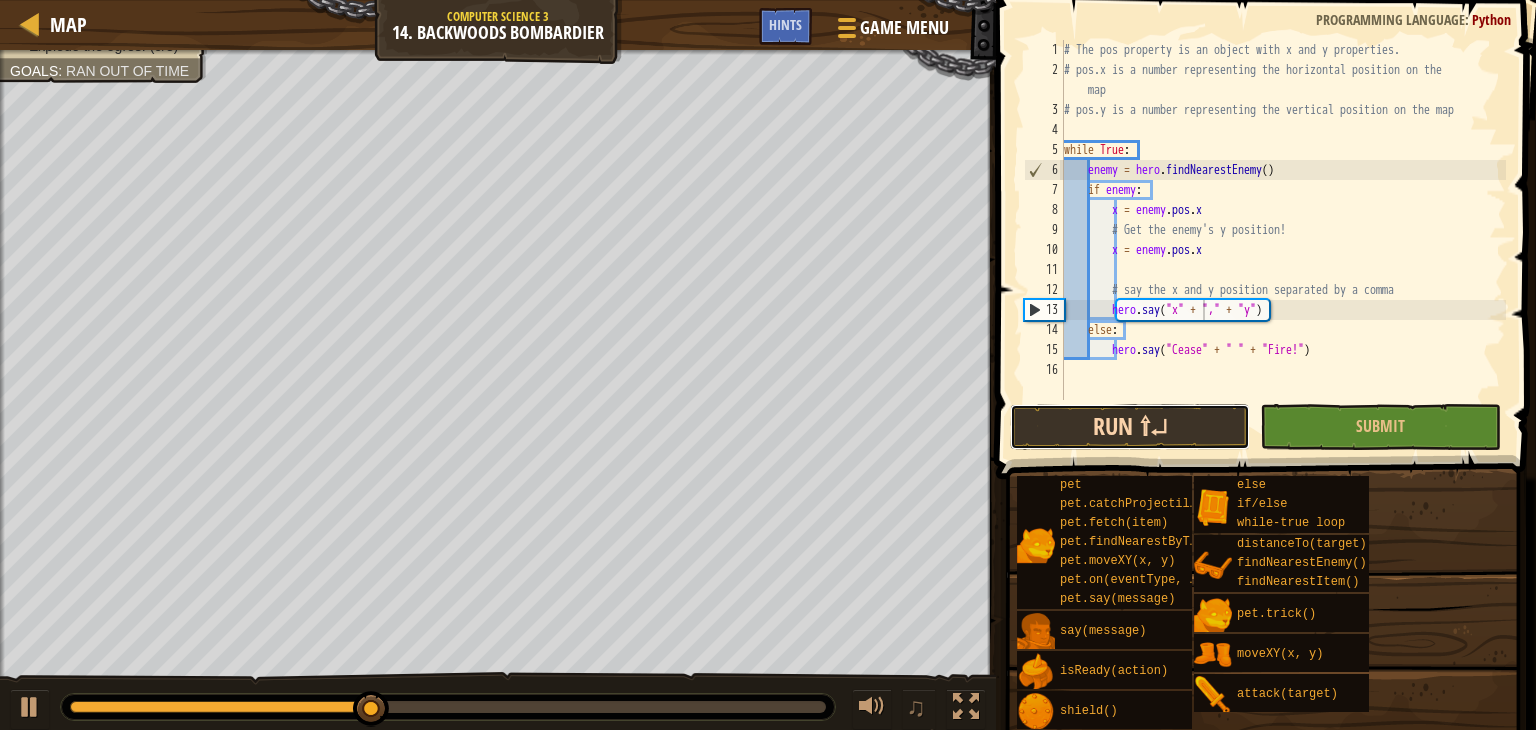 click on "Run ⇧↵" at bounding box center [1130, 427] 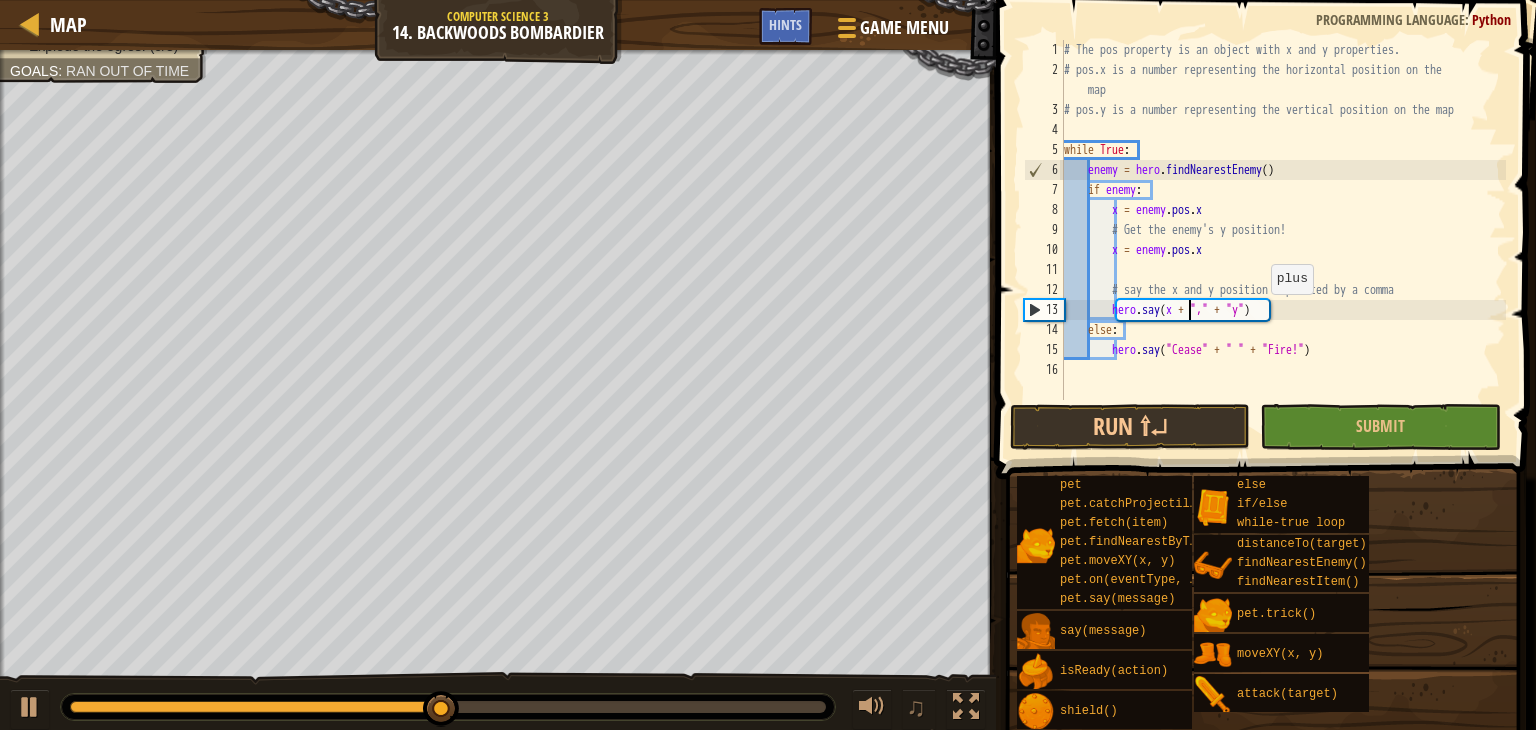 click on "# The pos property is an object with x and y properties. # pos.x is a number representing the horizontal position on the       map # pos.y is a number representing the vertical position on the map while   True :      enemy   =   hero . findNearestEnemy ( )      if   enemy :          x   =   enemy . pos . x          # Get the enemy's y position!          x   =   enemy . pos . x                   # say the x and y position separated by a comma          hero . say ( x   +   ","   +   "y" )      else :          hero . say ( "Cease"   +   " "   +   "Fire!" )" at bounding box center [1283, 240] 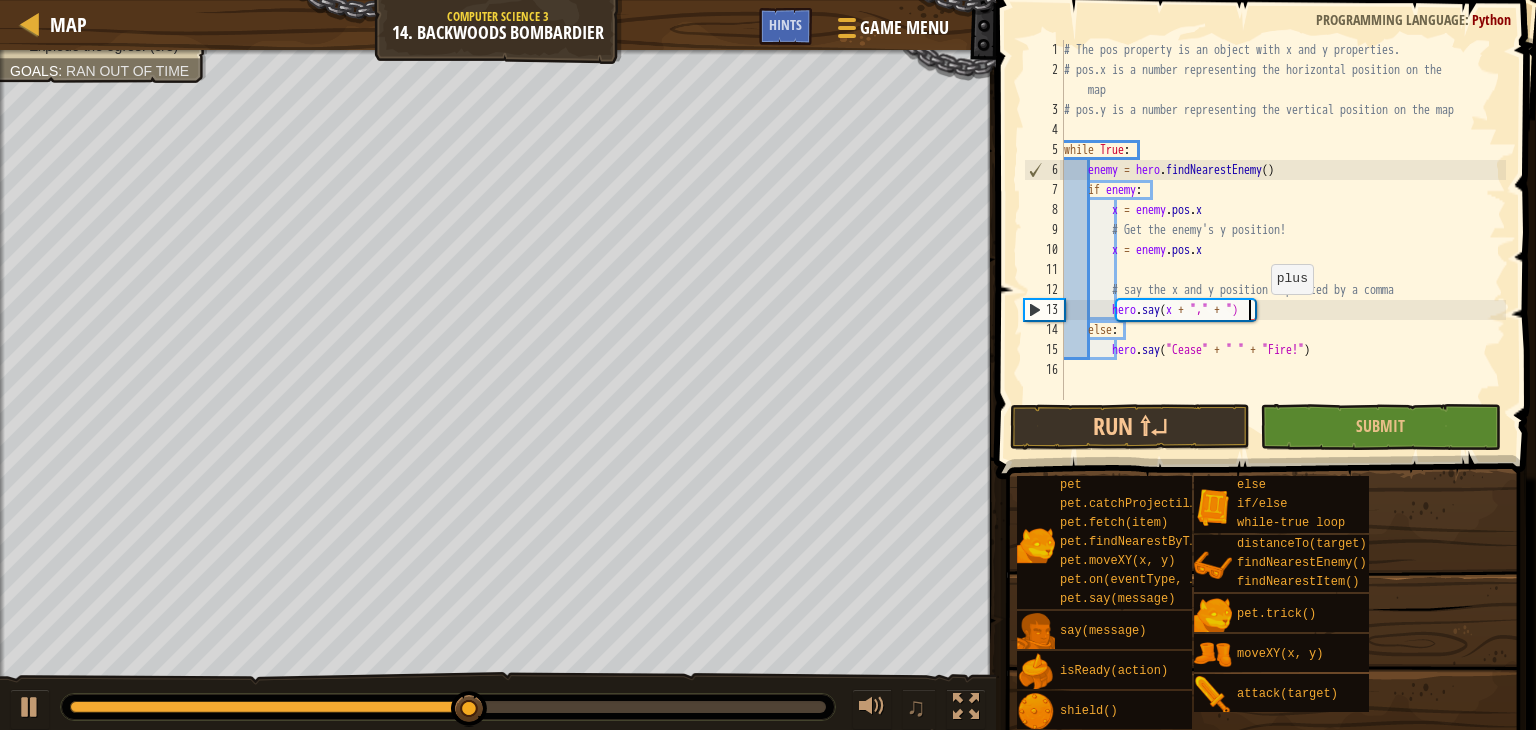 click on "# The pos property is an object with x and y properties. # pos.x is a number representing the horizontal position on the       map # pos.y is a number representing the vertical position on the map while   True :      enemy   =   hero . findNearestEnemy ( )      if   enemy :          x   =   enemy . pos . x          # Get the enemy's y position!          x   =   enemy . pos . x                   # say the x and y position separated by a comma          hero . say ( x   +   ","   +   ")      else :          hero . say ( "Cease"   +   " "   +   "Fire!" )" at bounding box center (1283, 240) 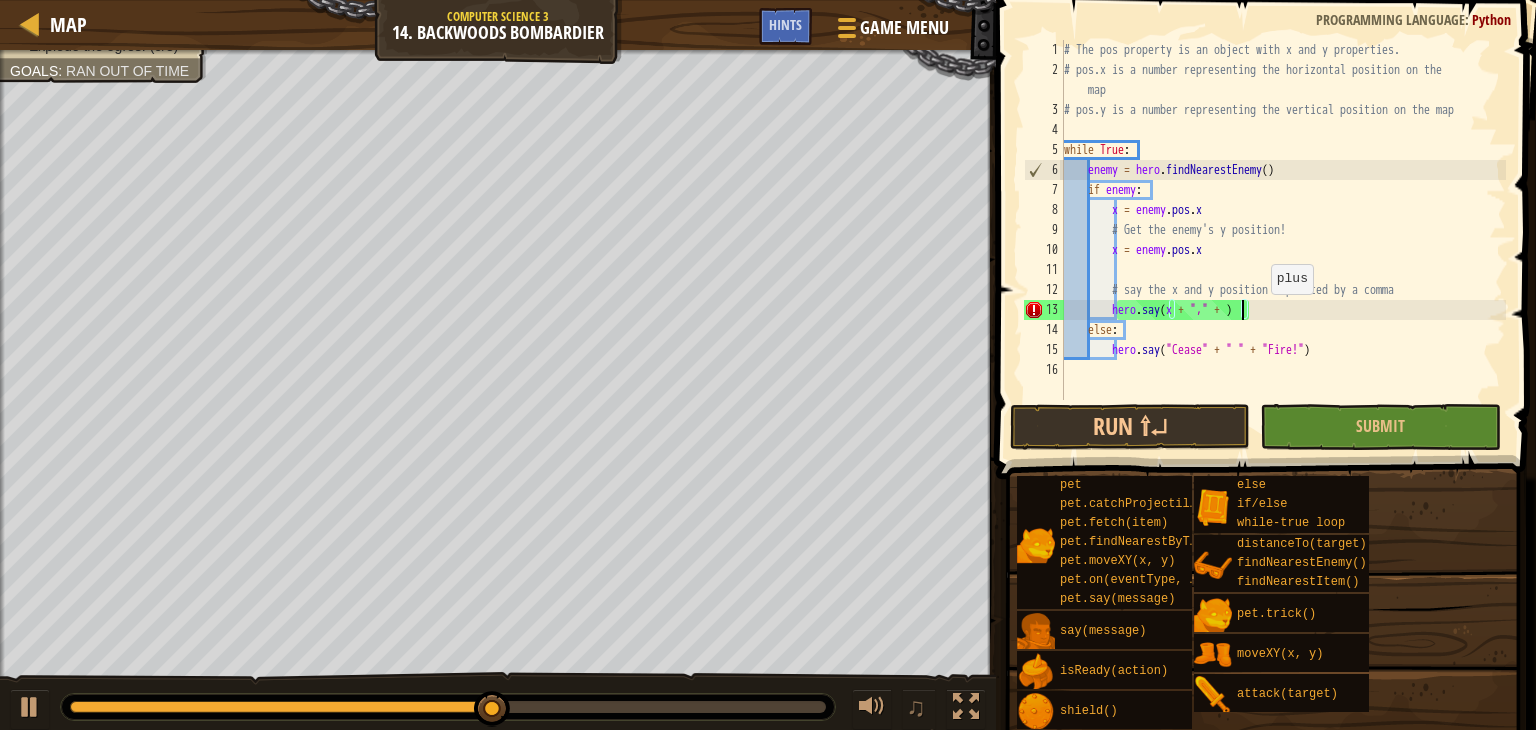 scroll, scrollTop: 9, scrollLeft: 14, axis: both 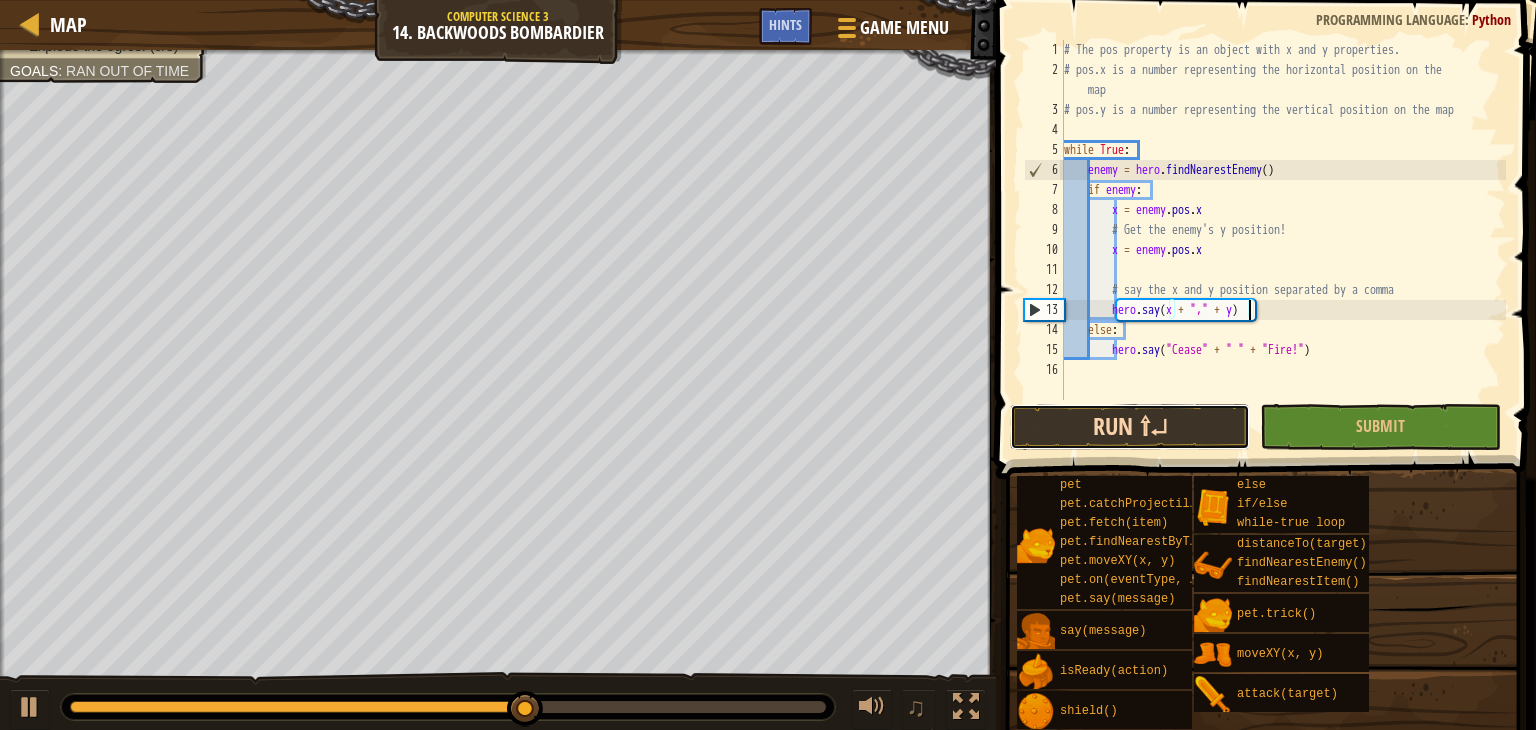 click on "Run ⇧↵" at bounding box center [1130, 427] 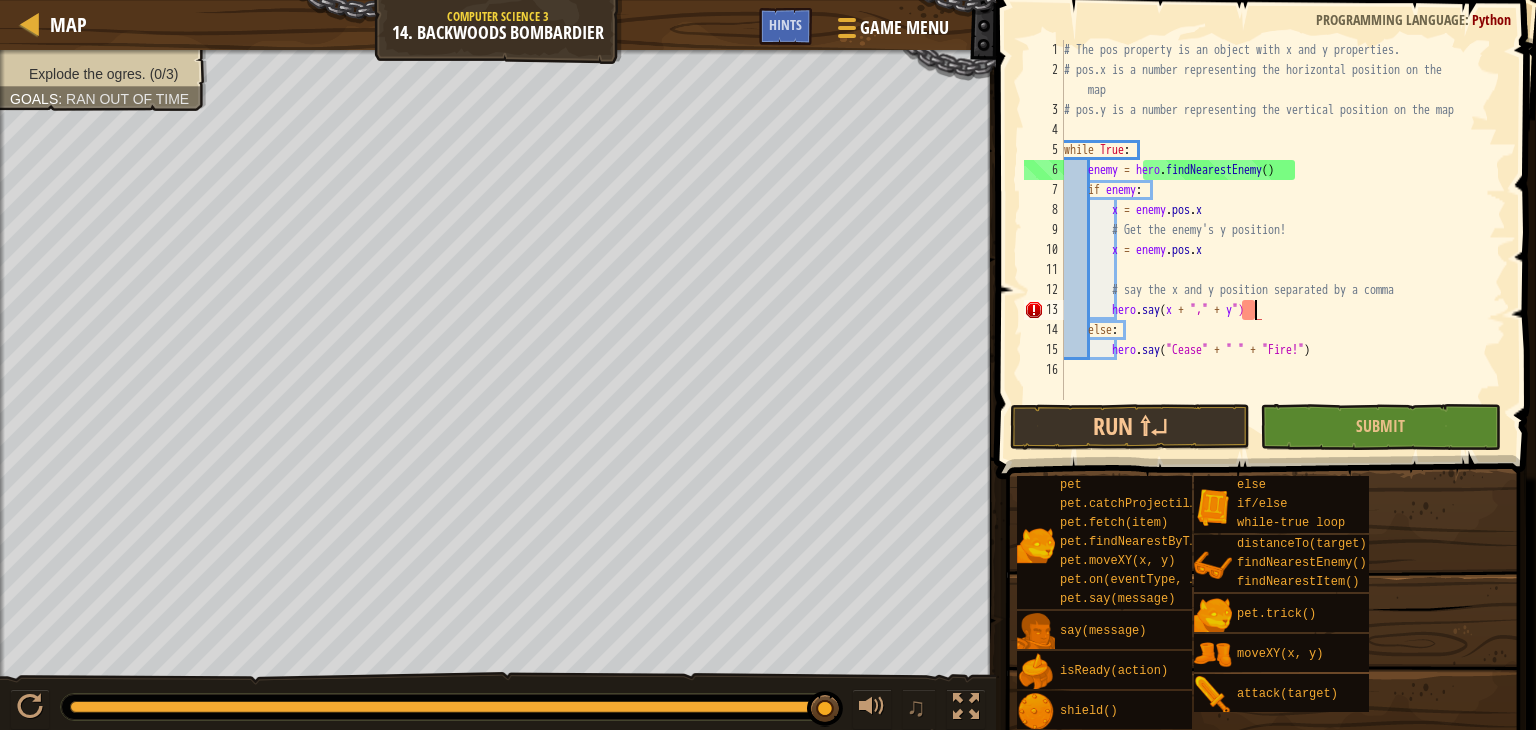 scroll, scrollTop: 9, scrollLeft: 15, axis: both 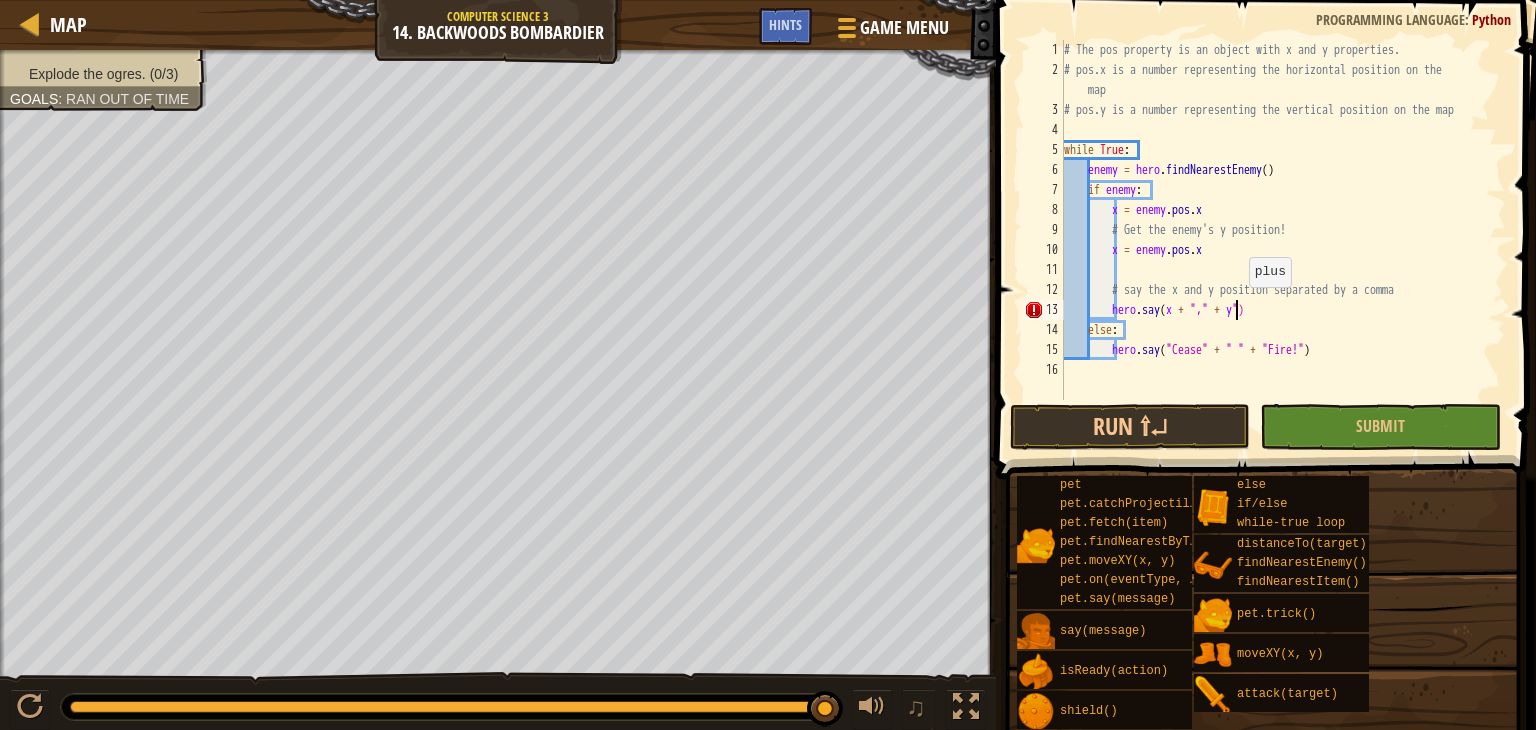 click on "# The pos property is an object with x and y properties. # pos.x is a number representing the horizontal position on the       map # pos.y is a number representing the vertical position on the map while   True :      enemy   =   hero . findNearestEnemy ( )      if   enemy :          x   =   enemy . pos . x          # Get the enemy's y position!          x   =   enemy . pos . x                   # say the x and y position separated by a comma          hero . say ( x   +   ","   +   y ")      else :          hero . say ( "Cease"   +   " "   +   "Fire!" )" at bounding box center (1283, 240) 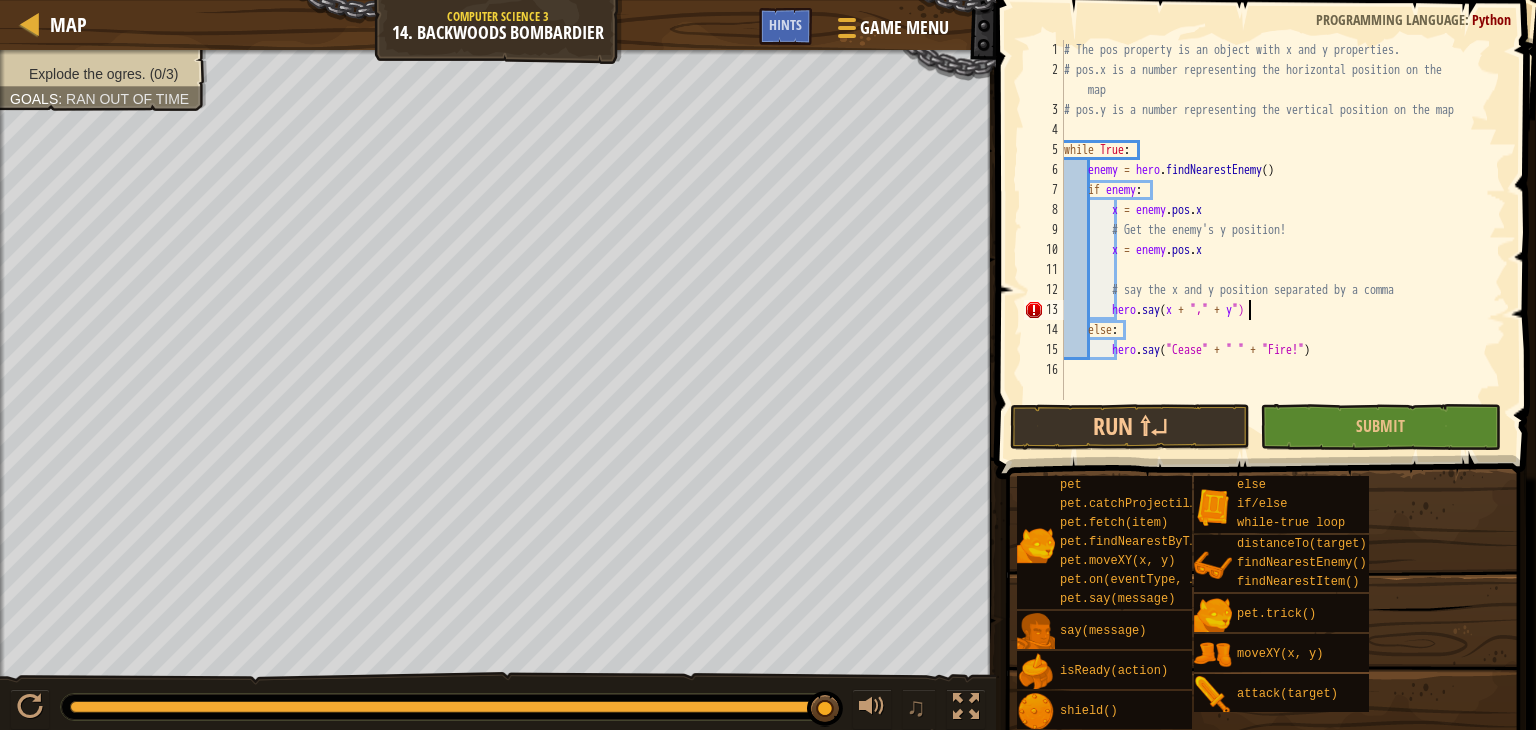 click on "# The pos property is an object with x and y properties. # pos.x is a number representing the horizontal position on the       map # pos.y is a number representing the vertical position on the map while   True :      enemy   =   hero . findNearestEnemy ( )      if   enemy :          x   =   enemy . pos . x          # Get the enemy's y position!          x   =   enemy . pos . x                   # say the x and y position separated by a comma          hero . say ( x   +   ","   +   y ")      else :          hero . say ( "Cease"   +   " "   +   "Fire!" )" at bounding box center (1283, 240) 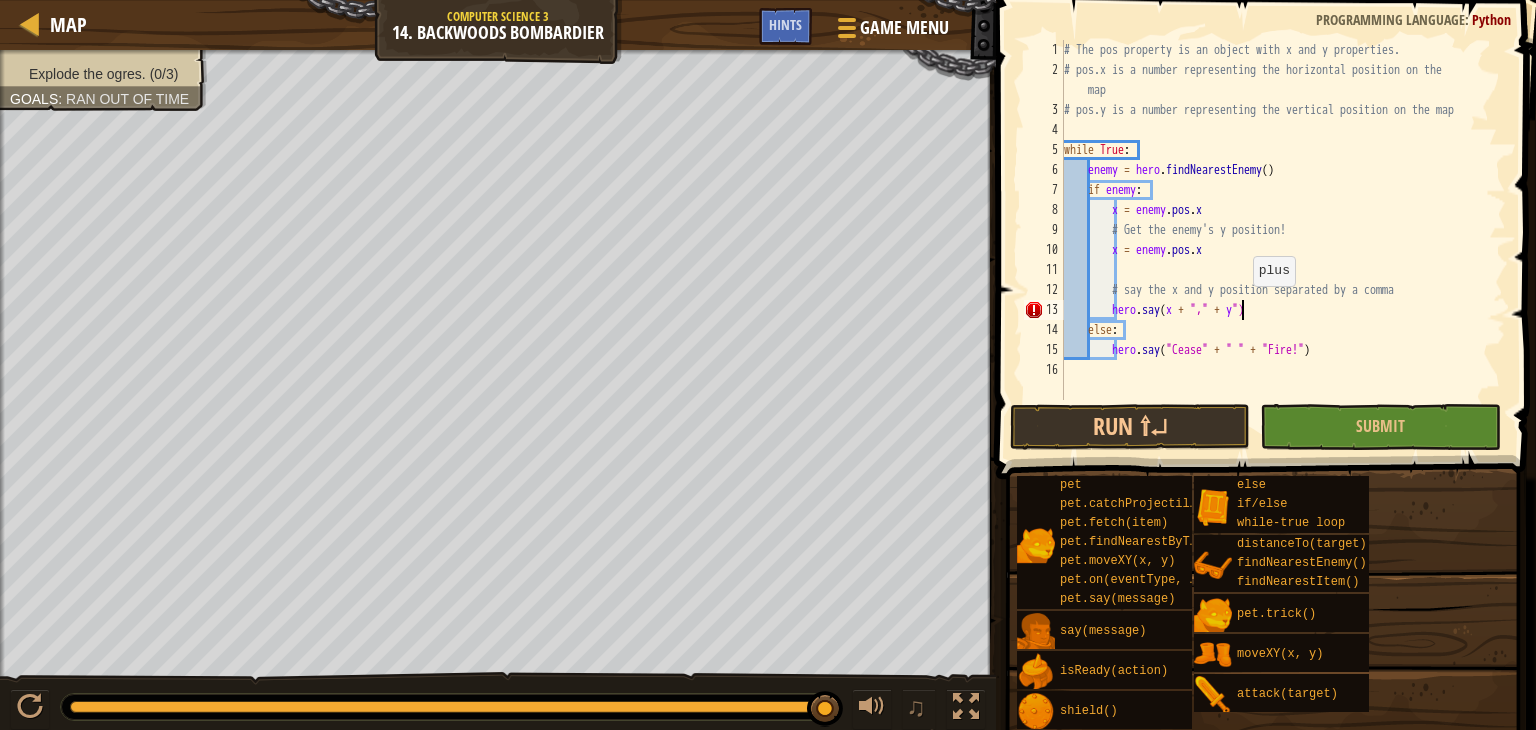click on "# The pos property is an object with x and y properties. # pos.x is a number representing the horizontal position on the       map # pos.y is a number representing the vertical position on the map while   True :      enemy   =   hero . findNearestEnemy ( )      if   enemy :          x   =   enemy . pos . x          # Get the enemy's y position!          x   =   enemy . pos . x                   # say the x and y position separated by a comma          hero . say ( x   +   ","   +   y ")      else :          hero . say ( "Cease"   +   " "   +   "Fire!" )" at bounding box center [1283, 240] 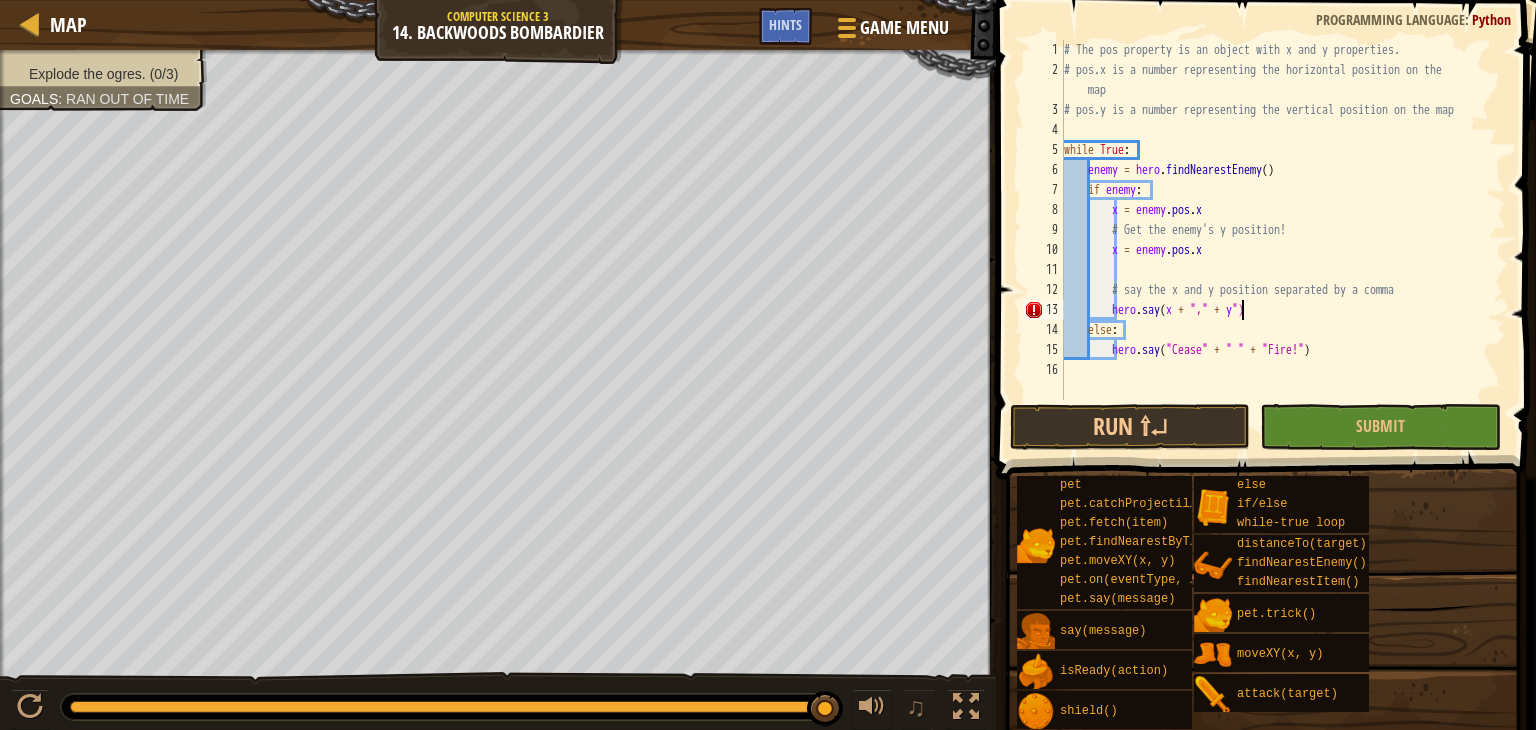click on "# The pos property is an object with x and y properties. # pos.x is a number representing the horizontal position on the       map # pos.y is a number representing the vertical position on the map while   True :      enemy   =   hero . findNearestEnemy ( )      if   enemy :          x   =   enemy . pos . x          # Get the enemy's y position!          x   =   enemy . pos . x                   # say the x and y position separated by a comma          hero . say ( x   +   ","   +   y ")      else :          hero . say ( "Cease"   +   " "   +   "Fire!" )" at bounding box center (1283, 240) 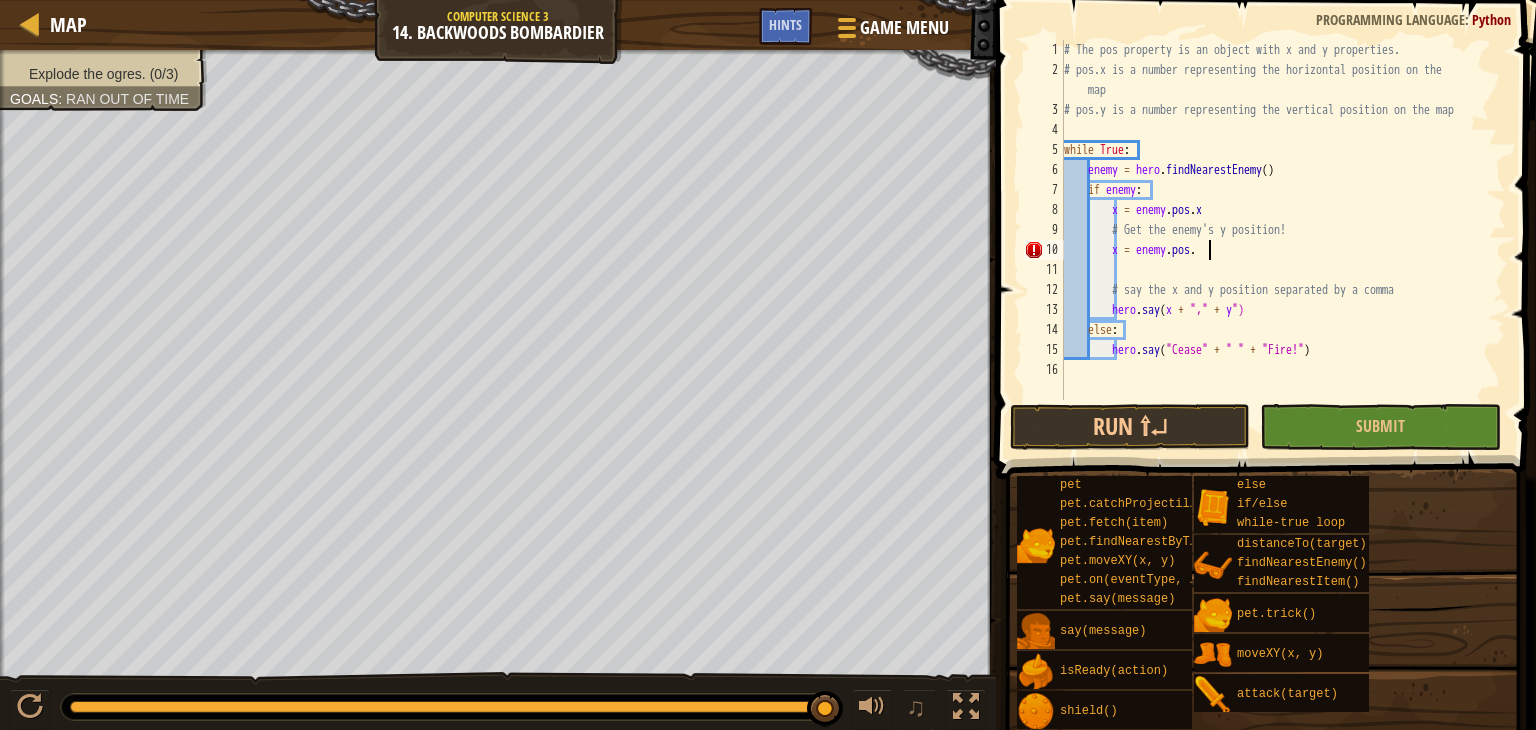 scroll, scrollTop: 9, scrollLeft: 11, axis: both 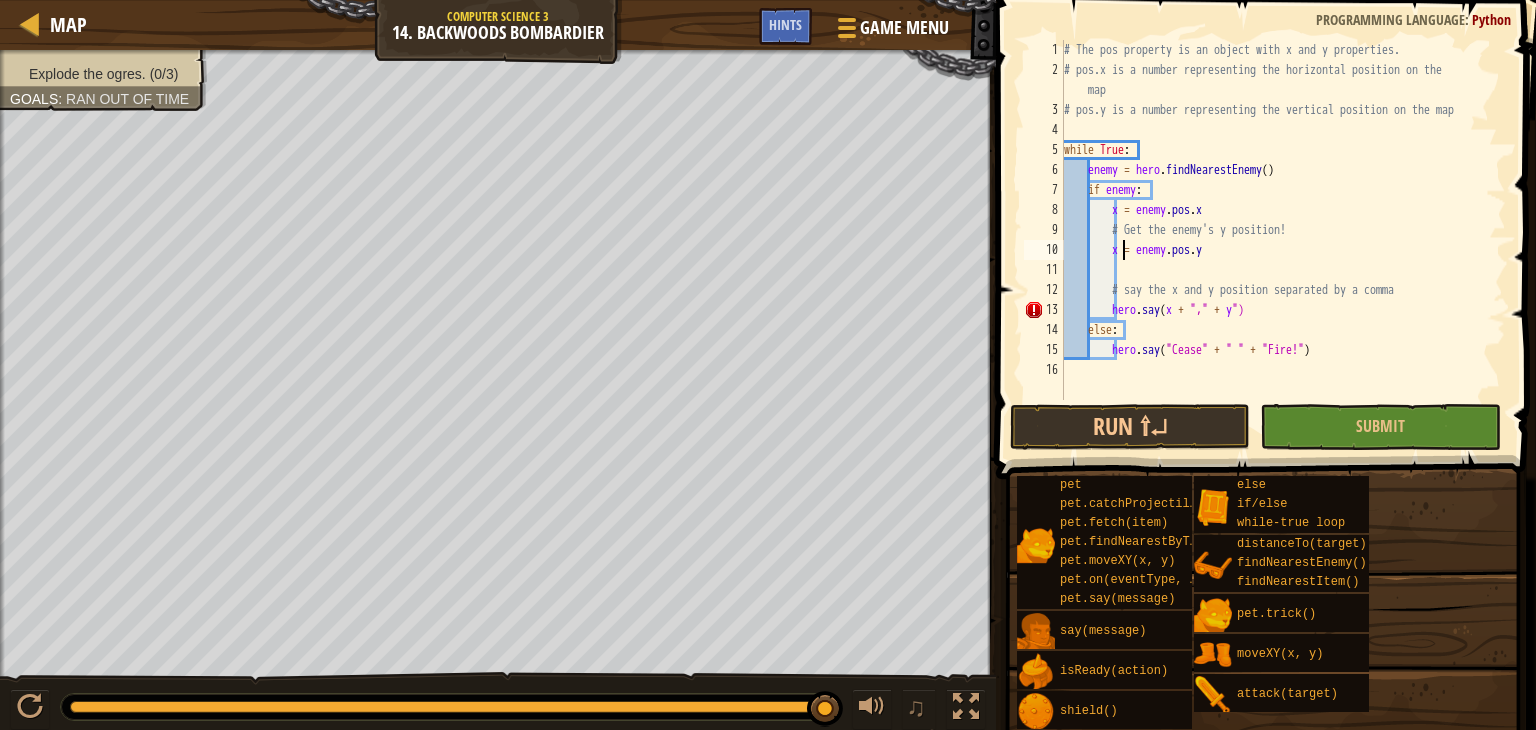 click on "# The pos property is an object with x and y properties. # pos.x is a number representing the horizontal position on the       map # pos.y is a number representing the vertical position on the map while   True :      enemy   =   hero . findNearestEnemy ( )      if   enemy :          x   =   enemy . pos . x          # Get the enemy's y position!          x   =   enemy . pos . y                   # say the x and y position separated by a comma          hero . say ( x   +   ","   +   y ")      else :          hero . say ( "Cease"   +   " "   +   "Fire!" )" at bounding box center (1283, 240) 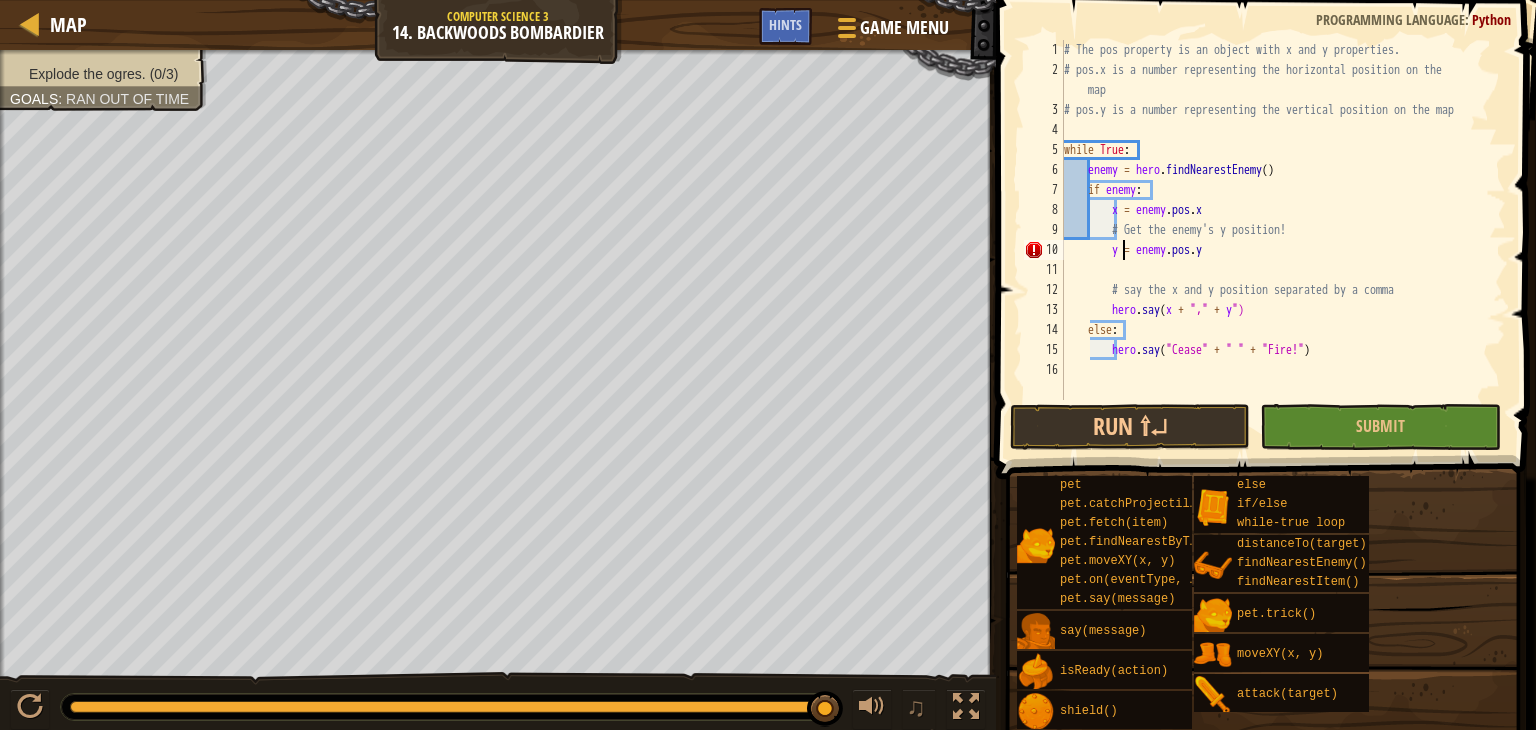 scroll, scrollTop: 9, scrollLeft: 5, axis: both 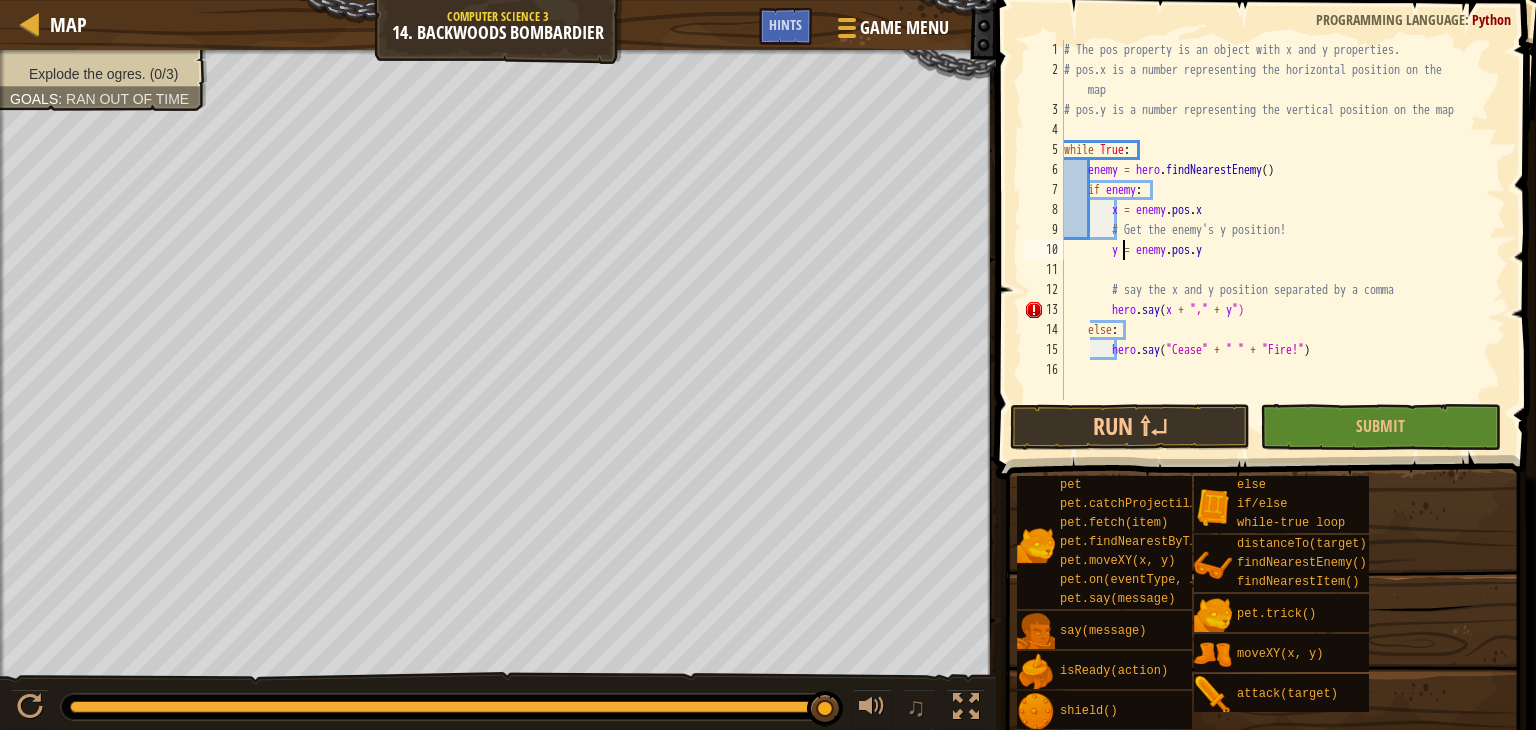 click on "# The pos property is an object with x and y properties. # pos.x is a number representing the horizontal position on the       map # pos.y is a number representing the vertical position on the map while   True :      enemy   =   hero . findNearestEnemy ( )      if   enemy :          x   =   enemy . pos . x          # Get the enemy's y position!          y   =   enemy . pos . y                   # say the x and y position separated by a comma          hero . say ( x   +   ","   +   y ")      else :          hero . say ( "Cease"   +   " "   +   "Fire!" )" at bounding box center (1283, 240) 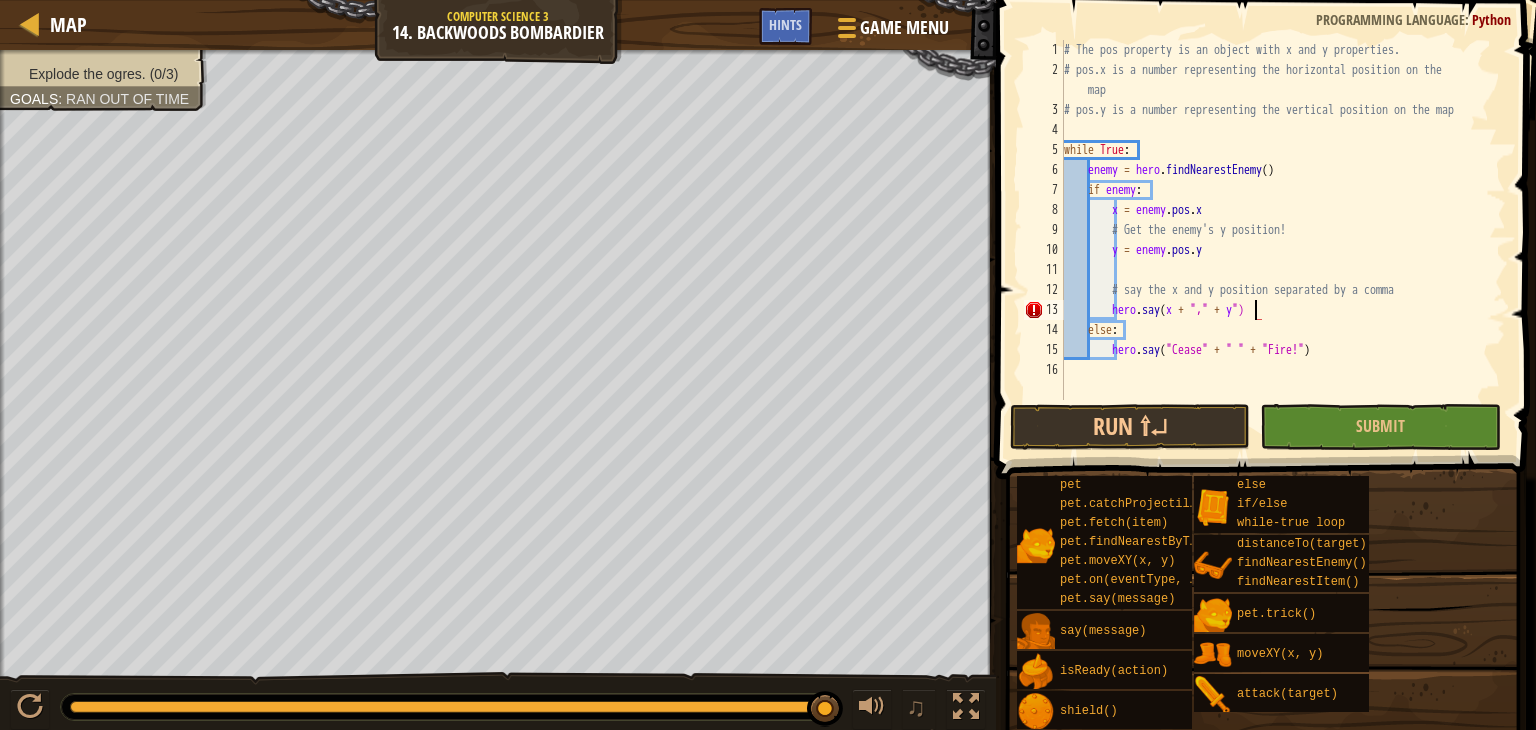 type on "hero.say(x + "," + y)" 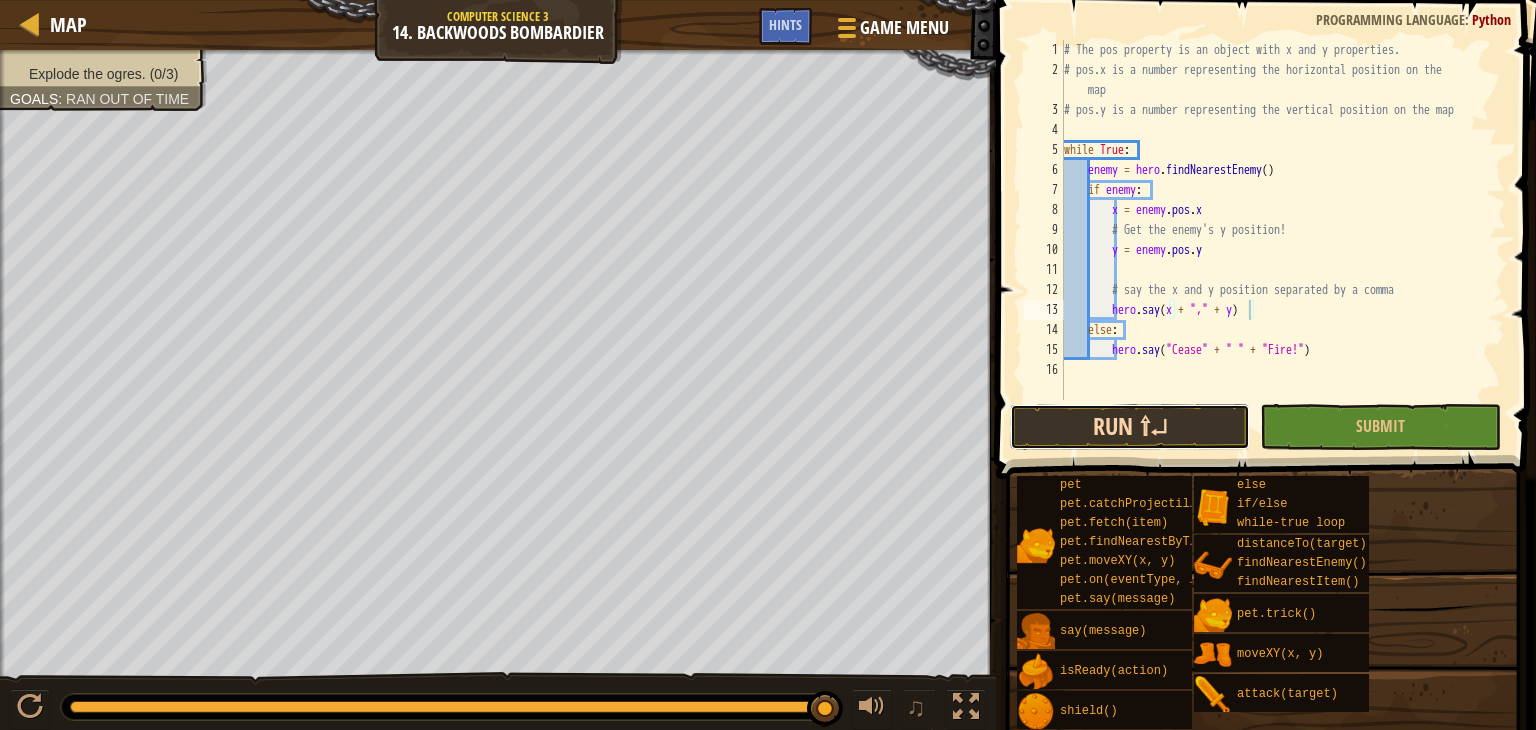click on "Run ⇧↵" at bounding box center [1130, 427] 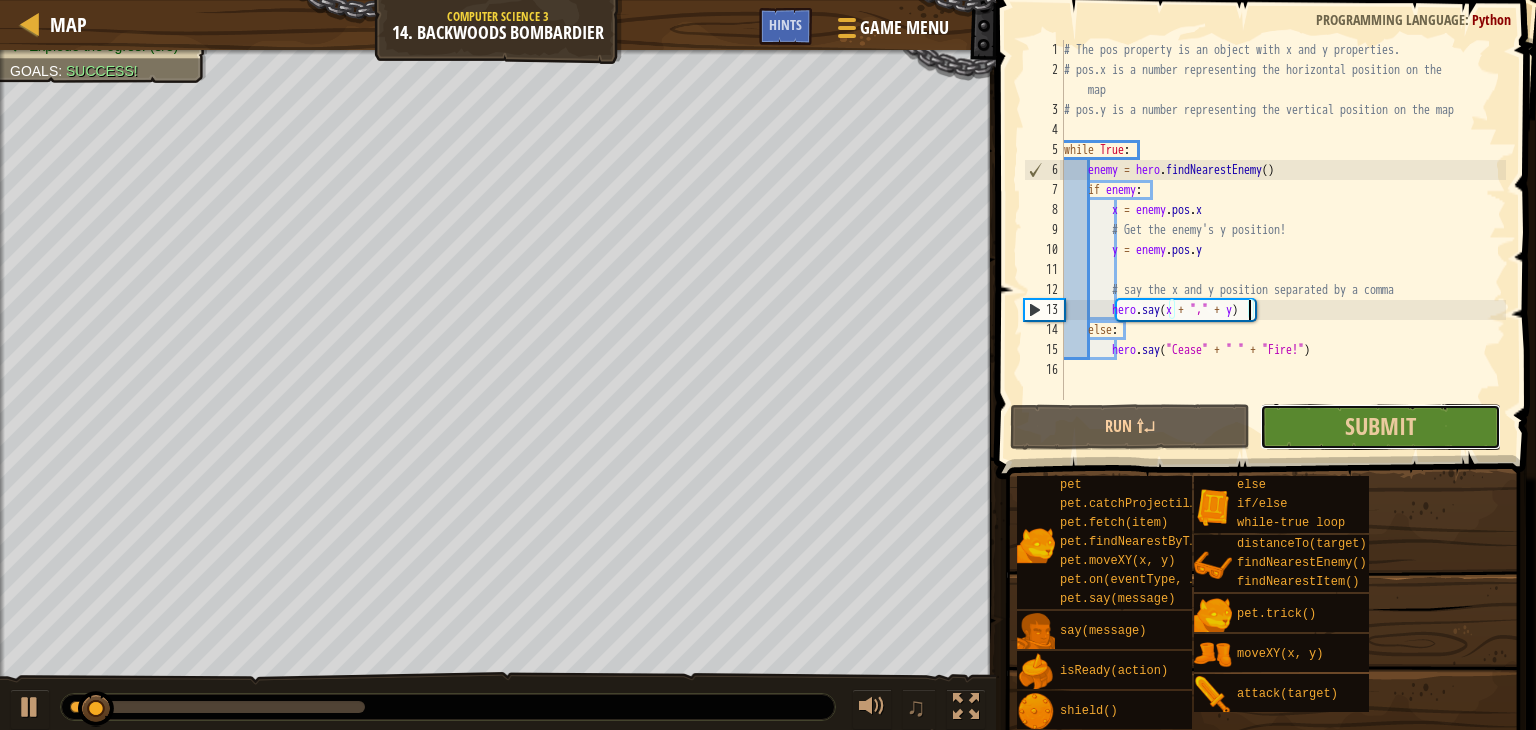 click on "Submit" at bounding box center [1380, 427] 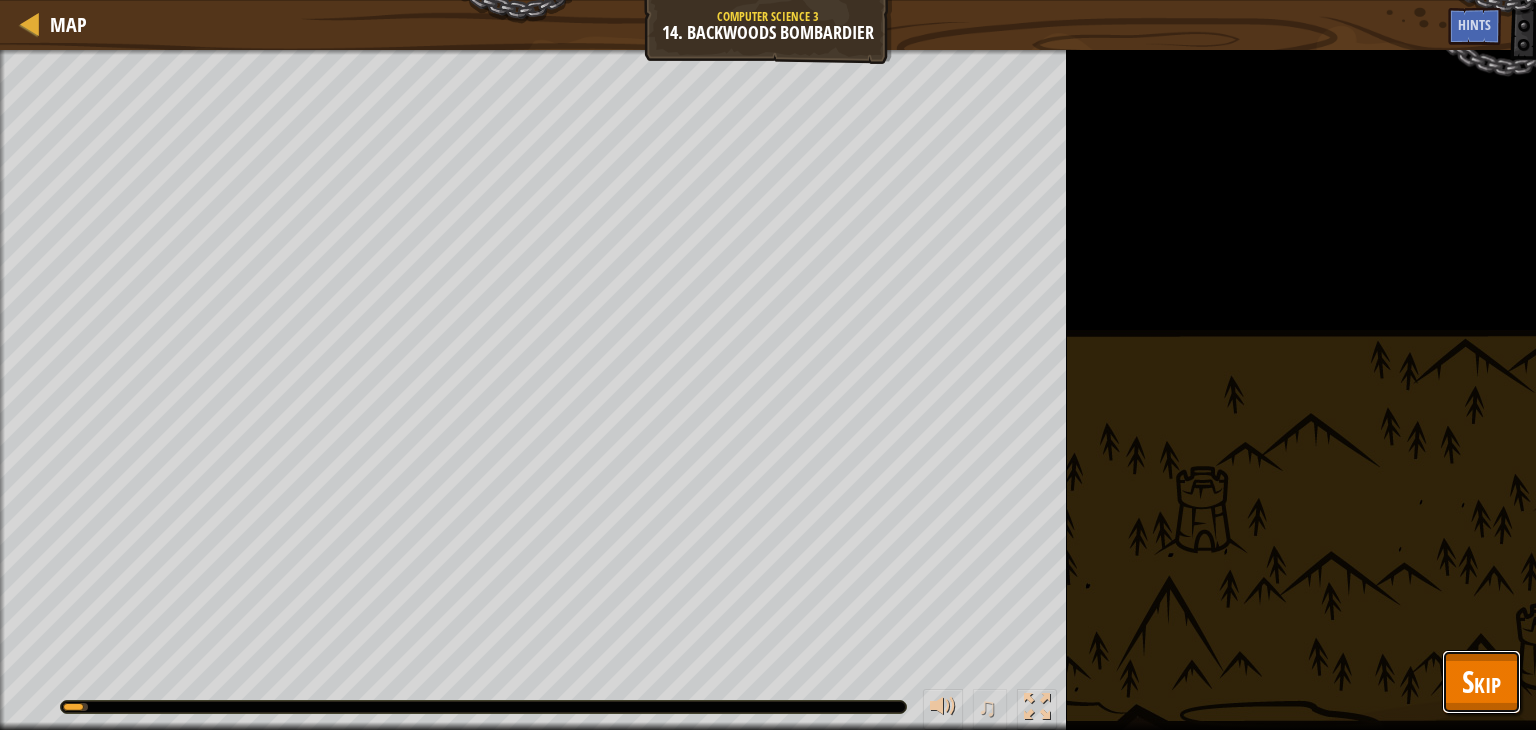 click on "Skip" at bounding box center [1481, 681] 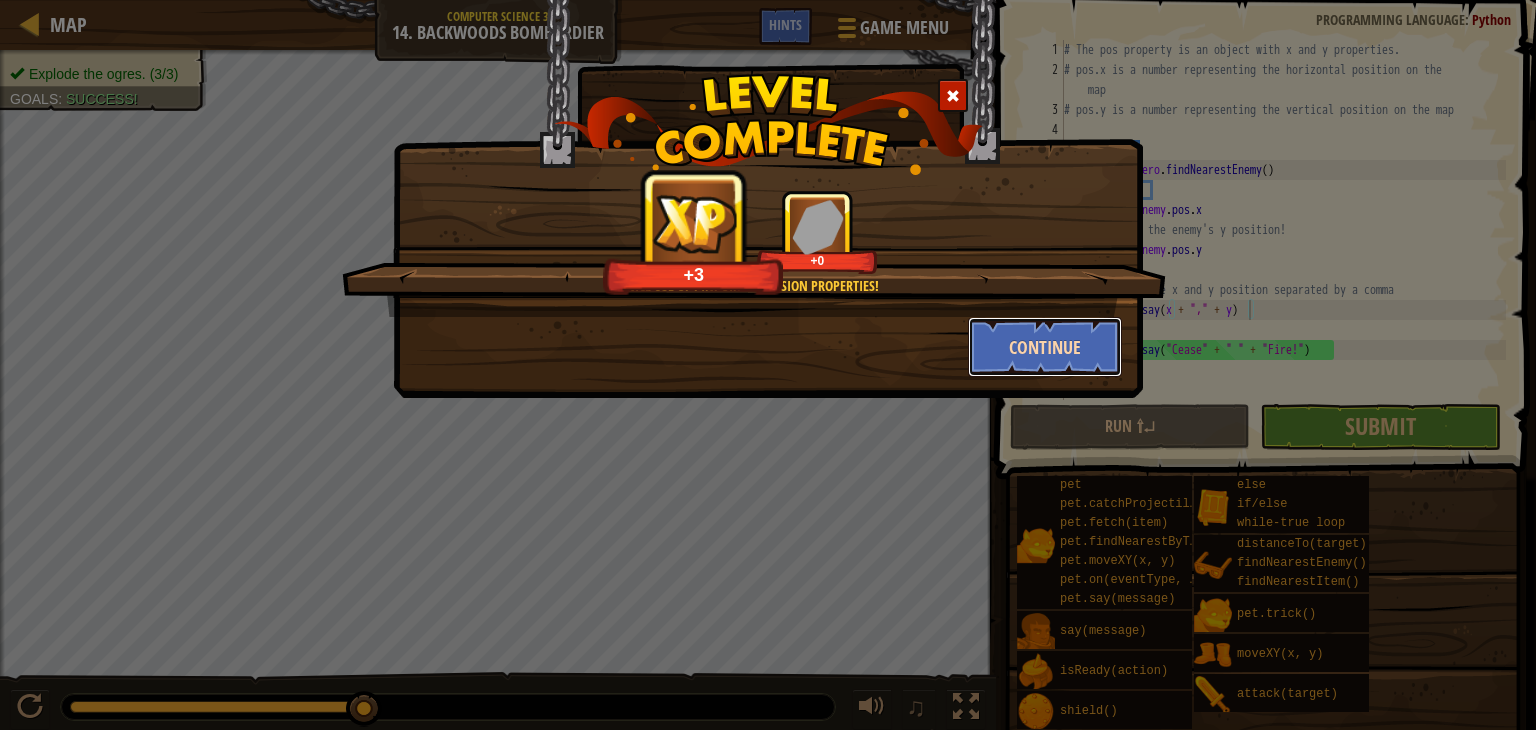 click on "Continue" at bounding box center (1045, 347) 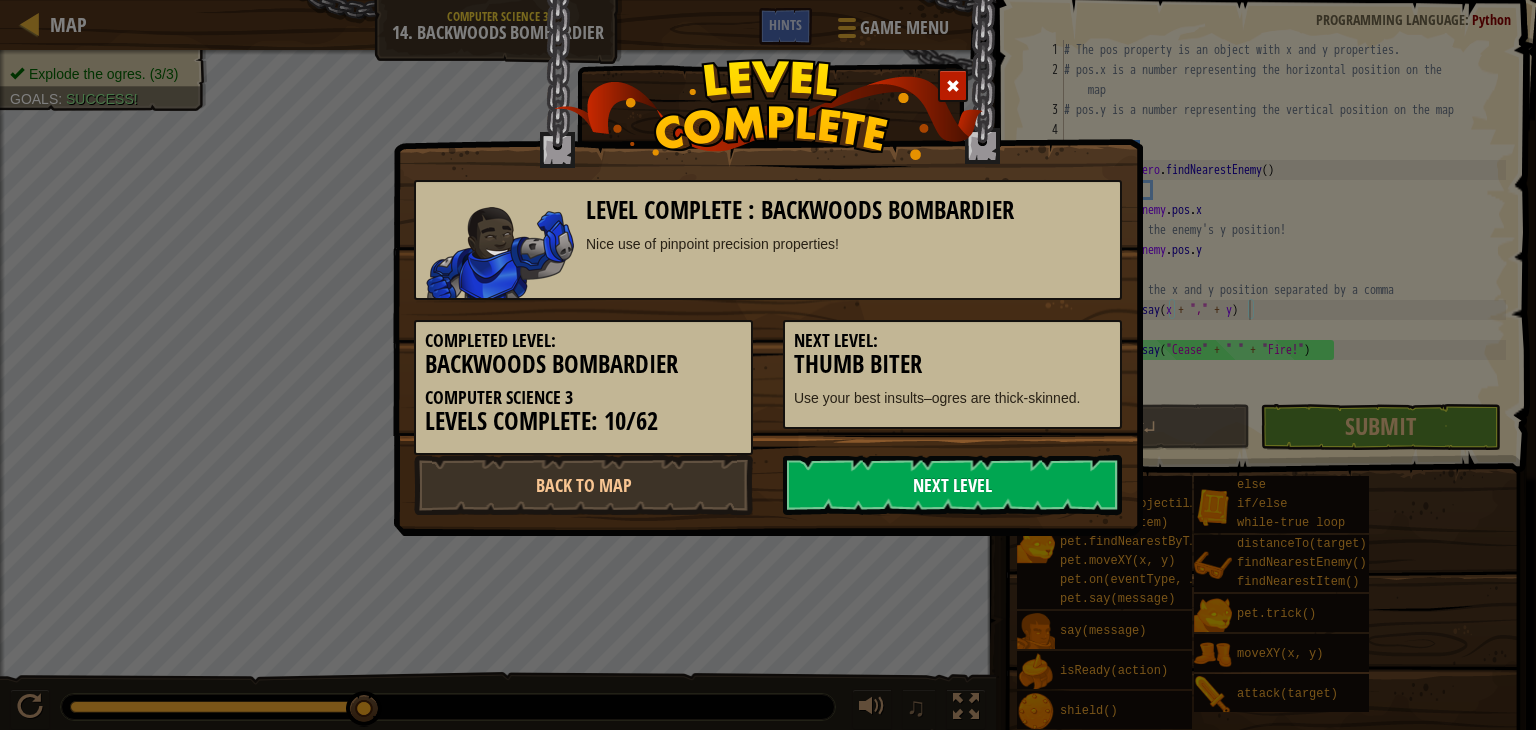 click on "Next Level" at bounding box center [952, 485] 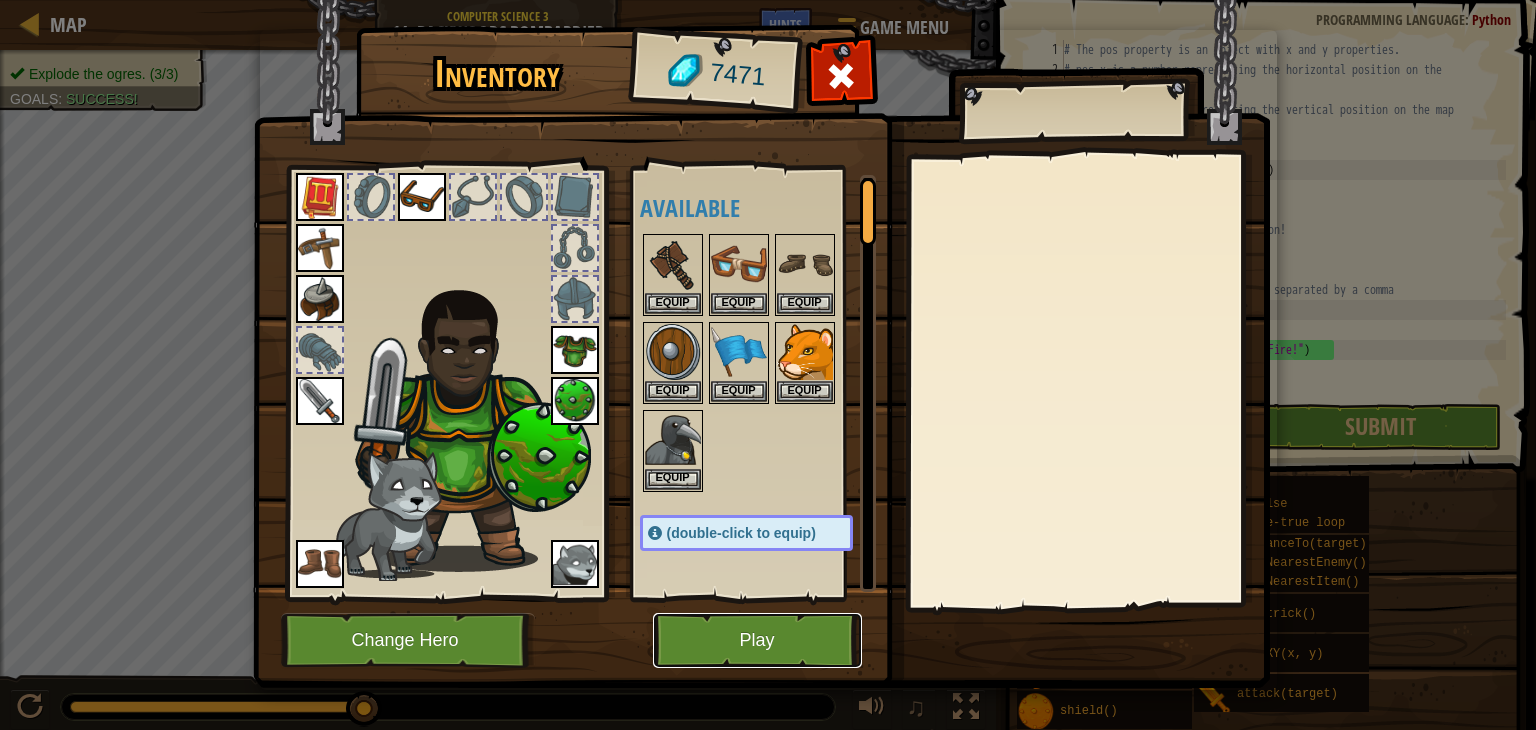 click on "Play" at bounding box center (757, 640) 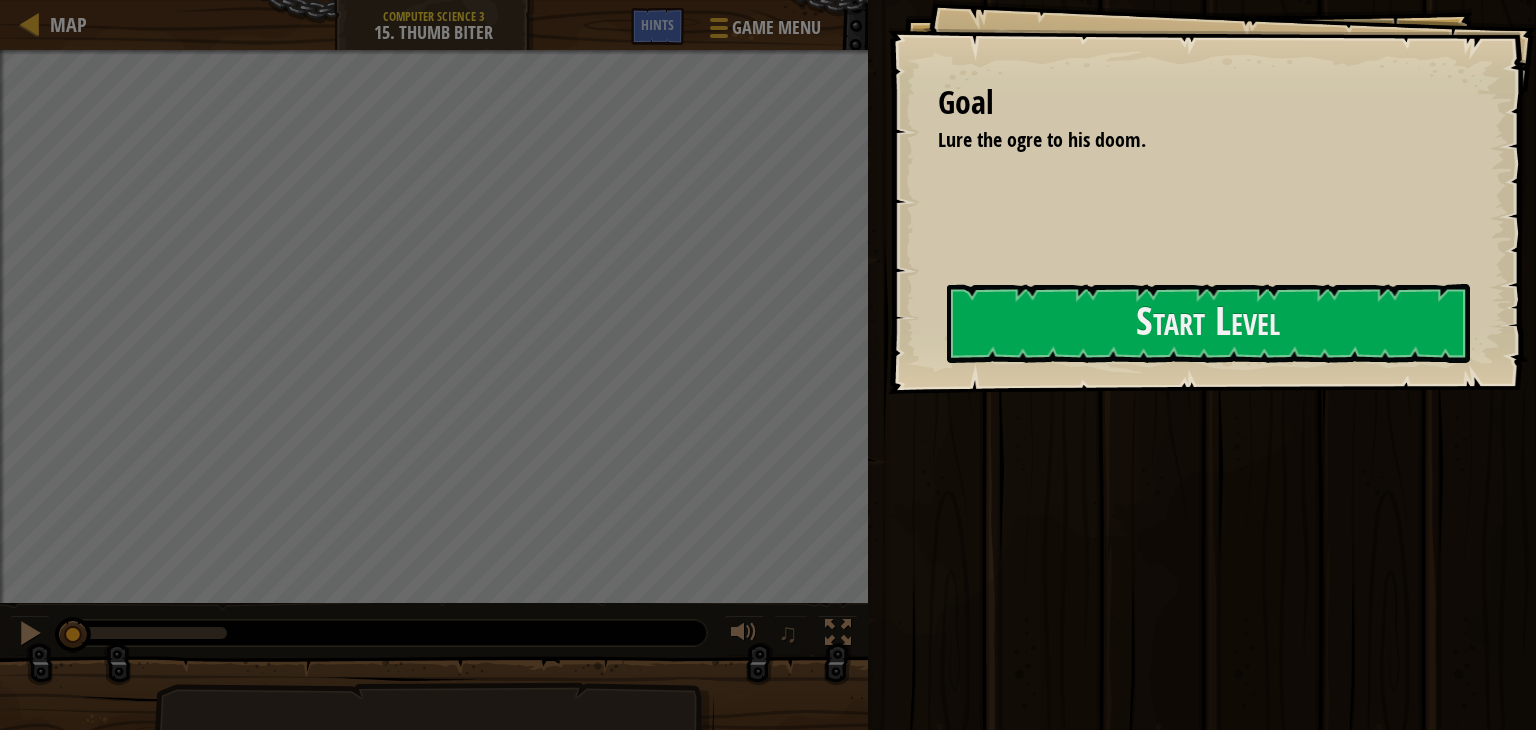 drag, startPoint x: 1133, startPoint y: 264, endPoint x: 1116, endPoint y: 367, distance: 104.393486 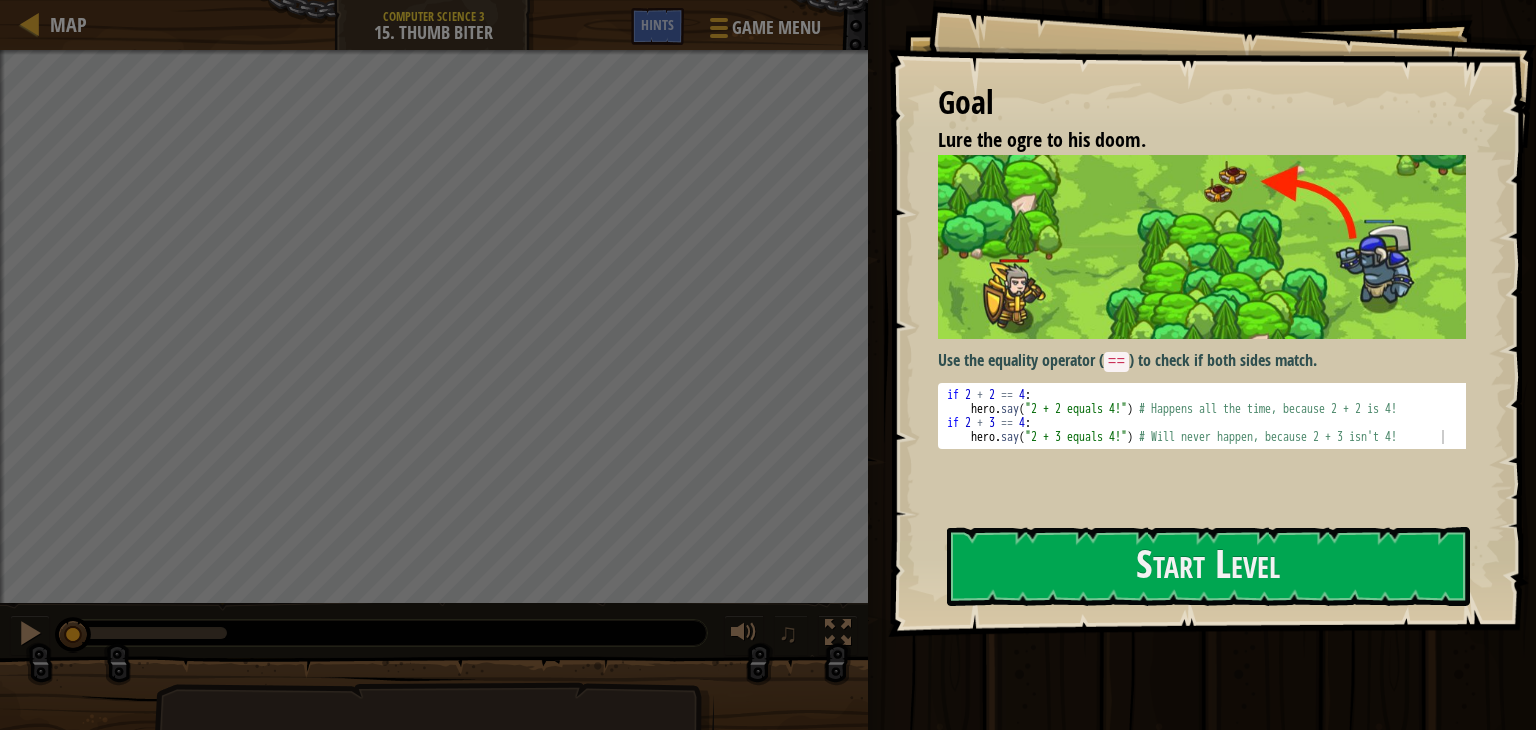 click on "Goal Lure the ogre to his doom.
Use the equality operator ( == ) to check if both sides match.
if   2   +   2   ==   4 :      hero . say ( "2 + 2 equals 4!" )   # Happens all the time, because 2 + 2 is 4! if   2   +   3   ==   4 :      hero . say ( "2 + 3 equals 4!" )   # Will never happen, because 2 + 3 isn't 4!     הההההההההההההההההההההההההההההההההההההההההההההההההההההההההההההההההההההההההההההההההההההההההההההההההההההההההההההההההההההההההההההההההההההההההההההההההההההההההההההההההההההההההההההההההההההההההההההההההההההההההההההההההההההההההההההההההההההההההההההההההההההההההההההההה
Start Level Error loading from server. Try refreshing the page. You'll need a subscription to play this level. Subscribe You'll need to join a course to play this level." at bounding box center (1212, 318) 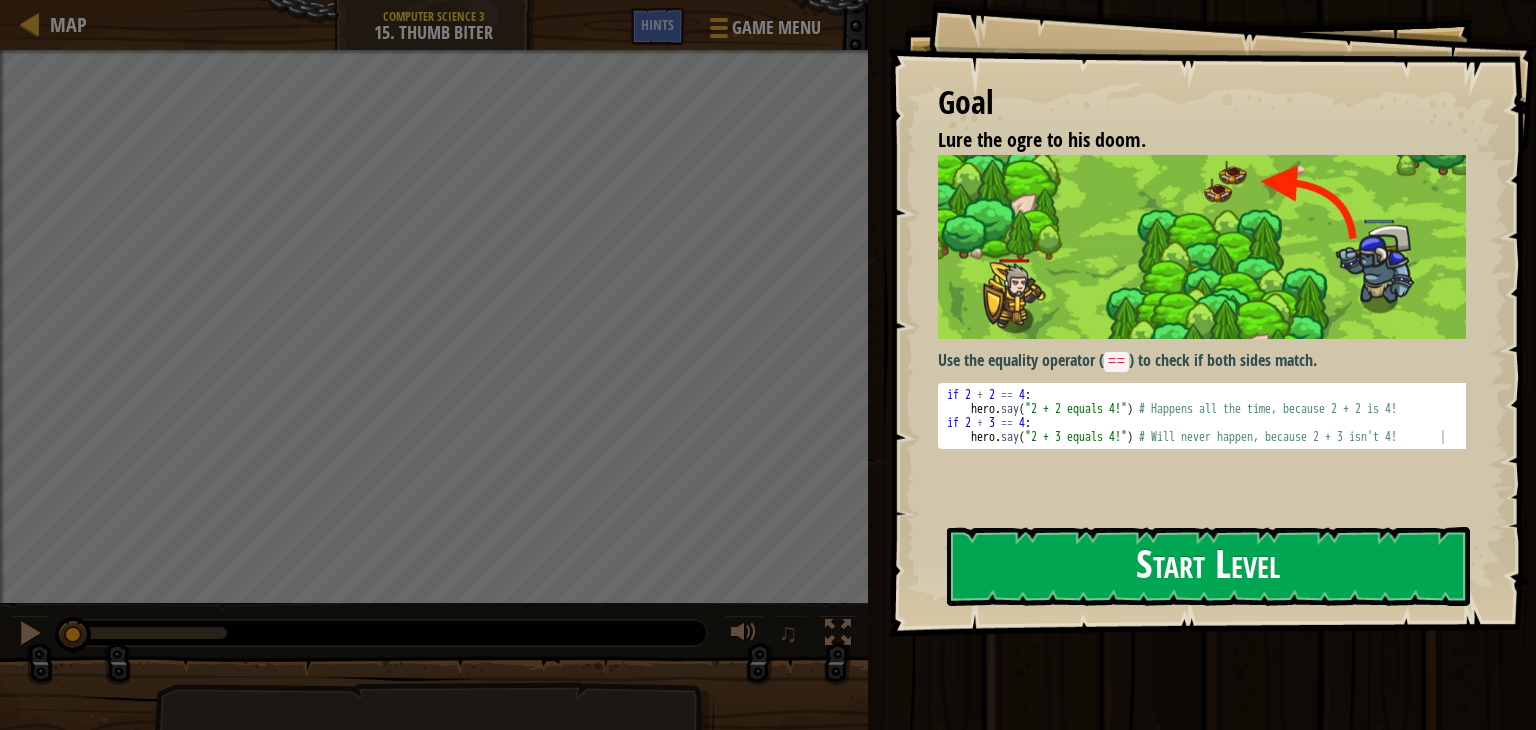 click on "==" at bounding box center [1116, 362] 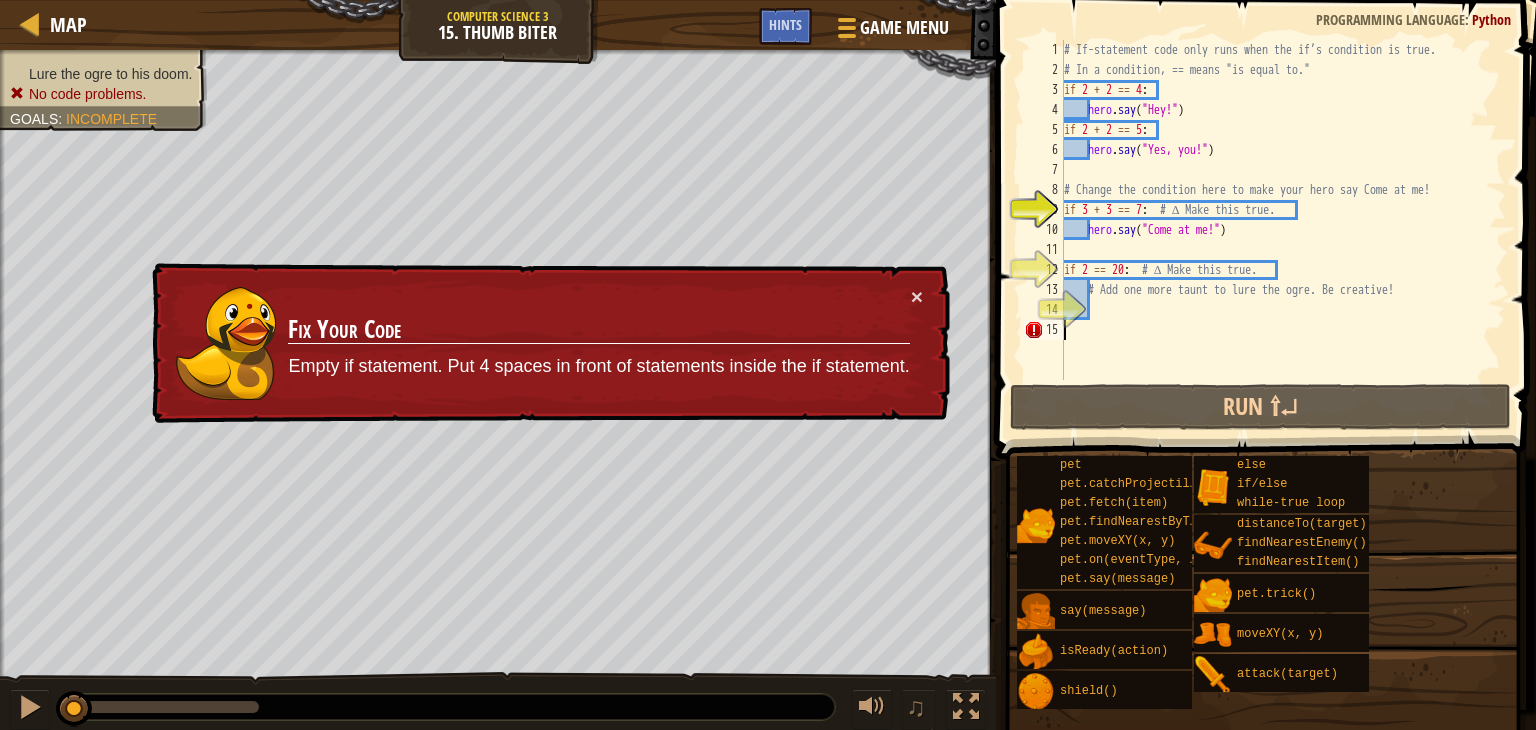 click on "# If-statement code only runs when the if’s condition is true. # In a condition, == means "is equal to." if   2   +   2   ==   4 :      hero . say ( "Hey!" ) if   2   +   2   ==   5 :      hero . say ( "Yes, you!" ) # Change the condition here to make your hero say Come at me! if   3   +   3   ==   7 :    # ∆ Make this true.      hero . say ( "Come at me!" ) if   2   ==   20 :    # ∆ Make this true.      # Add one more taunt to lure the ogre. Be creative!" at bounding box center [1283, 230] 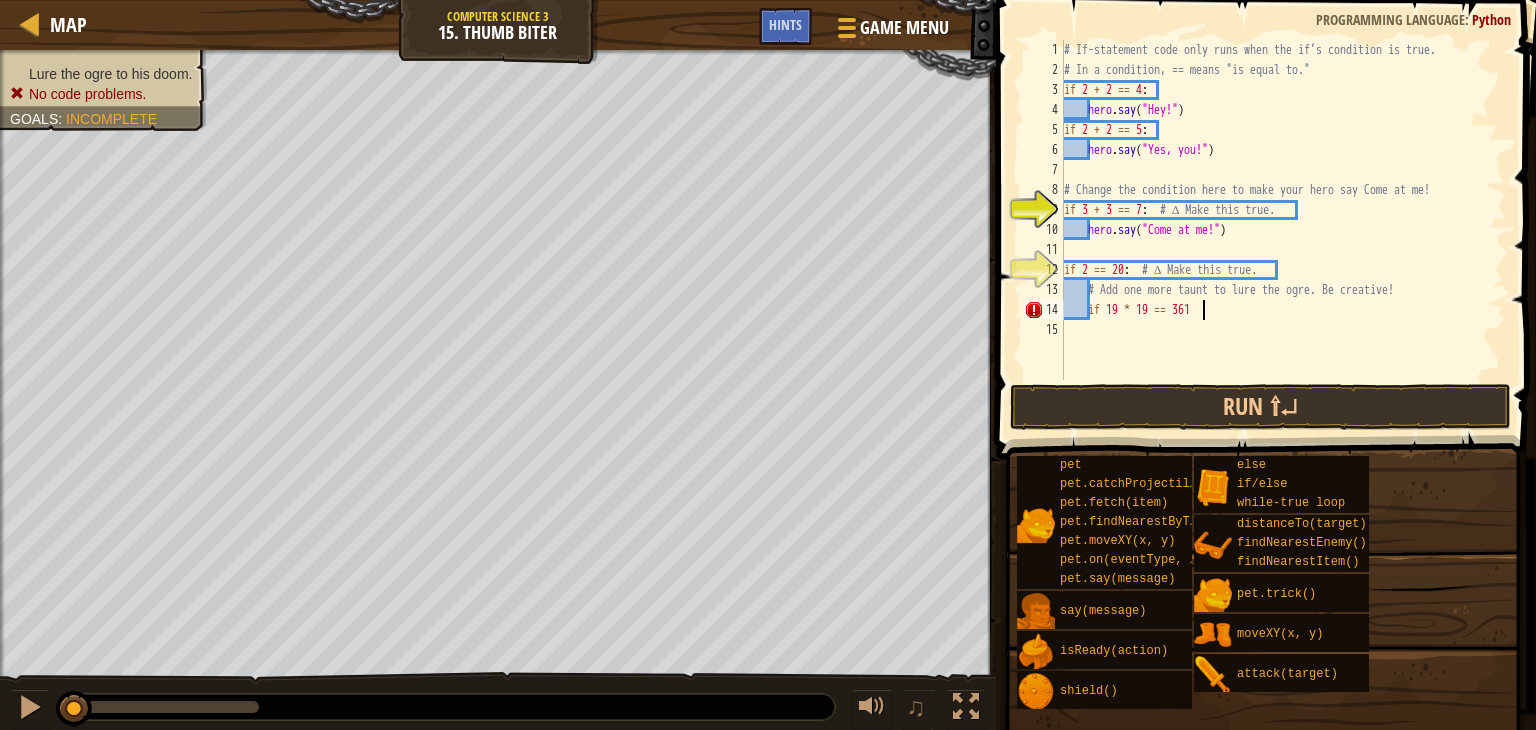 scroll, scrollTop: 9, scrollLeft: 10, axis: both 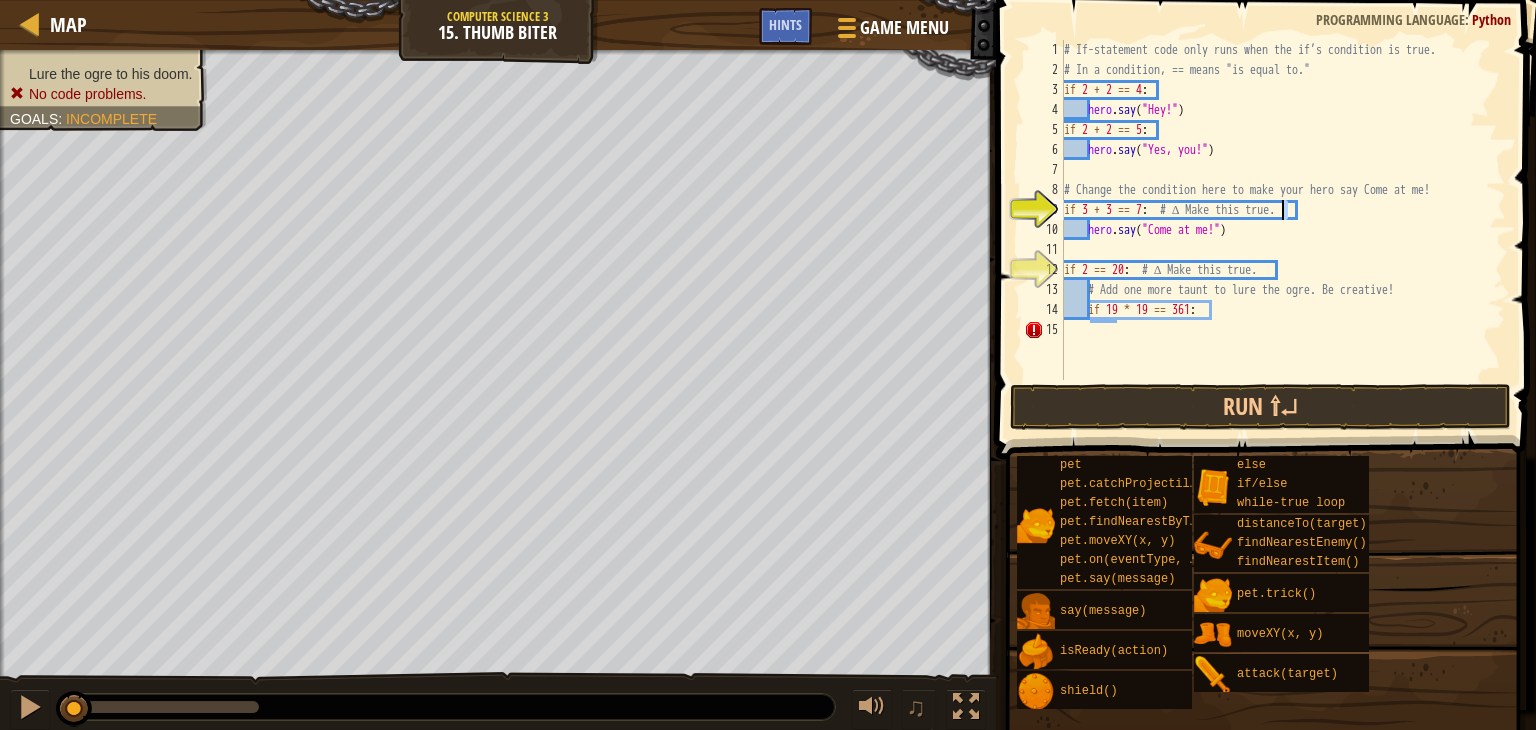 click on "# If-statement code only runs when the if’s condition is true. # In a condition, == means "is equal to." if   2   +   2   ==   4 :      hero . say ( "Hey!" ) if   2   +   2   ==   5 :      hero . say ( "Yes, you!" ) # Change the condition here to make your hero say Come at me! if   3   +   3   ==   7 :    # ∆ Make this true.      hero . say ( "Come at me!" ) if   2   ==   20 :    # ∆ Make this true.      # Add one more taunt to lure the ogre. Be creative!      if   19   *   19   ==   361 :" at bounding box center [1283, 230] 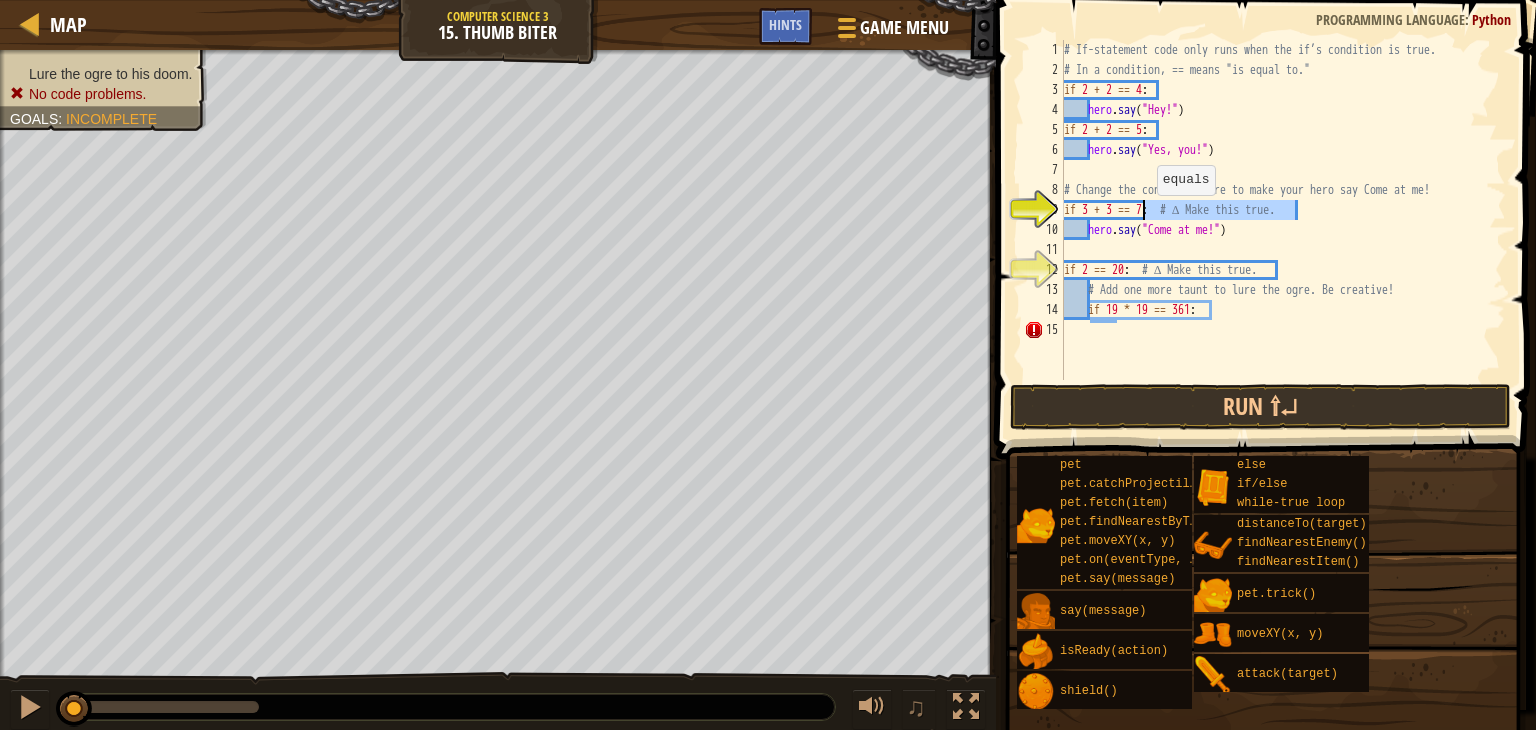 drag, startPoint x: 1294, startPoint y: 209, endPoint x: 1146, endPoint y: 214, distance: 148.08444 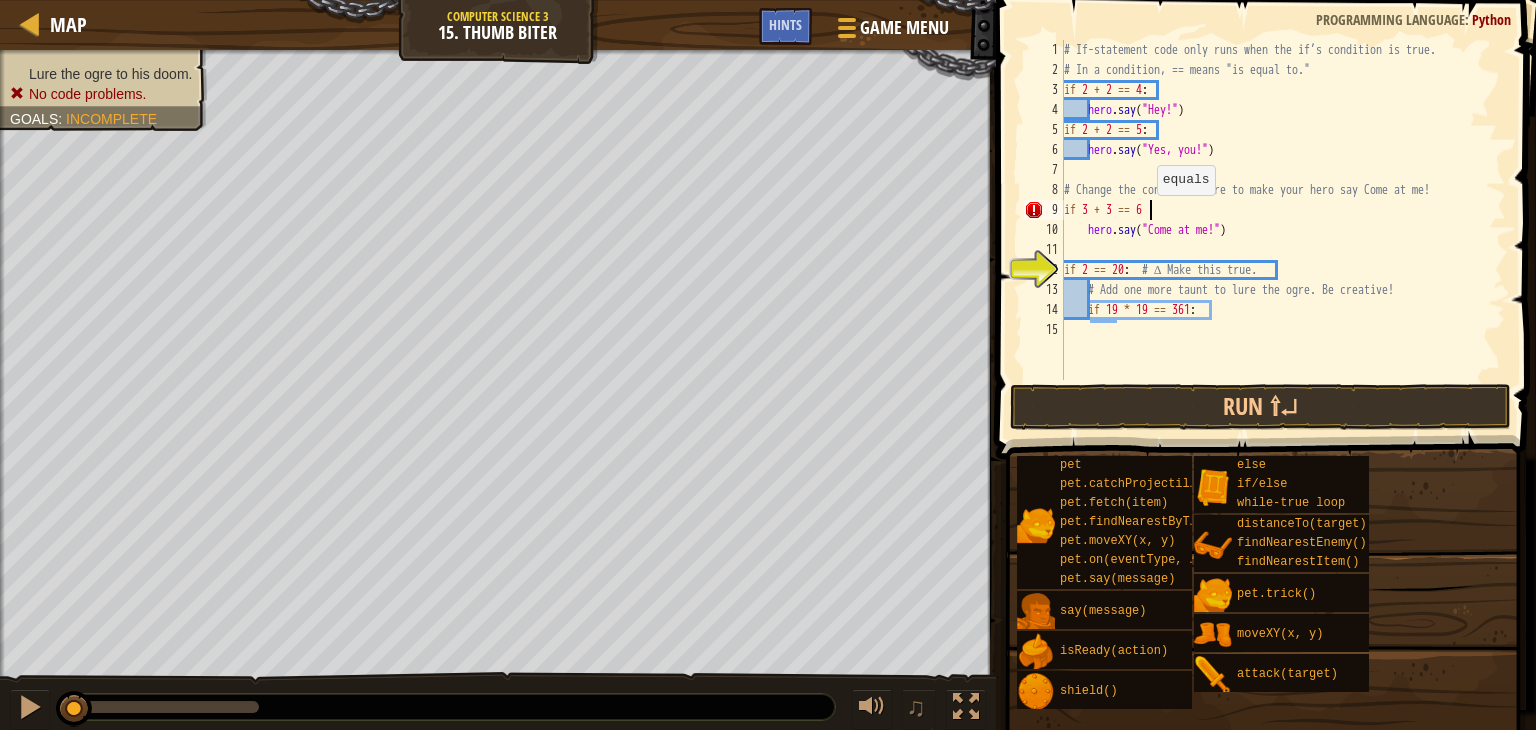 scroll, scrollTop: 9, scrollLeft: 6, axis: both 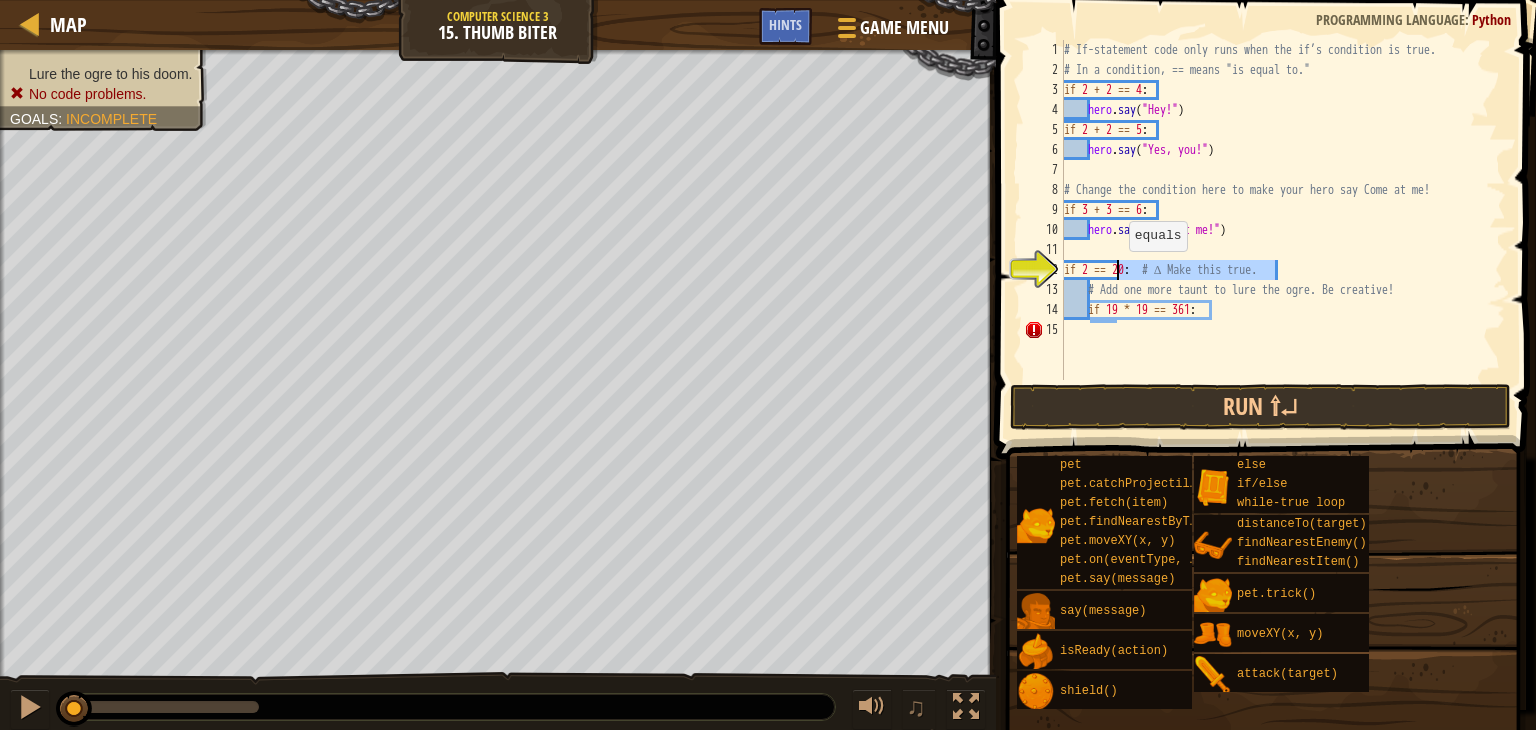 drag, startPoint x: 1272, startPoint y: 270, endPoint x: 1119, endPoint y: 271, distance: 153.00327 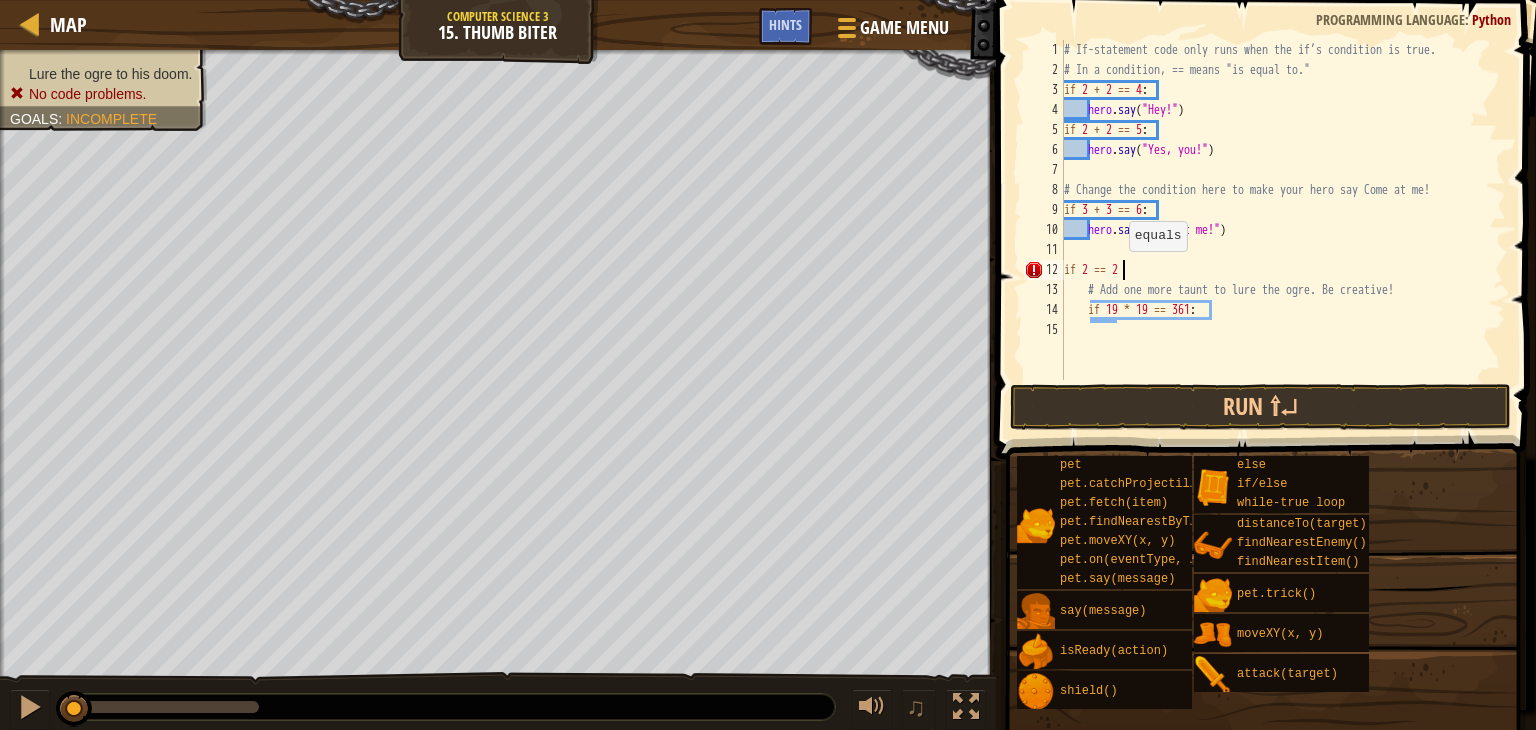 scroll, scrollTop: 9, scrollLeft: 4, axis: both 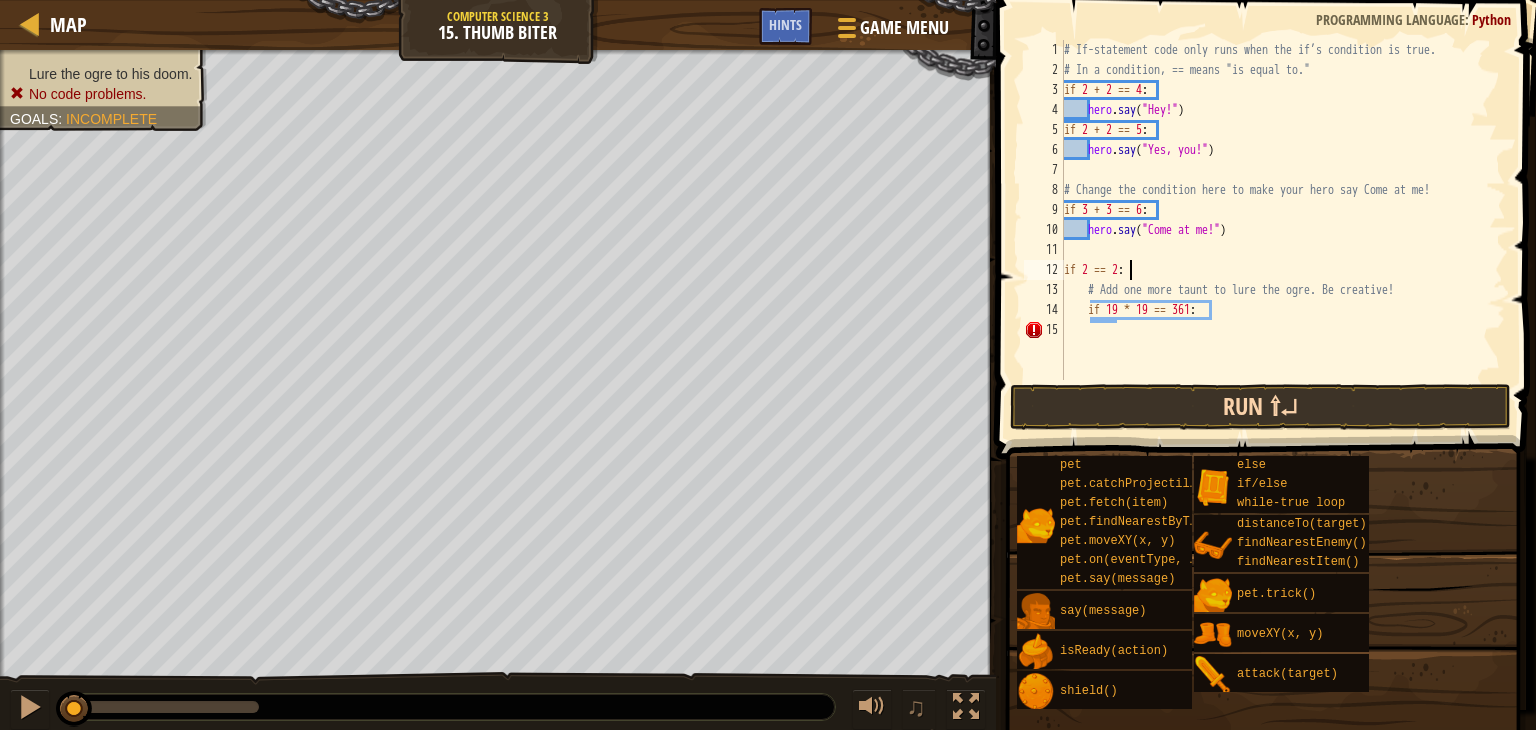 type on "if 2 == 2:" 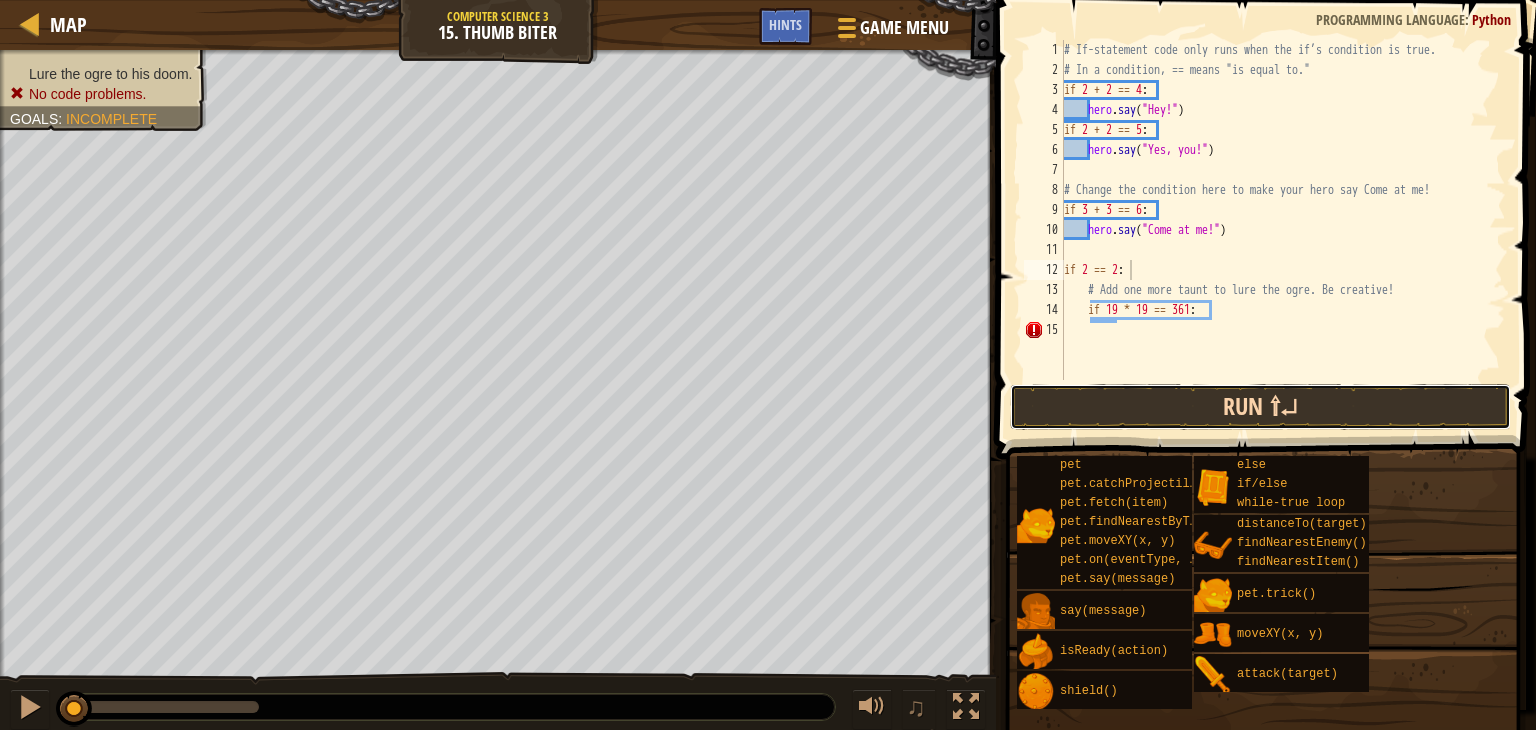 click on "Run ⇧↵" at bounding box center [1260, 407] 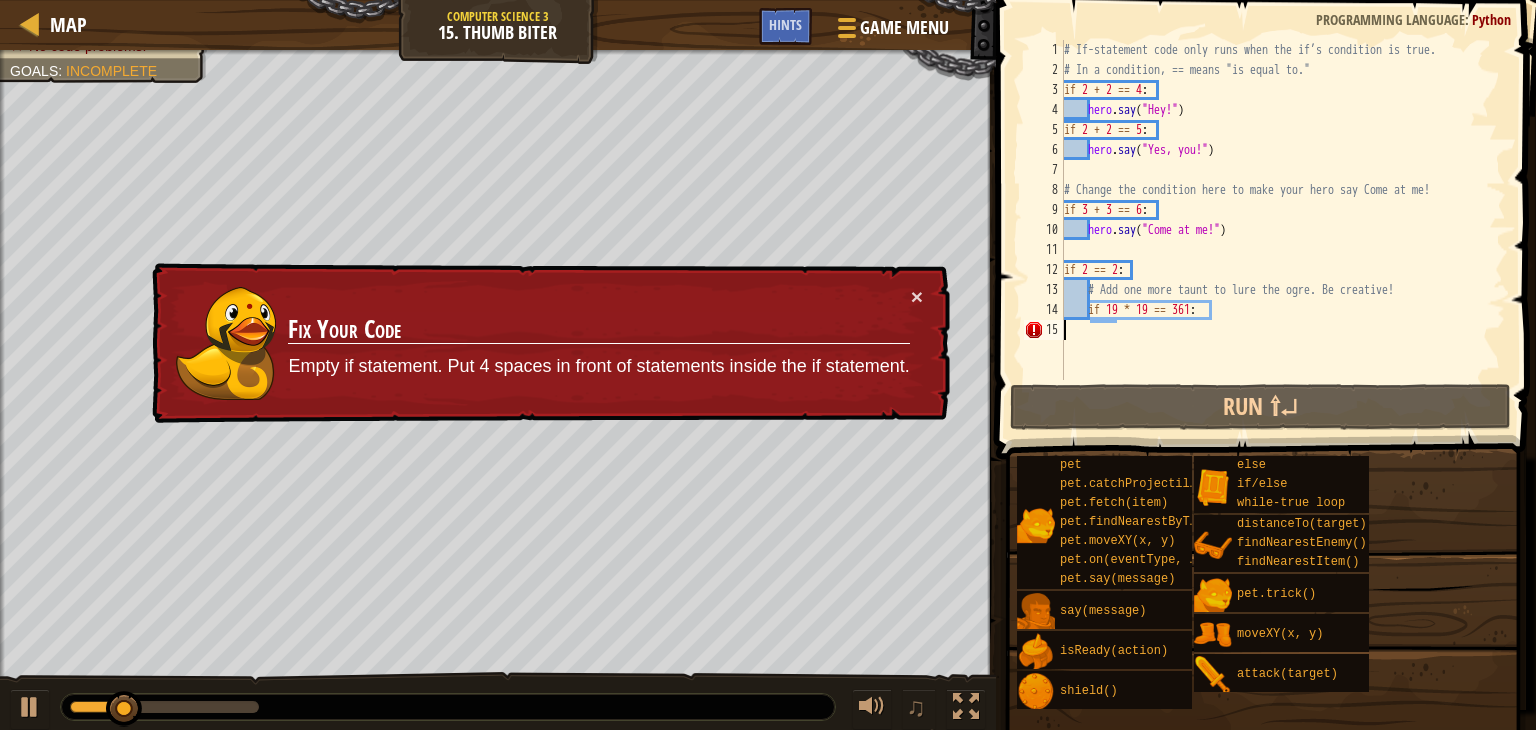click on "# If-statement code only runs when the if’s condition is true. # In a condition, == means "is equal to." if   2   +   2   ==   4 :      hero . say ( "Hey!" ) if   2   +   2   ==   5 :      hero . say ( "Yes, you!" ) # Change the condition here to make your hero say Come at me! if   3   +   3   ==   6 :      hero . say ( "Come at me!" ) if   2   ==   2 :      # Add one more taunt to lure the ogre. Be creative!      if   19   *   19   ==   361 :" at bounding box center [1283, 230] 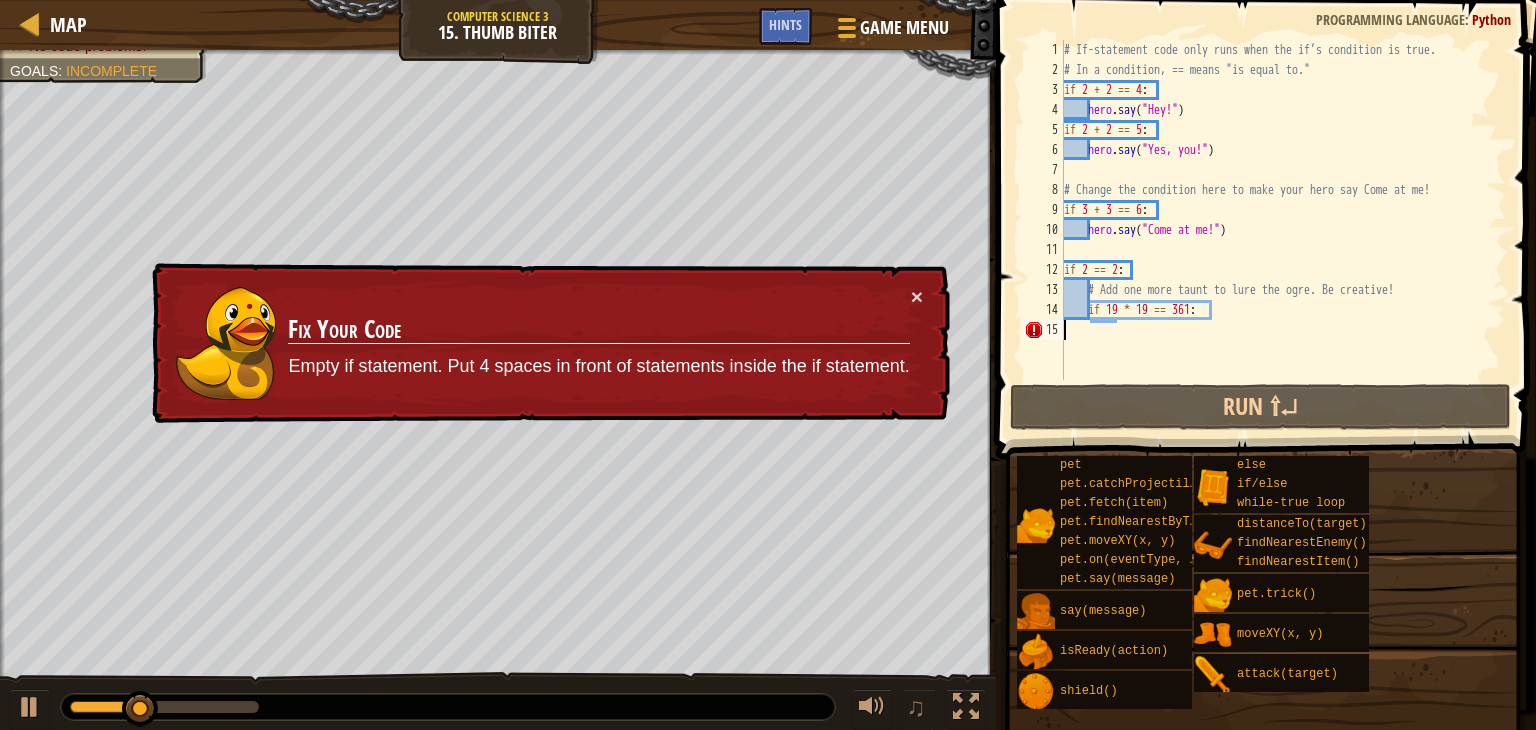 type on "if 19 * 19 == 361:" 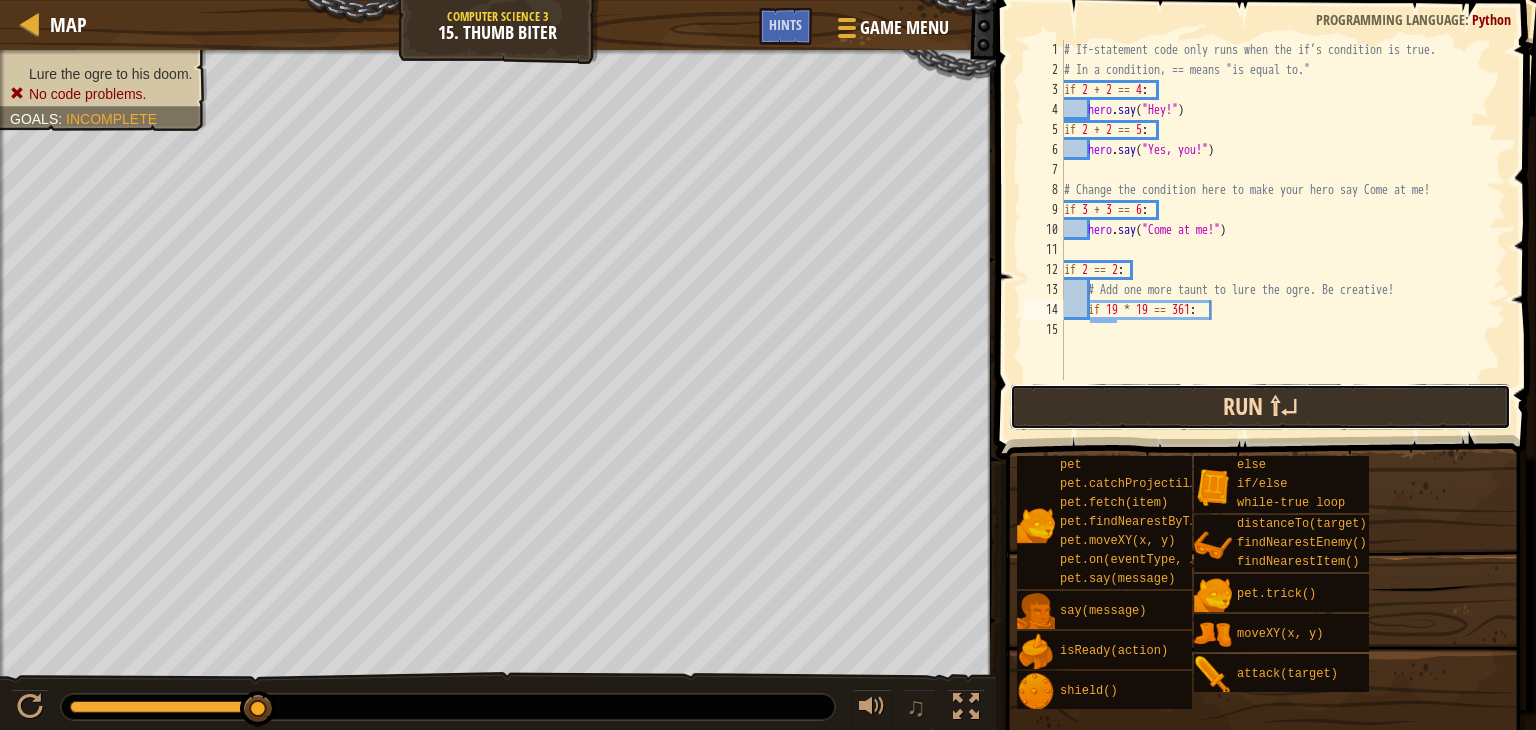 click on "Run ⇧↵" at bounding box center [1260, 407] 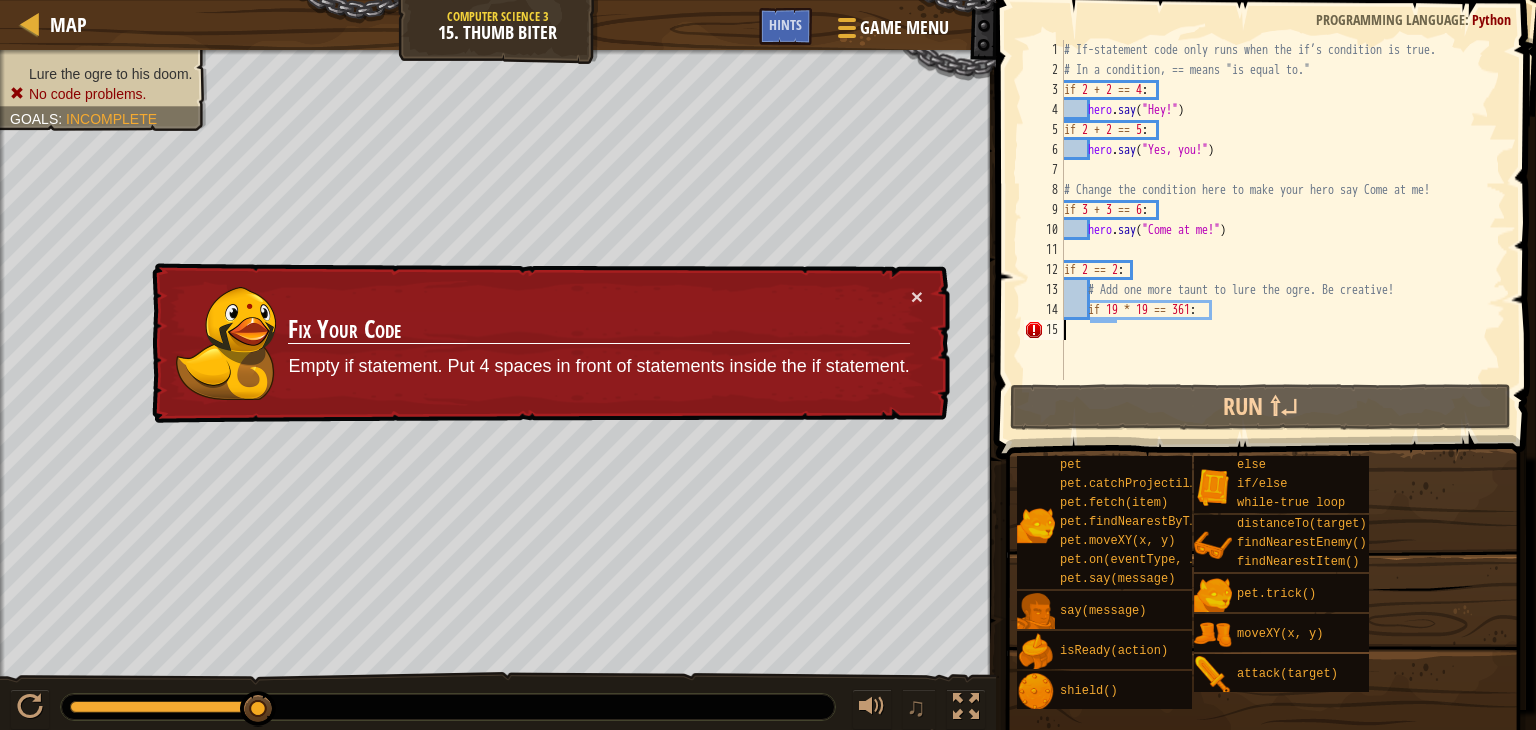 click on "# If-statement code only runs when the if’s condition is true. # In a condition, == means "is equal to." if   2   +   2   ==   4 :      hero . say ( "Hey!" ) if   2   +   2   ==   5 :      hero . say ( "Yes, you!" ) # Change the condition here to make your hero say Come at me! if   3   +   3   ==   6 :      hero . say ( "Come at me!" ) if   2   ==   2 :      # Add one more taunt to lure the ogre. Be creative!      if   19   *   19   ==   361 :" at bounding box center [1283, 230] 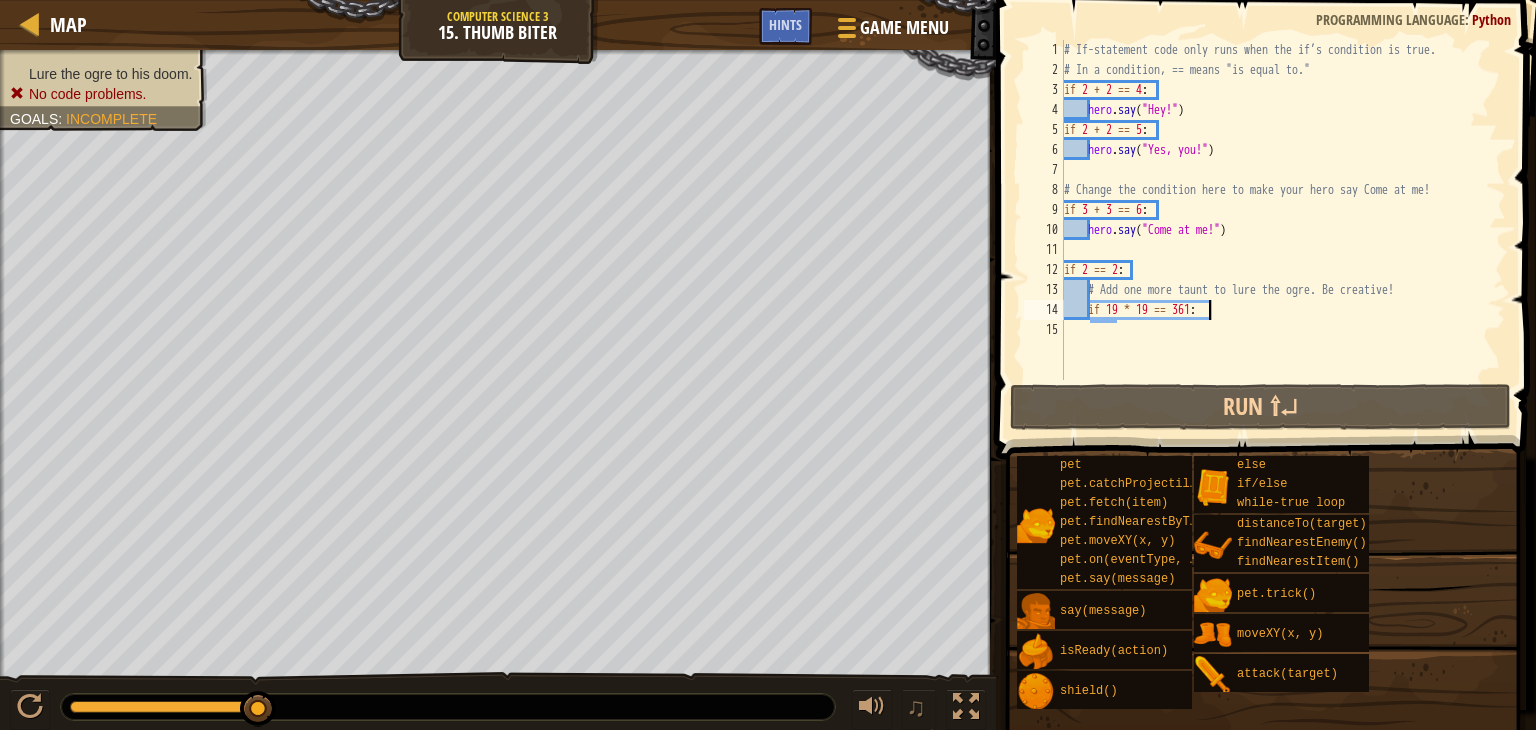 click on "# If-statement code only runs when the if’s condition is true. # In a condition, == means "is equal to." if   2   +   2   ==   4 :      hero . say ( "Hey!" ) if   2   +   2   ==   5 :      hero . say ( "Yes, you!" ) # Change the condition here to make your hero say Come at me! if   3   +   3   ==   6 :      hero . say ( "Come at me!" ) if   2   ==   2 :      # Add one more taunt to lure the ogre. Be creative!      if   19   *   19   ==   361 :" at bounding box center (1283, 230) 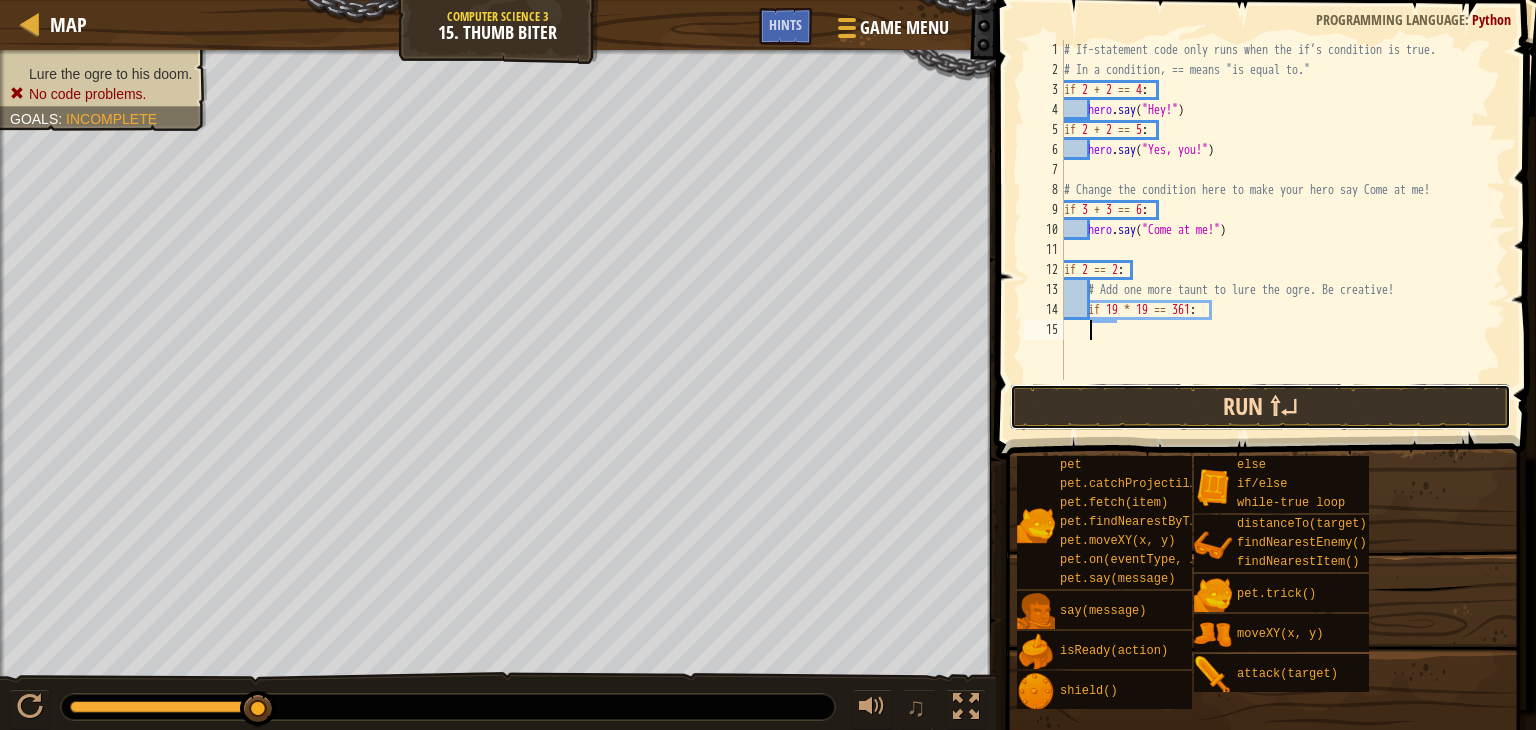click on "Run ⇧↵" at bounding box center [1260, 407] 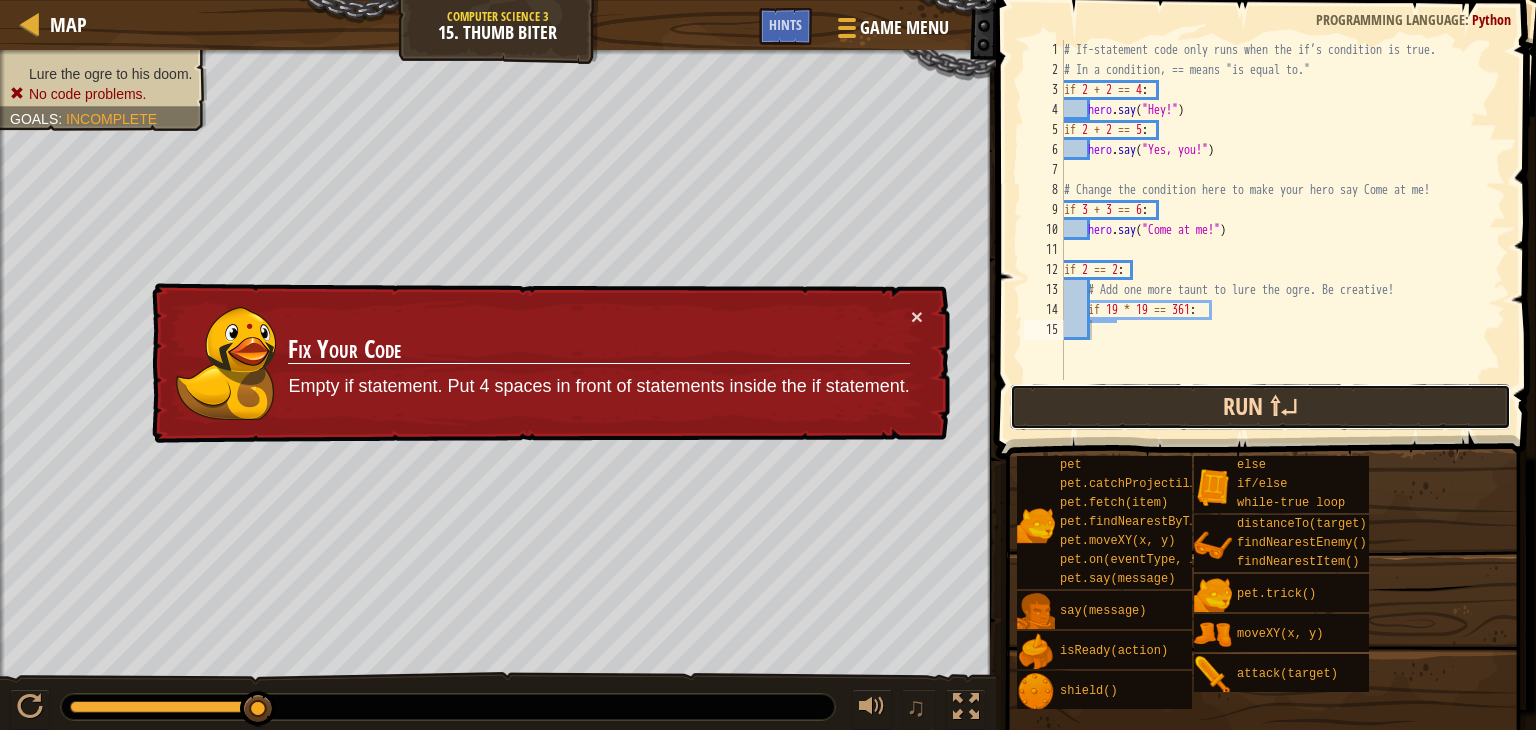 click on "Run ⇧↵" at bounding box center [1260, 407] 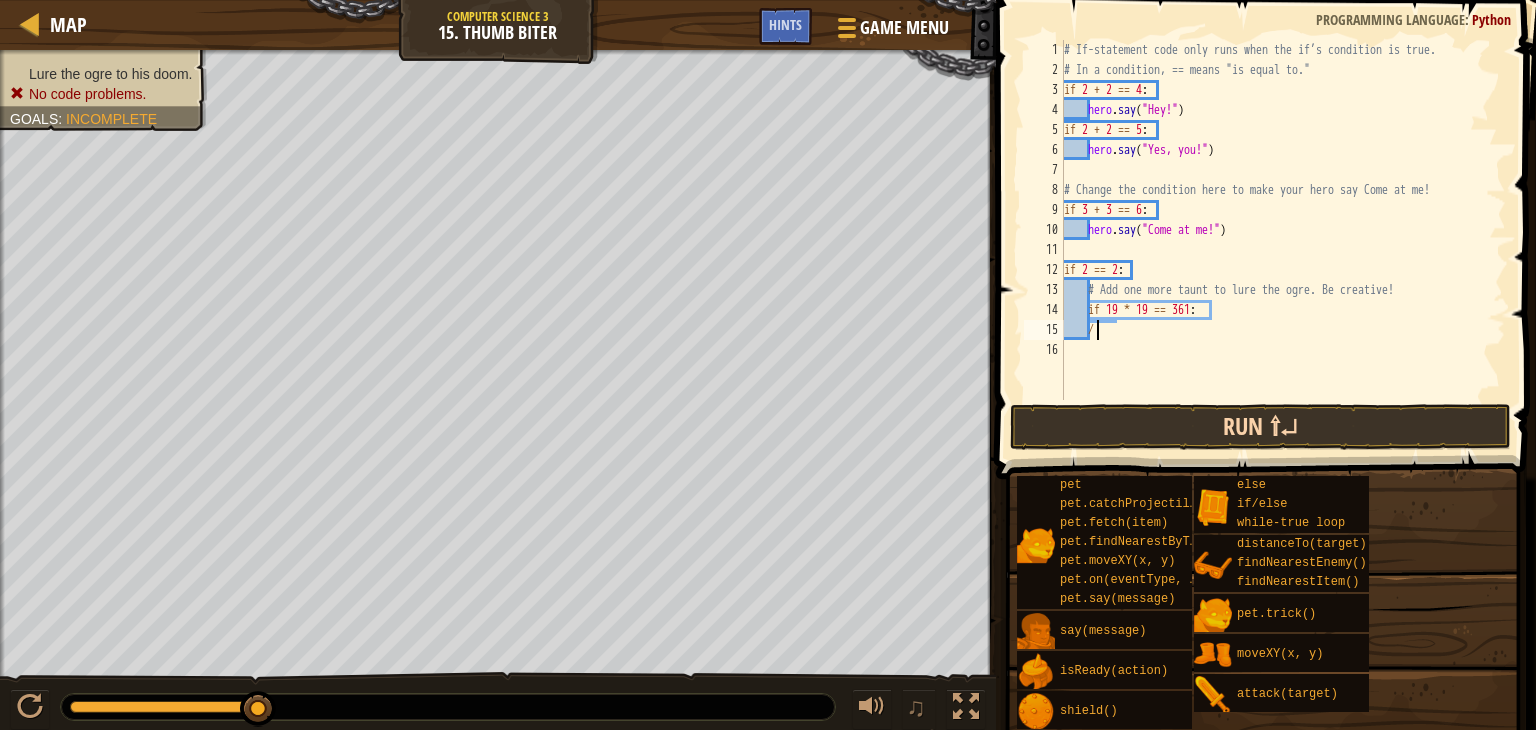 scroll, scrollTop: 9, scrollLeft: 1, axis: both 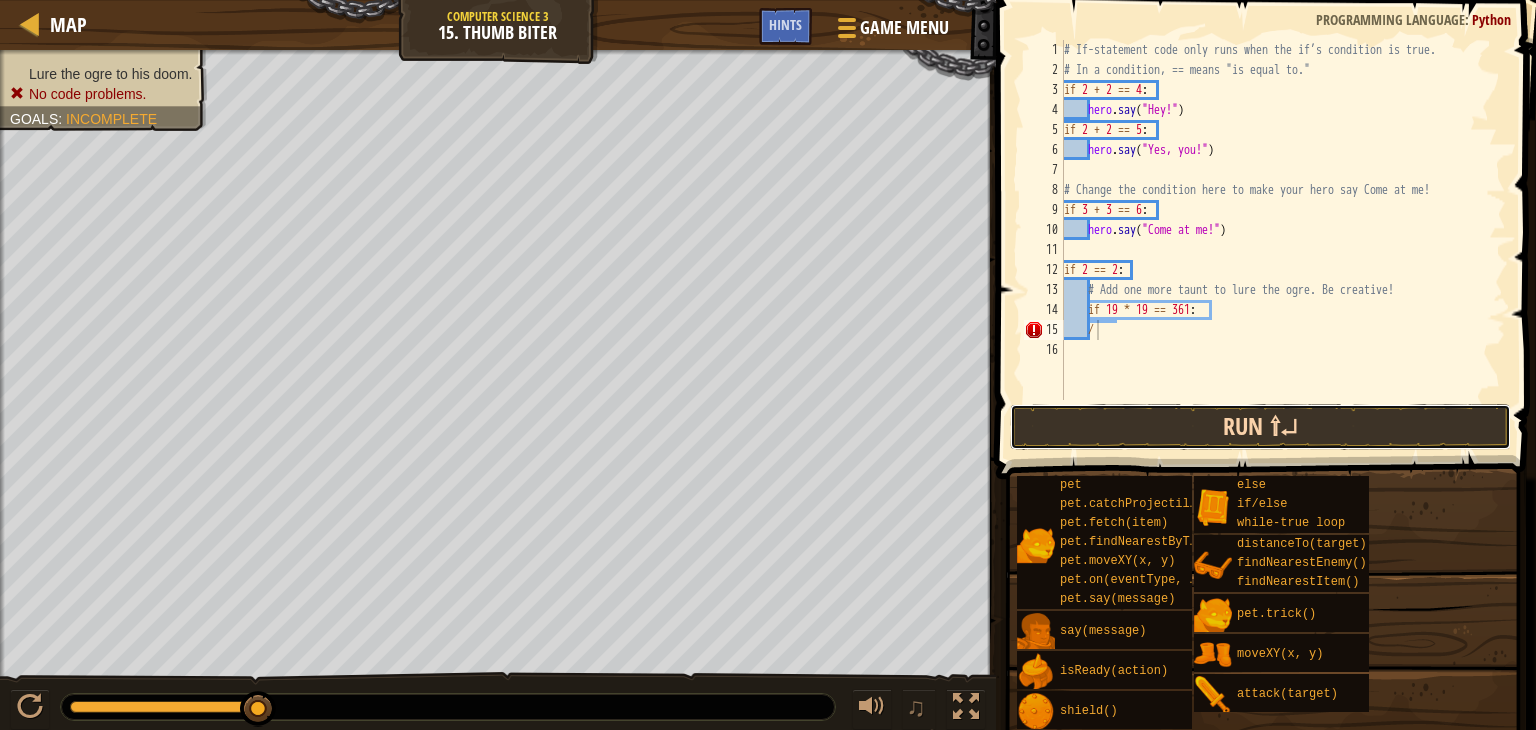 click on "Run ⇧↵" at bounding box center [1260, 427] 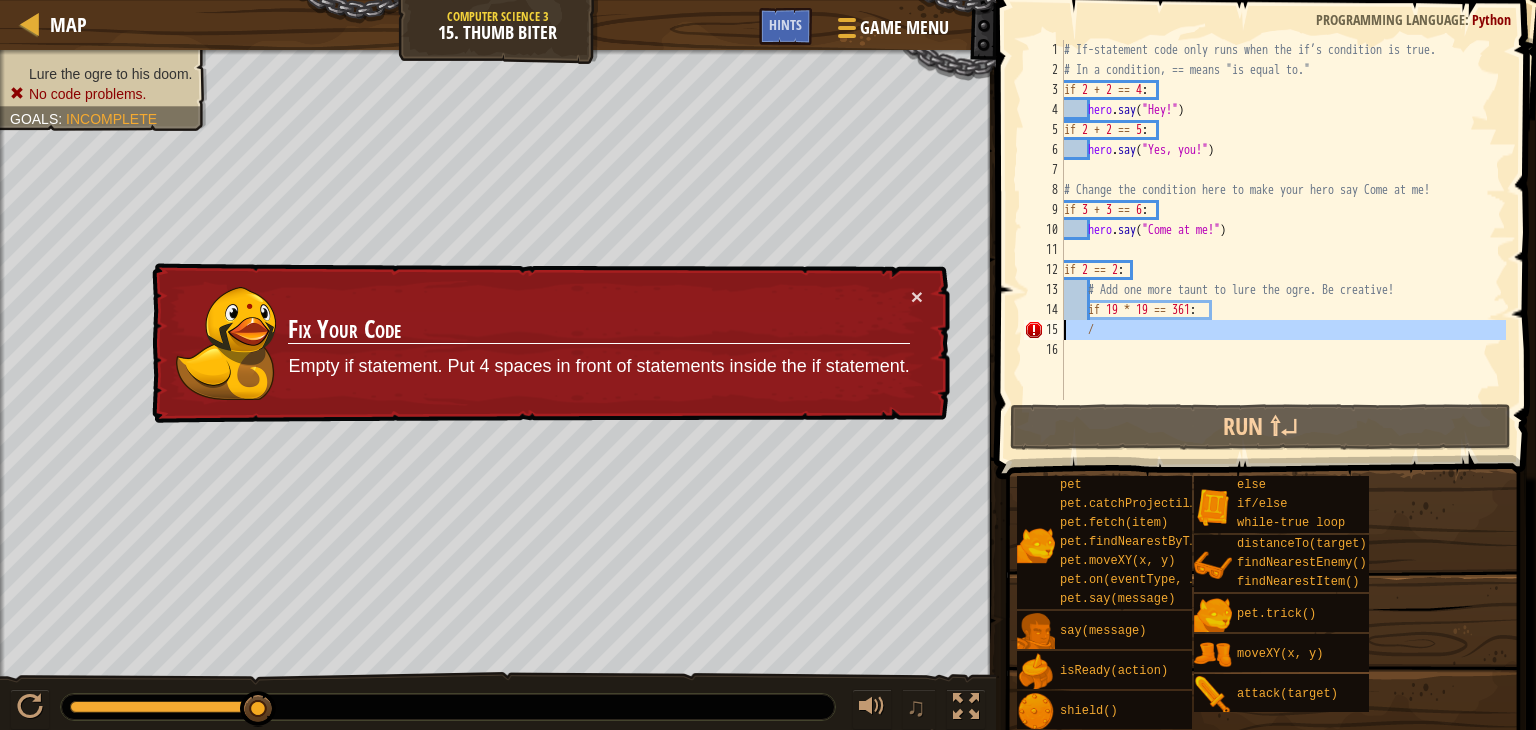 click on "15" at bounding box center [1044, 330] 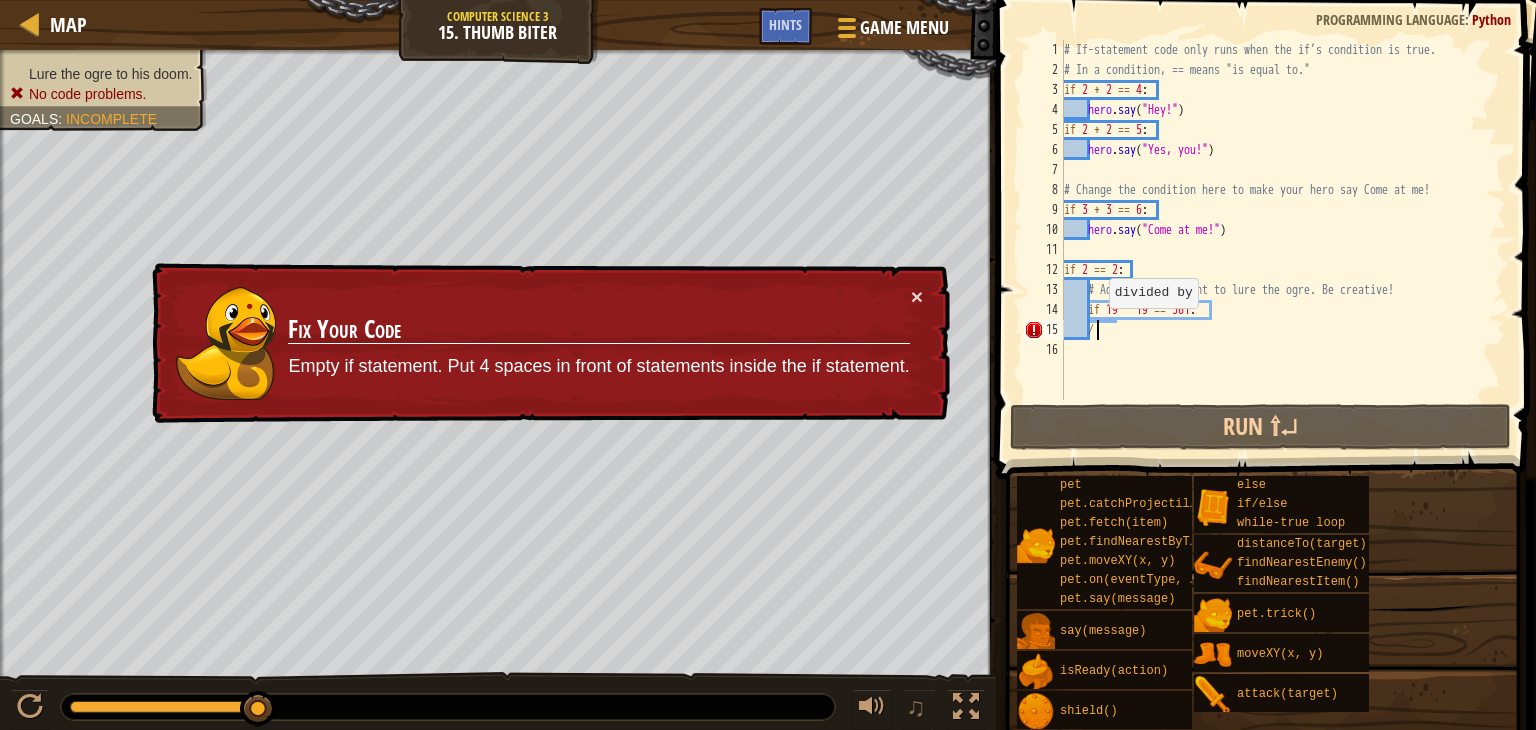 click on "# If-statement code only runs when the if’s condition is true. # In a condition, == means "is equal to." if   2   +   2   ==   4 :      hero . say ( "Hey!" ) if   2   +   2   ==   5 :      hero . say ( "Yes, you!" ) # Change the condition here to make your hero say Come at me! if   3   +   3   ==   6 :      hero . say ( "Come at me!" ) if   2   ==   2 :      # Add one more taunt to lure the ogre. Be creative!      if   19   *   19   ==   361 :      /" at bounding box center [1283, 240] 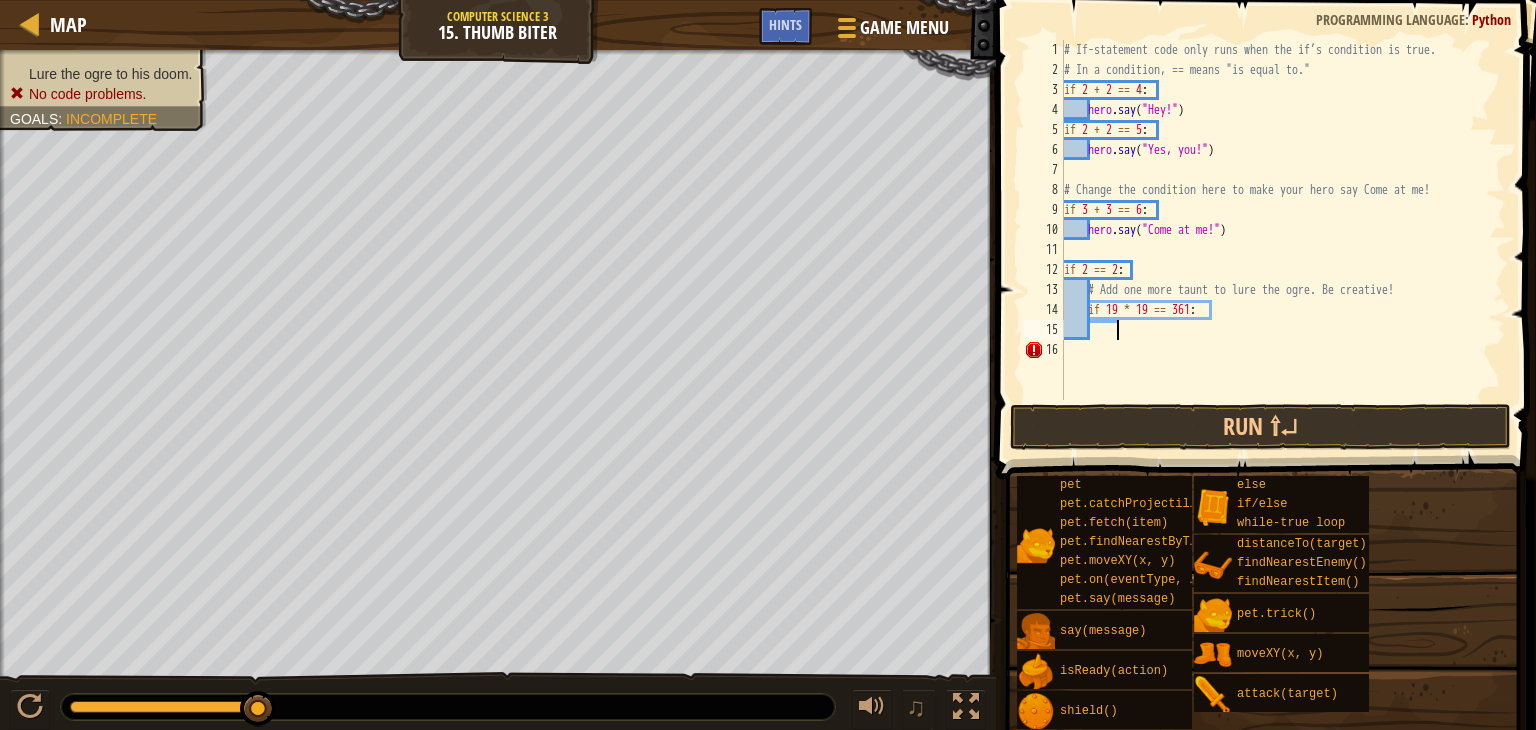 click on "# If-statement code only runs when the if’s condition is true. # In a condition, == means "is equal to." if   2   +   2   ==   4 :      hero . say ( "Hey!" ) if   2   +   2   ==   5 :      hero . say ( "Yes, you!" ) # Change the condition here to make your hero say Come at me! if   3   +   3   ==   6 :      hero . say ( "Come at me!" ) if   2   ==   2 :      # Add one more taunt to lure the ogre. Be creative!      if   19   *   19   ==   361 :" at bounding box center (1283, 240) 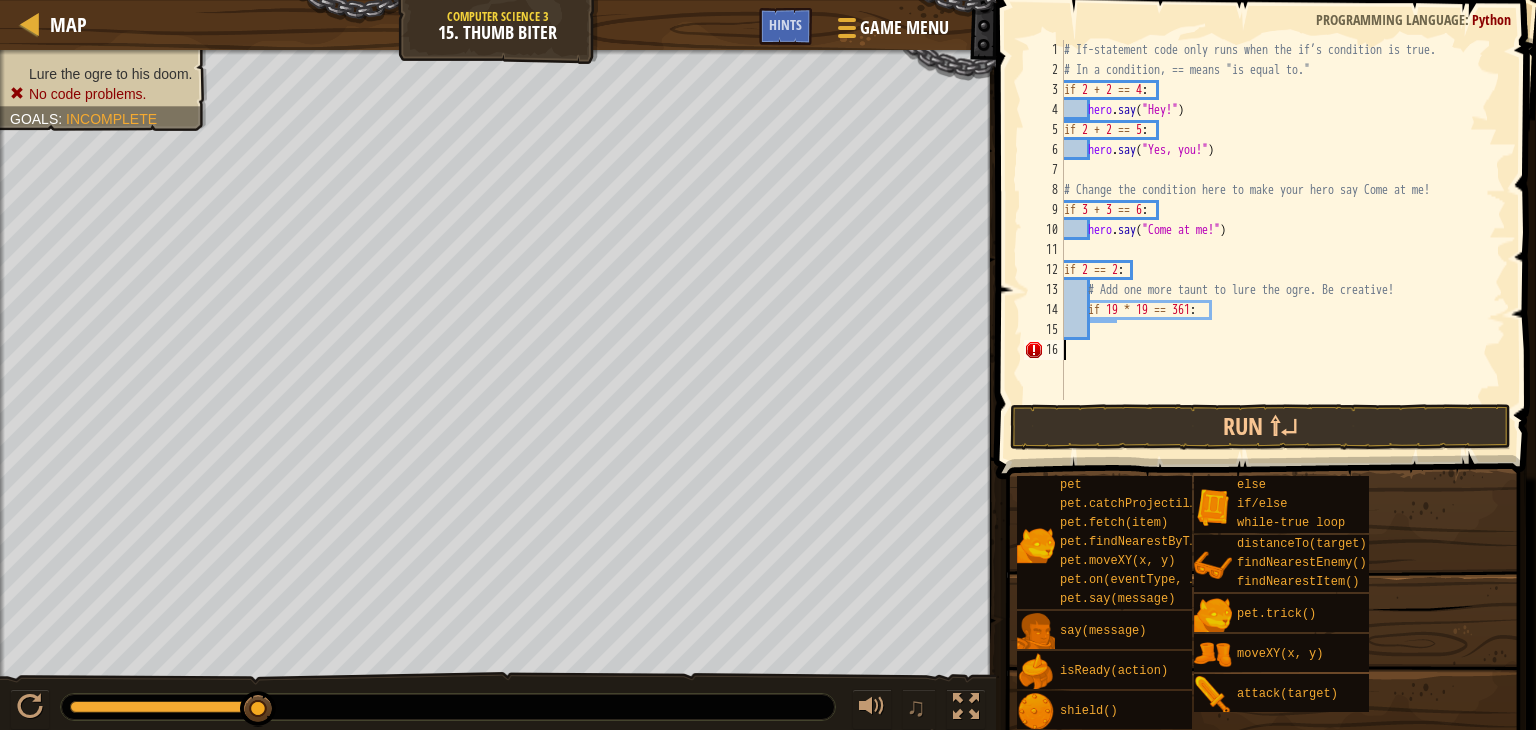 scroll, scrollTop: 9, scrollLeft: 0, axis: vertical 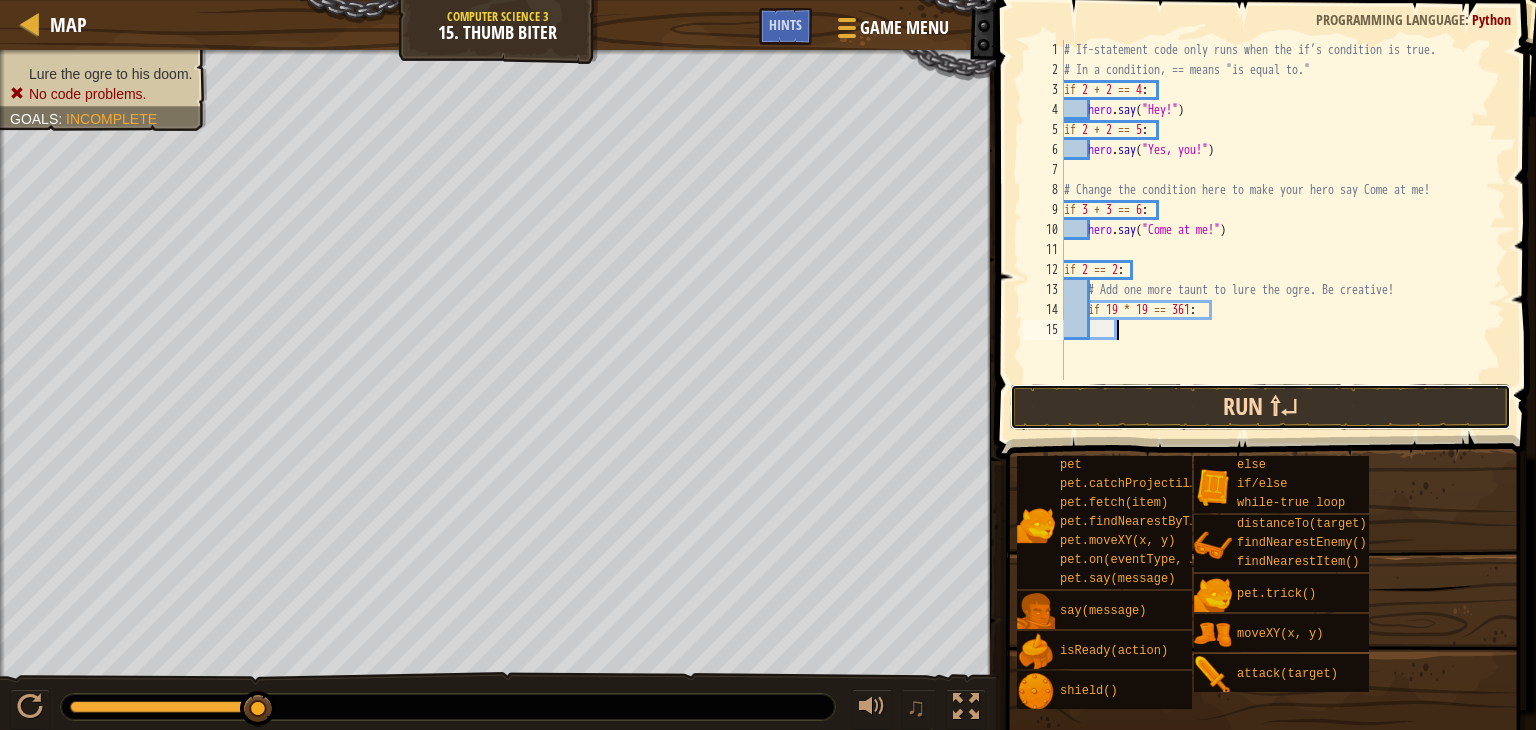click on "Run ⇧↵" at bounding box center [1260, 407] 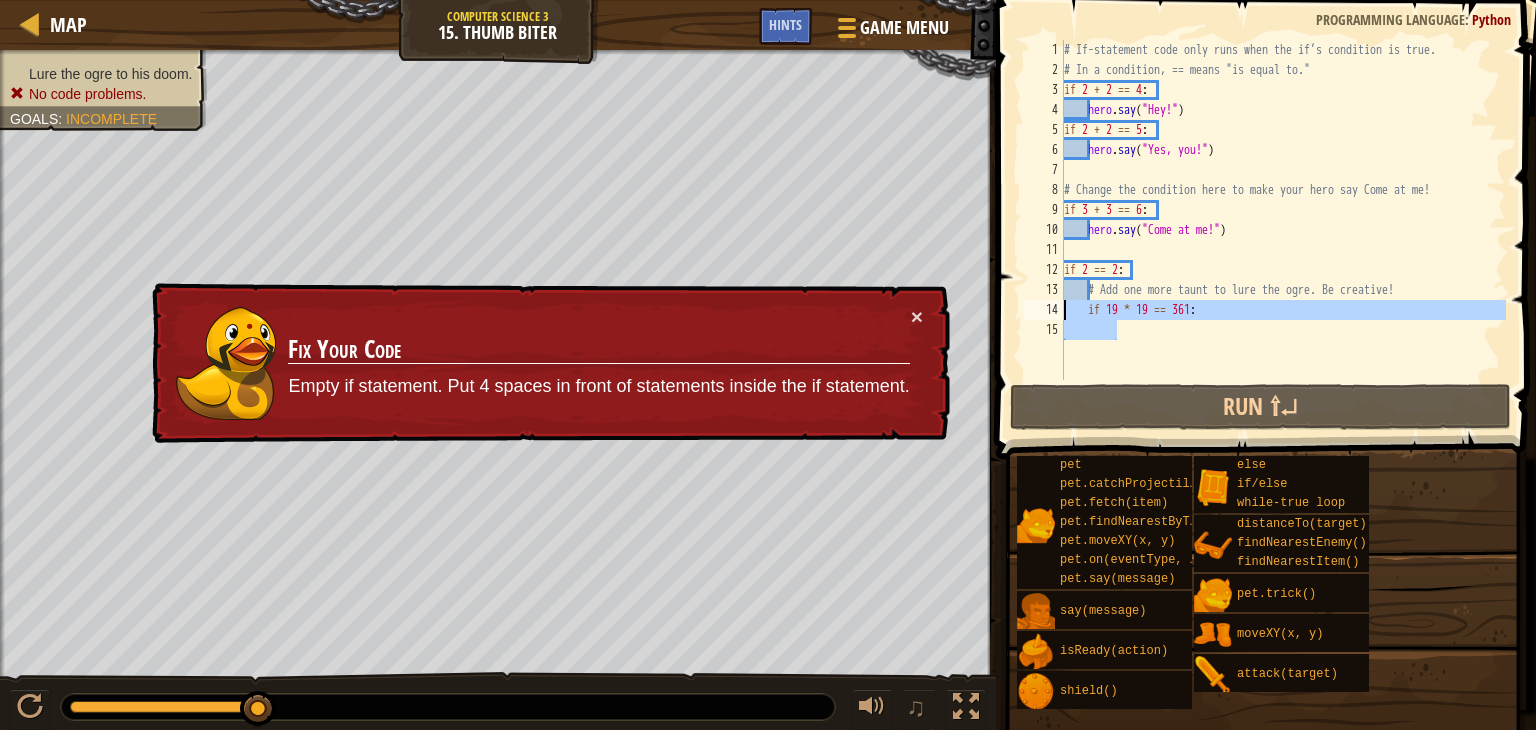 drag, startPoint x: 1136, startPoint y: 331, endPoint x: 1060, endPoint y: 313, distance: 78.10249 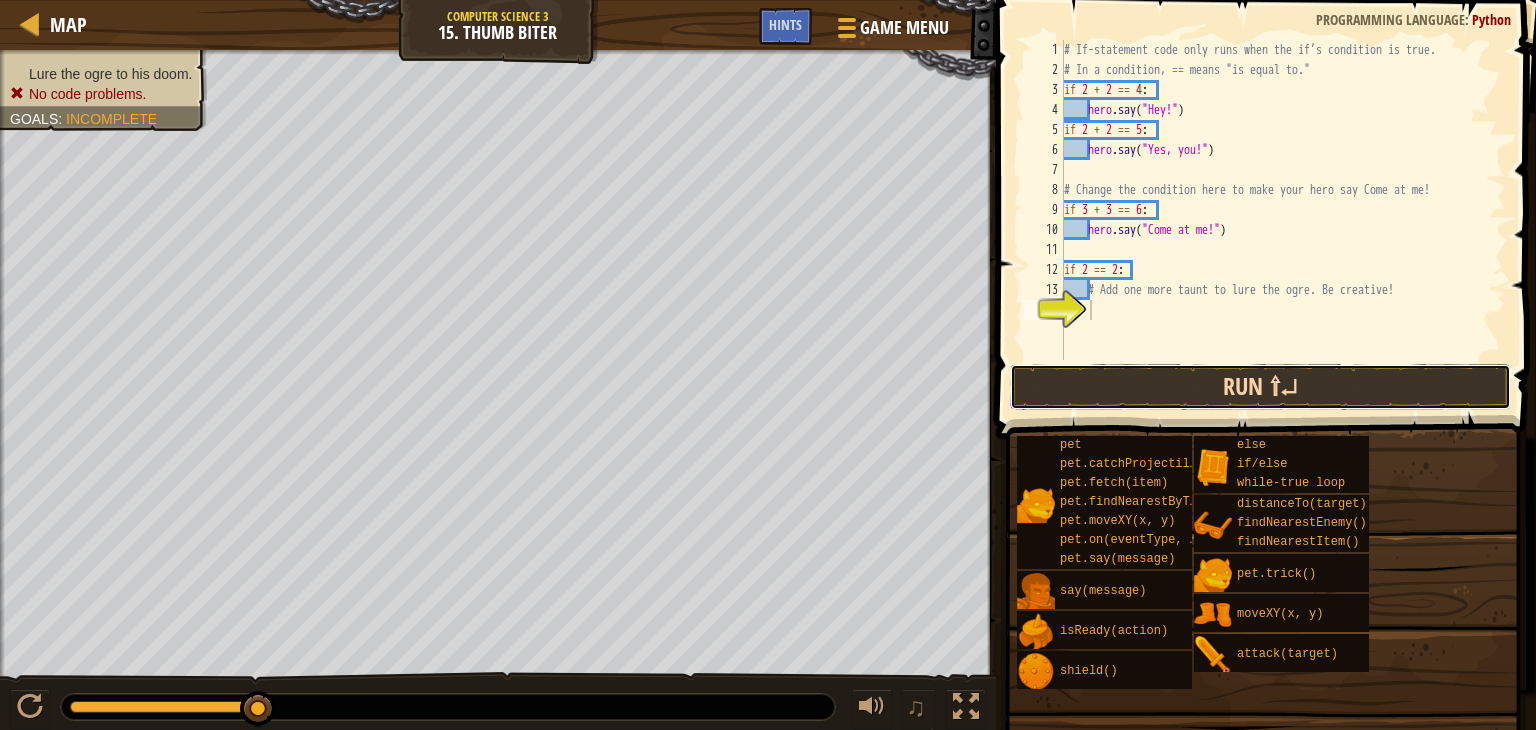 click on "Run ⇧↵" at bounding box center [1260, 387] 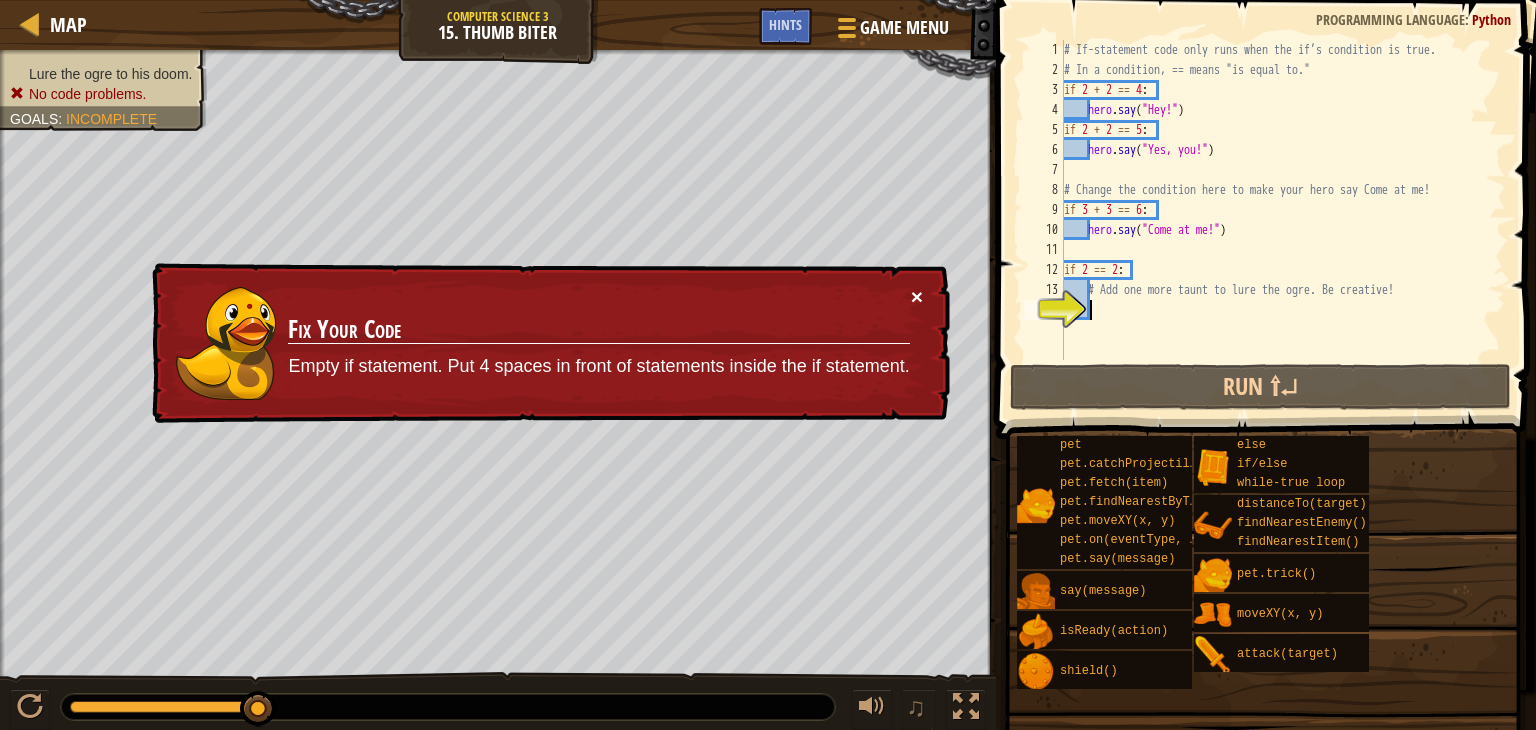 click on "×" at bounding box center [917, 298] 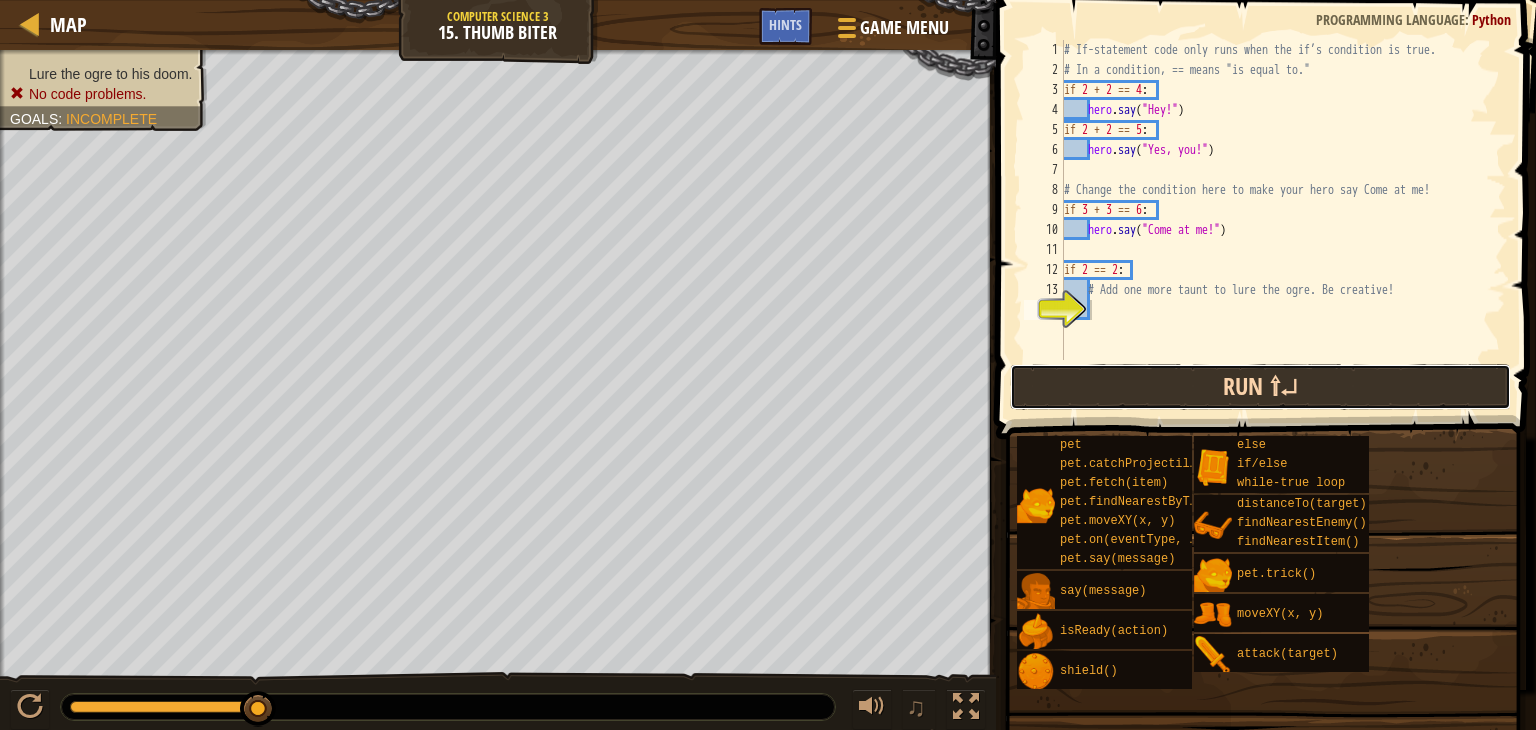 click on "Run ⇧↵" at bounding box center (1260, 387) 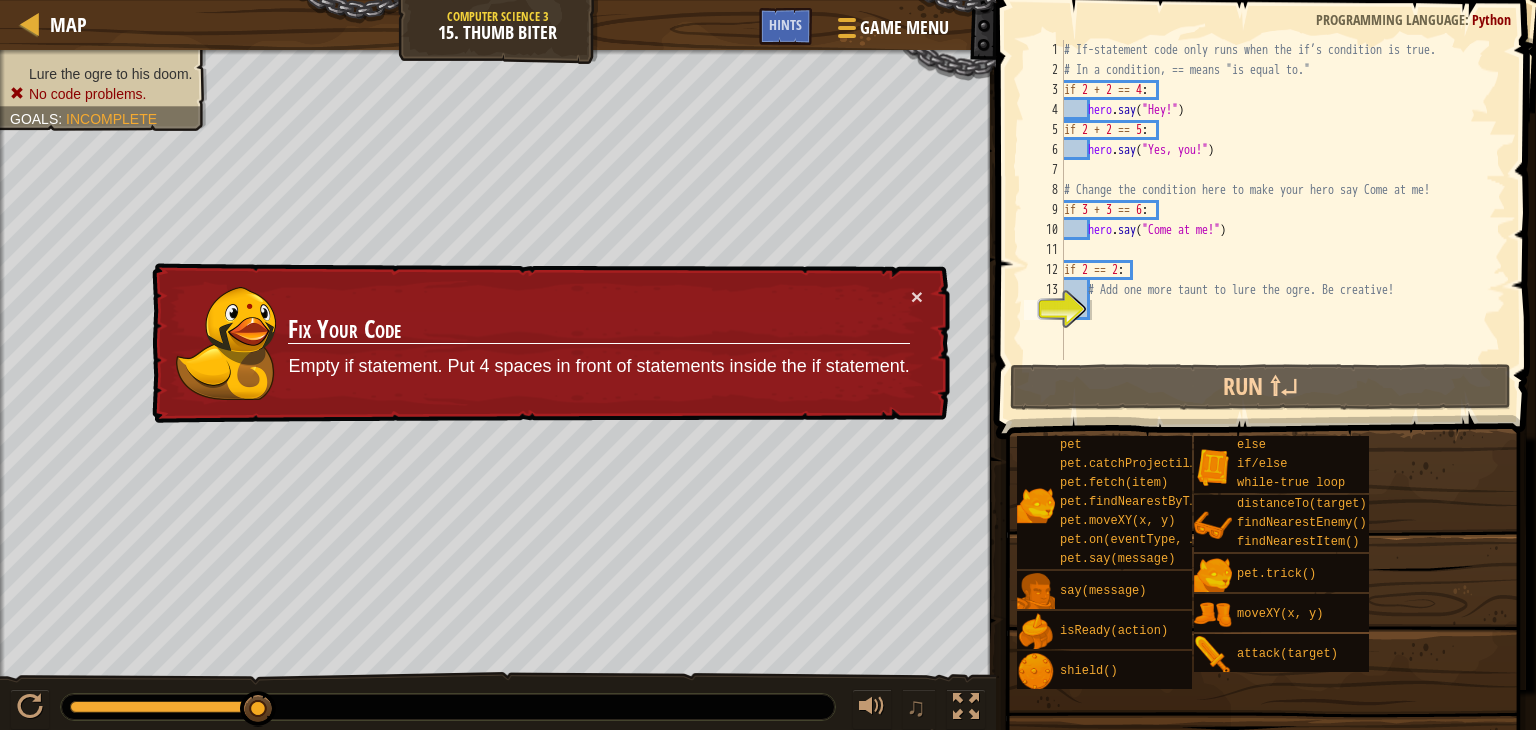 click on "× Fix Your Code Empty if statement. Put 4 spaces in front of statements inside the if statement." at bounding box center [549, 343] 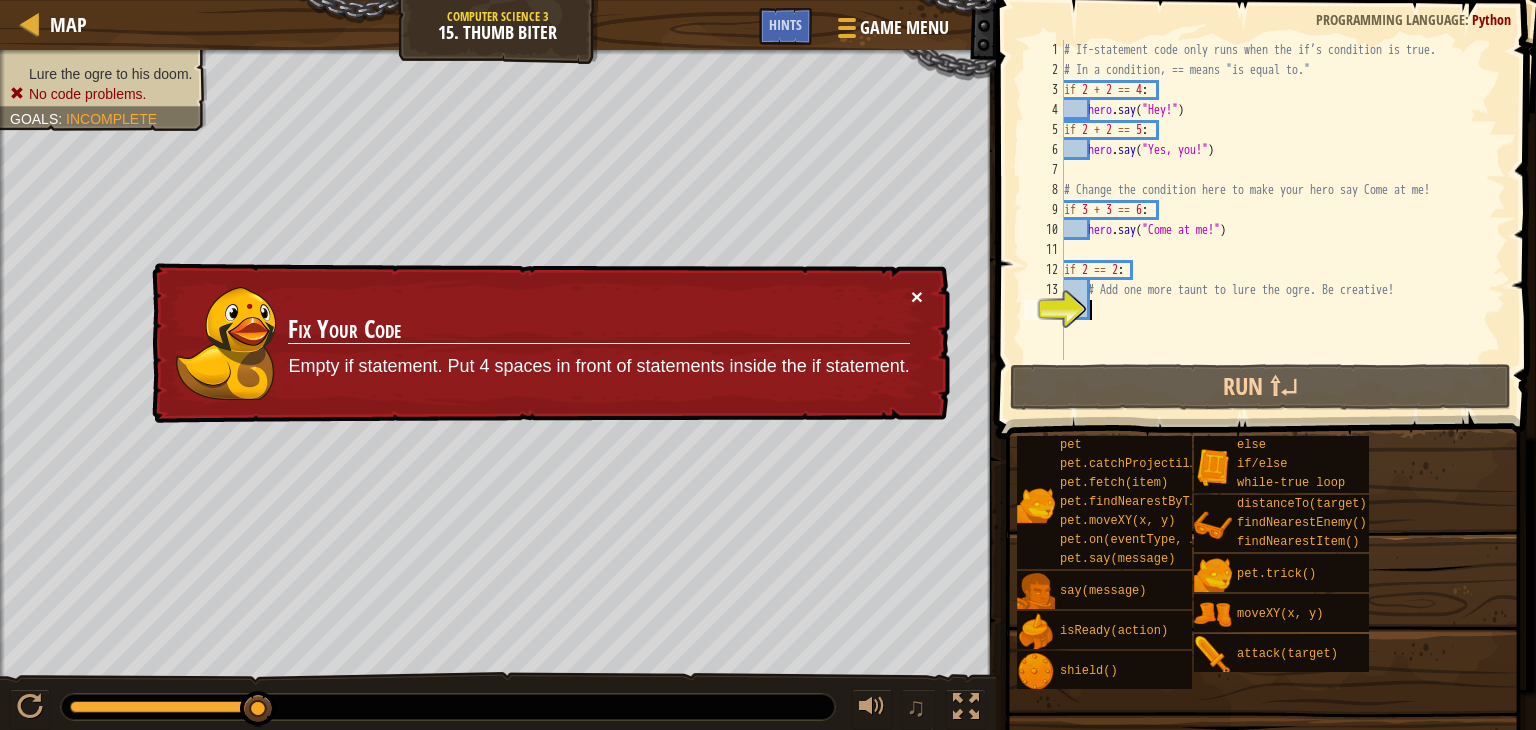 click on "×" at bounding box center [917, 298] 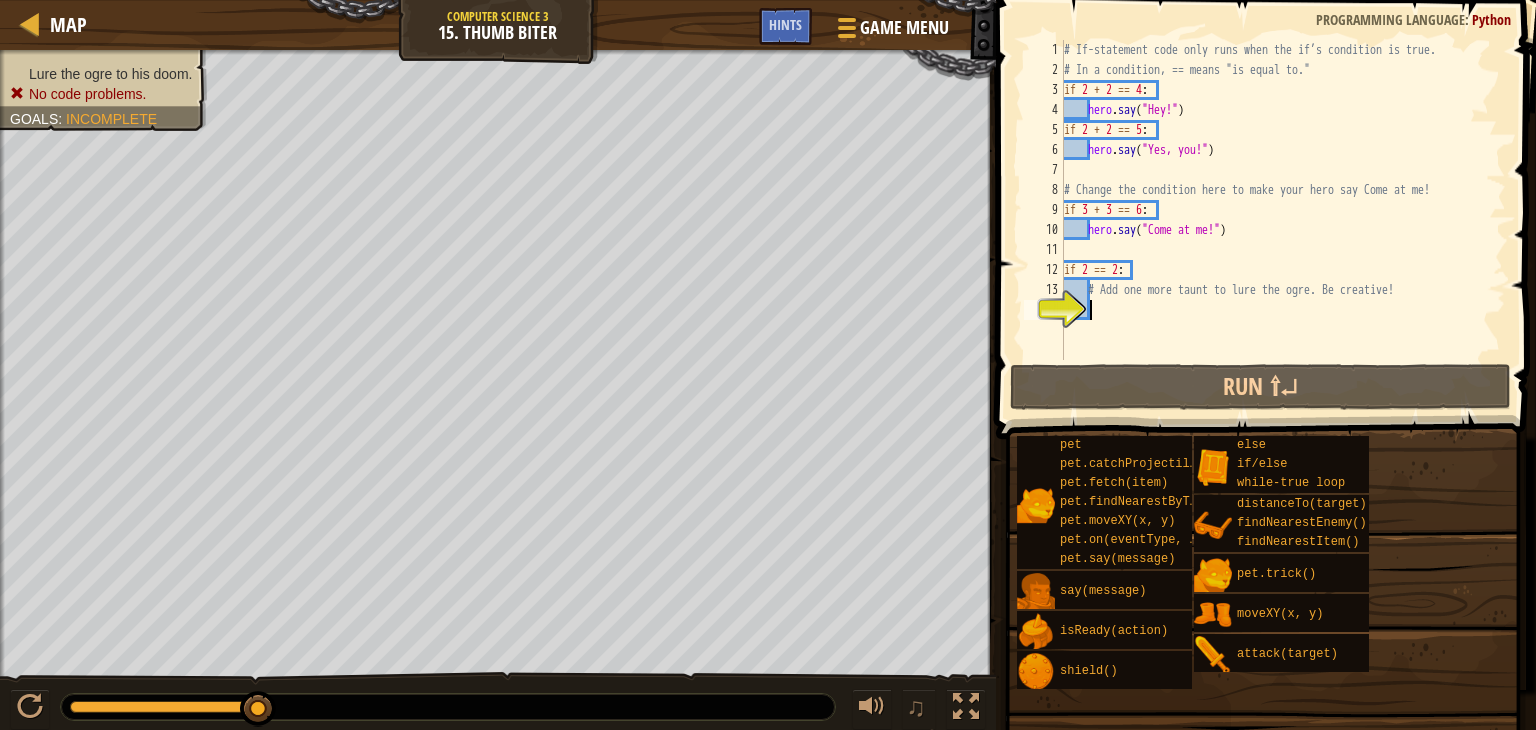 type on "i" 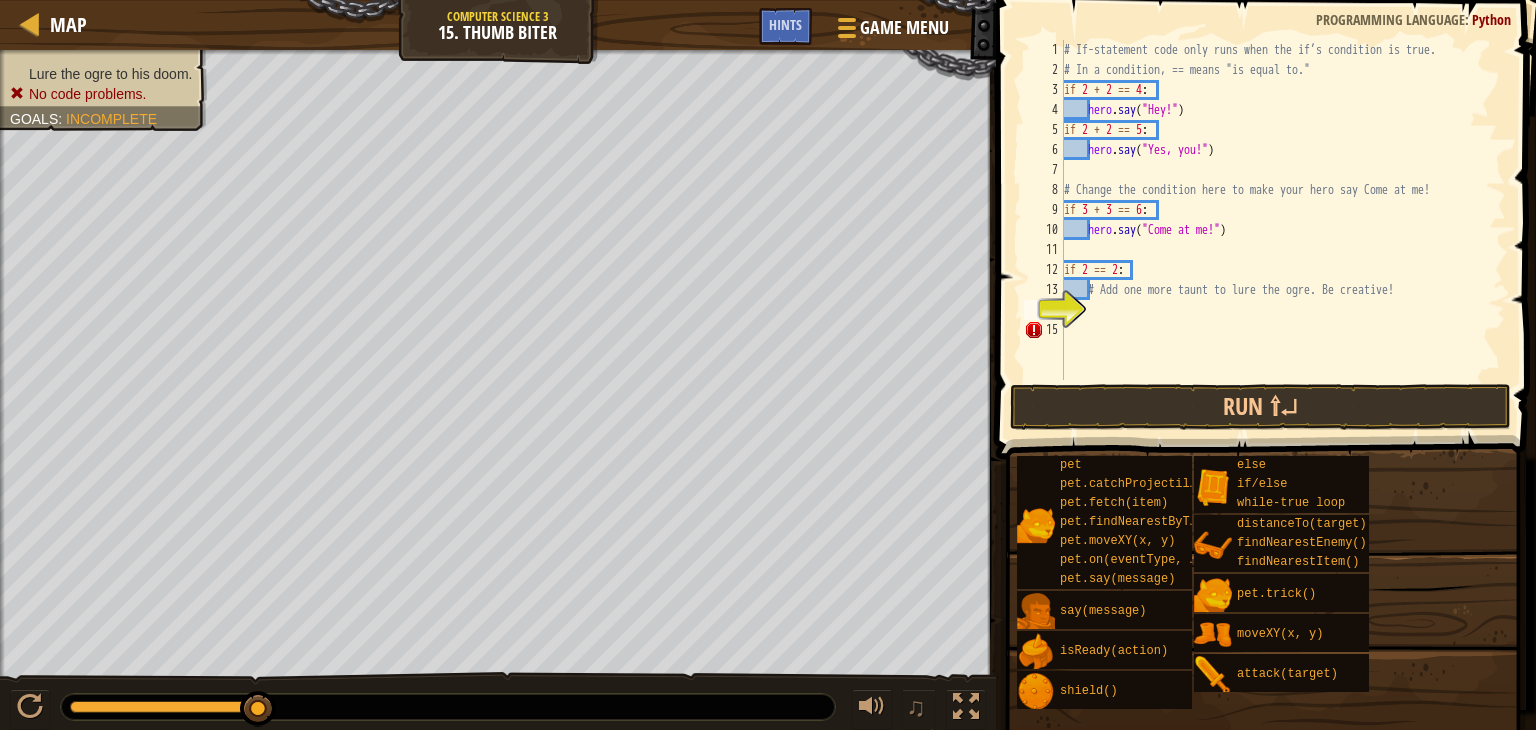 scroll, scrollTop: 9, scrollLeft: 0, axis: vertical 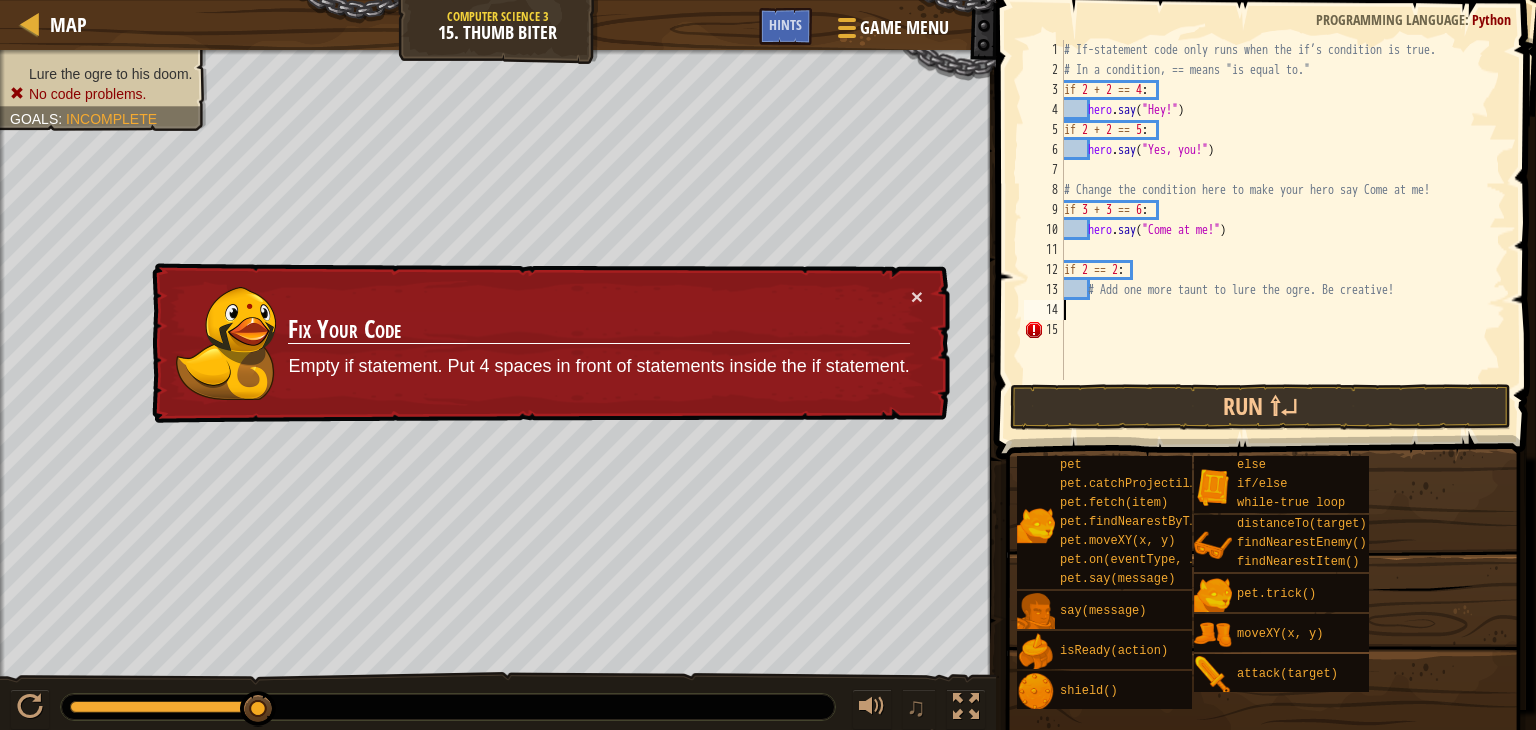 click on "# If-statement code only runs when the if’s condition is true. # In a condition, == means "is equal to." if   2   +   2   ==   4 :      hero . say ( "Hey!" ) if   2   +   2   ==   5 :      hero . say ( "Yes, you!" ) # Change the condition here to make your hero say Come at me! if   3   +   3   ==   6 :      hero . say ( "Come at me!" ) if   2   ==   2 :      # Add one more taunt to lure the ogre. Be creative!" at bounding box center [1283, 230] 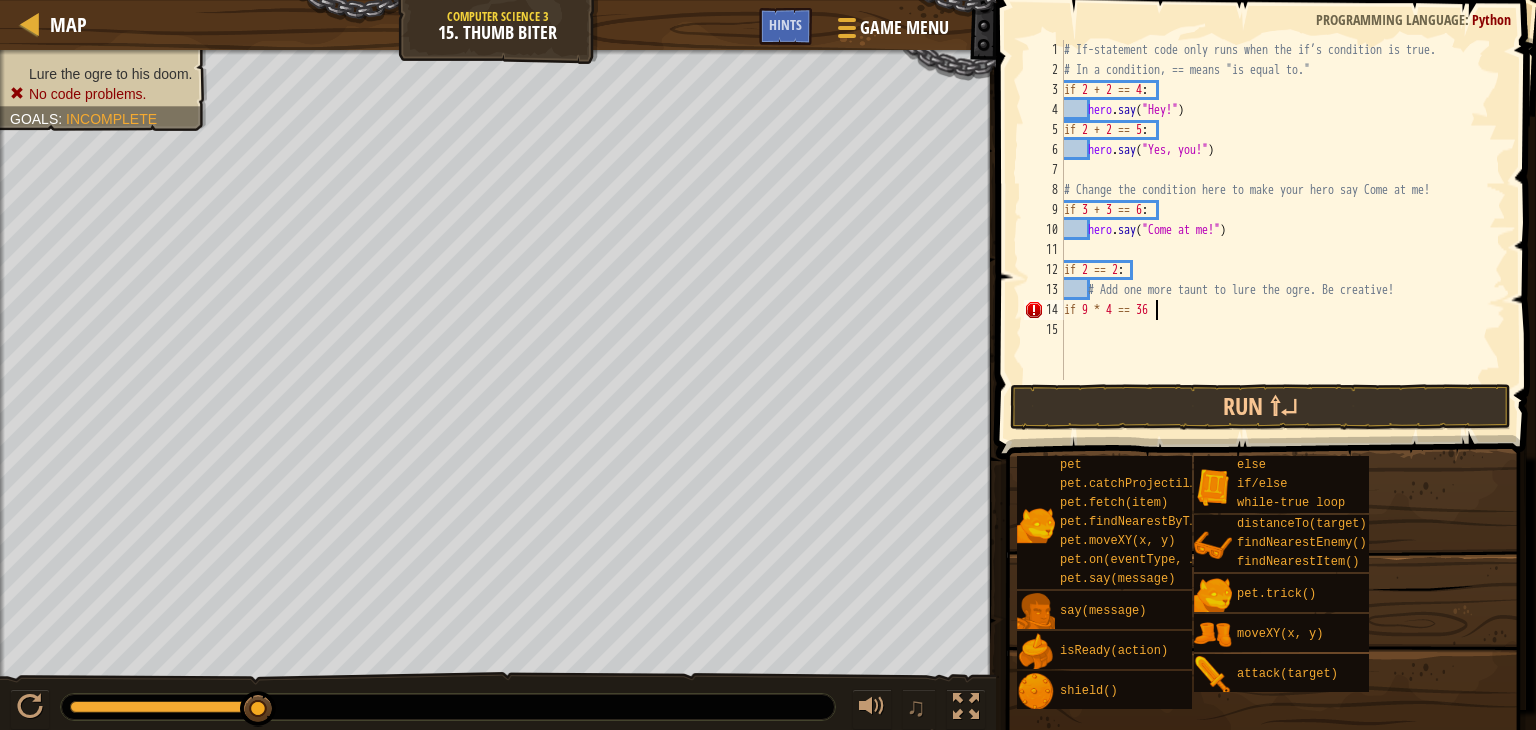 scroll, scrollTop: 9, scrollLeft: 7, axis: both 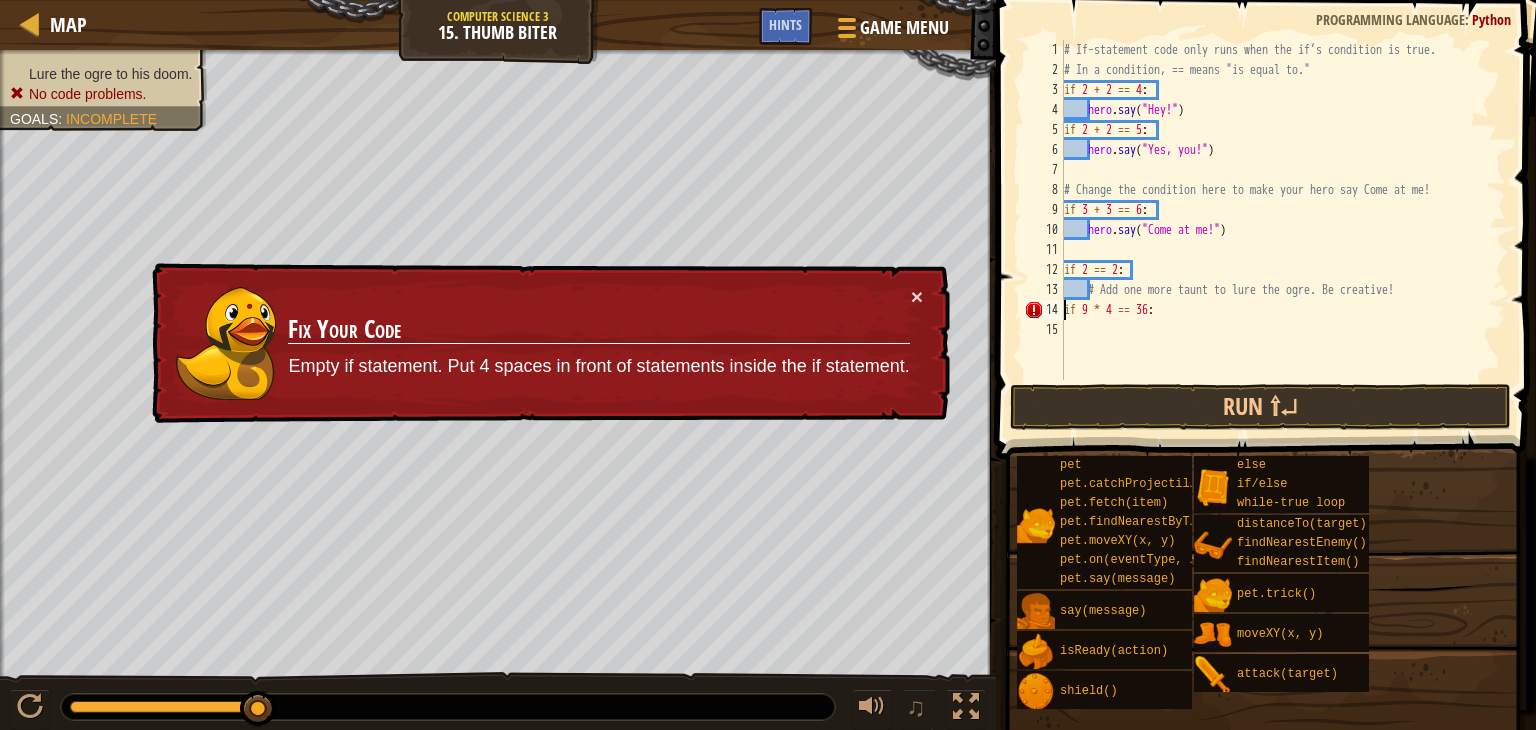 click on "# If-statement code only runs when the if’s condition is true. # In a condition, == means "is equal to." if   2   +   2   ==   4 :      hero . say ( "Hey!" ) if   2   +   2   ==   5 :      hero . say ( "Yes, you!" ) # Change the condition here to make your hero say Come at me! if   3   +   3   ==   6 :      hero . say ( "Come at me!" ) if   2   ==   2 :      # Add one more taunt to lure the ogre. Be creative! if   9   *   4   ==   36 :" at bounding box center [1283, 230] 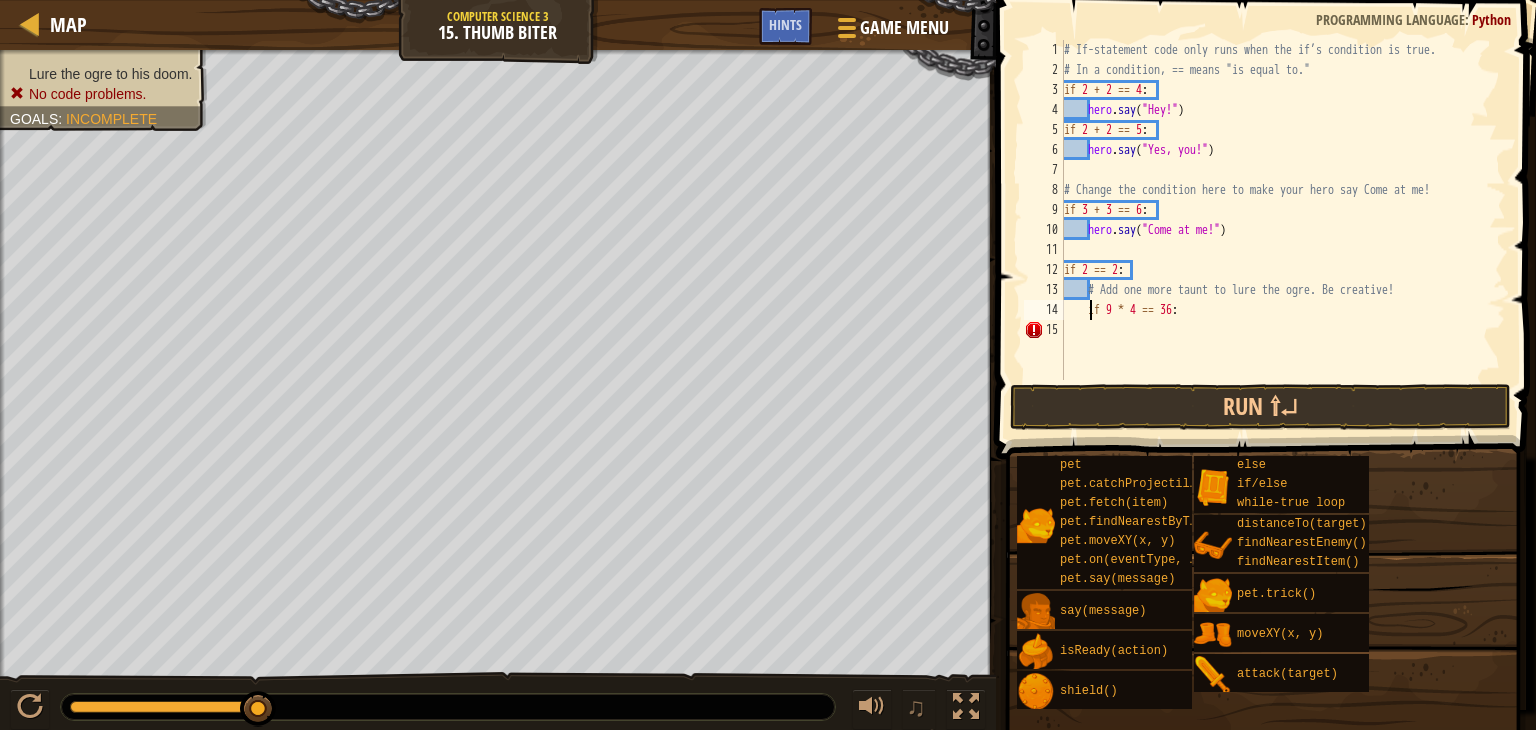click on "# If-statement code only runs when the if’s condition is true. # In a condition, == means "is equal to." if   2   +   2   ==   4 :      hero . say ( "Hey!" ) if   2   +   2   ==   5 :      hero . say ( "Yes, you!" ) # Change the condition here to make your hero say Come at me! if   3   +   3   ==   6 :      hero . say ( "Come at me!" ) if   2   ==   2 :      # Add one more taunt to lure the ogre. Be creative!      if   9   *   4   ==   36 :" at bounding box center [1283, 230] 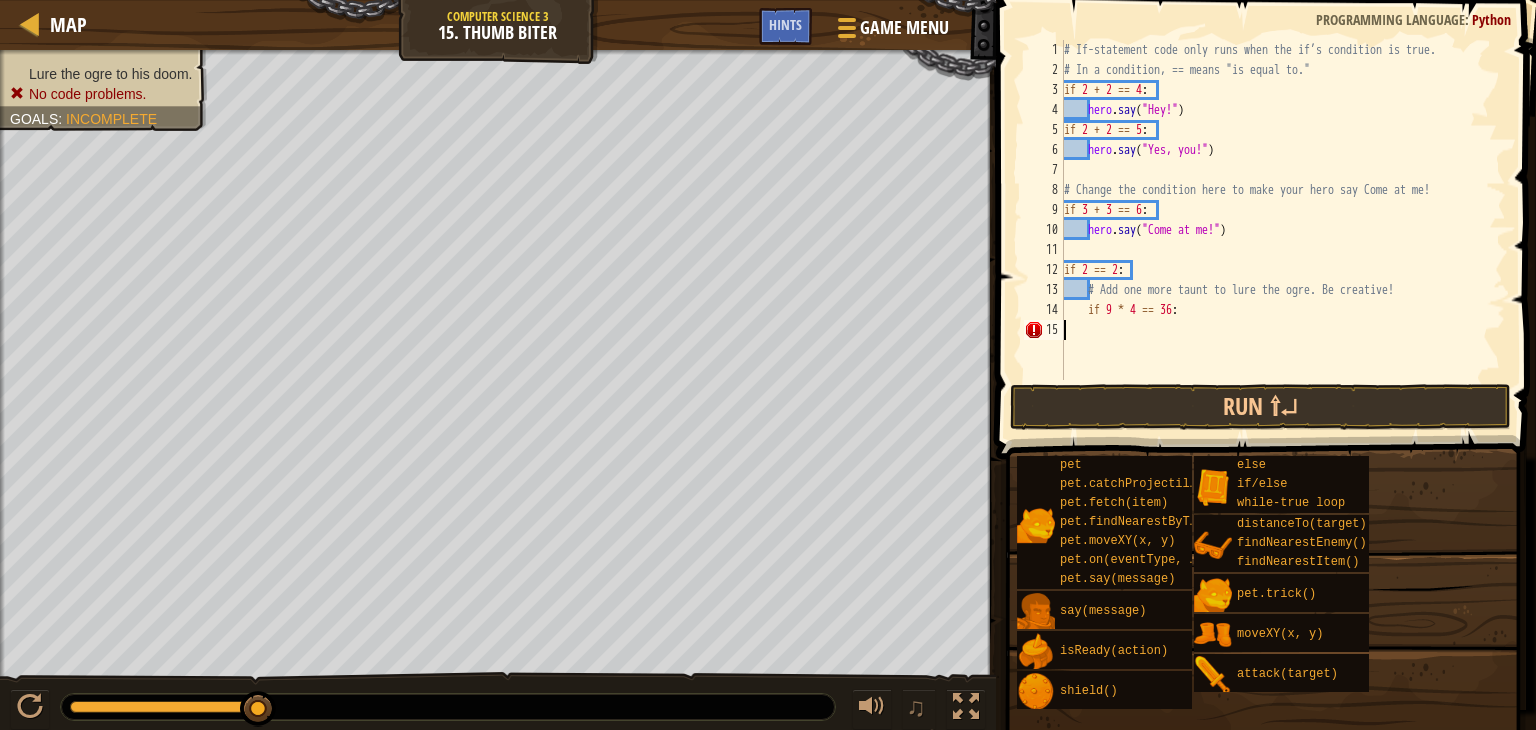 scroll, scrollTop: 9, scrollLeft: 0, axis: vertical 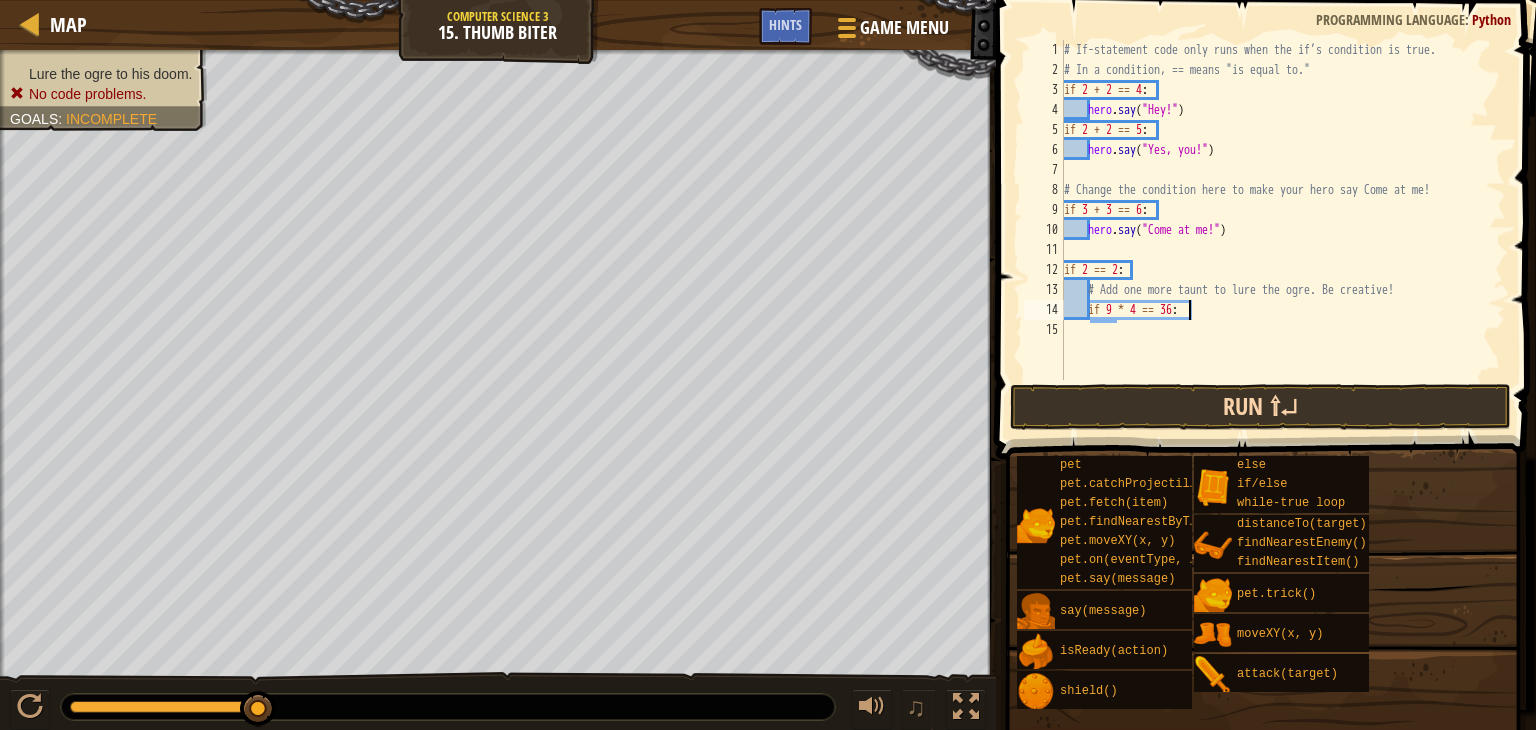 type on "if 9 * 4 == 36:" 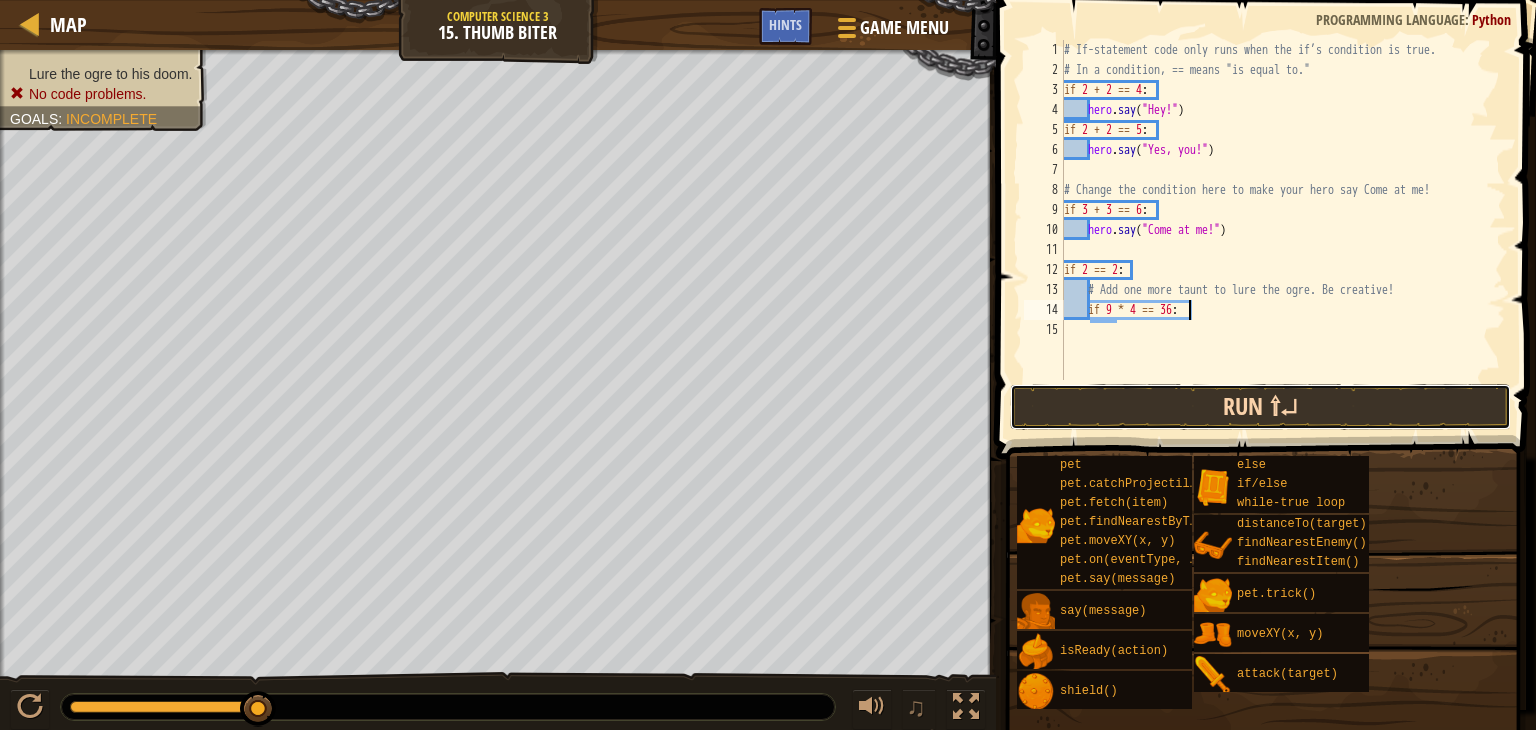 click on "Run ⇧↵" at bounding box center (1260, 407) 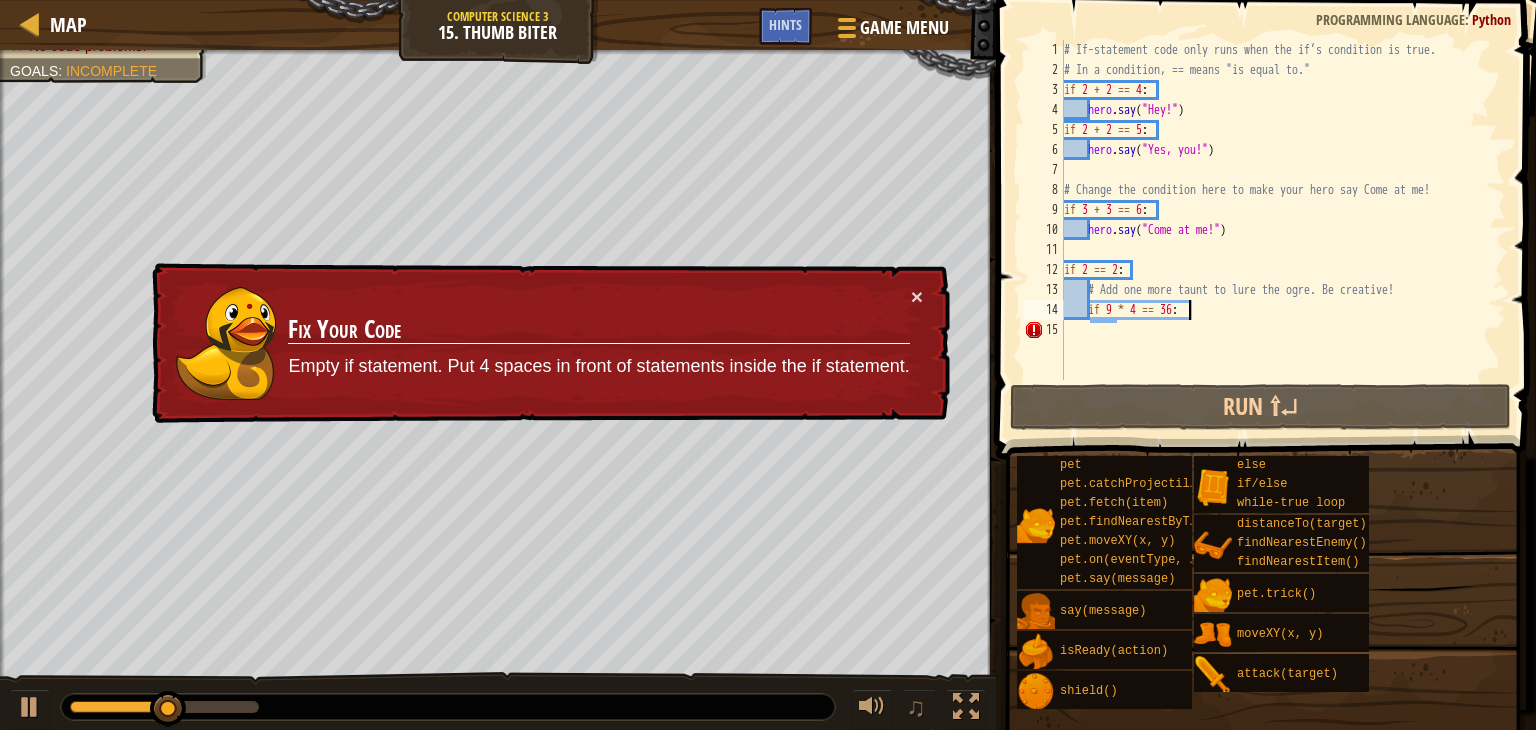 click on "# If-statement code only runs when the if’s condition is true. # In a condition, == means "is equal to." if   2   +   2   ==   4 :      hero . say ( "Hey!" ) if   2   +   2   ==   5 :      hero . say ( "Yes, you!" ) # Change the condition here to make your hero say Come at me! if   3   +   3   ==   6 :      hero . say ( "Come at me!" ) if   2   ==   2 :      # Add one more taunt to lure the ogre. Be creative!      if   9   *   4   ==   36 :" at bounding box center (1283, 230) 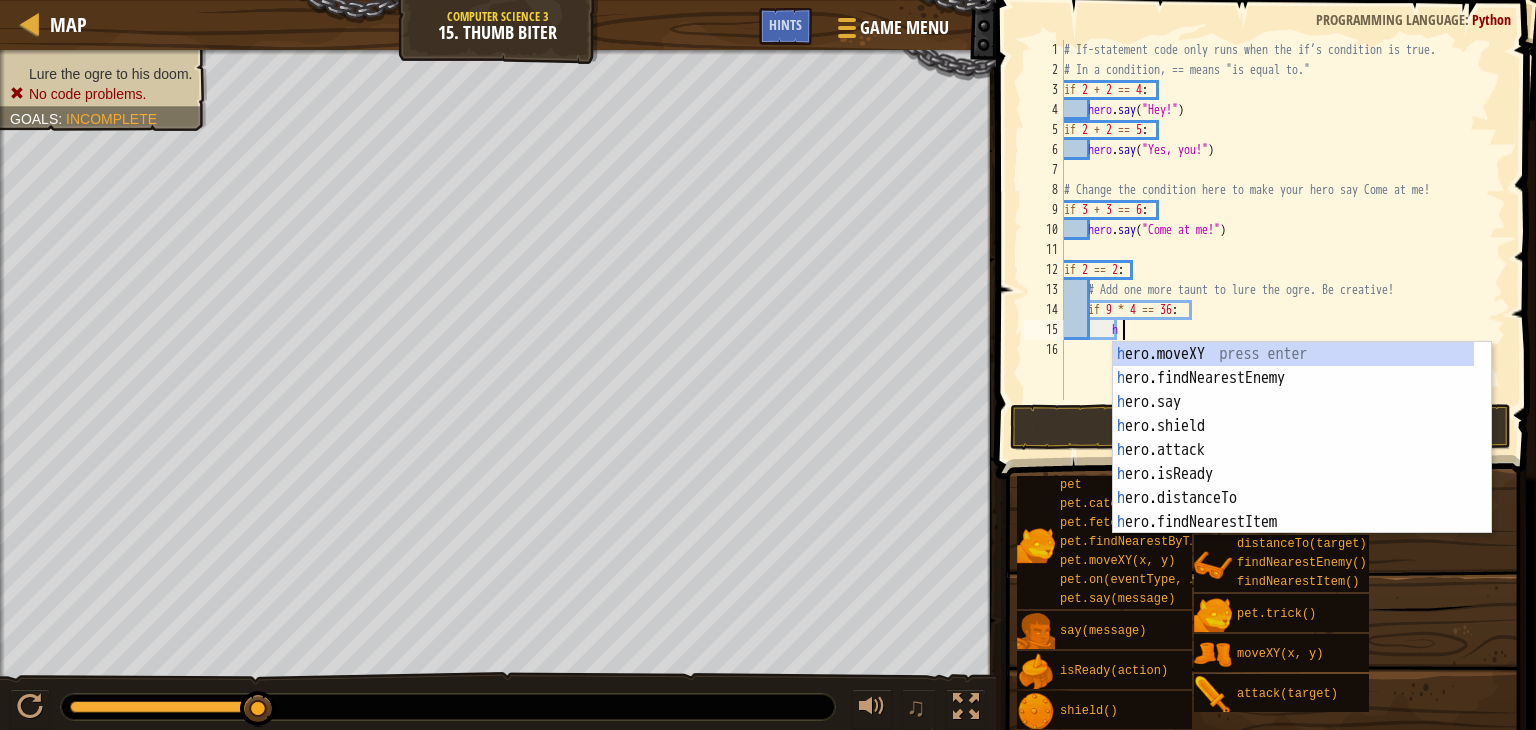 scroll, scrollTop: 9, scrollLeft: 3, axis: both 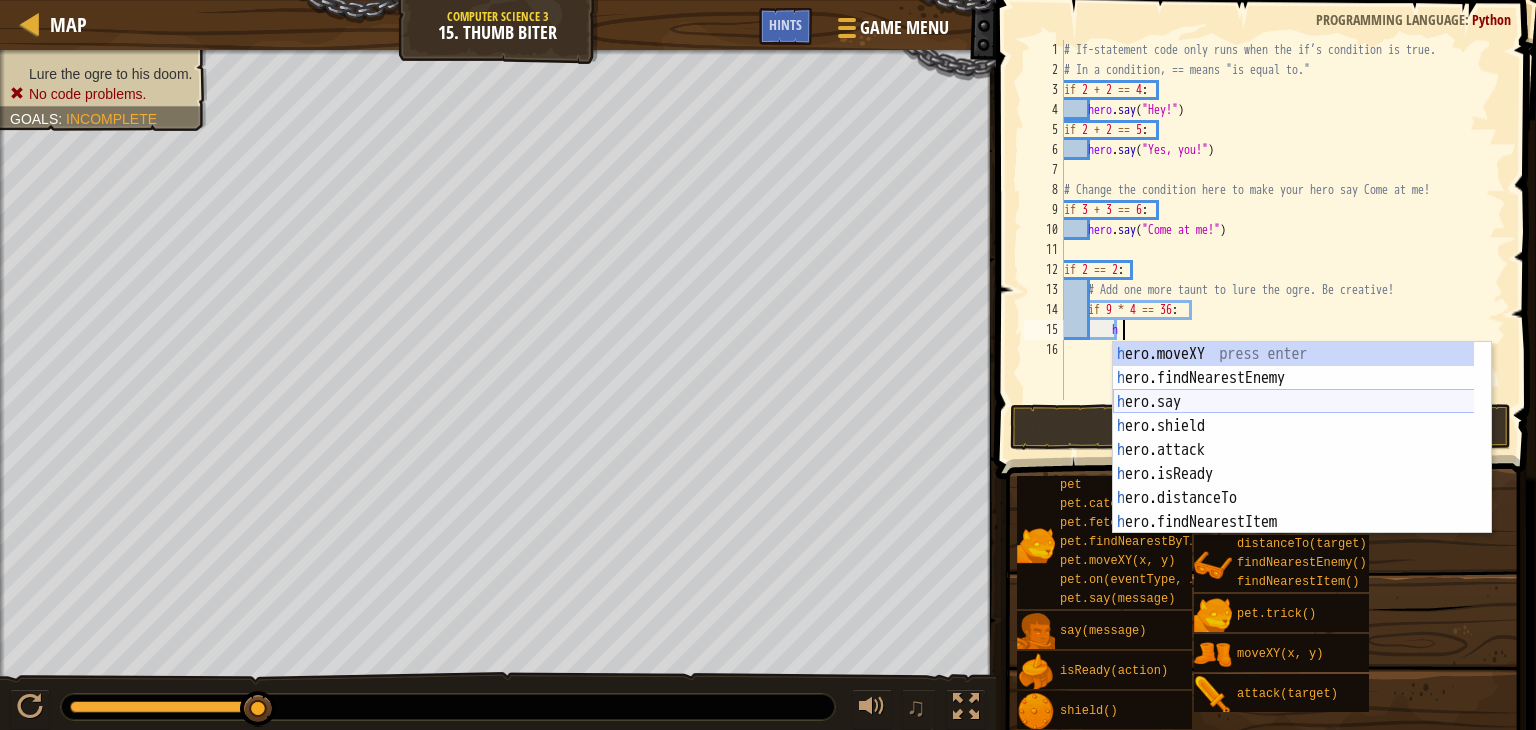 click on "h ero.moveXY press enter h ero.findNearestEnemy press enter h ero.say press enter h ero.shield press enter h ero.attack press enter h ero.isReady press enter h ero.distanceTo press enter h ero.findNearestItem press enter w h ile-true loop press enter" at bounding box center (1302, 462) 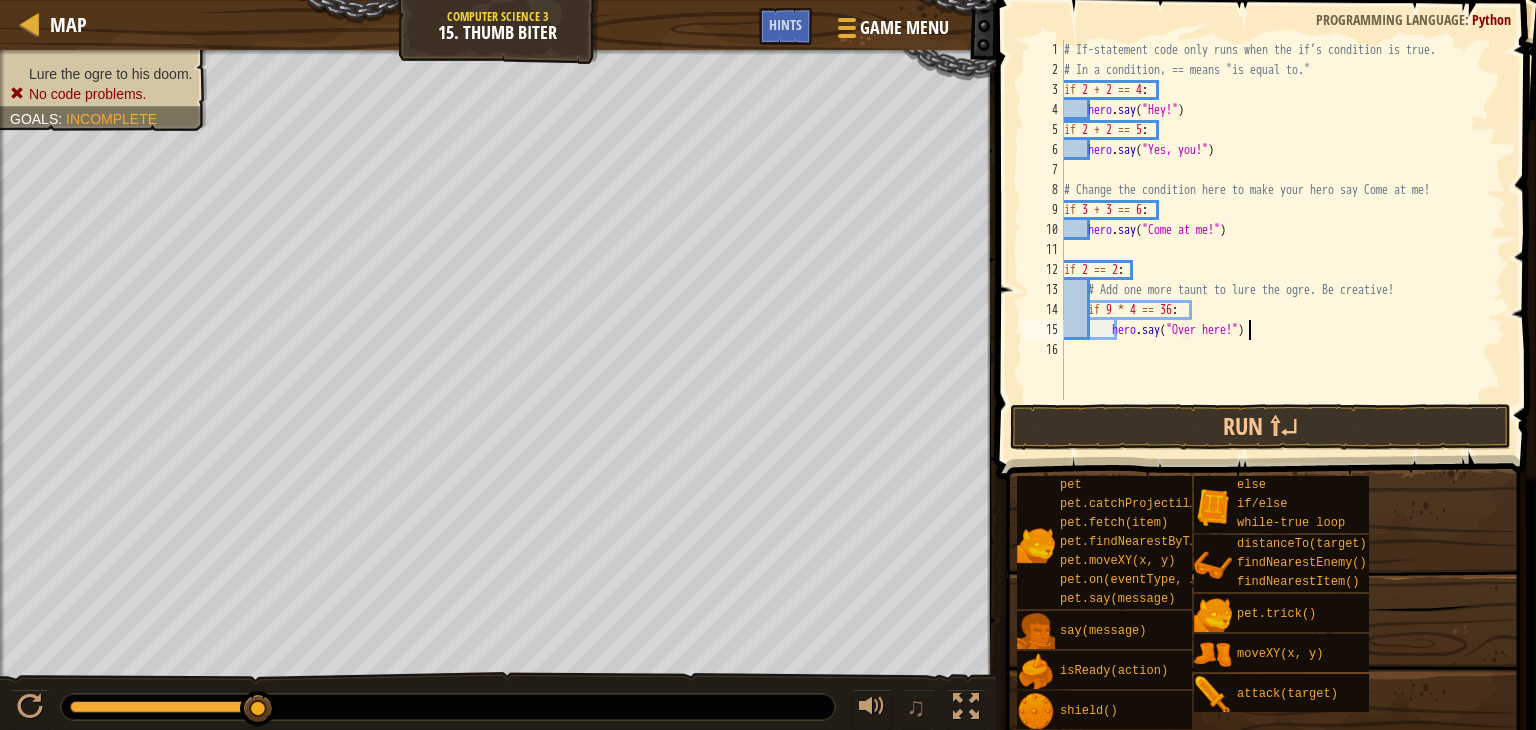 scroll, scrollTop: 9, scrollLeft: 15, axis: both 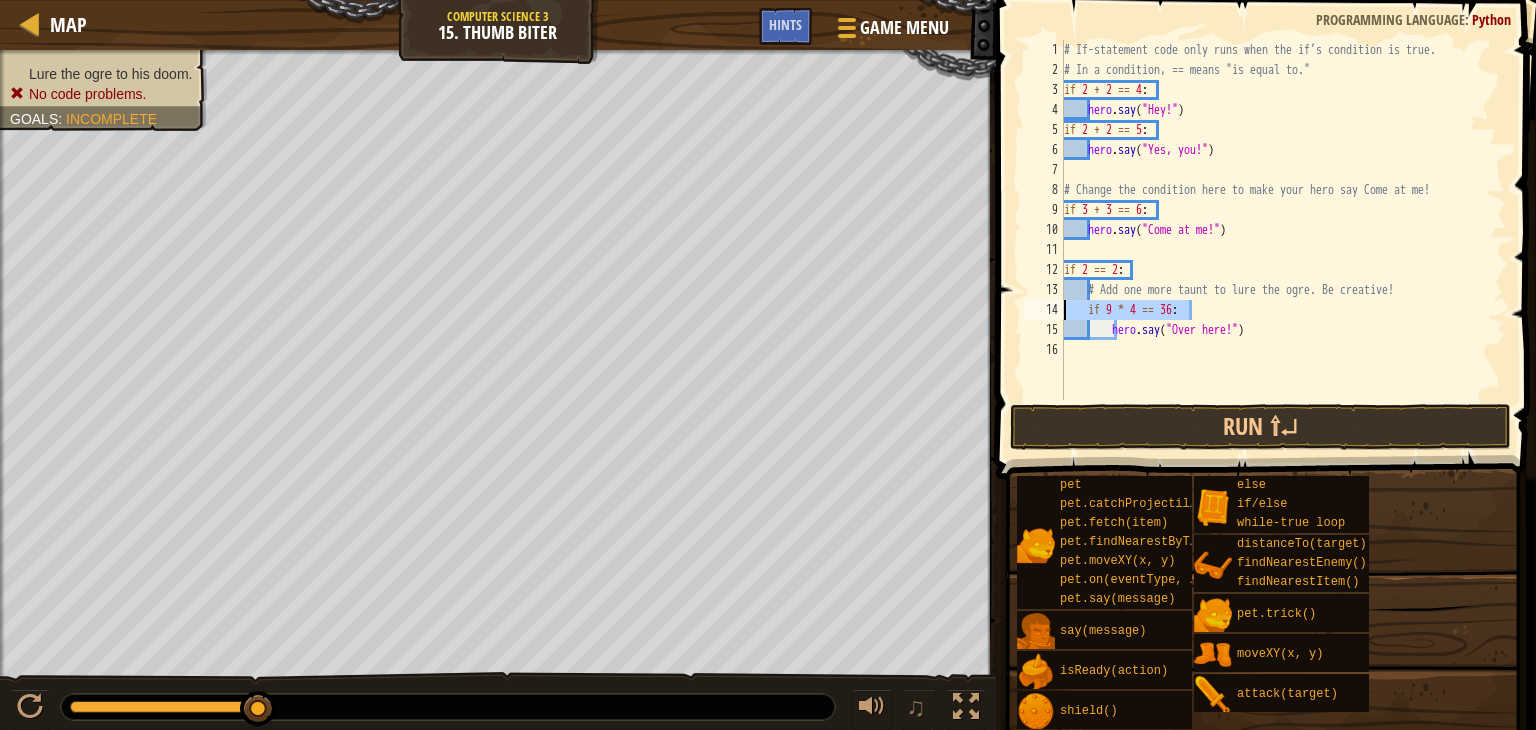 drag, startPoint x: 1204, startPoint y: 302, endPoint x: 1059, endPoint y: 317, distance: 145.7738 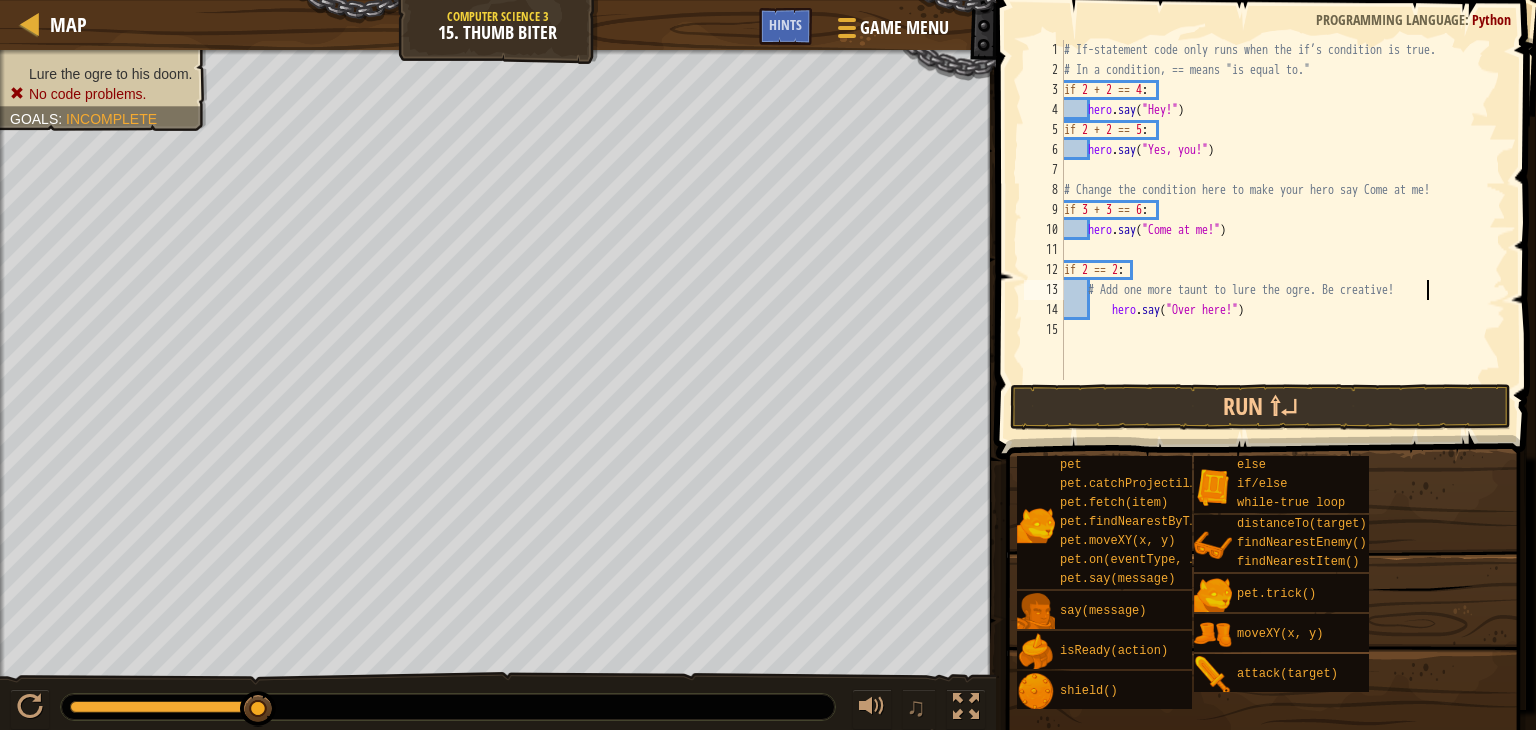 click on "# If-statement code only runs when the if’s condition is true. # In a condition, == means "is equal to." if   2   +   2   ==   4 :      hero . say ( "Hey!" ) if   2   +   2   ==   5 :      hero . say ( "Yes, you!" ) # Change the condition here to make your hero say Come at me! if   3   +   3   ==   6 :      hero . say ( "Come at me!" ) if   2   ==   2 :      # Add one more taunt to lure the ogre. Be creative!          hero . say ( "Over here!" )" at bounding box center [1283, 230] 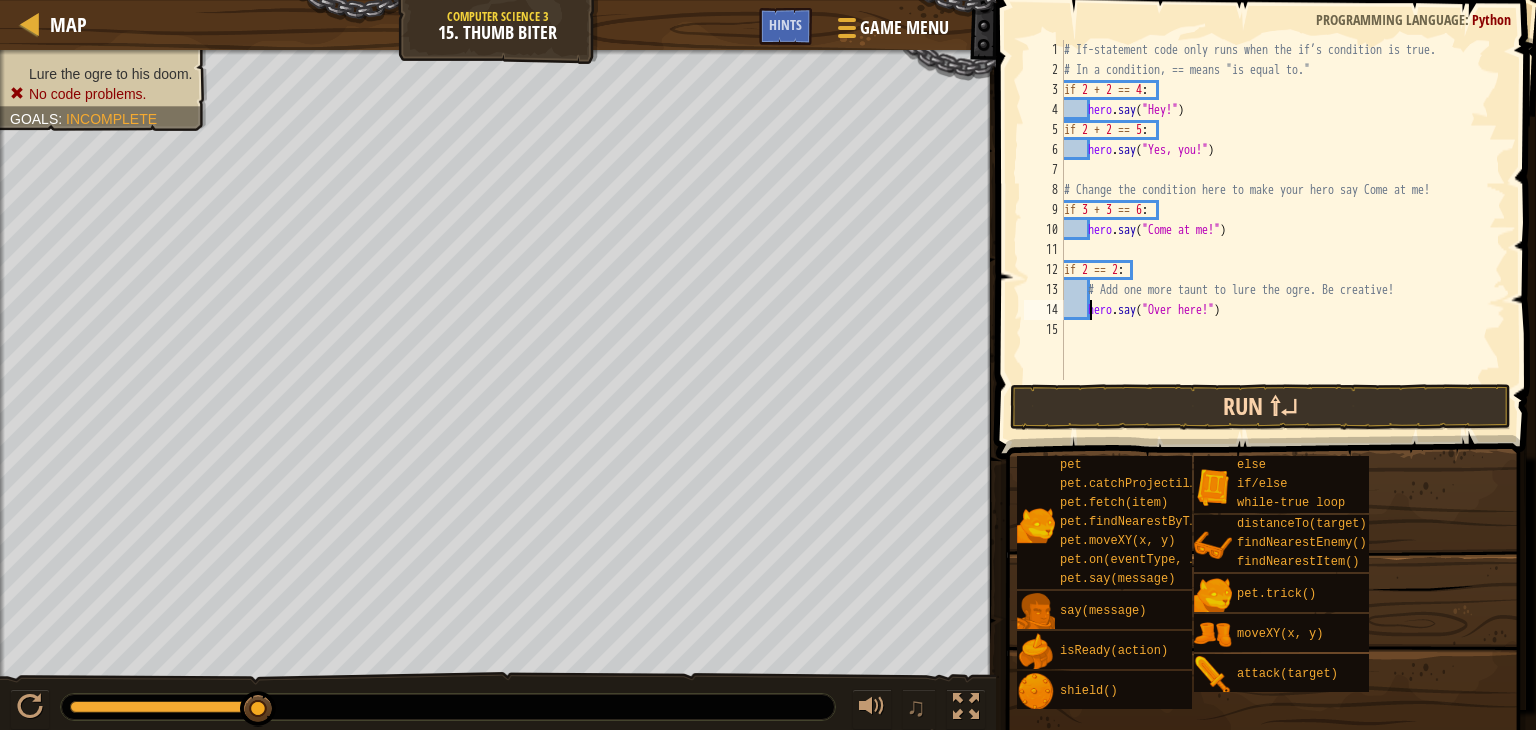 type on "hero.say("Over here!")" 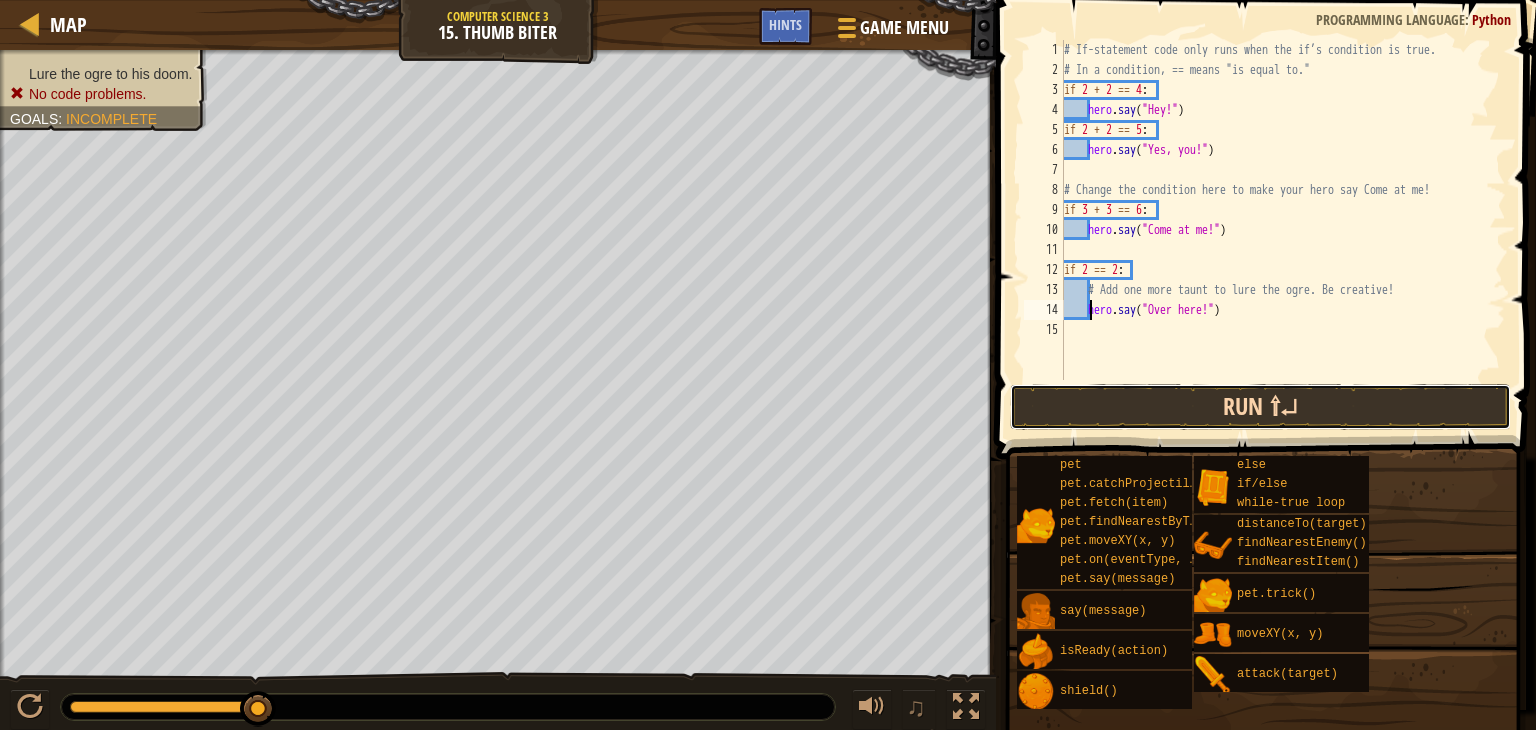 click on "Run ⇧↵" at bounding box center (1260, 407) 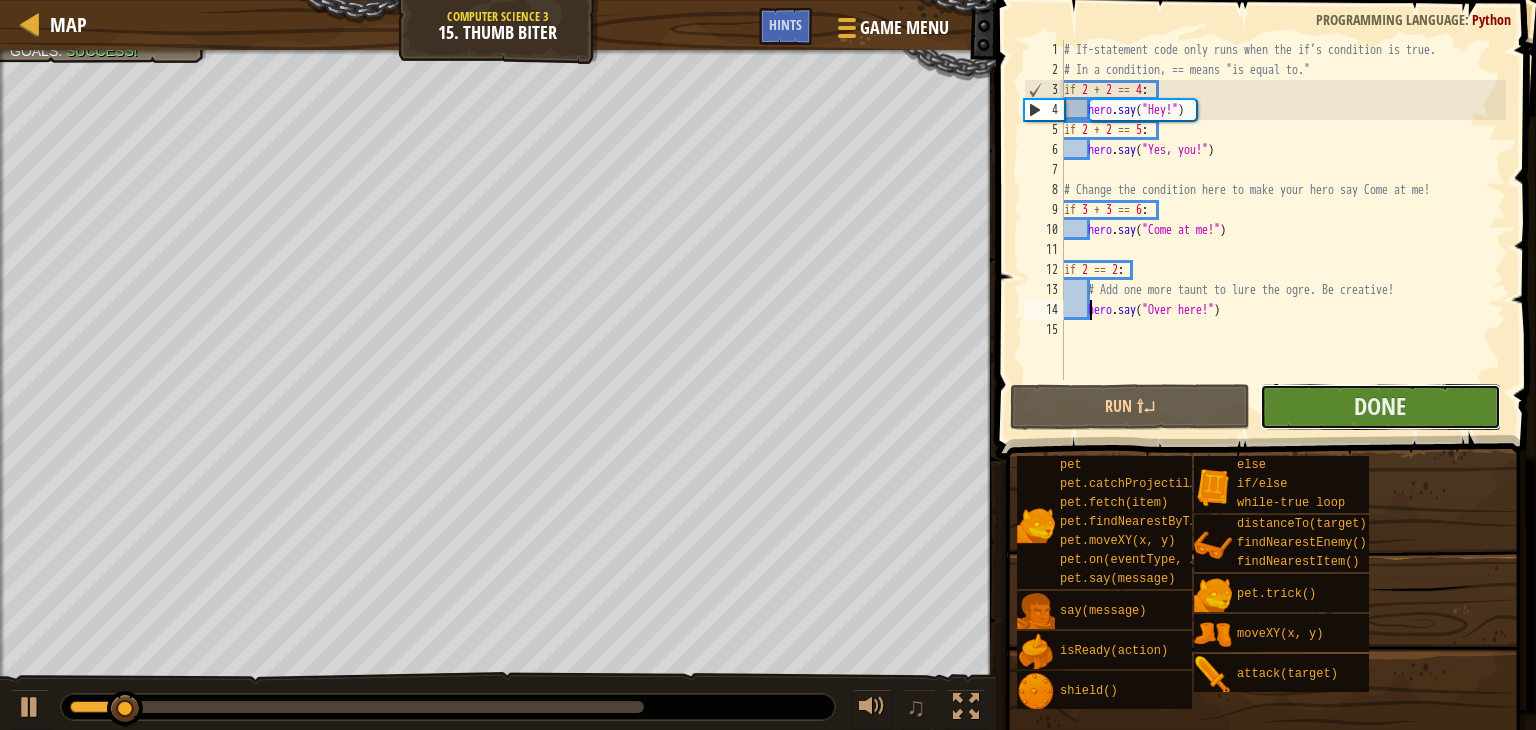 click on "Done" at bounding box center (1380, 407) 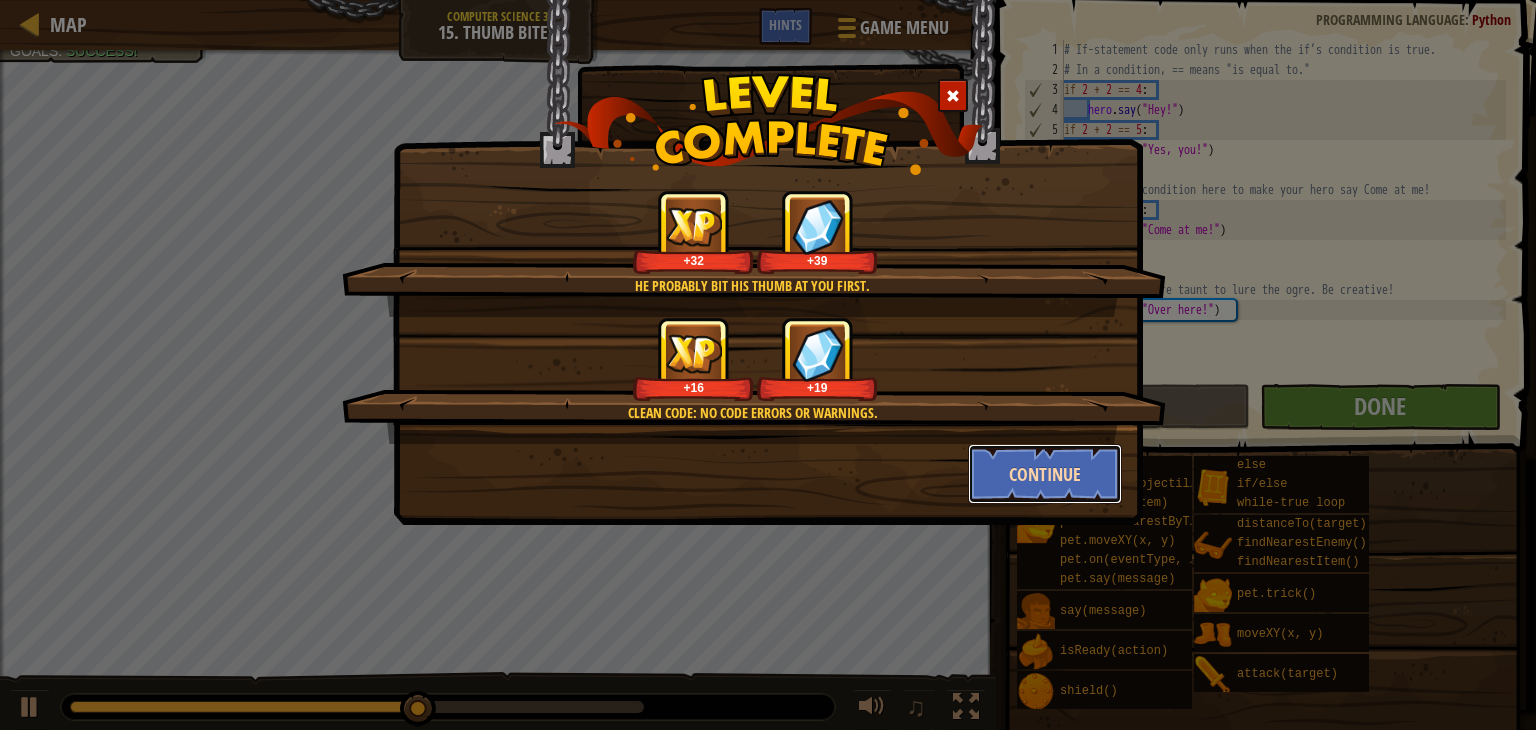 click on "Continue" at bounding box center [1045, 474] 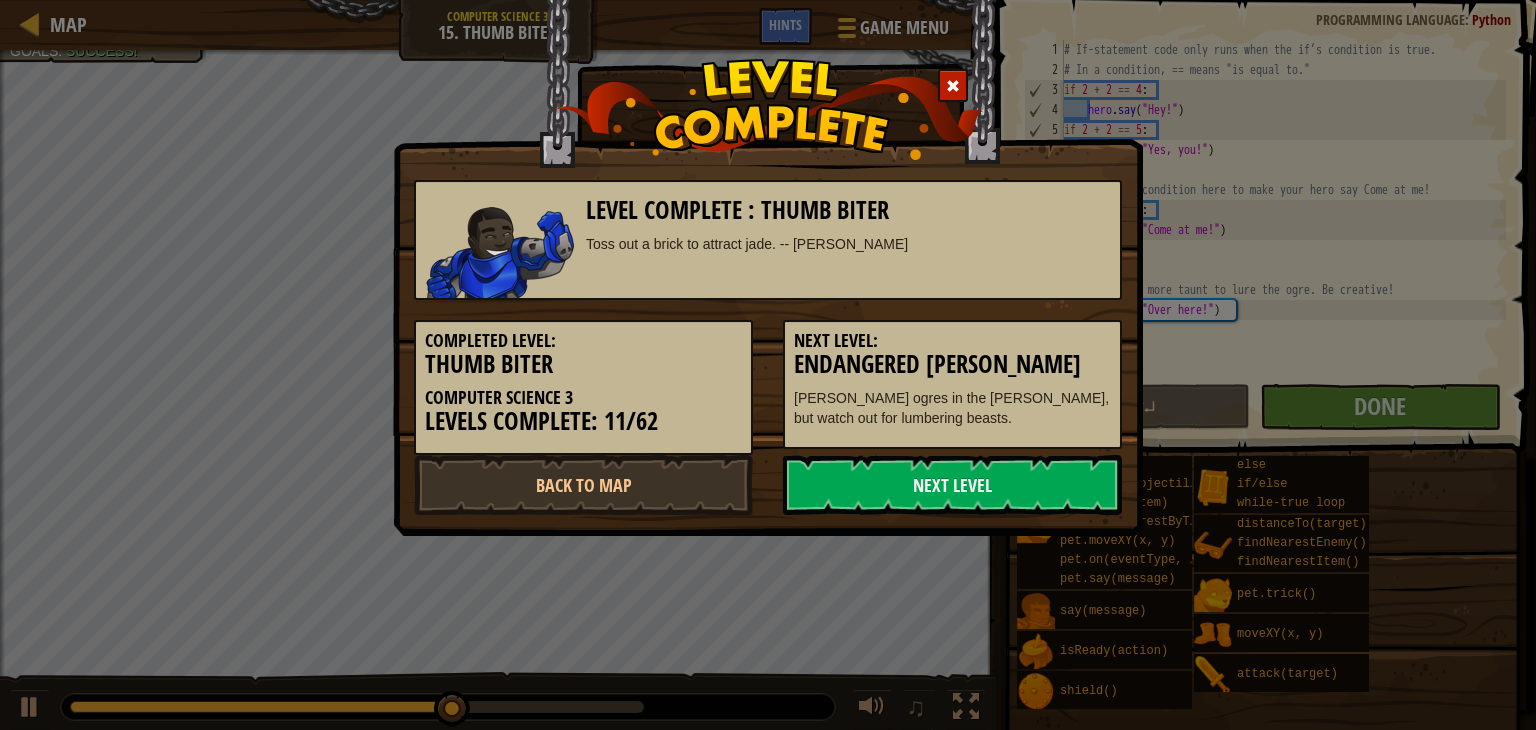 click on "Next Level" at bounding box center (952, 485) 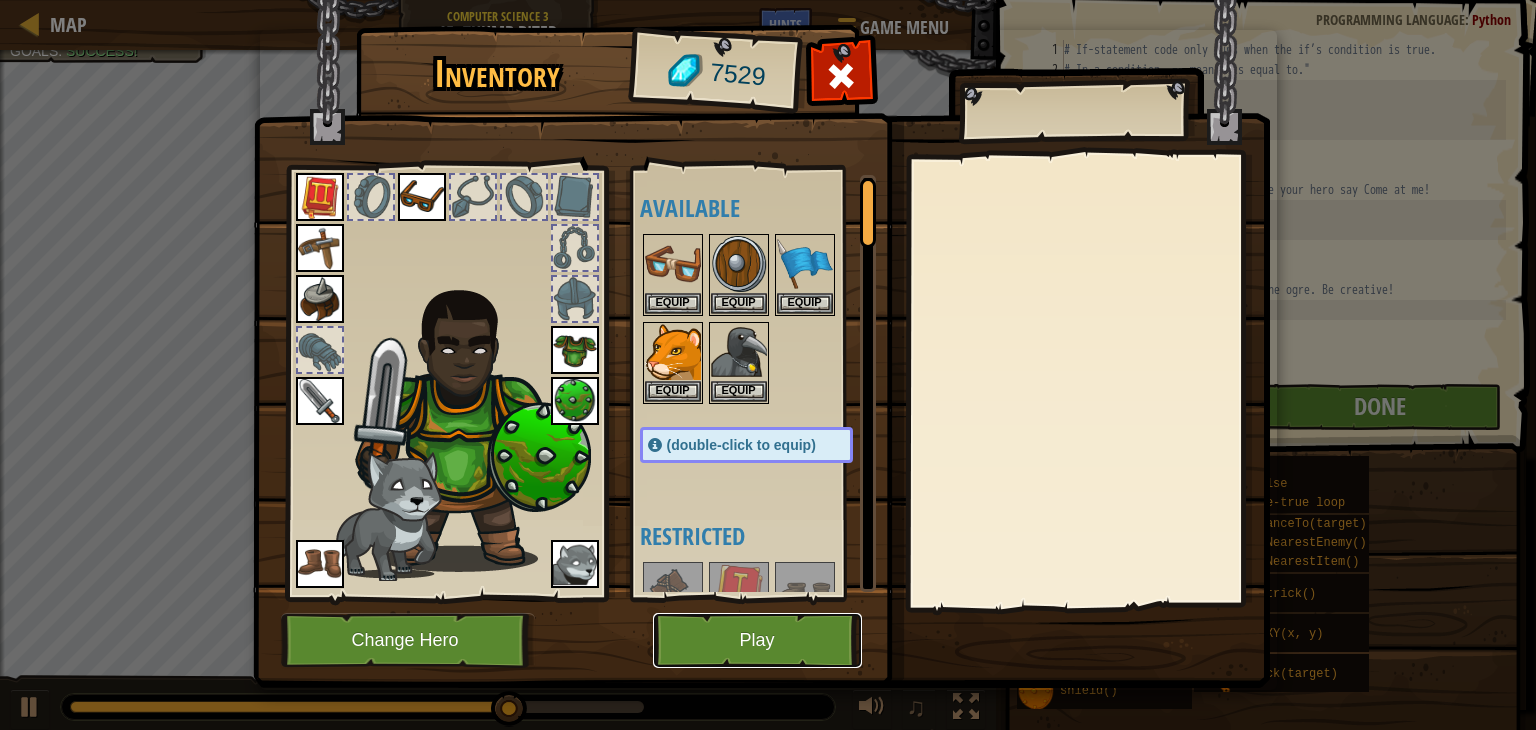 click on "Play" at bounding box center [757, 640] 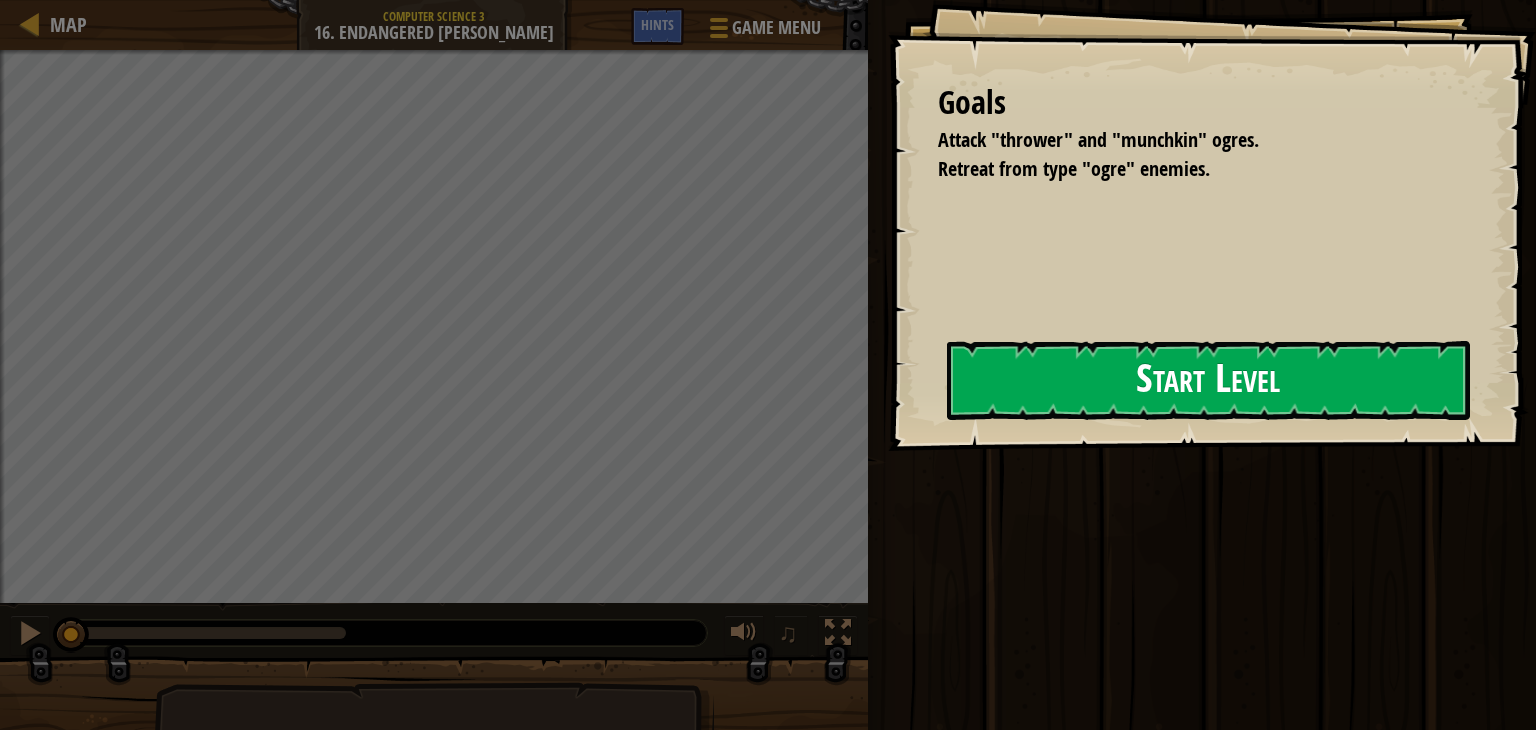 click on "Start Level" at bounding box center [1208, 380] 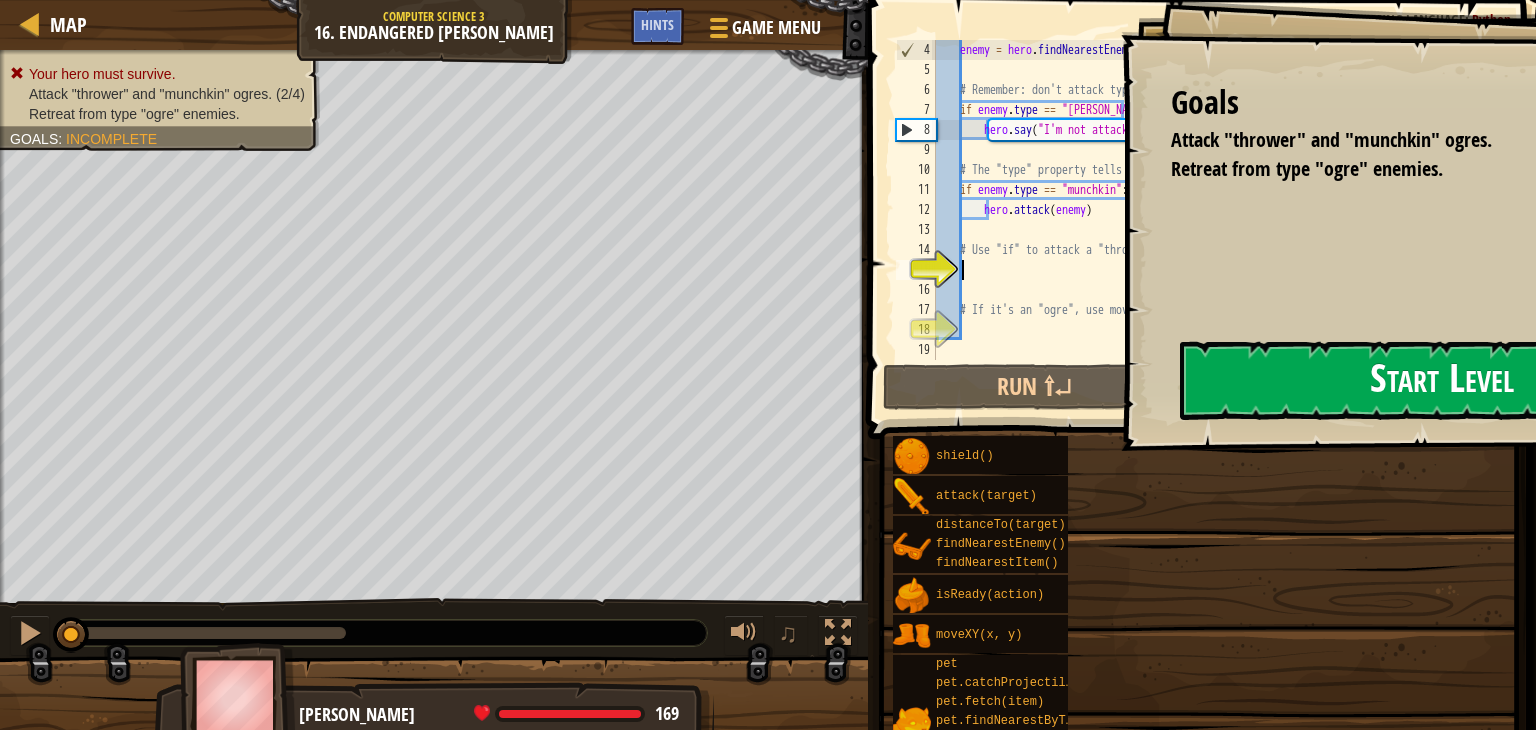 scroll, scrollTop: 60, scrollLeft: 0, axis: vertical 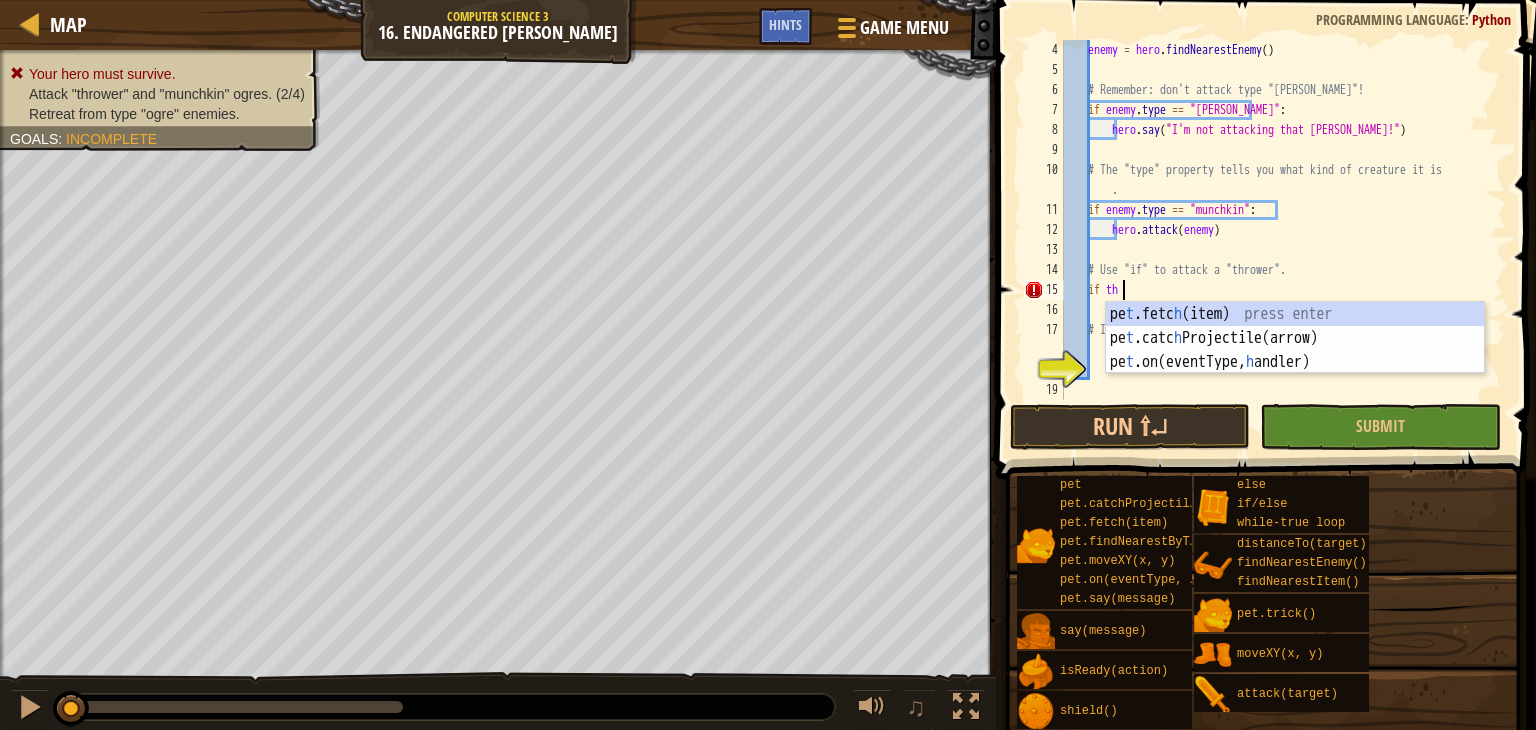 type on "if thr" 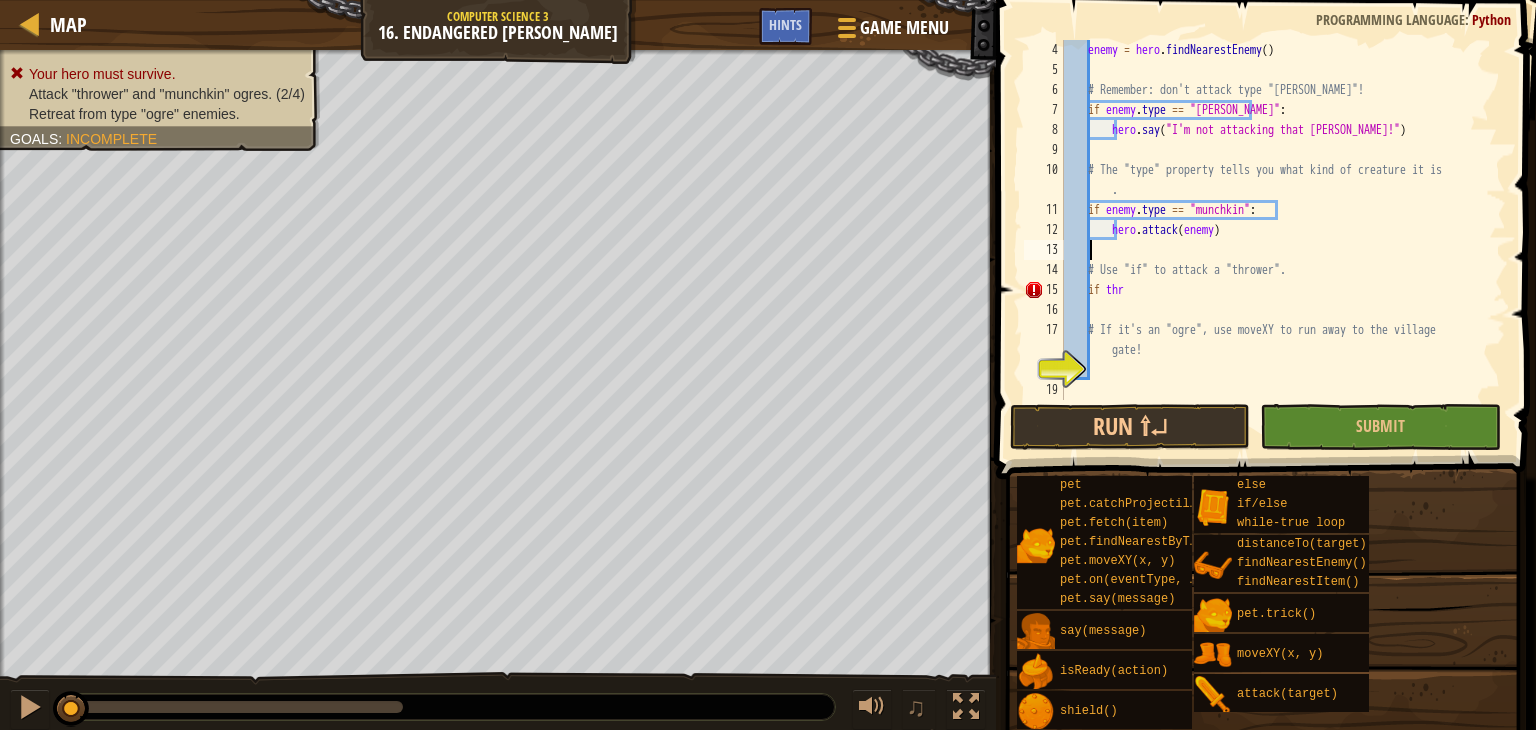 click on "enemy   =   hero . findNearestEnemy ( )           # Remember: don't attack type "[PERSON_NAME]"!      if   enemy . type   ==   "[PERSON_NAME]" :          hero . say ( "I'm not attacking that [PERSON_NAME]!" )           # The "type" property tells you what kind of creature it is          .      if   enemy . type   ==   "munchkin" :          hero . attack ( enemy )           # Use "if" to attack a "thrower".      if   thr           # If it's an "ogre", use moveXY to run away to the village           gate!" at bounding box center (1274, 240) 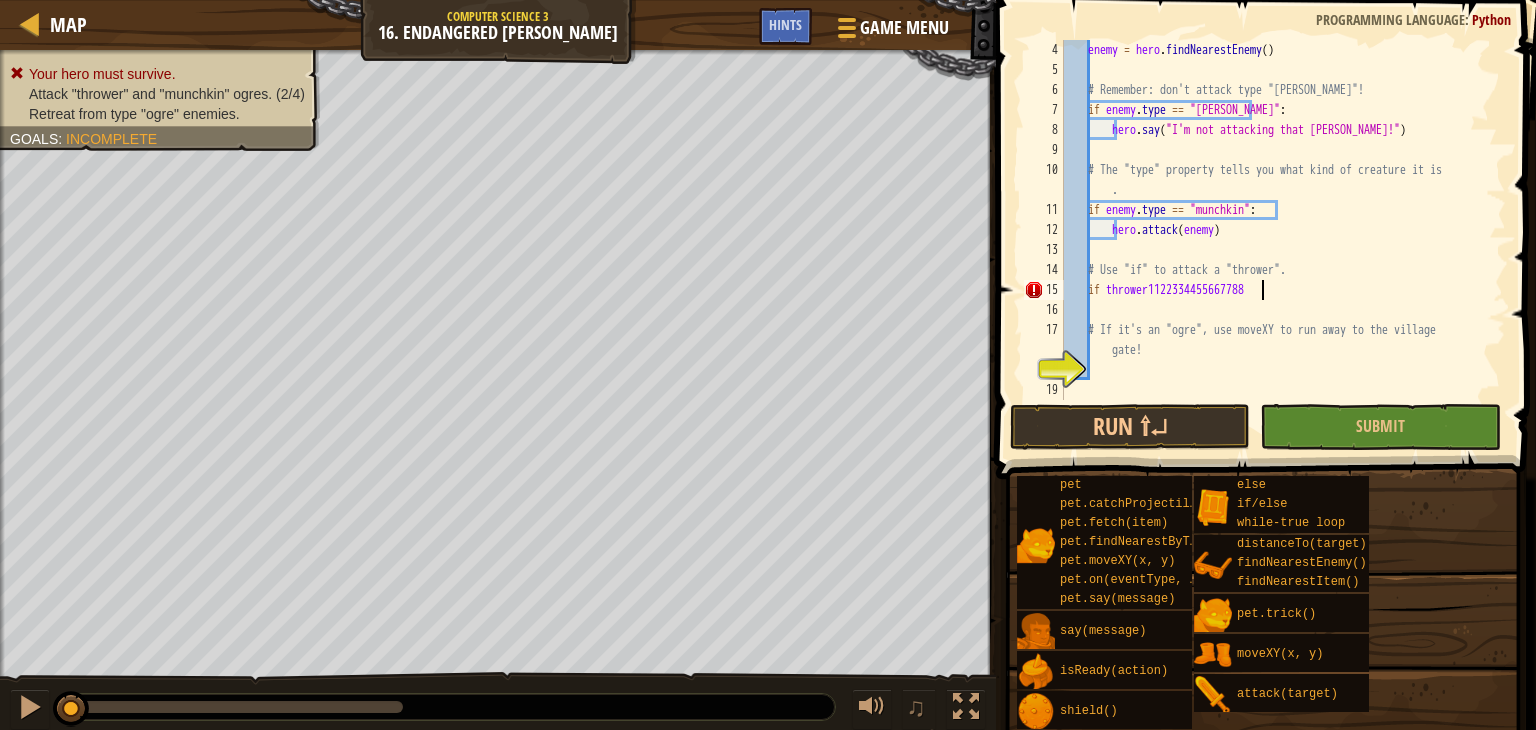 scroll, scrollTop: 9, scrollLeft: 16, axis: both 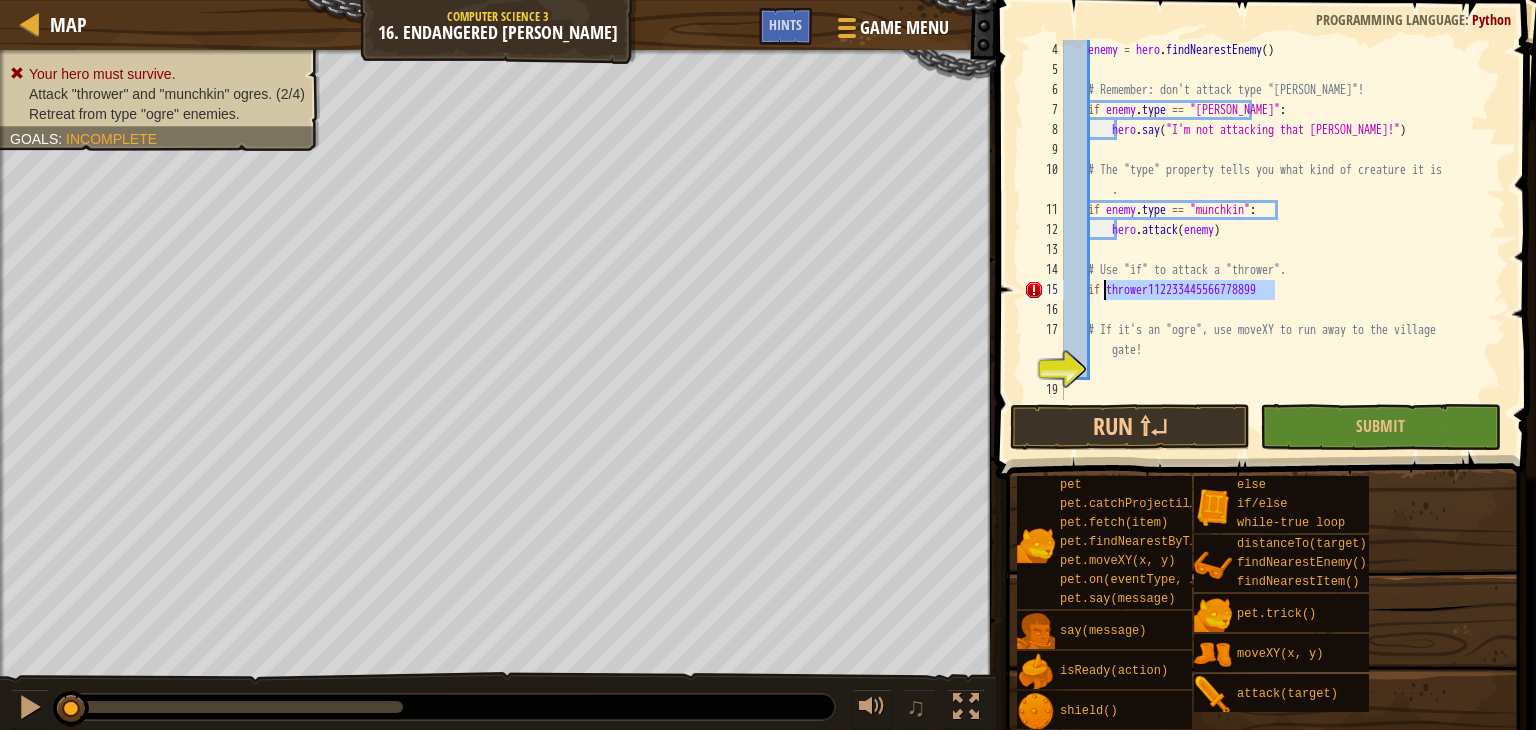 drag, startPoint x: 1282, startPoint y: 280, endPoint x: 1105, endPoint y: 288, distance: 177.1807 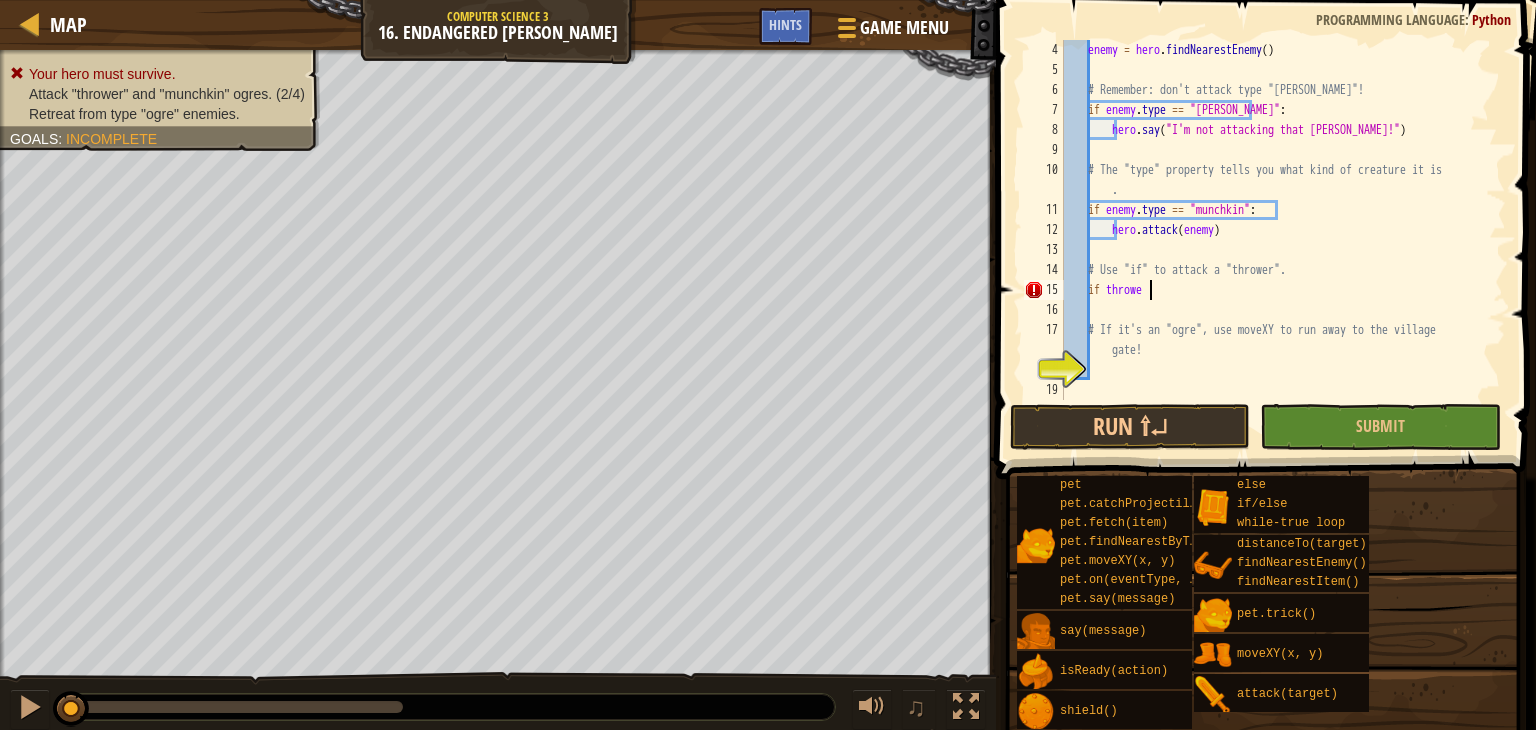 scroll, scrollTop: 9, scrollLeft: 6, axis: both 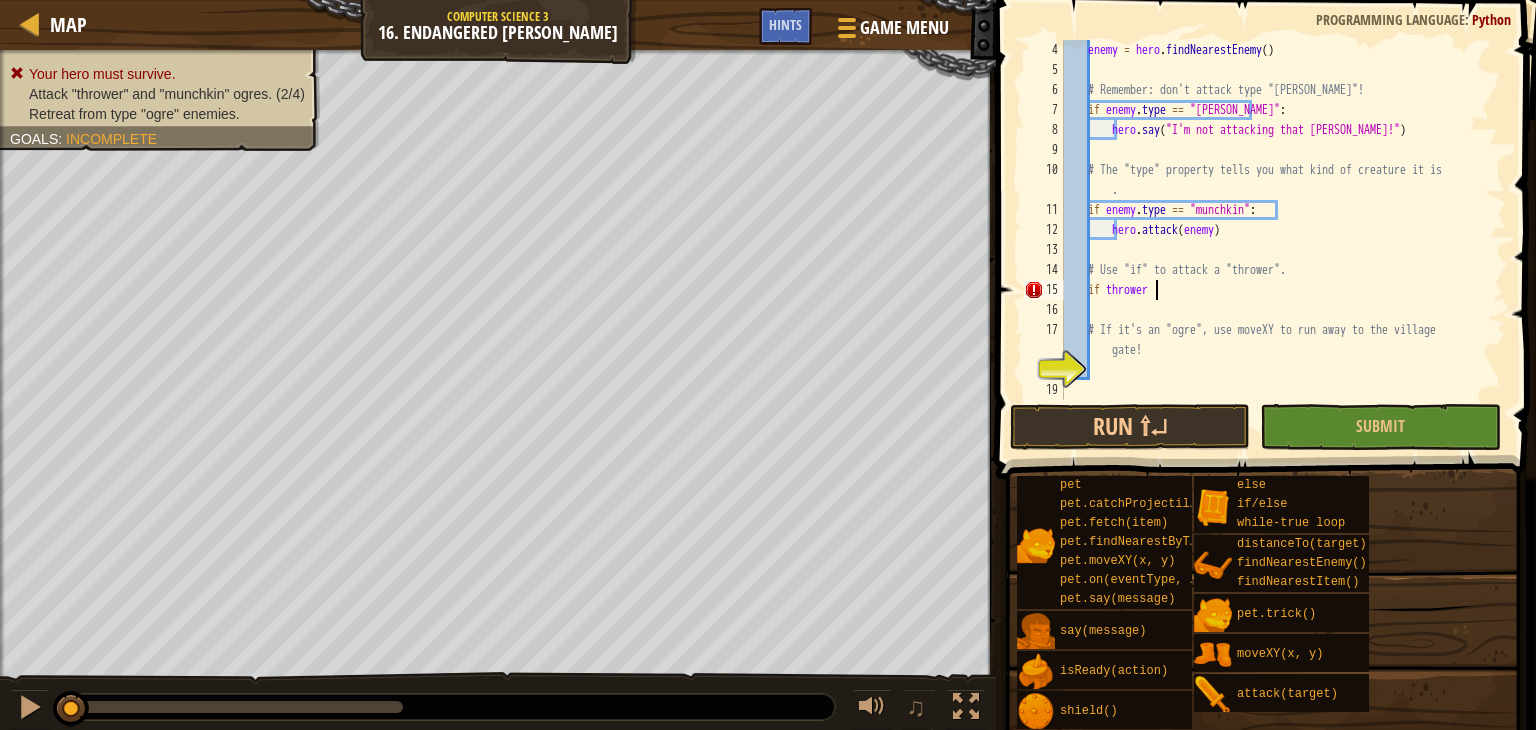 type on "if thrower:" 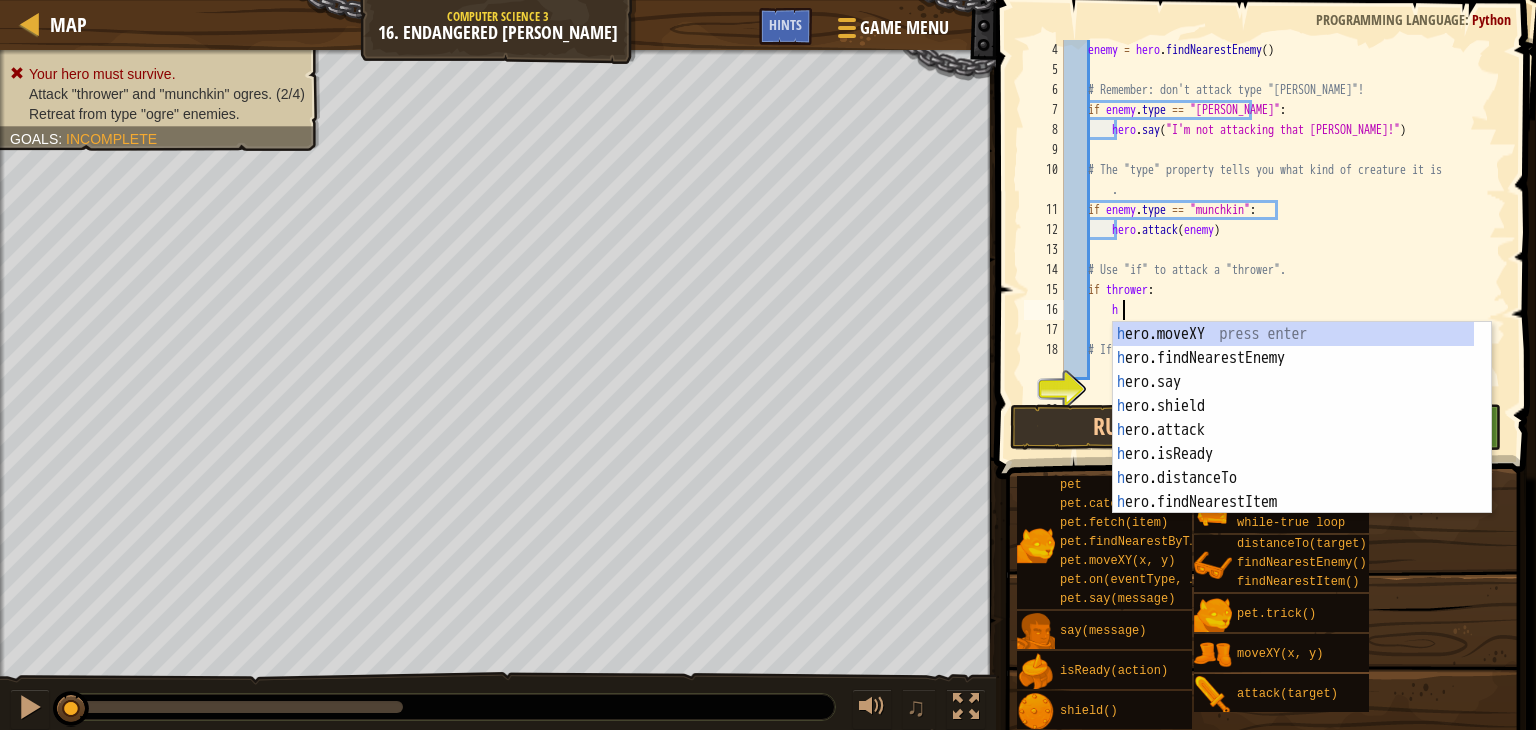 scroll, scrollTop: 9, scrollLeft: 4, axis: both 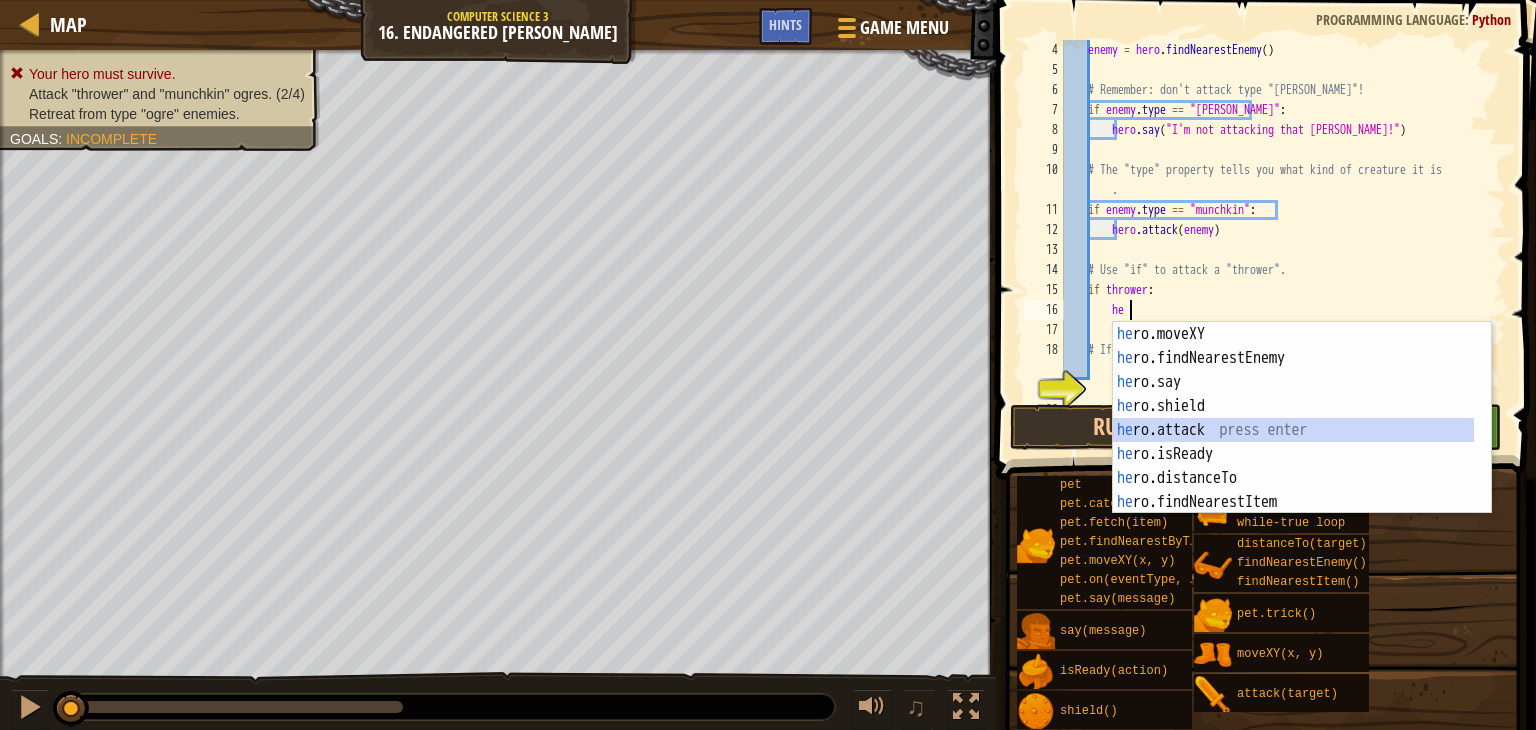 click on "he ro.moveXY press enter he ro.findNearestEnemy press enter he ro.say press enter he ro.shield press enter he ro.attack press enter he ro.isReady press enter he ro.distanceTo press enter he ro.findNearestItem press enter w h il e -true loop press enter" at bounding box center [1293, 442] 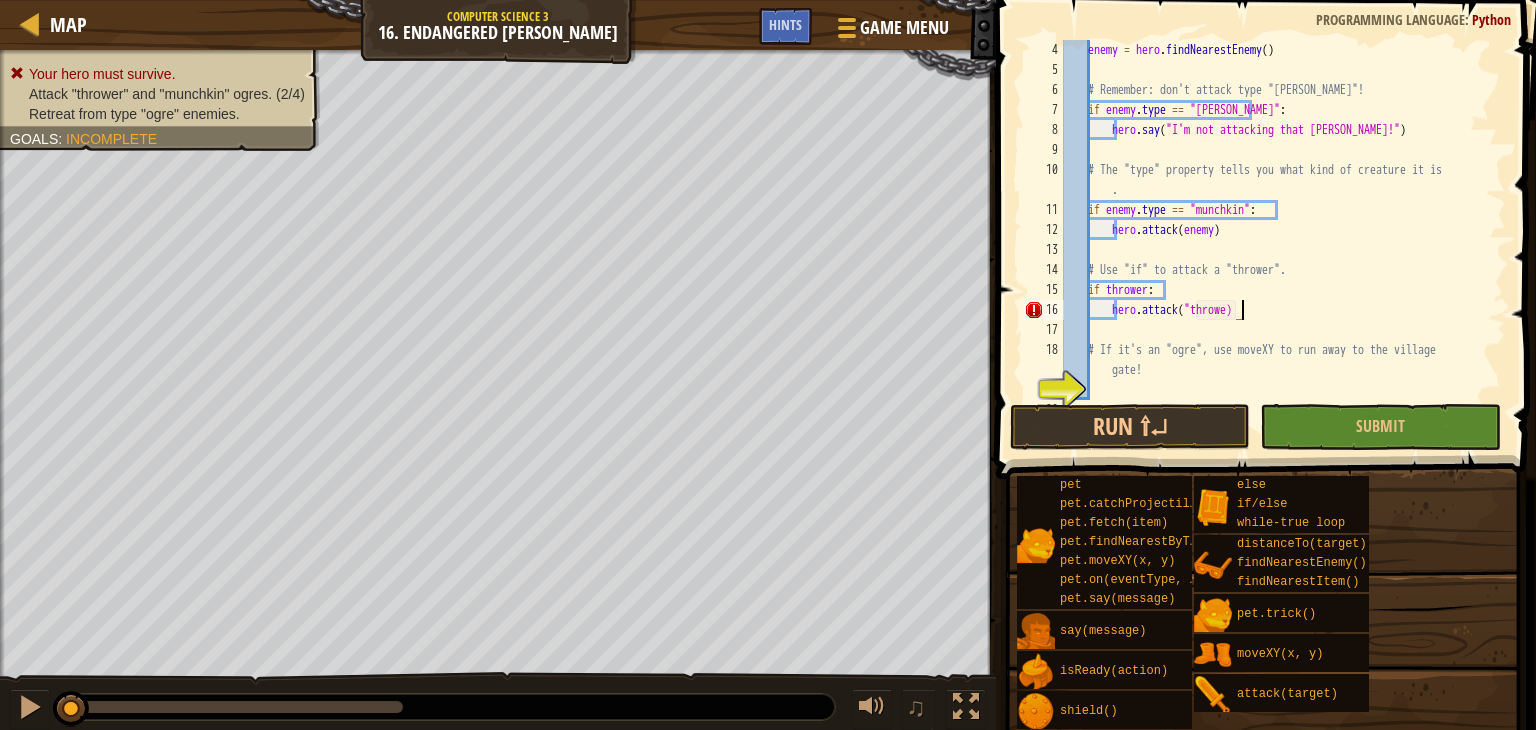 scroll, scrollTop: 9, scrollLeft: 14, axis: both 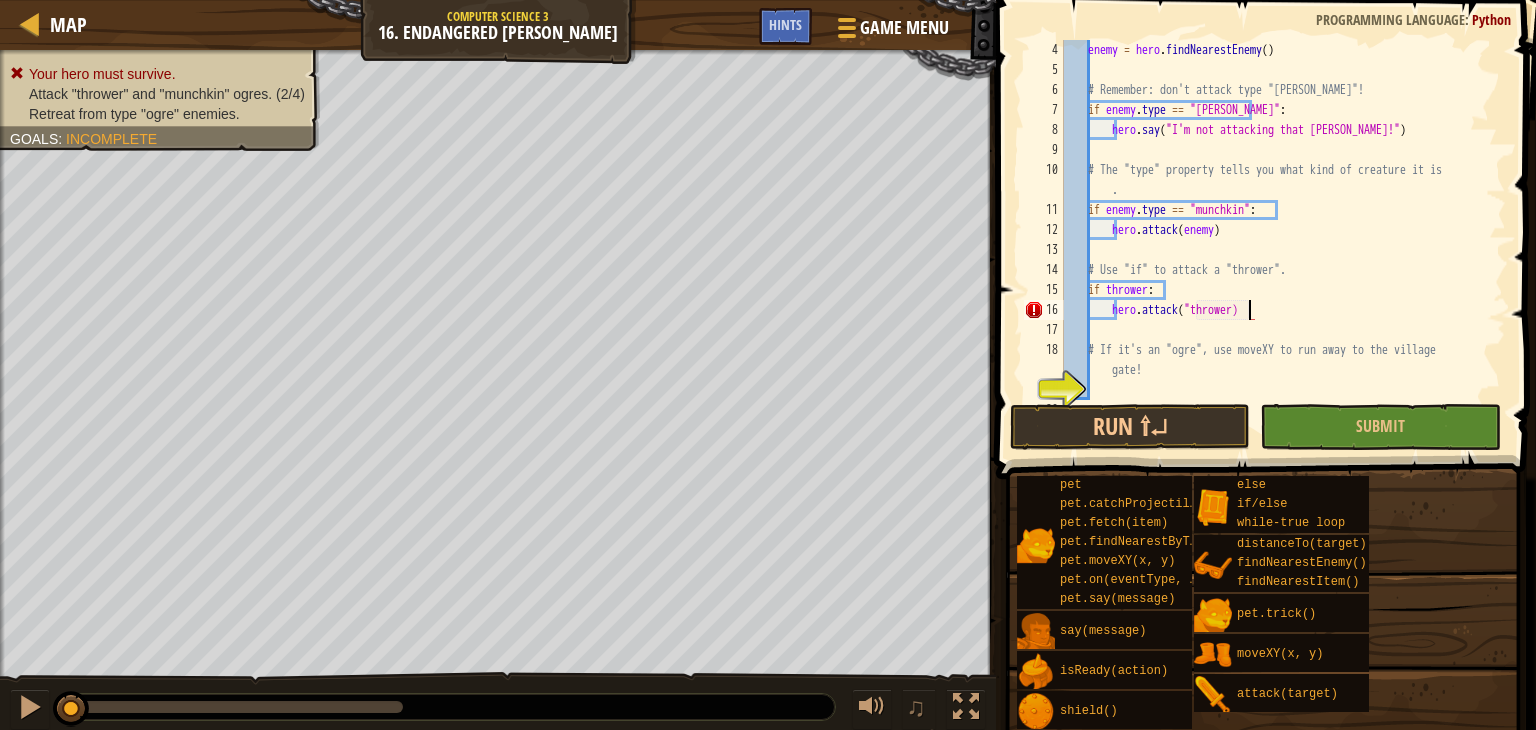 type on "hero.attack("thrower")" 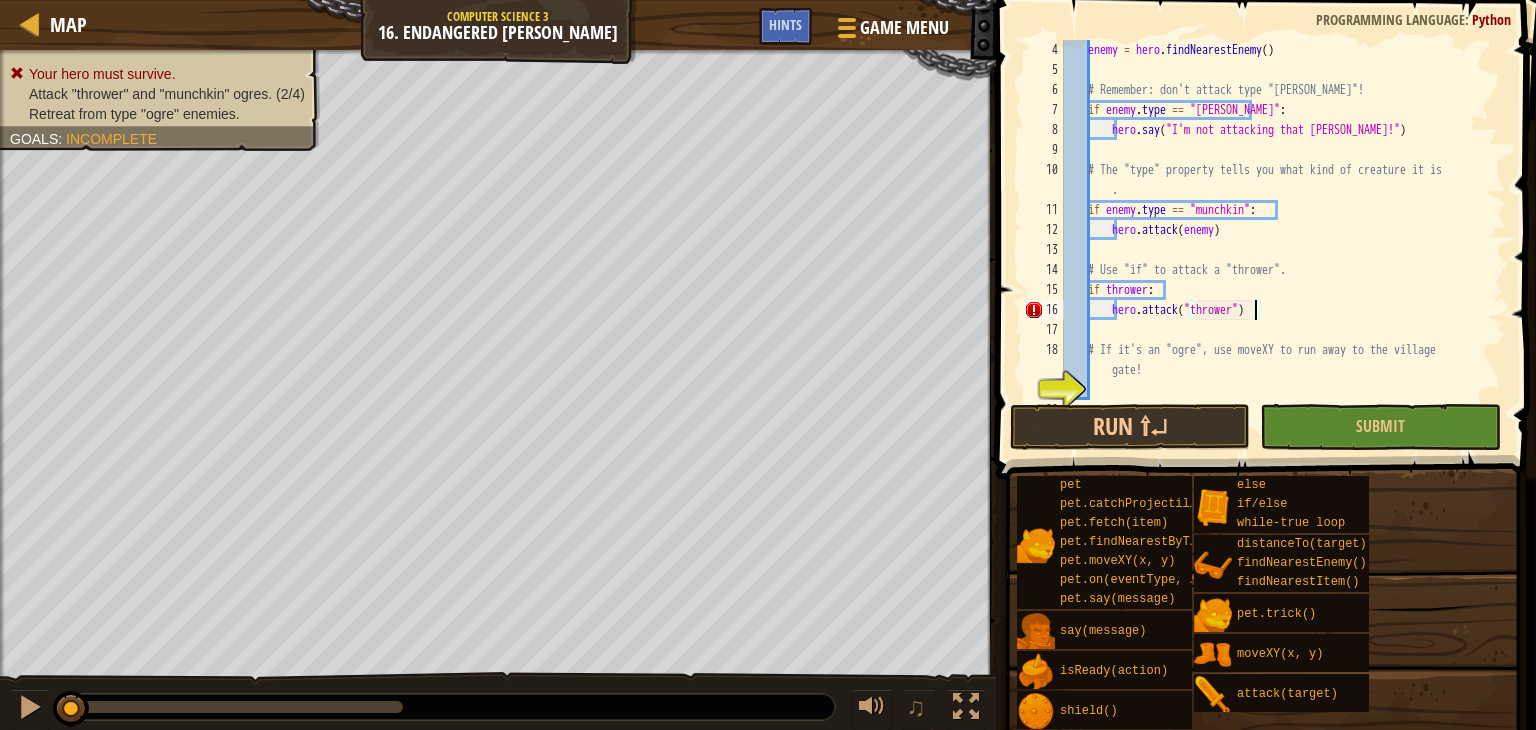 scroll, scrollTop: 9, scrollLeft: 15, axis: both 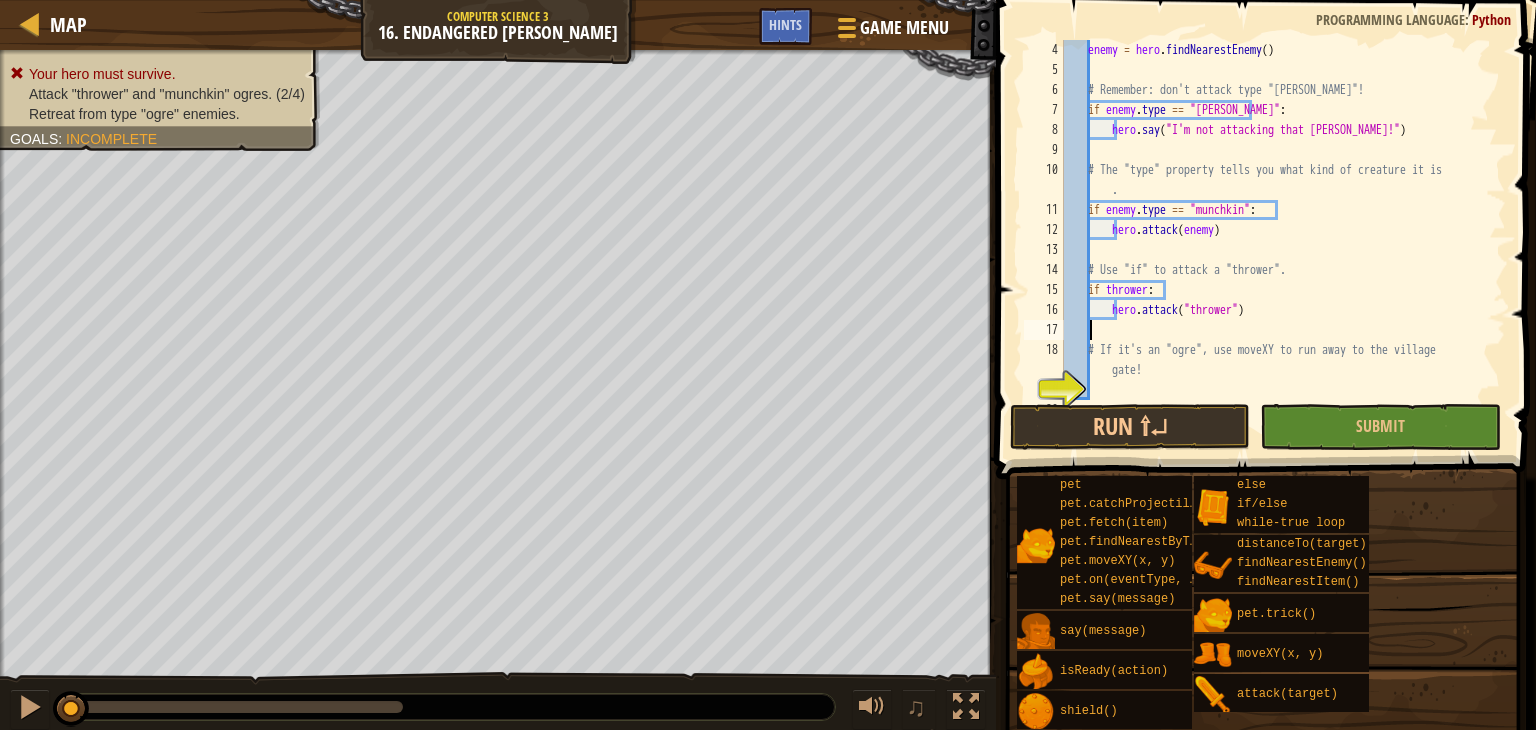 click on "enemy   =   hero . findNearestEnemy ( )           # Remember: don't attack type "[PERSON_NAME]"!      if   enemy . type   ==   "[PERSON_NAME]" :          hero . say ( "I'm not attacking that [PERSON_NAME]!" )           # The "type" property tells you what kind of creature it is          .      if   enemy . type   ==   "munchkin" :          hero . attack ( enemy )           # Use "if" to attack a "thrower".      if   thrower :          hero . attack ( "thrower" )           # If it's an "ogre", use moveXY to run away to the village           gate!" at bounding box center [1274, 240] 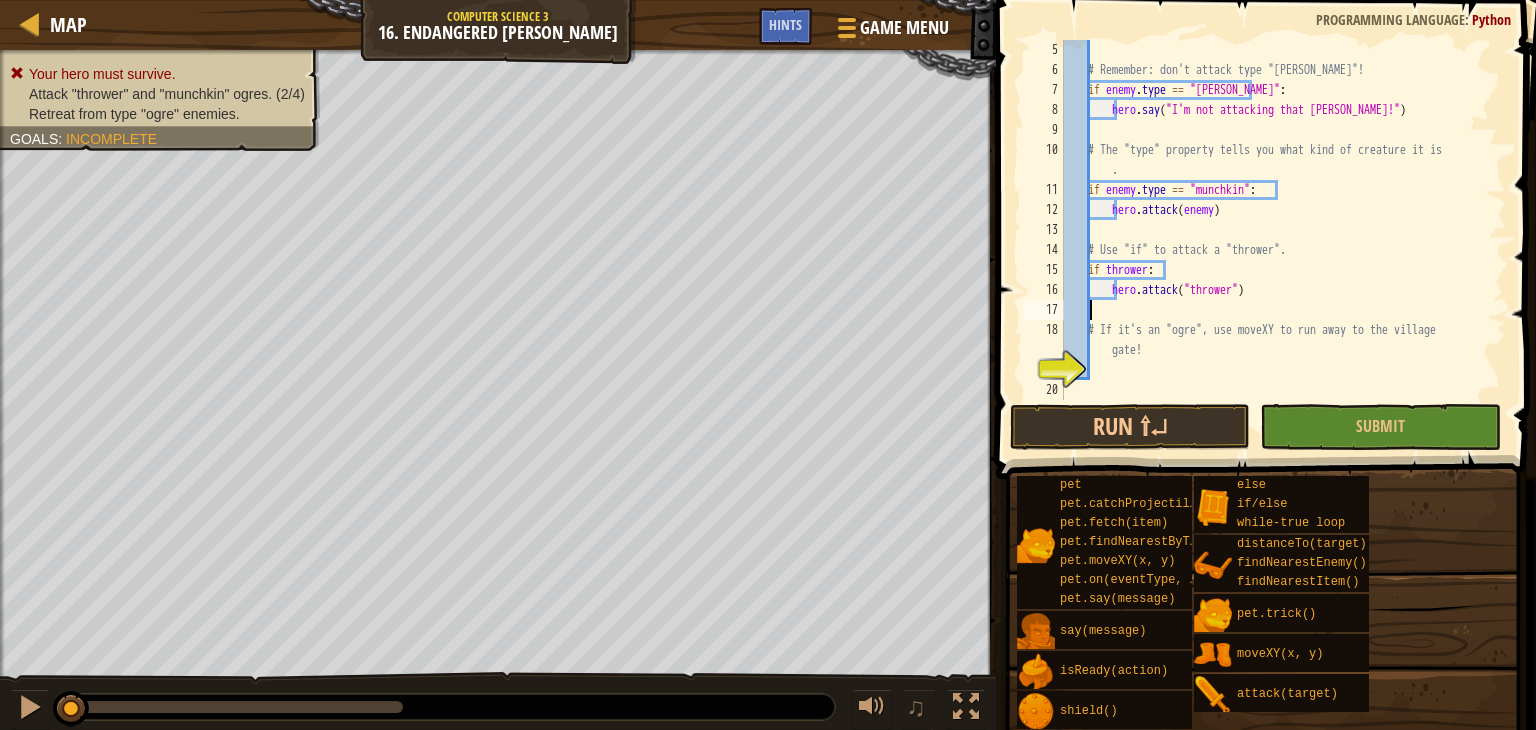 scroll, scrollTop: 80, scrollLeft: 0, axis: vertical 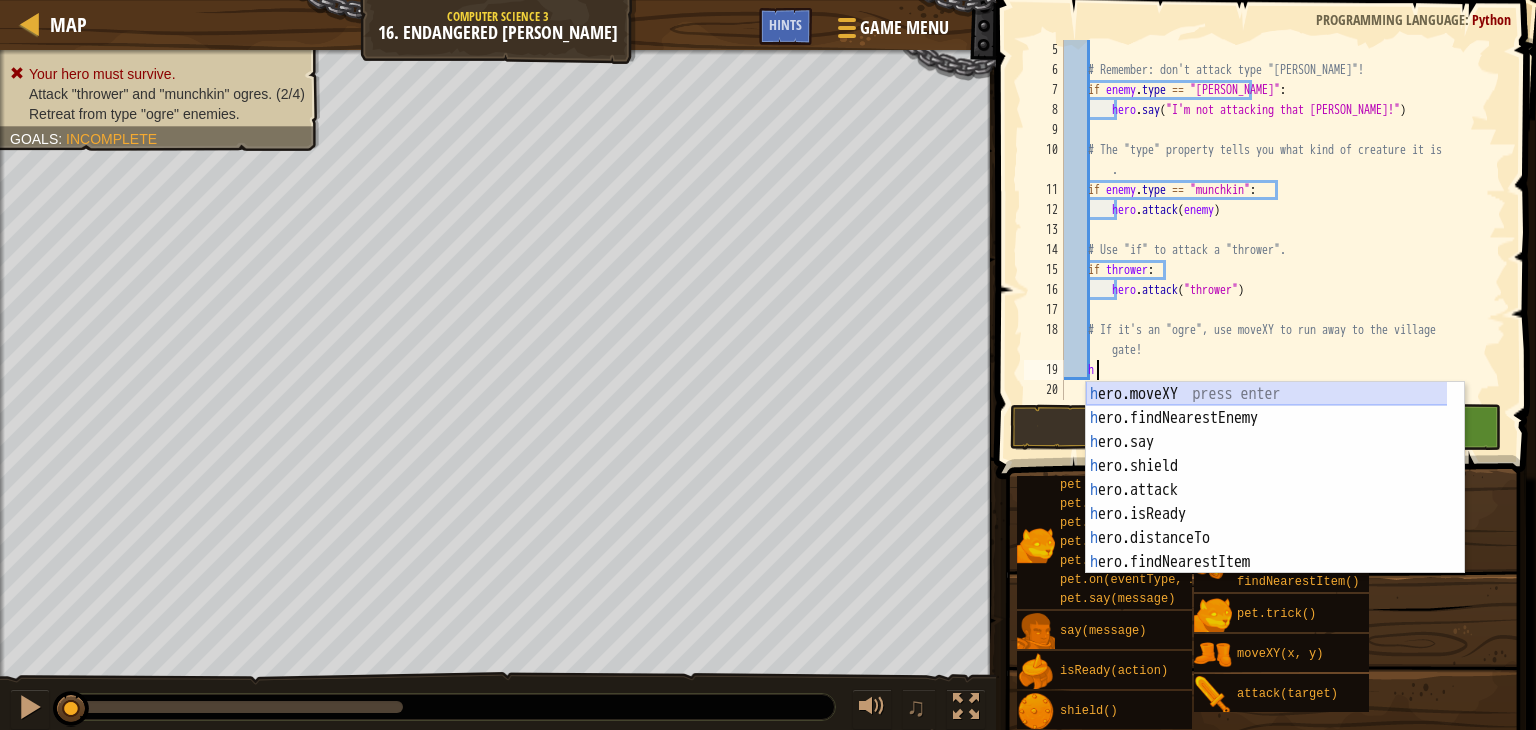 click on "h ero.moveXY press enter h ero.findNearestEnemy press enter h ero.say press enter h ero.shield press enter h ero.attack press enter h ero.isReady press enter h ero.distanceTo press enter h ero.findNearestItem press enter t h rower press enter" at bounding box center [1275, 502] 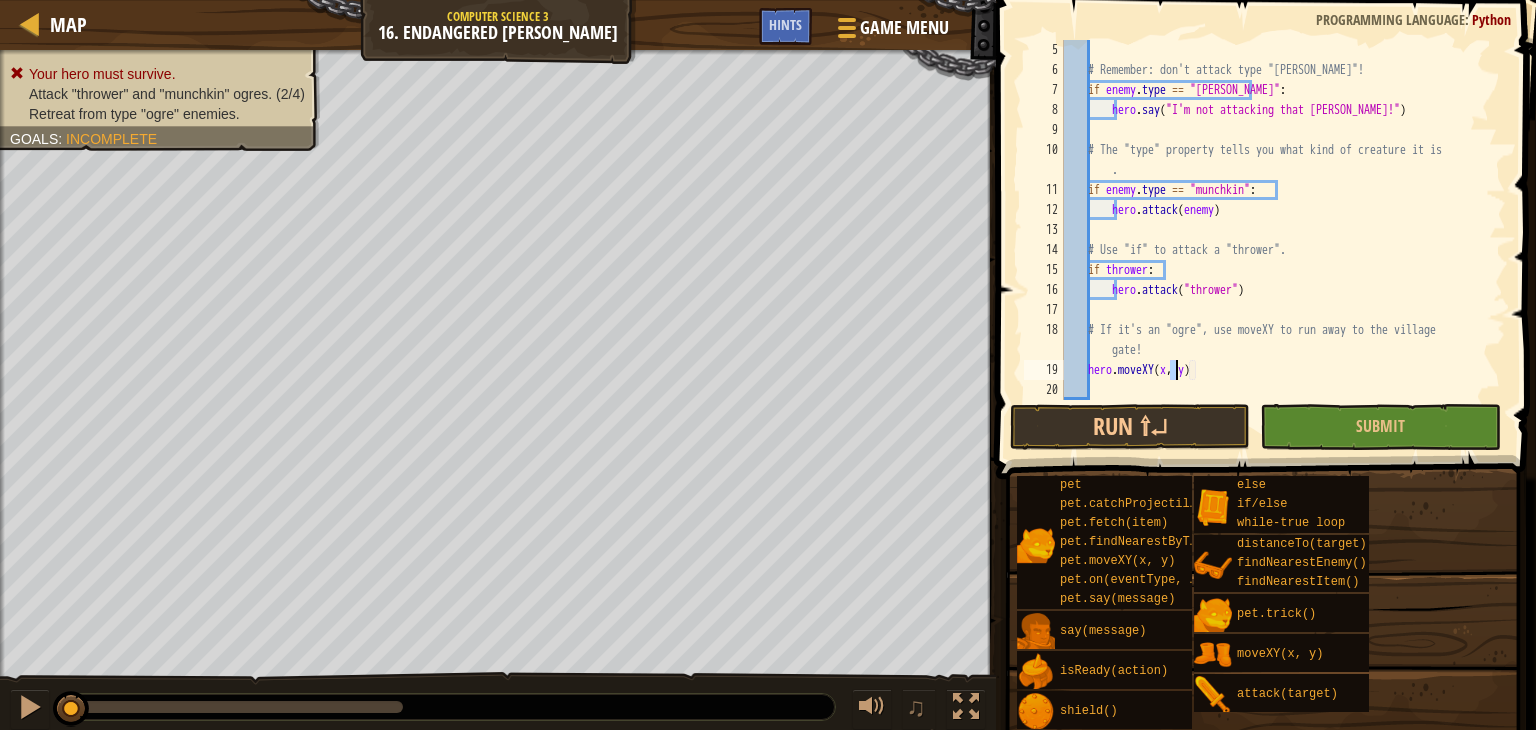 click on "# Remember: don't attack type "[PERSON_NAME]"!      if   enemy . type   ==   "[PERSON_NAME]" :          hero . say ( "I'm not attacking that [PERSON_NAME]!" )           # The "type" property tells you what kind of creature it is          .      if   enemy . type   ==   "munchkin" :          hero . attack ( enemy )           # Use "if" to attack a "thrower".      if   thrower :          hero . attack ( "thrower" )           # If it's an "ogre", use moveXY to run away to the village           gate!      hero . moveXY ( x ,   y )" at bounding box center (1274, 240) 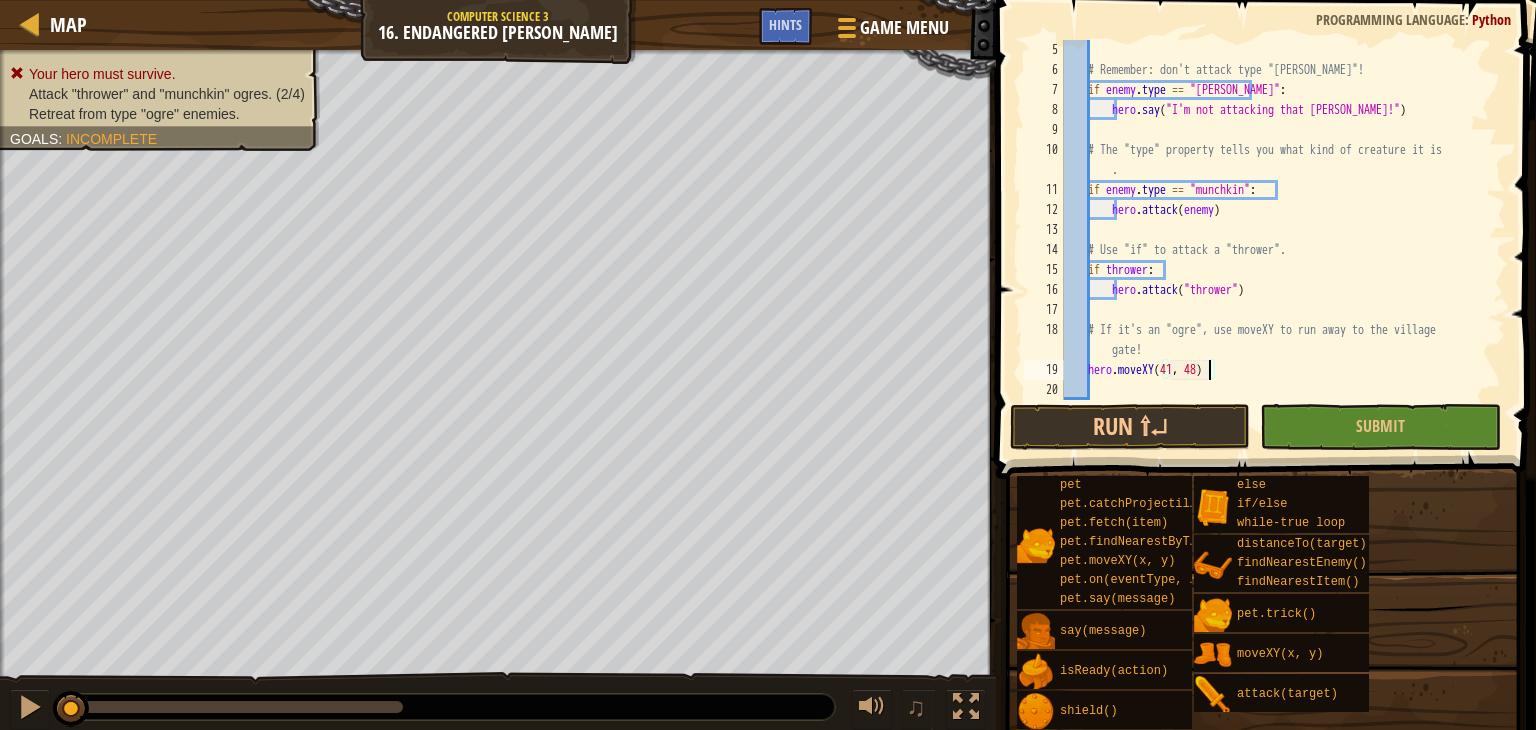 scroll, scrollTop: 9, scrollLeft: 11, axis: both 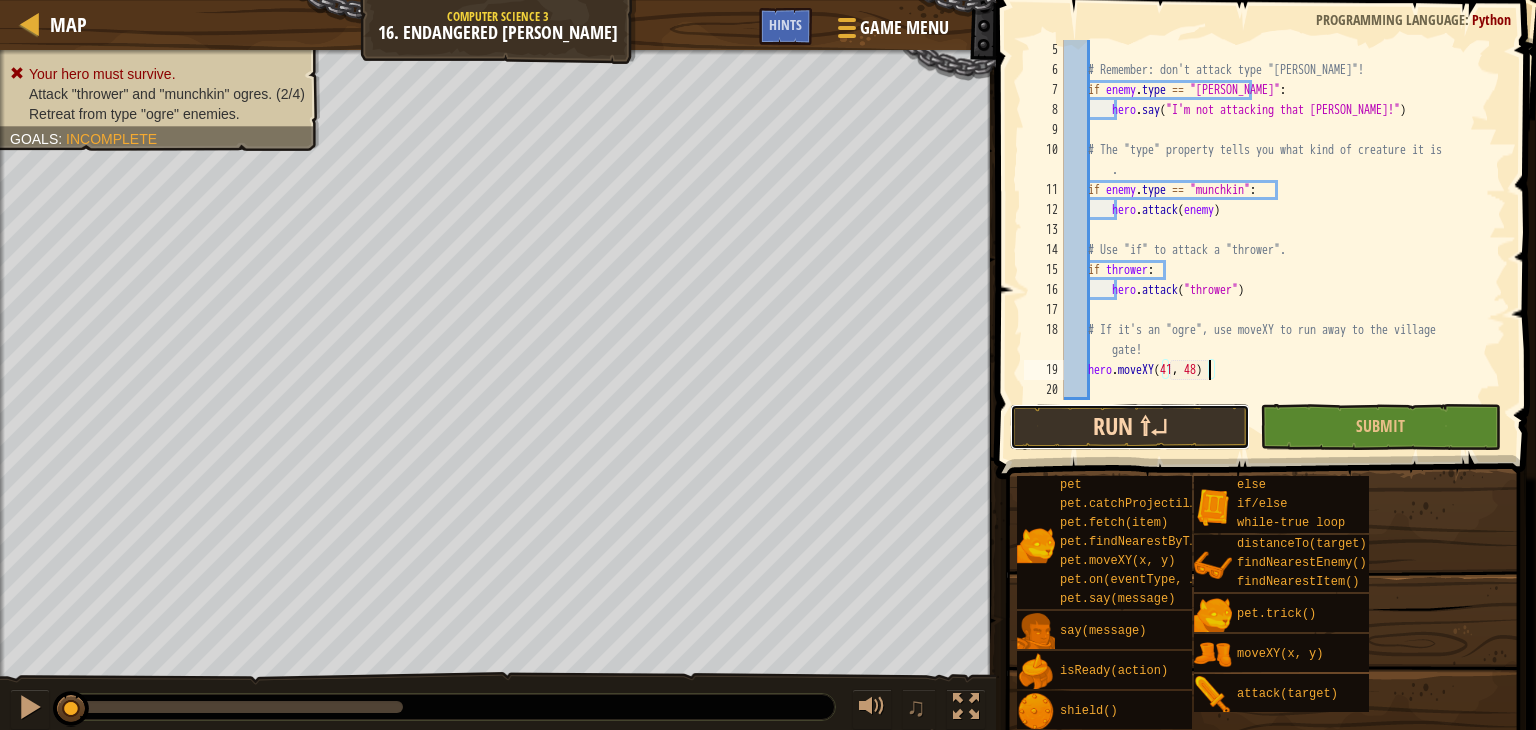 click on "Run ⇧↵" at bounding box center [1130, 427] 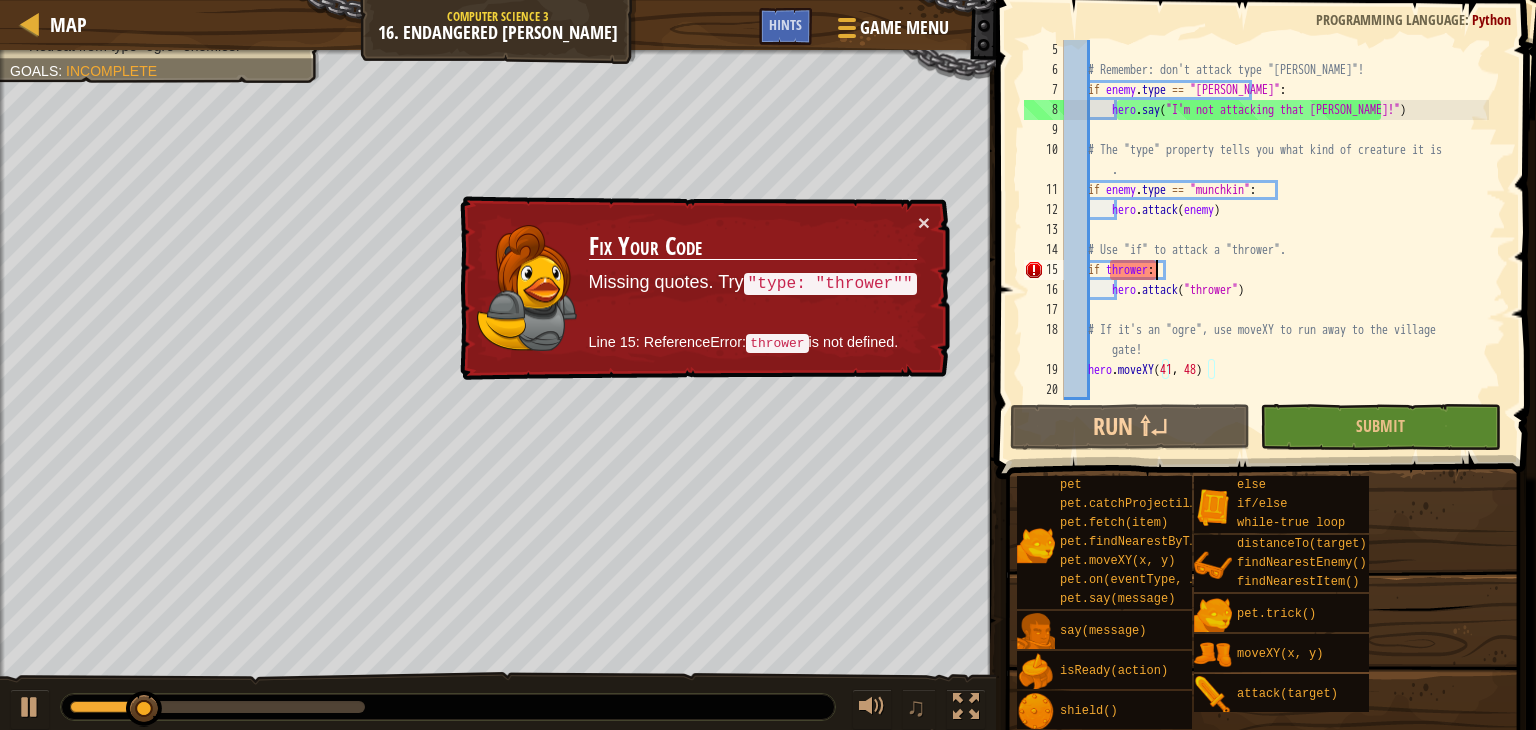 click on "# Remember: don't attack type "[PERSON_NAME]"!      if   enemy . type   ==   "[PERSON_NAME]" :          hero . say ( "I'm not attacking that [PERSON_NAME]!" )           # The "type" property tells you what kind of creature it is          .      if   enemy . type   ==   "munchkin" :          hero . attack ( enemy )           # Use "if" to attack a "thrower".      if   thrower :          hero . attack ( "thrower" )           # If it's an "ogre", use moveXY to run away to the village           gate!      hero . moveXY ( 41 ,   48 )" at bounding box center [1274, 240] 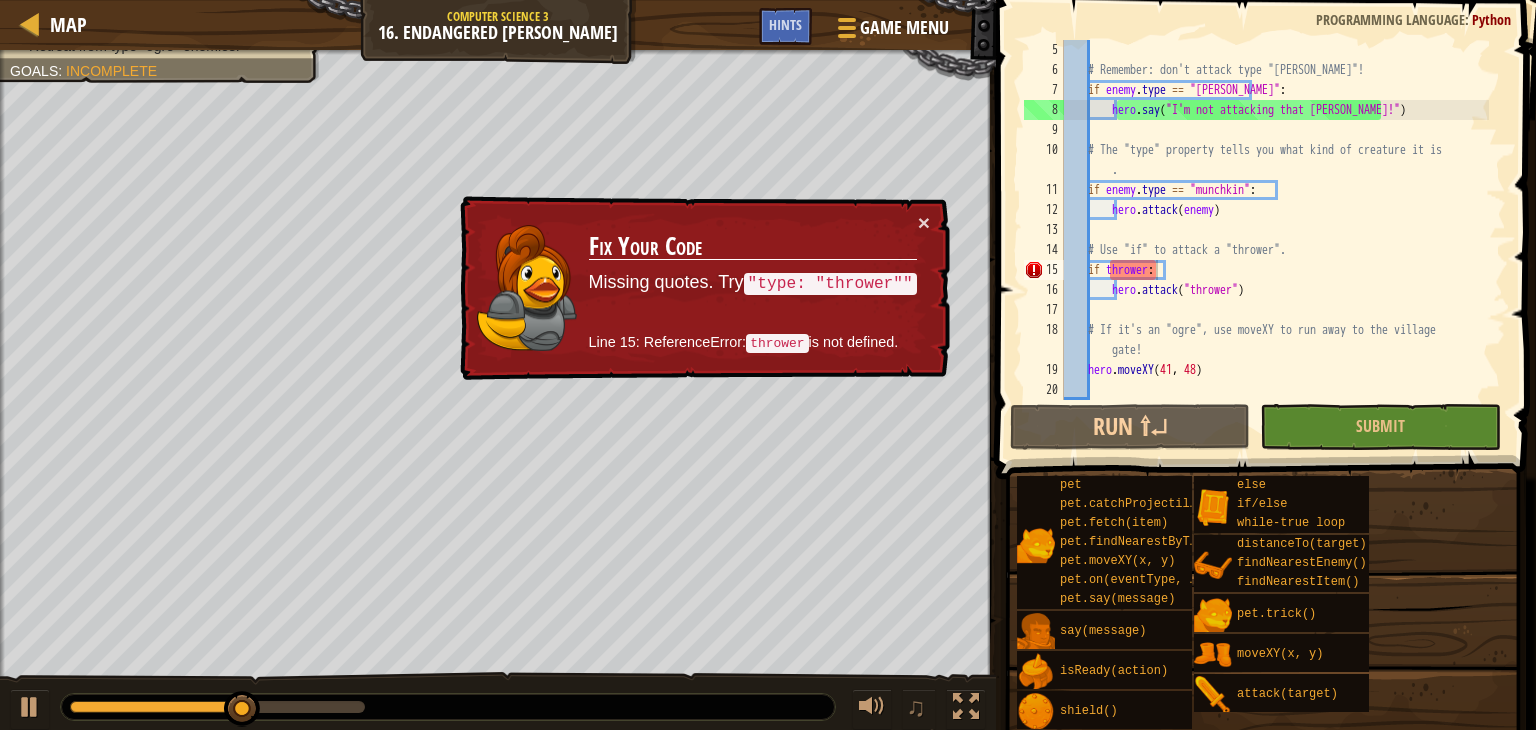 drag, startPoint x: 912, startPoint y: 284, endPoint x: 860, endPoint y: 259, distance: 57.697487 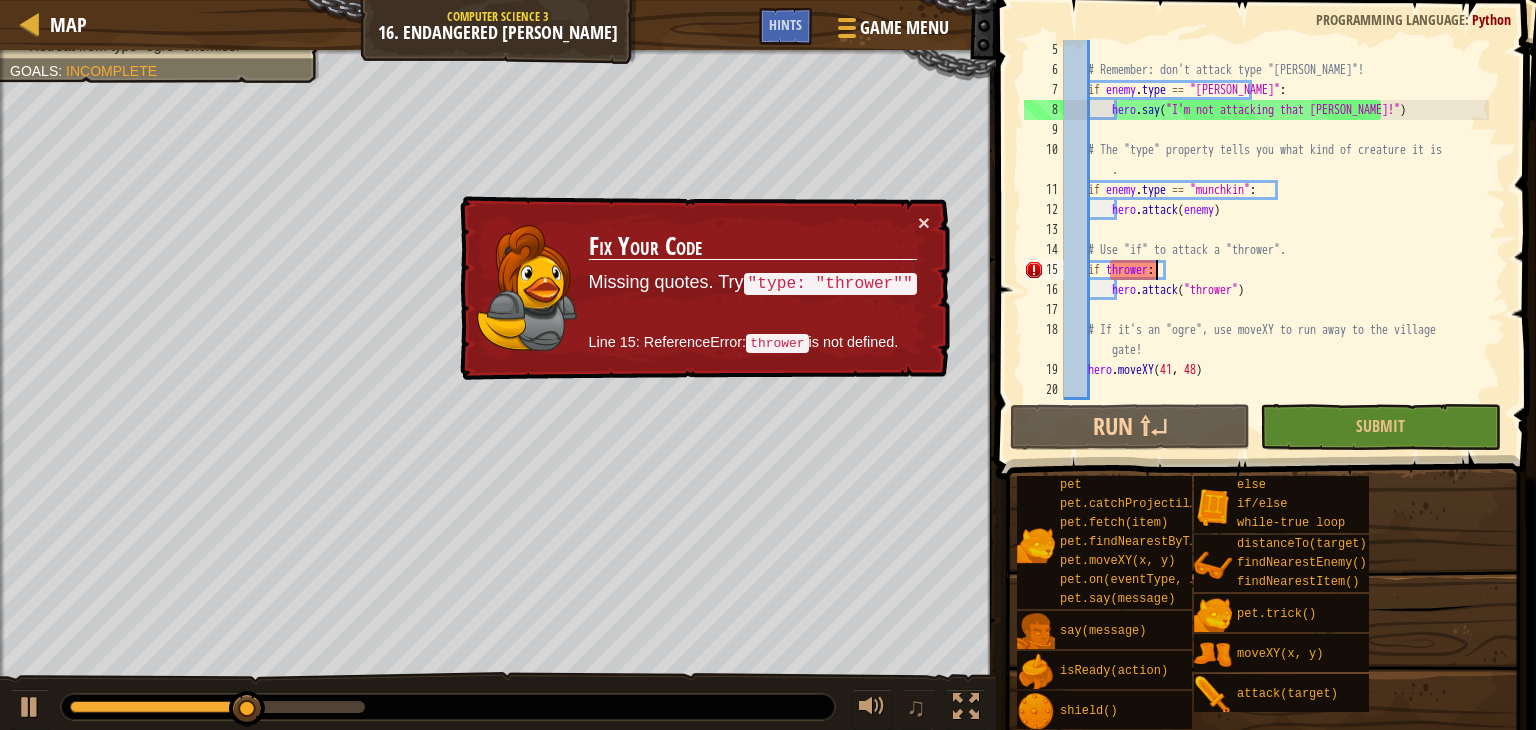 click on "Fix Your Code" at bounding box center (753, 247) 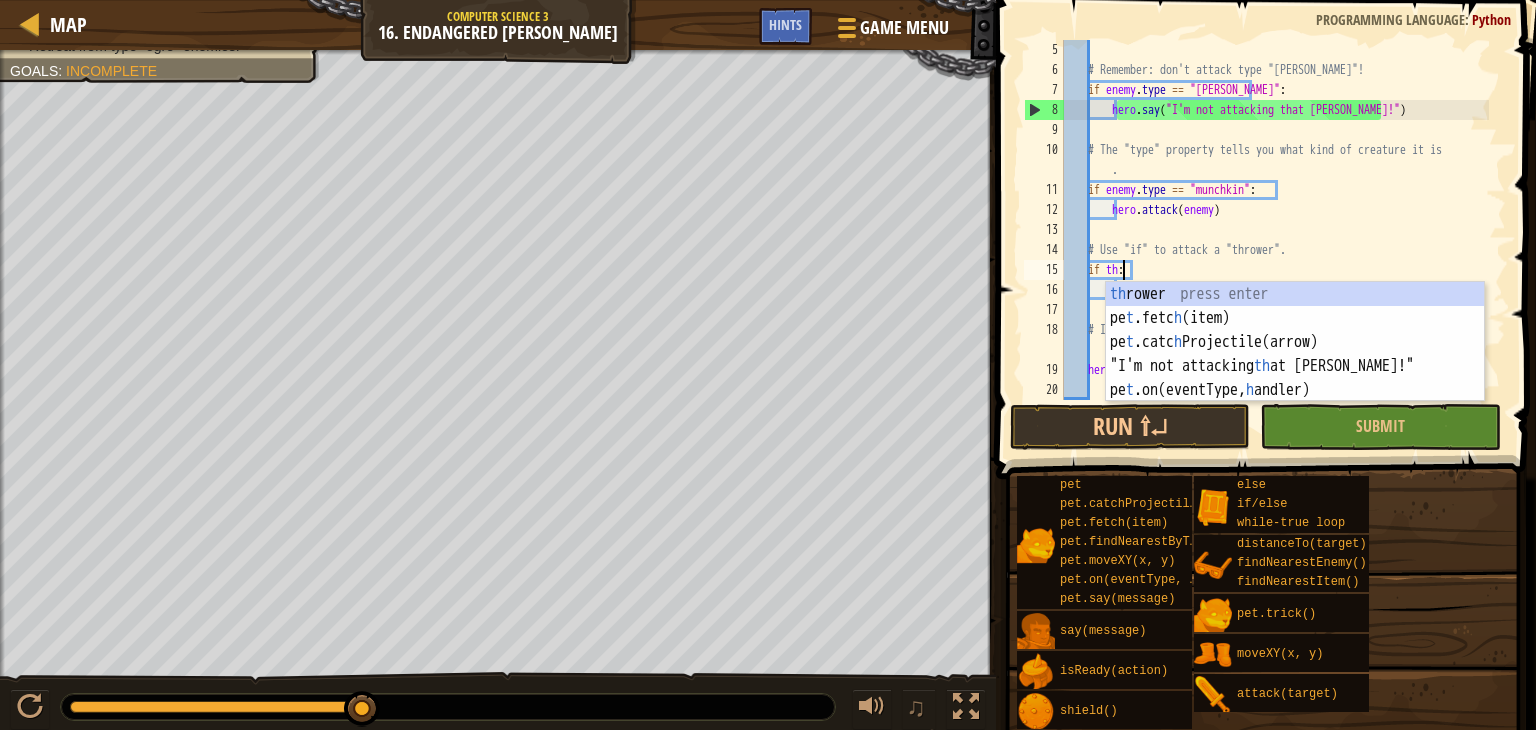 scroll, scrollTop: 9, scrollLeft: 3, axis: both 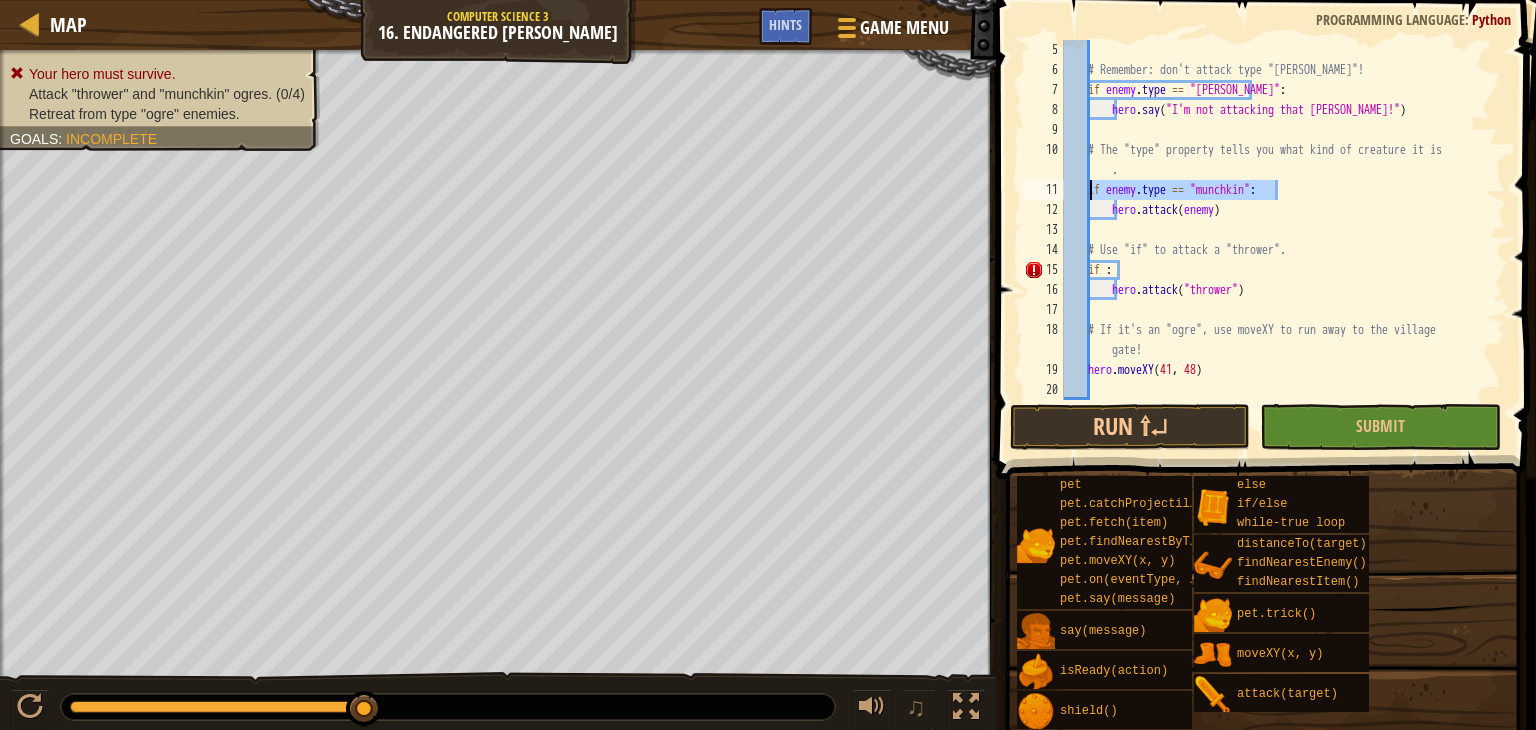 drag, startPoint x: 1300, startPoint y: 193, endPoint x: 1092, endPoint y: 195, distance: 208.00961 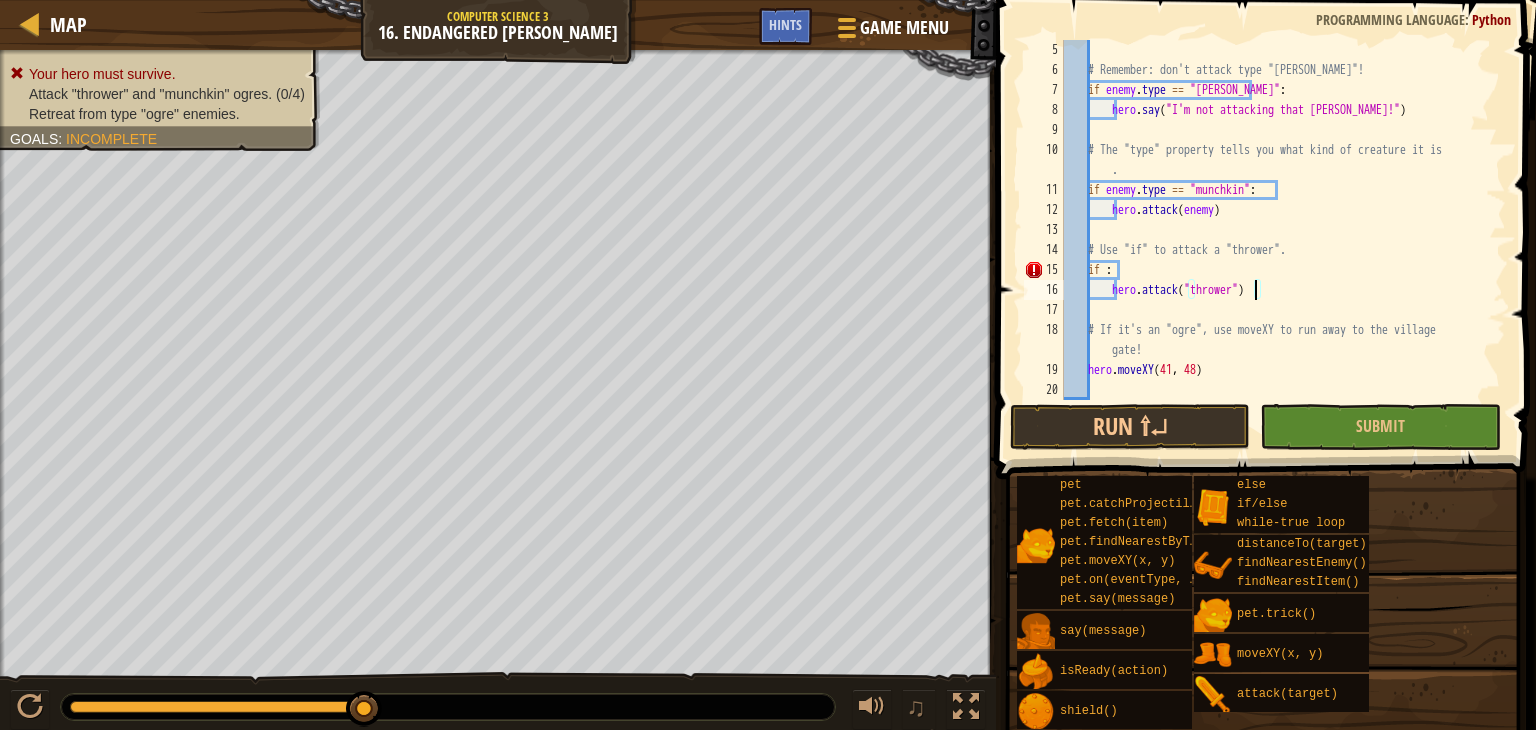 click on "# Remember: don't attack type "[PERSON_NAME]"!      if   enemy . type   ==   "[PERSON_NAME]" :          hero . say ( "I'm not attacking that [PERSON_NAME]!" )           # The "type" property tells you what kind of creature it is          .      if   enemy . type   ==   "munchkin" :          hero . attack ( enemy )           # Use "if" to attack a "thrower".      if   :          hero . attack ( "thrower" )           # If it's an "ogre", use moveXY to run away to the village           gate!      hero . moveXY ( 41 ,   48 )" at bounding box center (1274, 240) 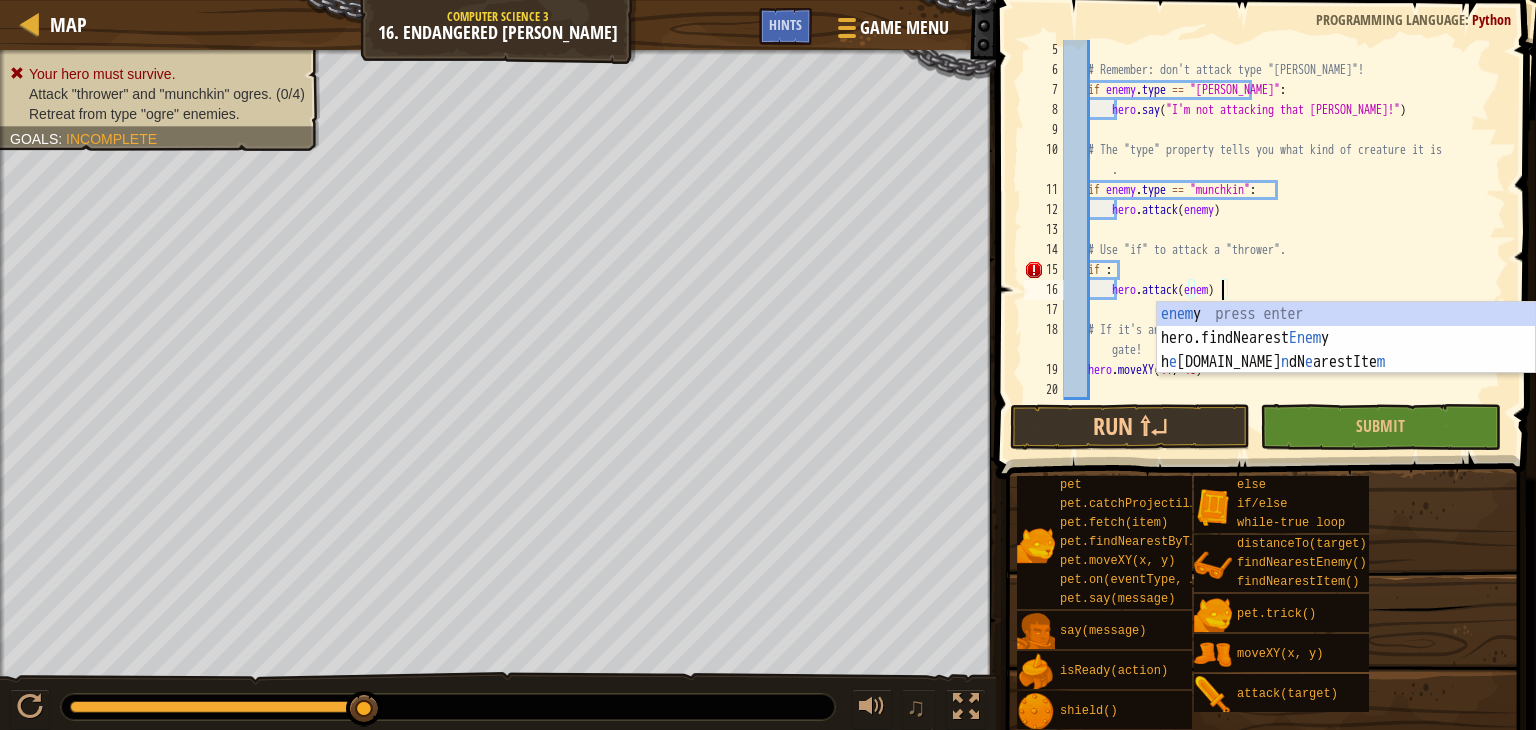 scroll, scrollTop: 9, scrollLeft: 12, axis: both 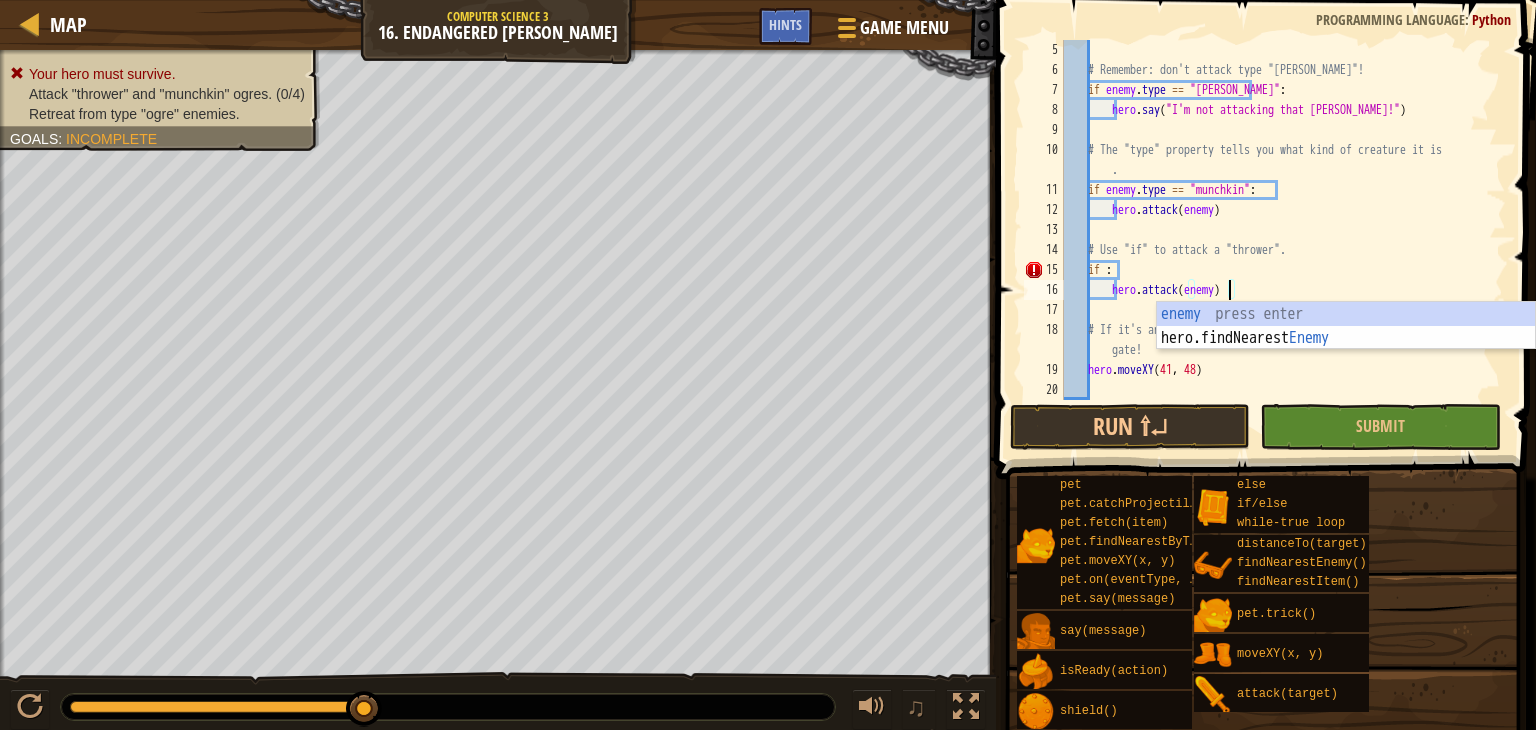 click on "# Remember: don't attack type "[PERSON_NAME]"!      if   enemy . type   ==   "[PERSON_NAME]" :          hero . say ( "I'm not attacking that [PERSON_NAME]!" )           # The "type" property tells you what kind of creature it is          .      if   enemy . type   ==   "munchkin" :          hero . attack ( enemy )           # Use "if" to attack a "thrower".      if   :          hero . attack ( enemy )           # If it's an "ogre", use moveXY to run away to the village           gate!      hero . moveXY ( 41 ,   48 )" at bounding box center [1274, 240] 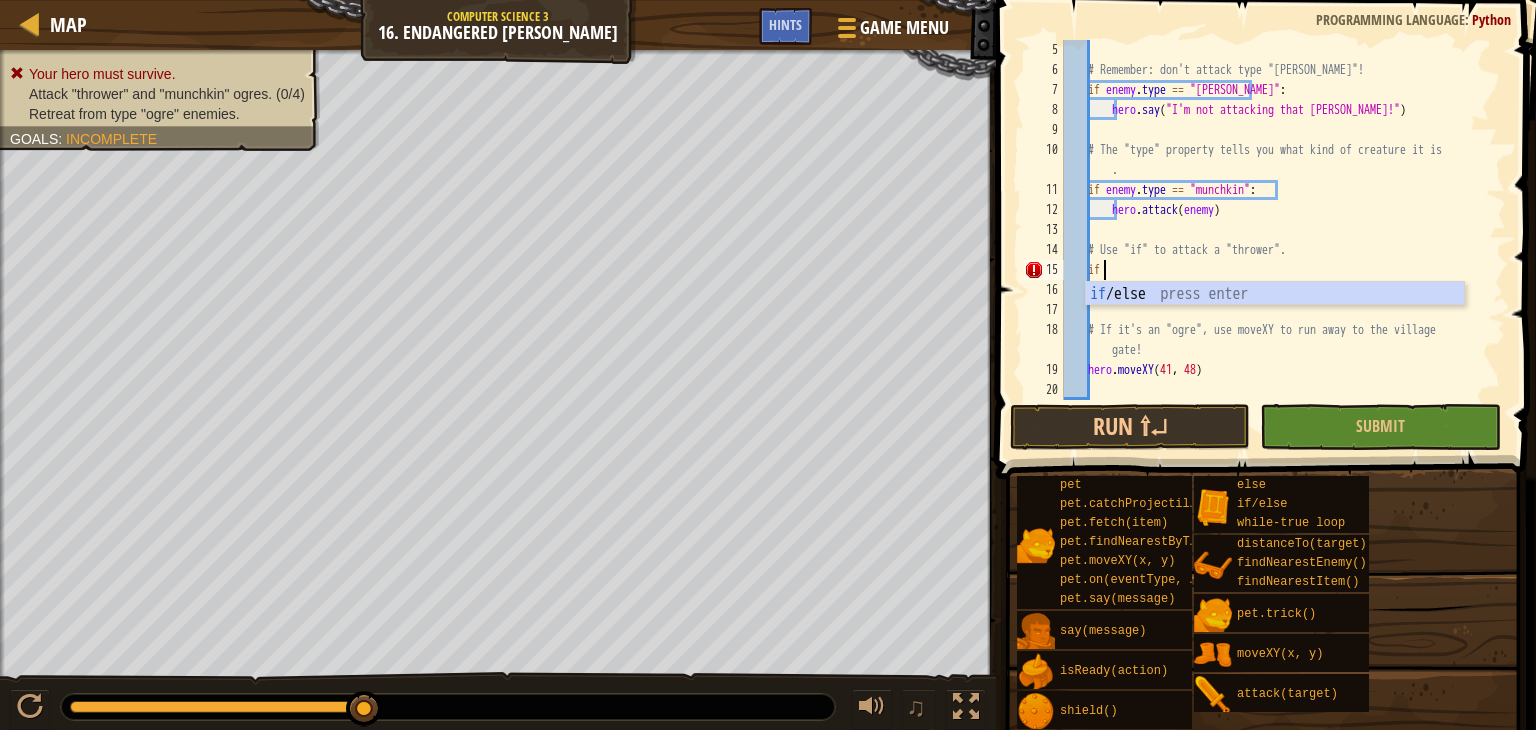 scroll, scrollTop: 9, scrollLeft: 1, axis: both 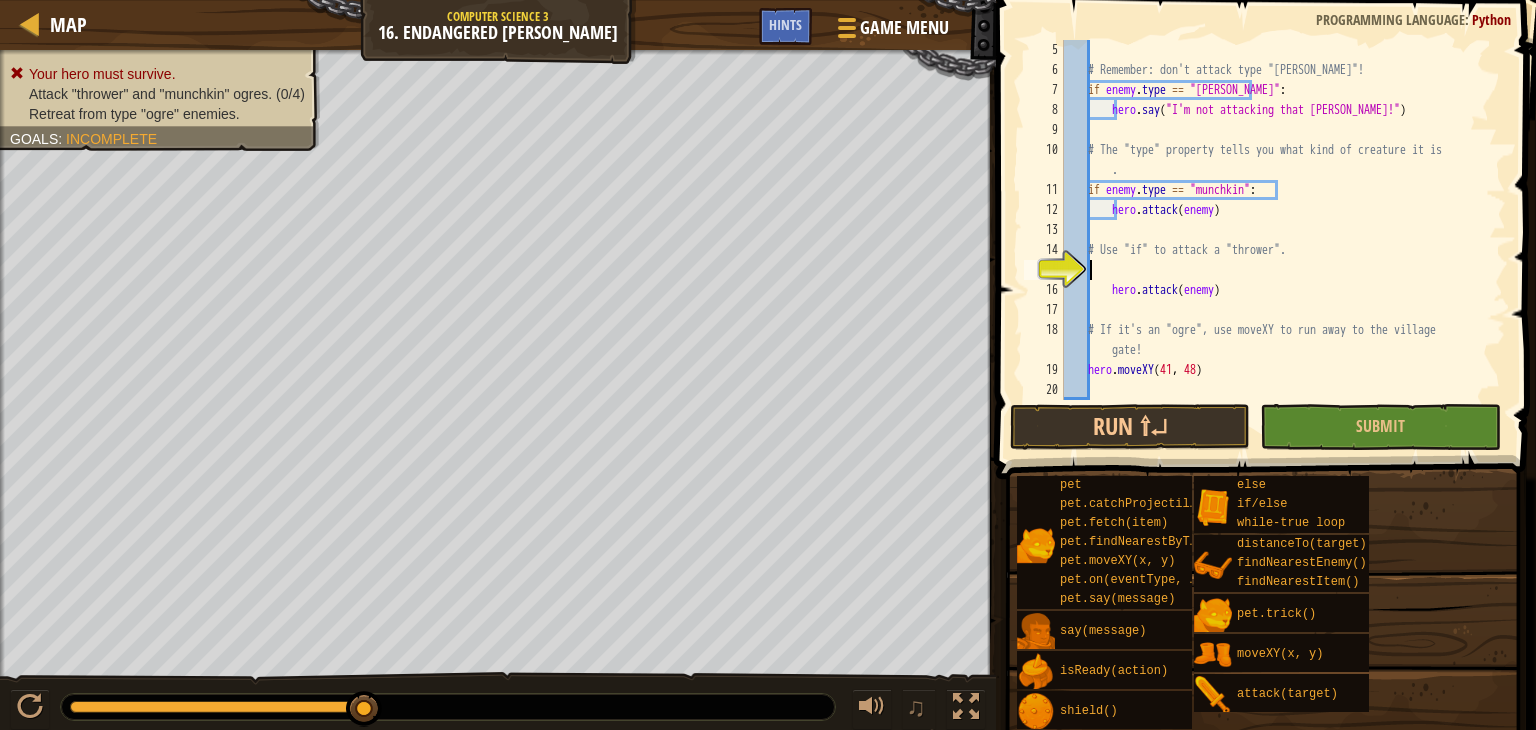 paste on "if enemy.type == "munchkin":" 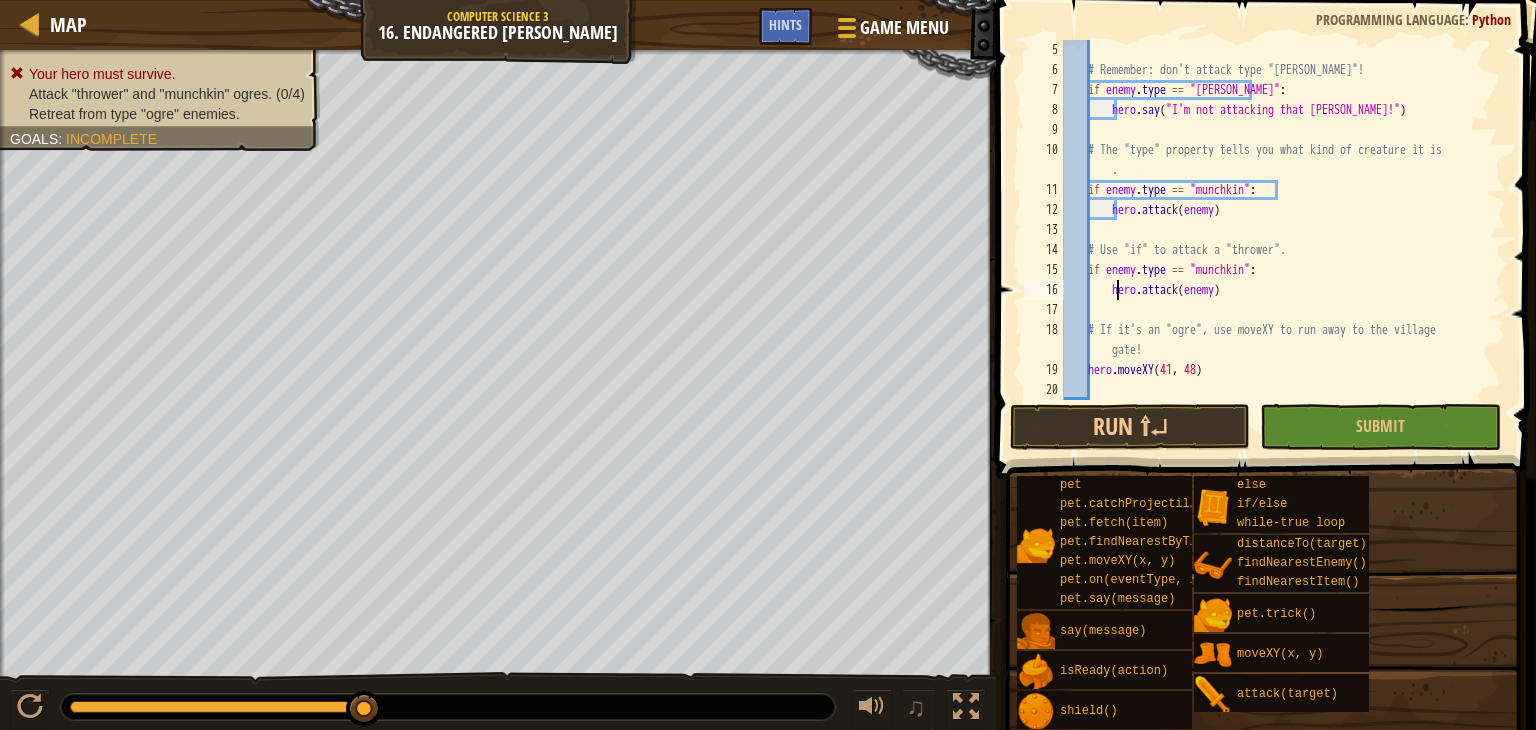 click on "# Remember: don't attack type "[PERSON_NAME]"!      if   enemy . type   ==   "[PERSON_NAME]" :          hero . say ( "I'm not attacking that [PERSON_NAME]!" )           # The "type" property tells you what kind of creature it is          .      if   enemy . type   ==   "munchkin" :          hero . attack ( enemy )           # Use "if" to attack a "thrower".      if   enemy . type   ==   "munchkin" :          hero . attack ( enemy )           # If it's an "ogre", use moveXY to run away to the village           gate!      hero . moveXY ( 41 ,   48 )" at bounding box center [1274, 240] 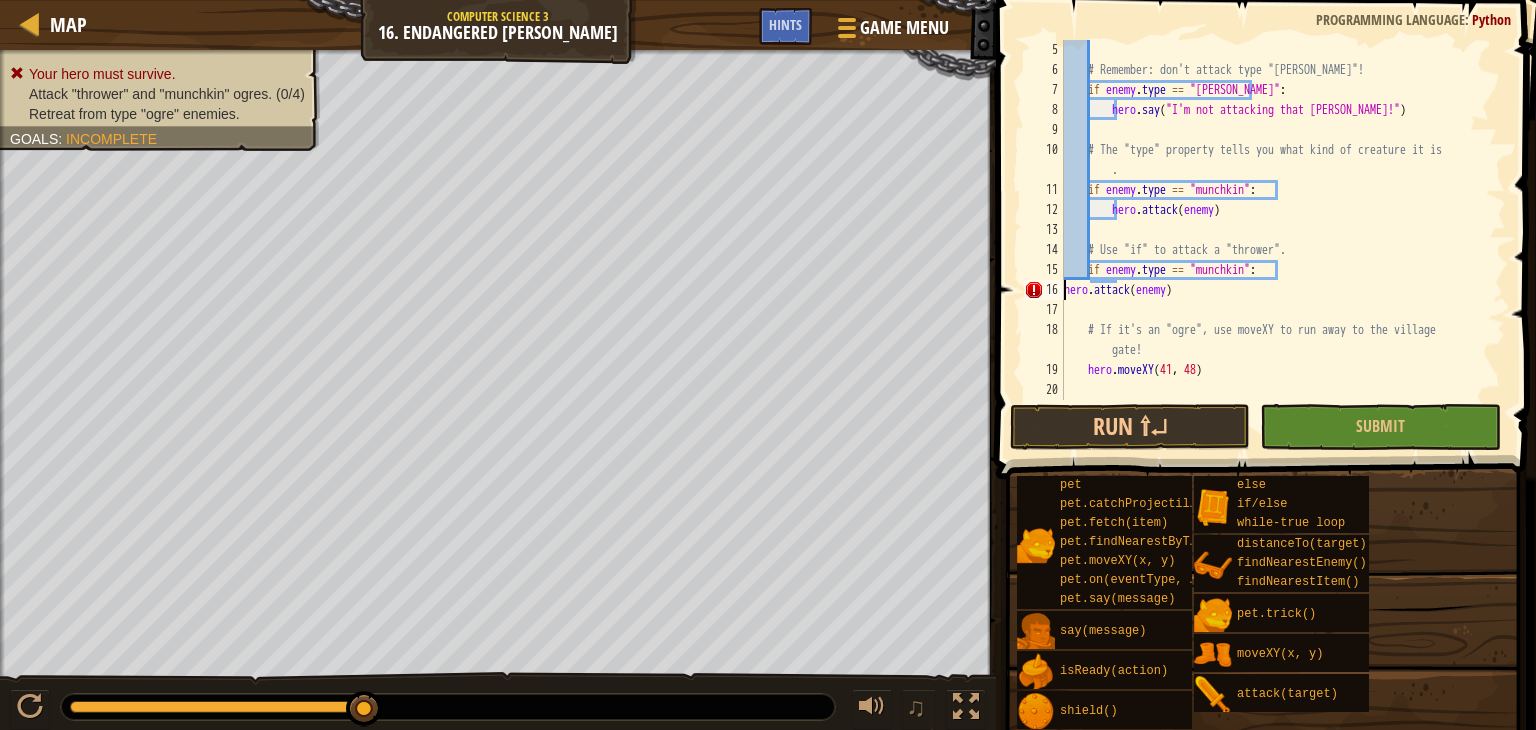 scroll, scrollTop: 60, scrollLeft: 0, axis: vertical 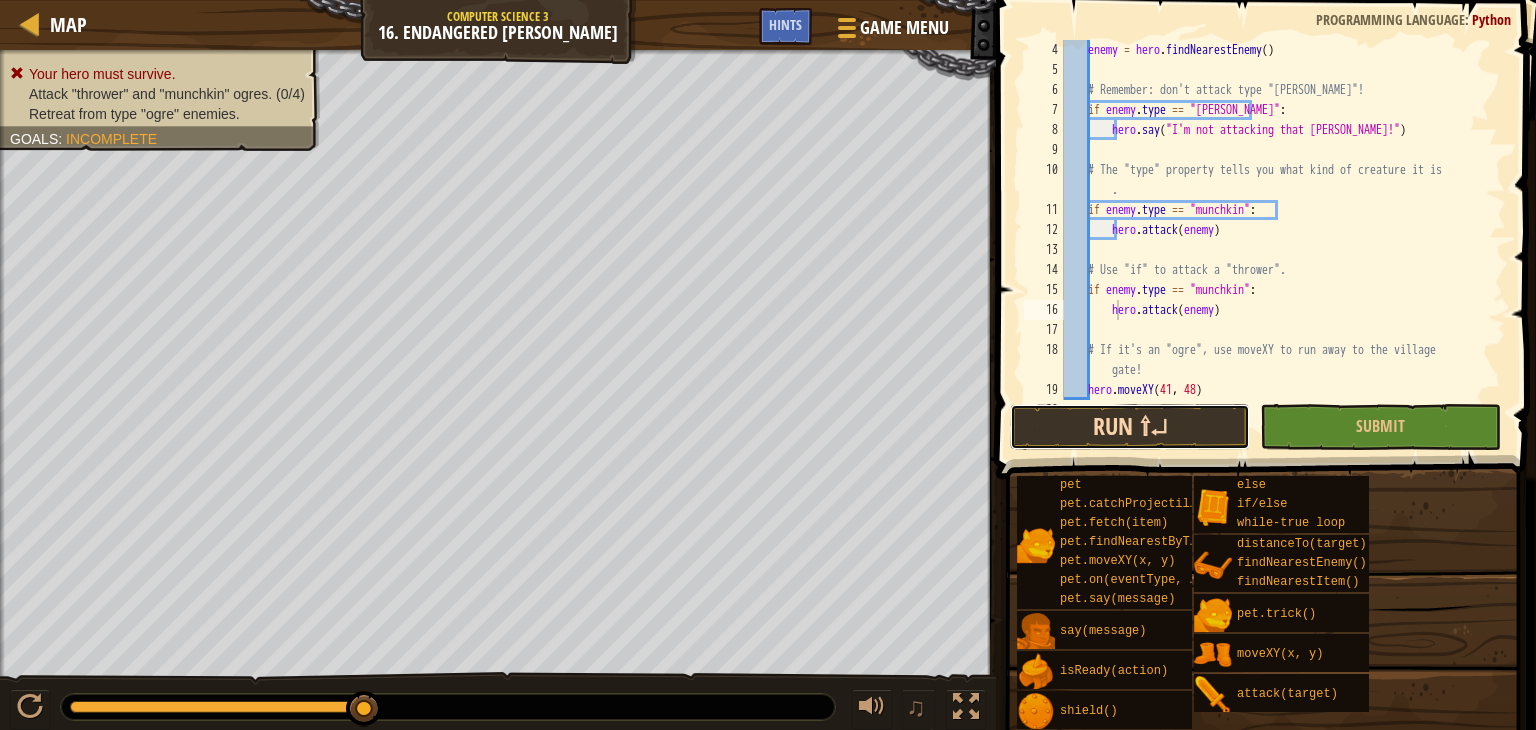 click on "Run ⇧↵" at bounding box center (1130, 427) 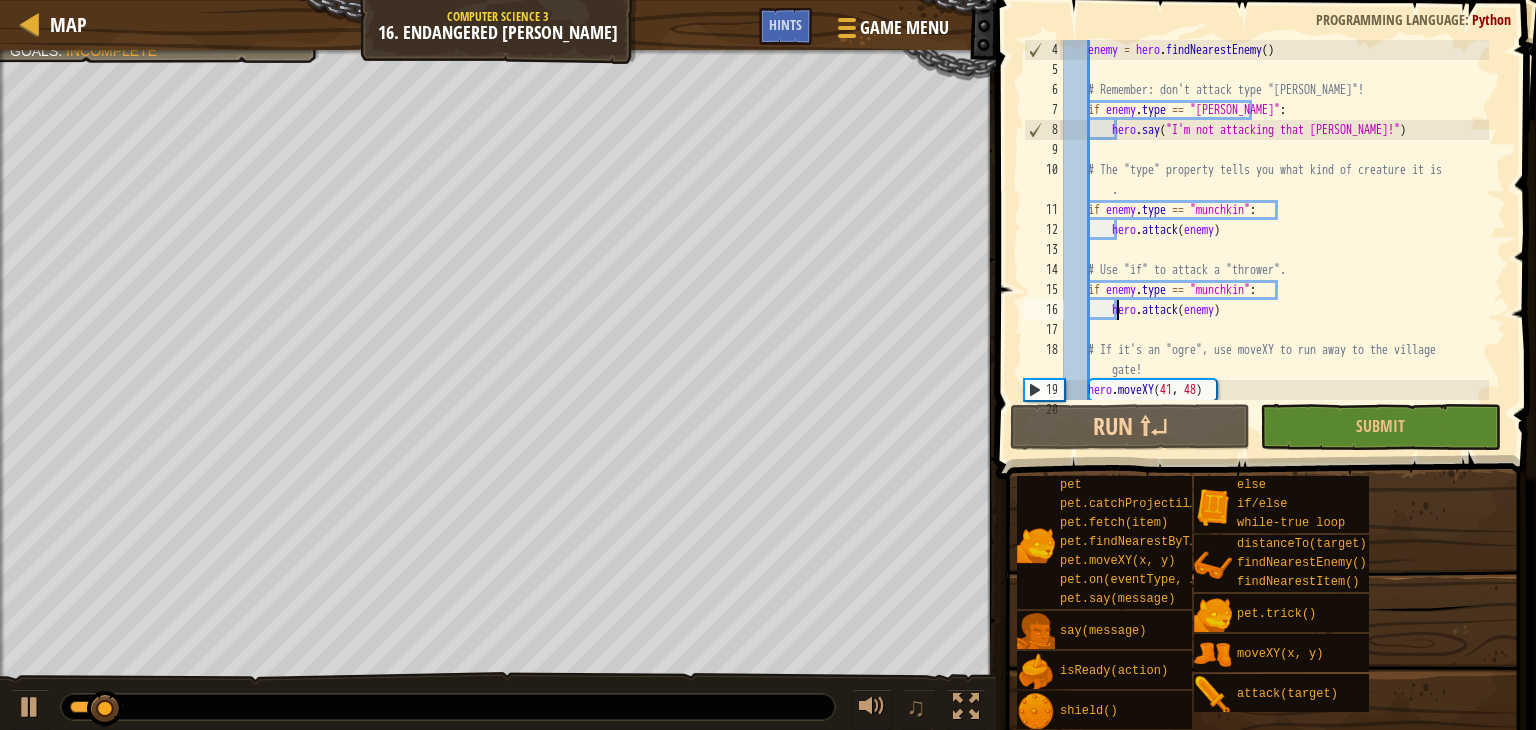 scroll, scrollTop: 80, scrollLeft: 0, axis: vertical 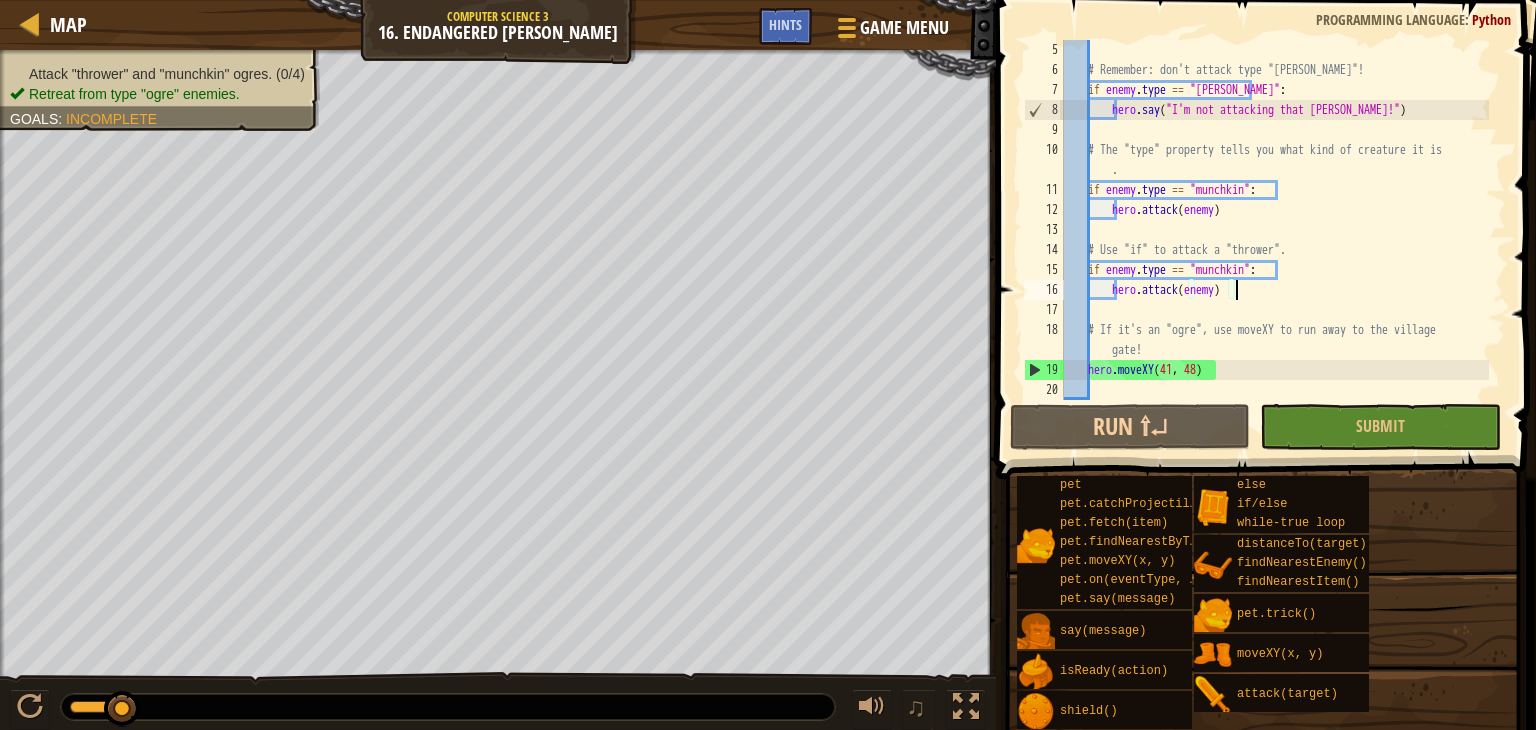 click on "# Remember: don't attack type "[PERSON_NAME]"!      if   enemy . type   ==   "[PERSON_NAME]" :          hero . say ( "I'm not attacking that [PERSON_NAME]!" )           # The "type" property tells you what kind of creature it is          .      if   enemy . type   ==   "munchkin" :          hero . attack ( enemy )           # Use "if" to attack a "thrower".      if   enemy . type   ==   "munchkin" :          hero . attack ( enemy )           # If it's an "ogre", use moveXY to run away to the village           gate!      hero . moveXY ( 41 ,   48 )" at bounding box center (1274, 240) 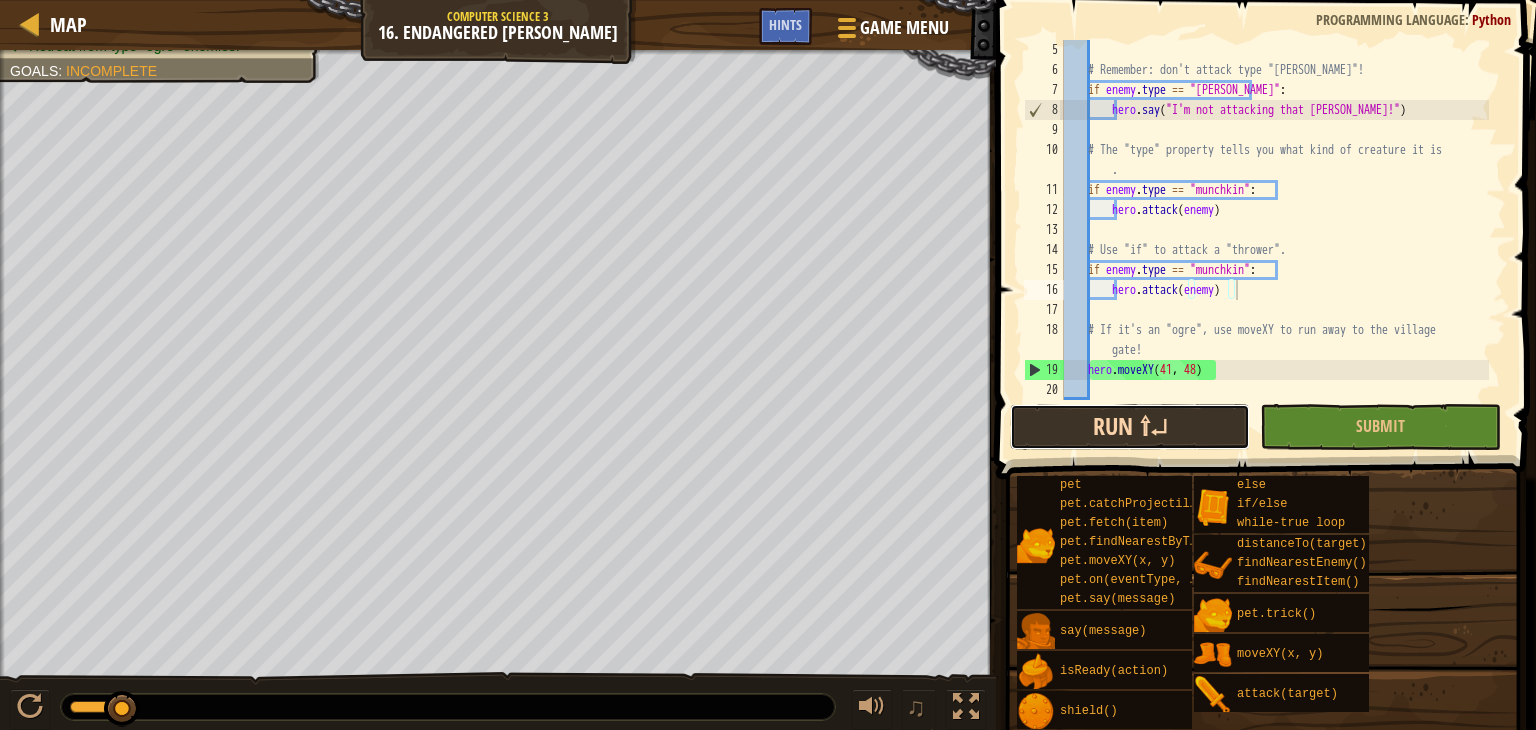 click on "Run ⇧↵" at bounding box center [1130, 427] 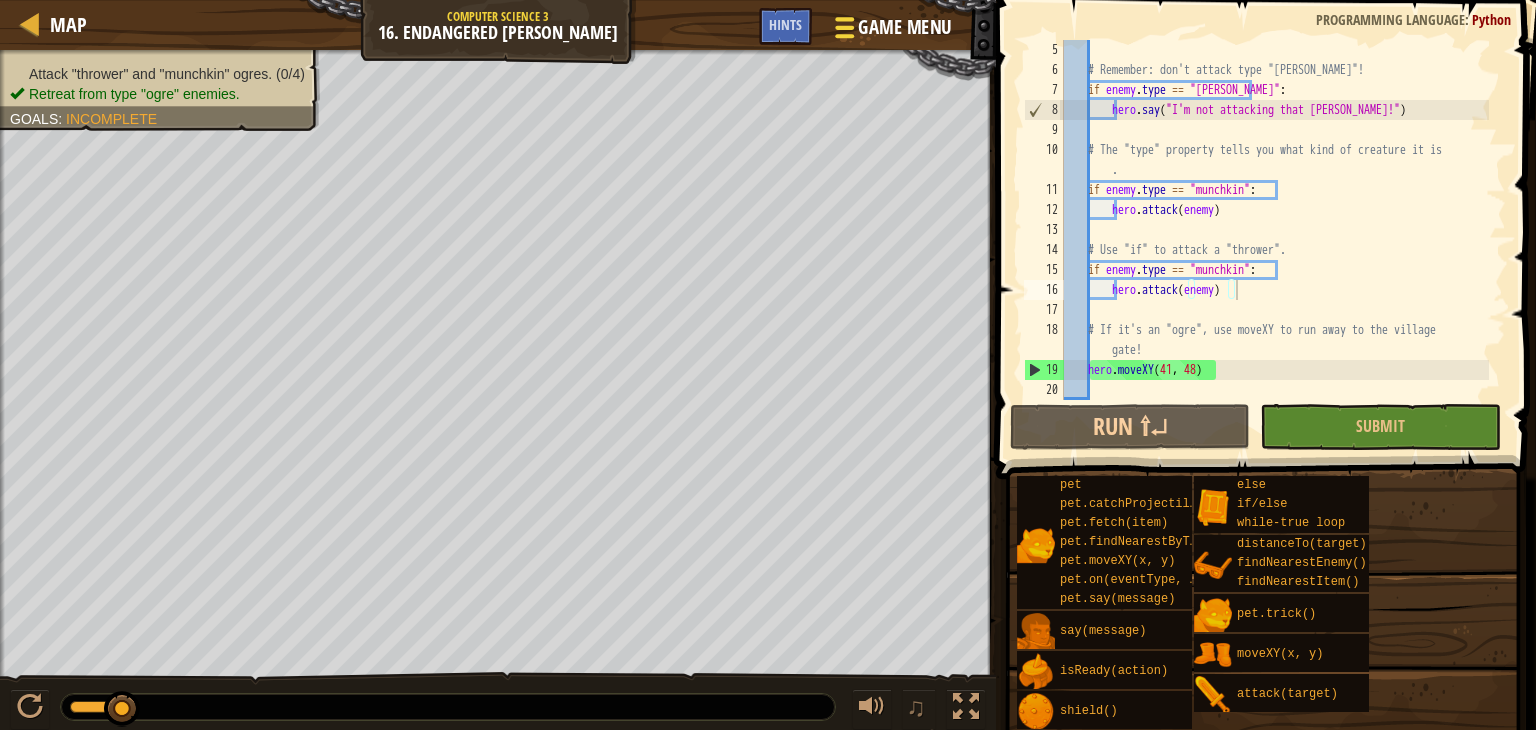 click on "Game Menu" at bounding box center [904, 27] 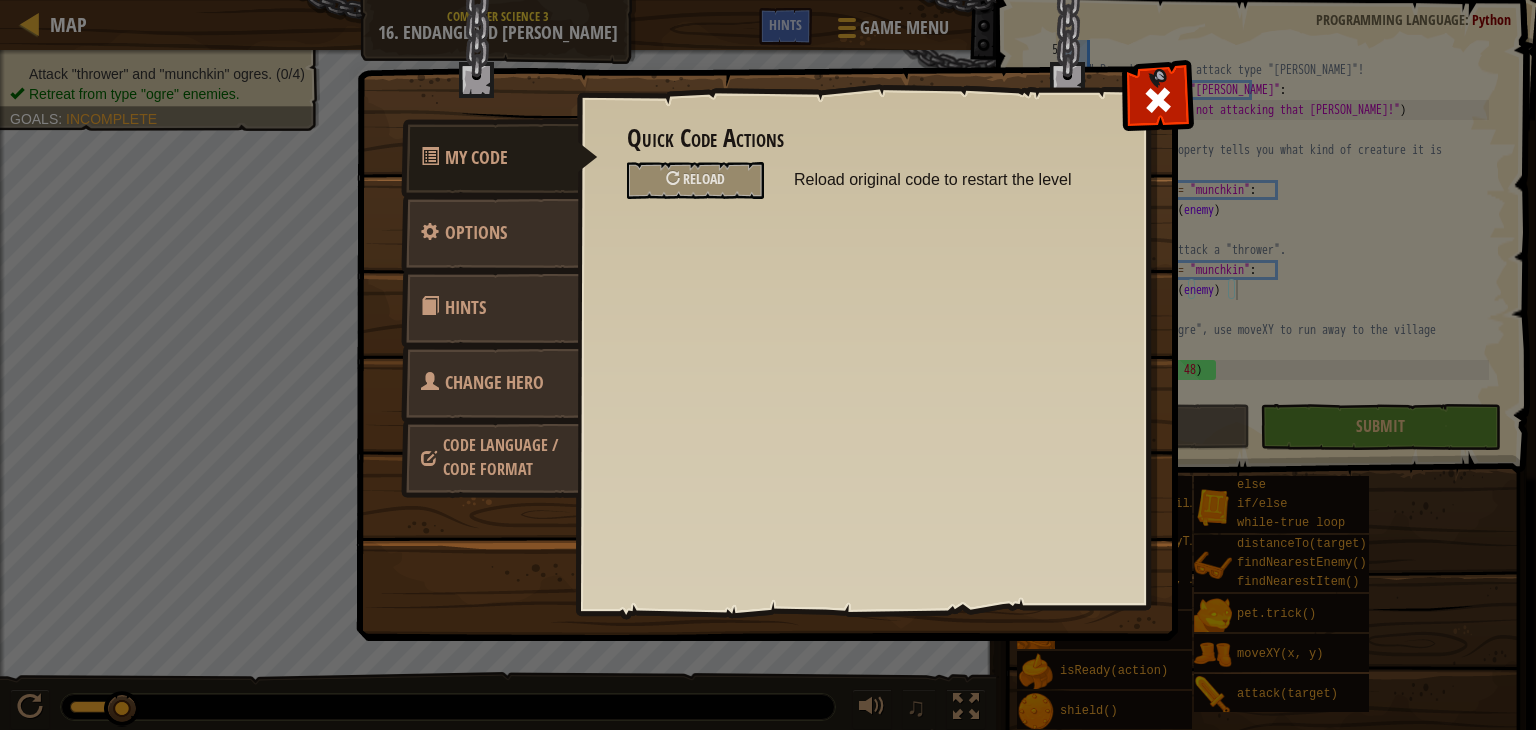 drag, startPoint x: 1188, startPoint y: 131, endPoint x: 1178, endPoint y: 133, distance: 10.198039 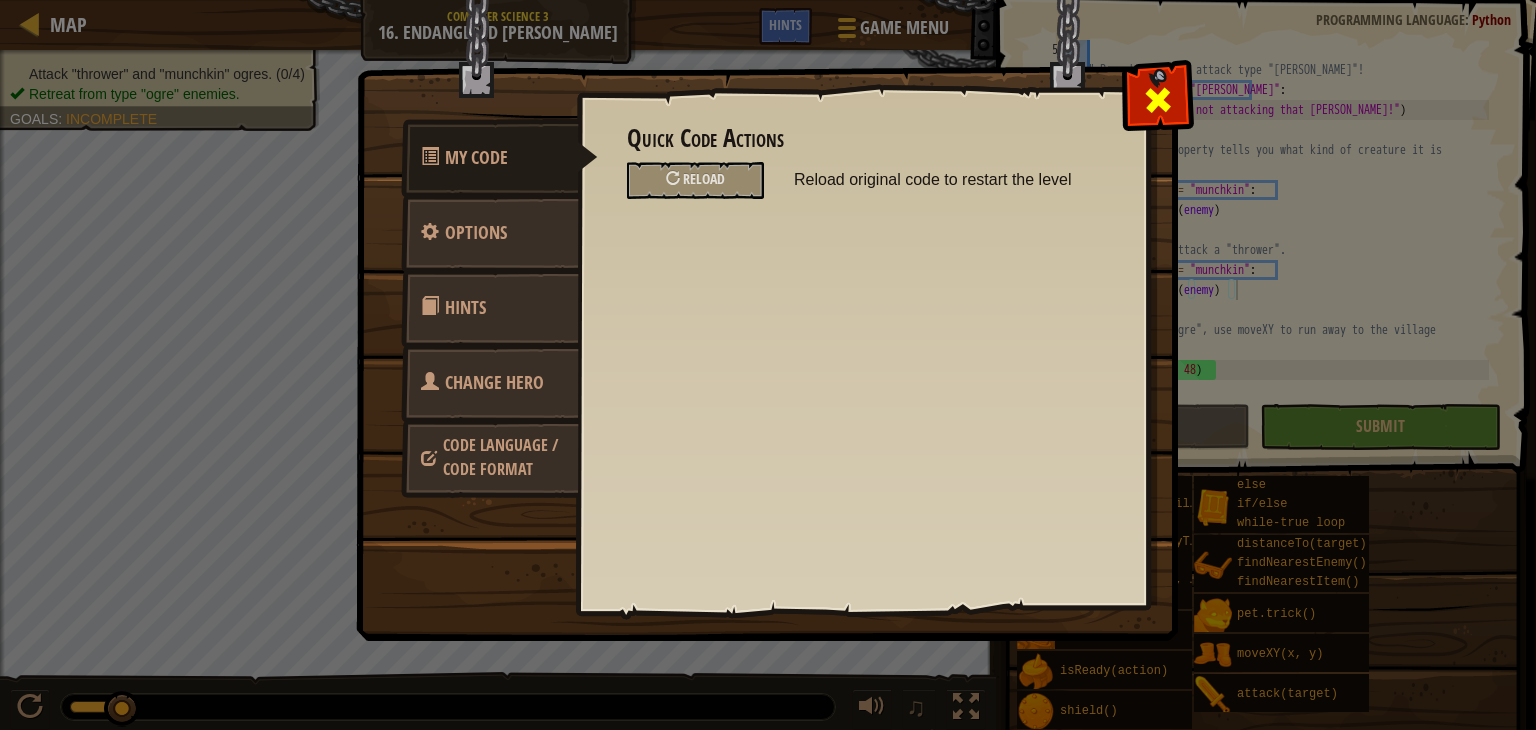 click at bounding box center (1158, 100) 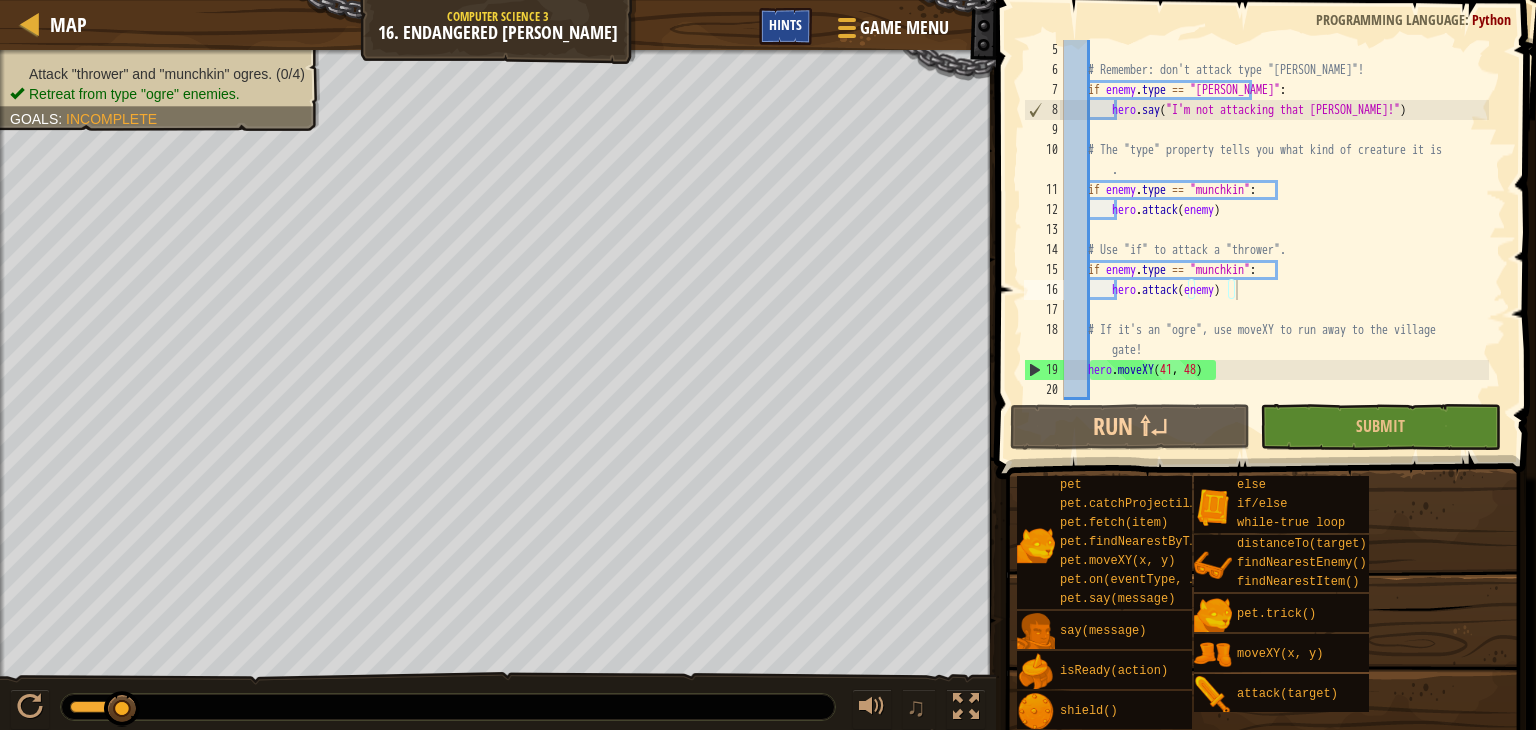 click on "Hints" at bounding box center [785, 26] 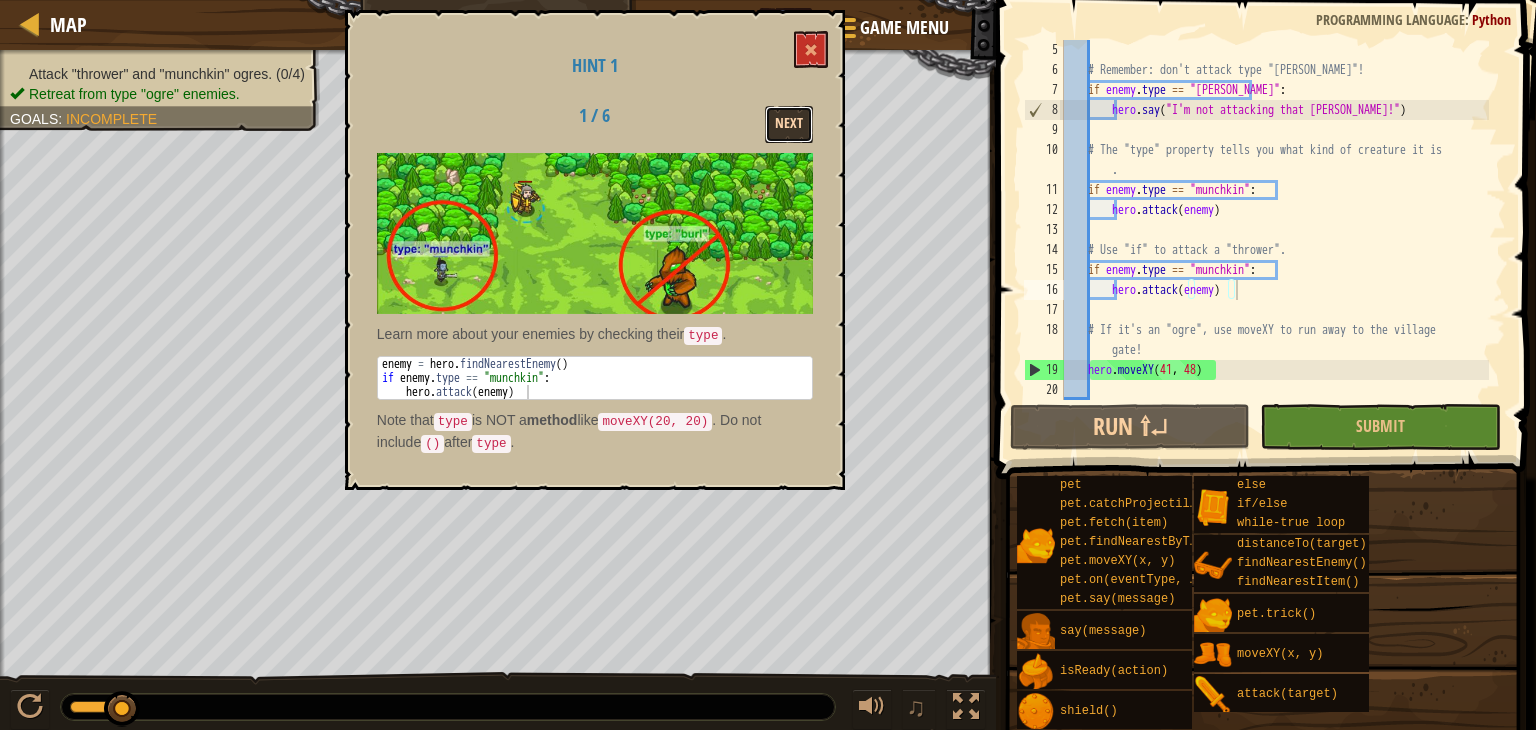 click on "Next" at bounding box center [789, 124] 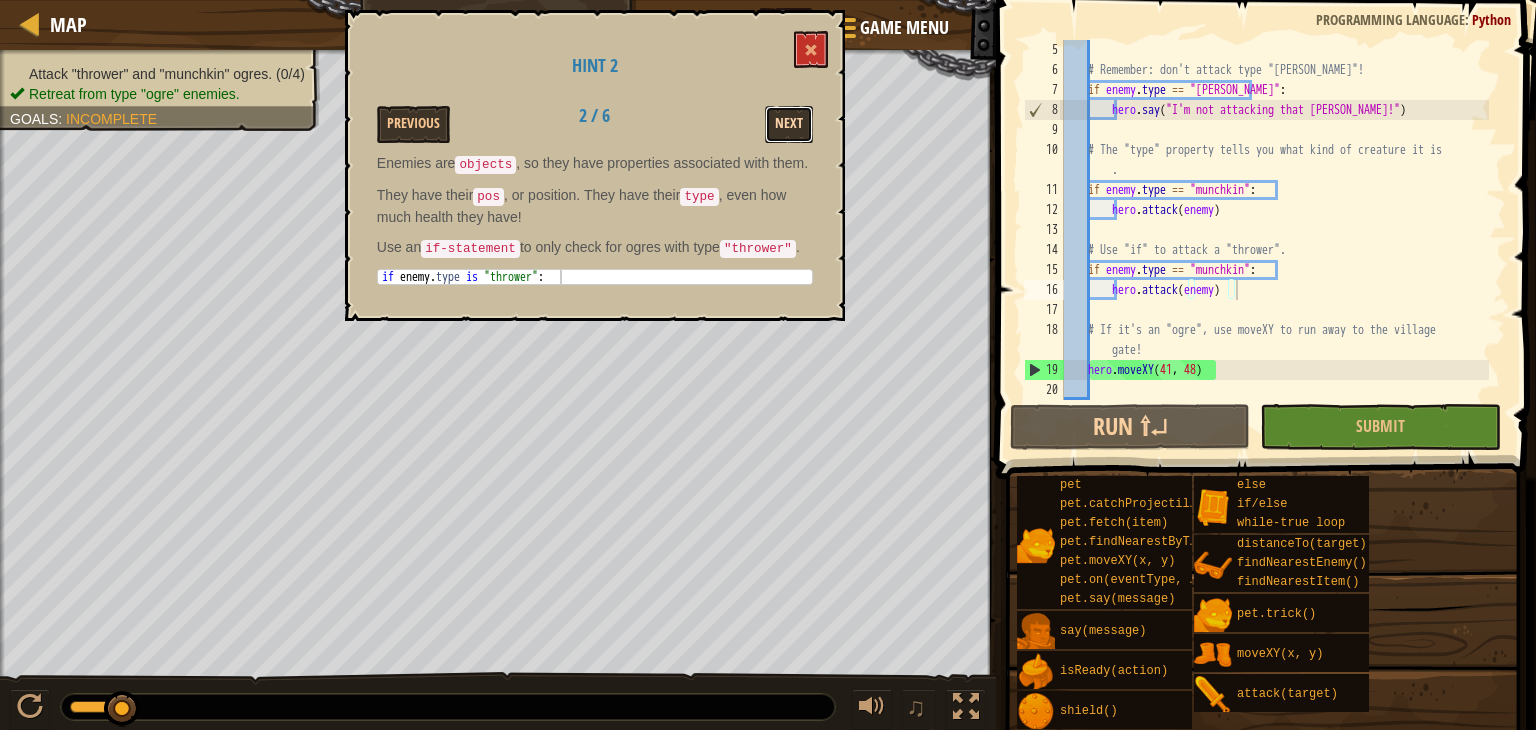 click on "Next" at bounding box center [789, 124] 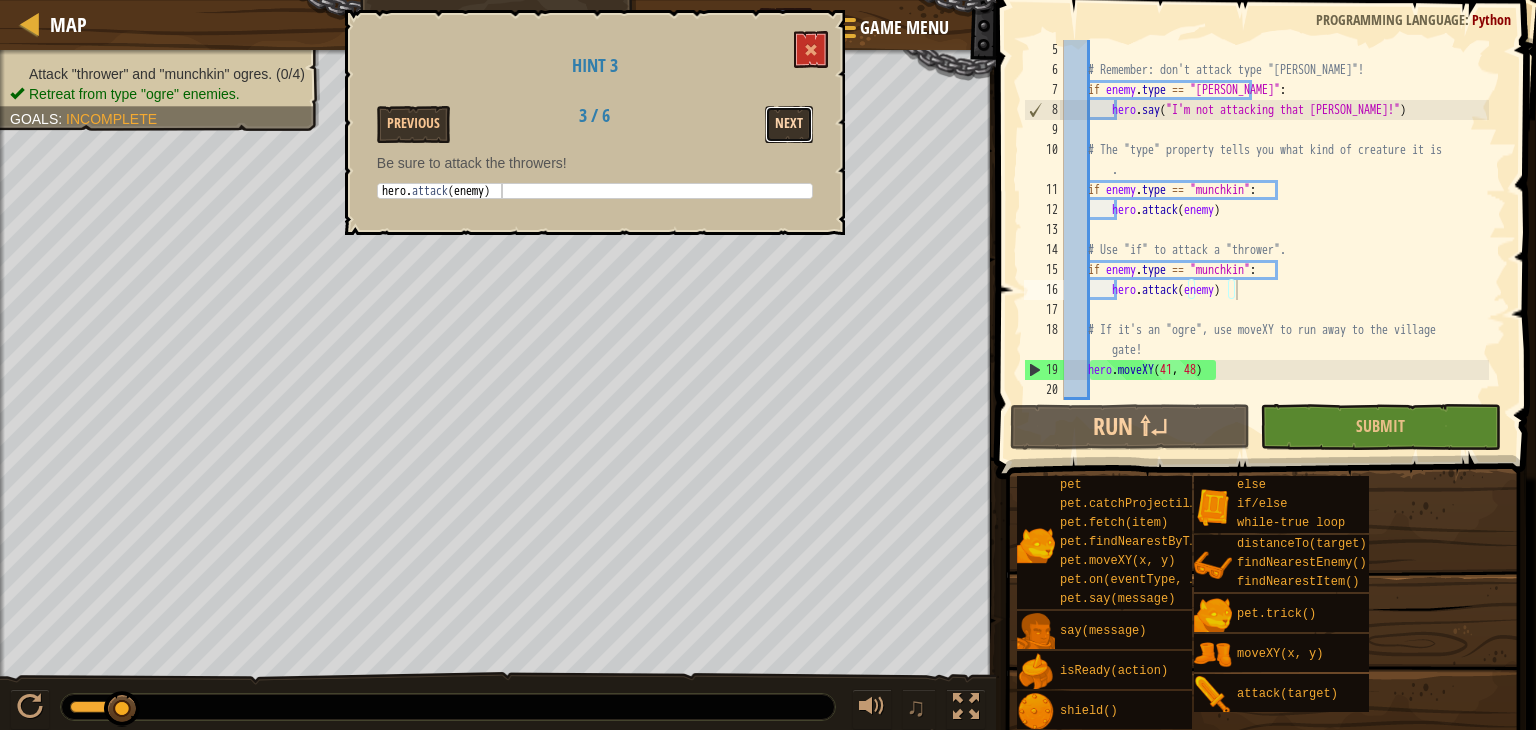 click on "Next" at bounding box center [789, 124] 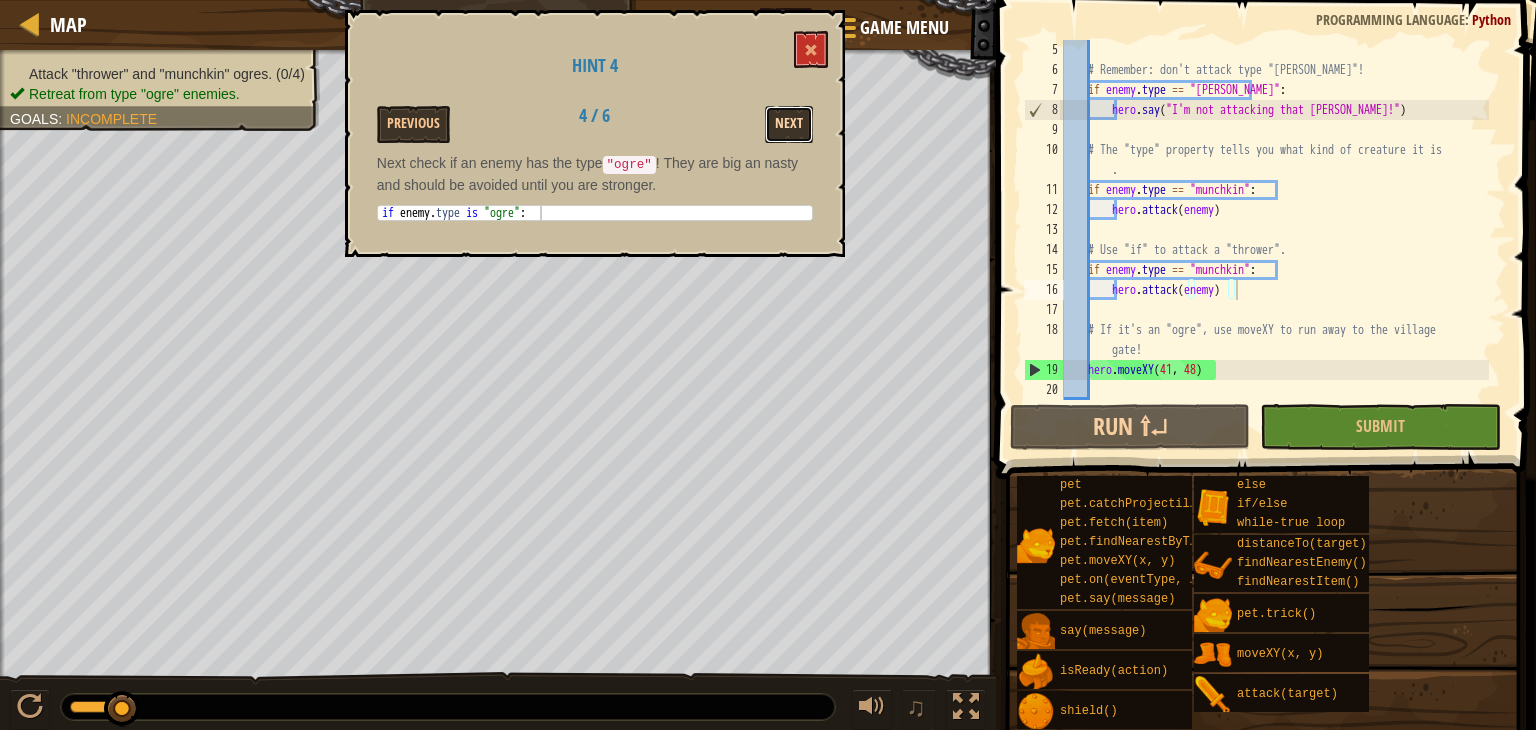 click on "Next" at bounding box center (789, 124) 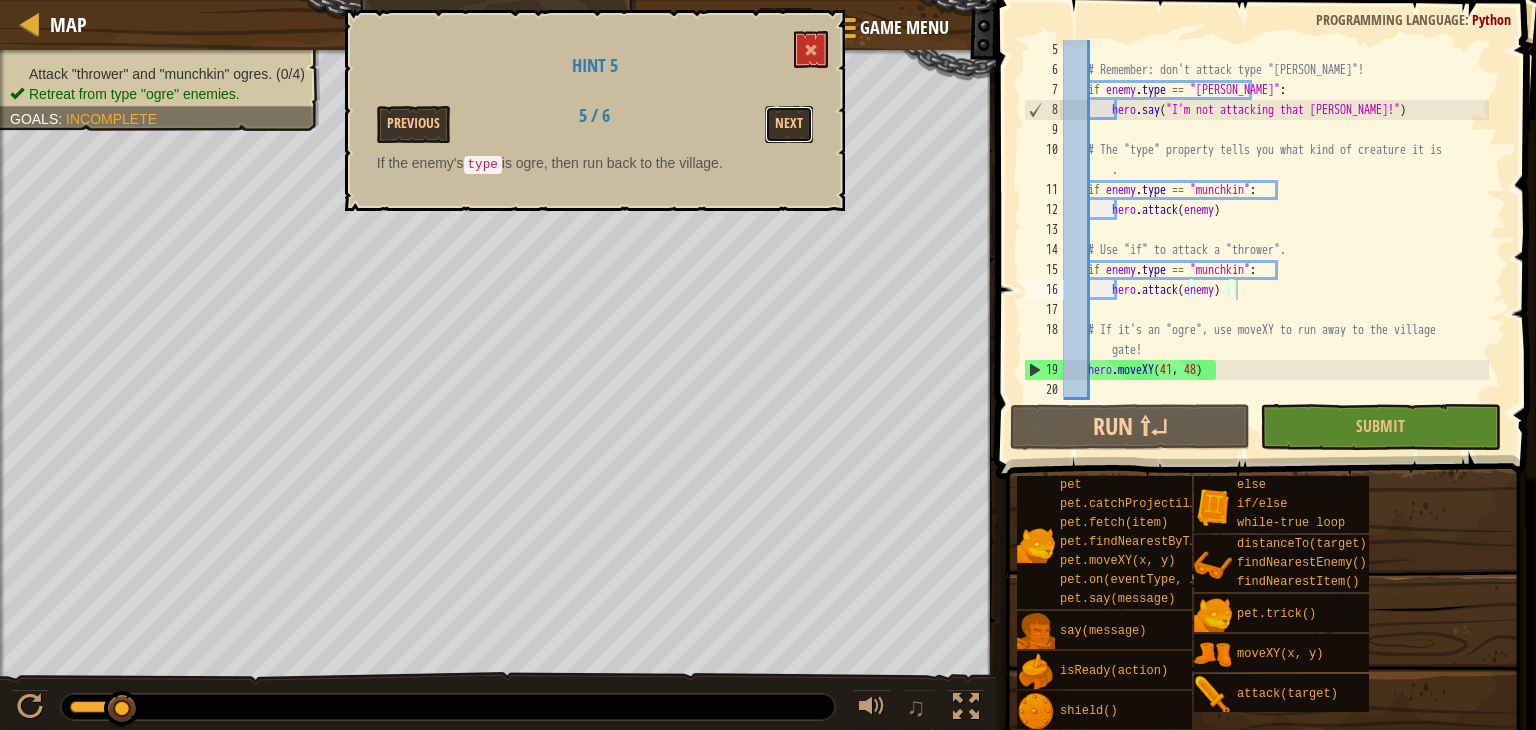 click on "Next" at bounding box center [789, 124] 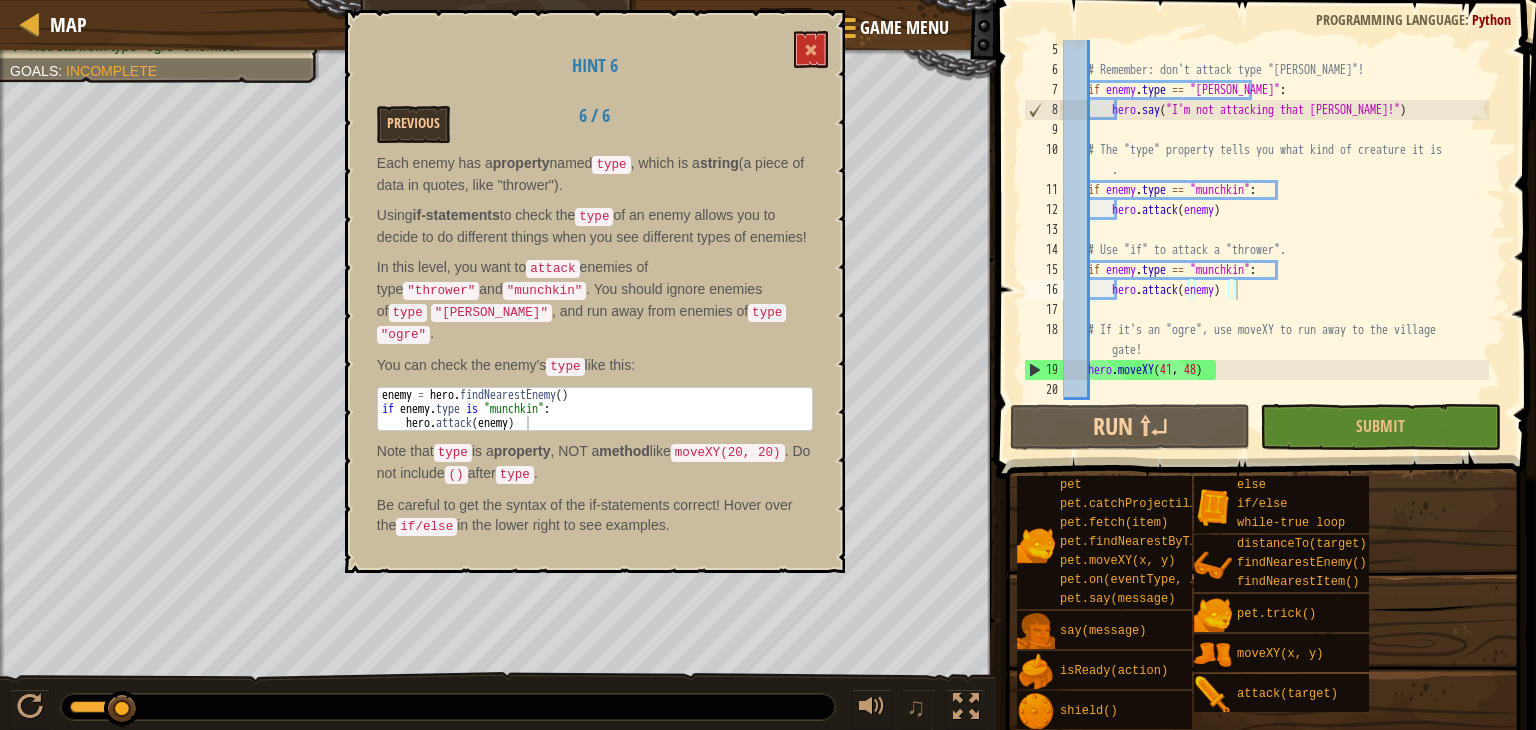 drag, startPoint x: 0, startPoint y: 700, endPoint x: 0, endPoint y: 776, distance: 76 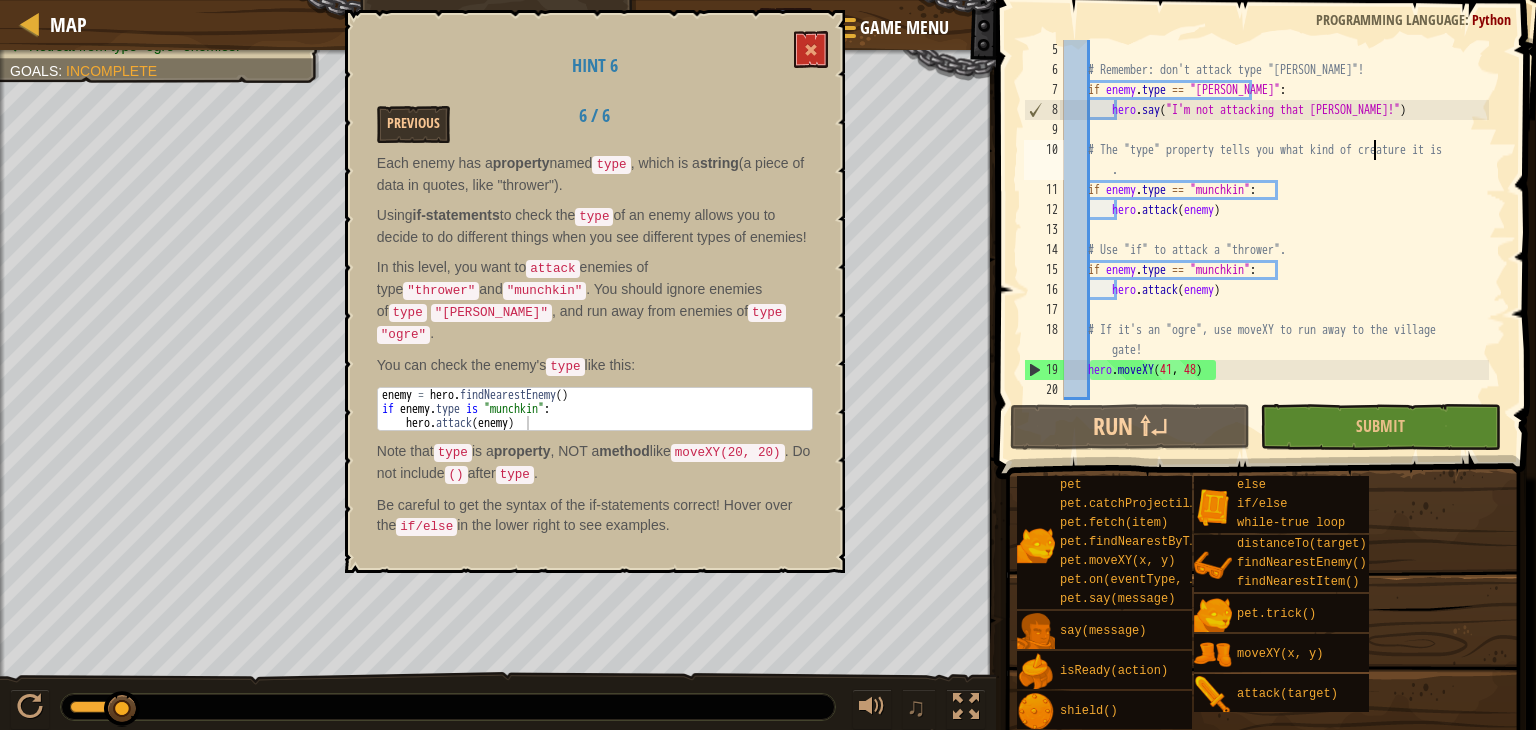 click on "# Remember: don't attack type "[PERSON_NAME]"!      if   enemy . type   ==   "[PERSON_NAME]" :          hero . say ( "I'm not attacking that [PERSON_NAME]!" )           # The "type" property tells you what kind of creature it is          .      if   enemy . type   ==   "munchkin" :          hero . attack ( enemy )           # Use "if" to attack a "thrower".      if   enemy . type   ==   "munchkin" :          hero . attack ( enemy )           # If it's an "ogre", use moveXY to run away to the village           gate!      hero . moveXY ( 41 ,   48 )" at bounding box center (1274, 240) 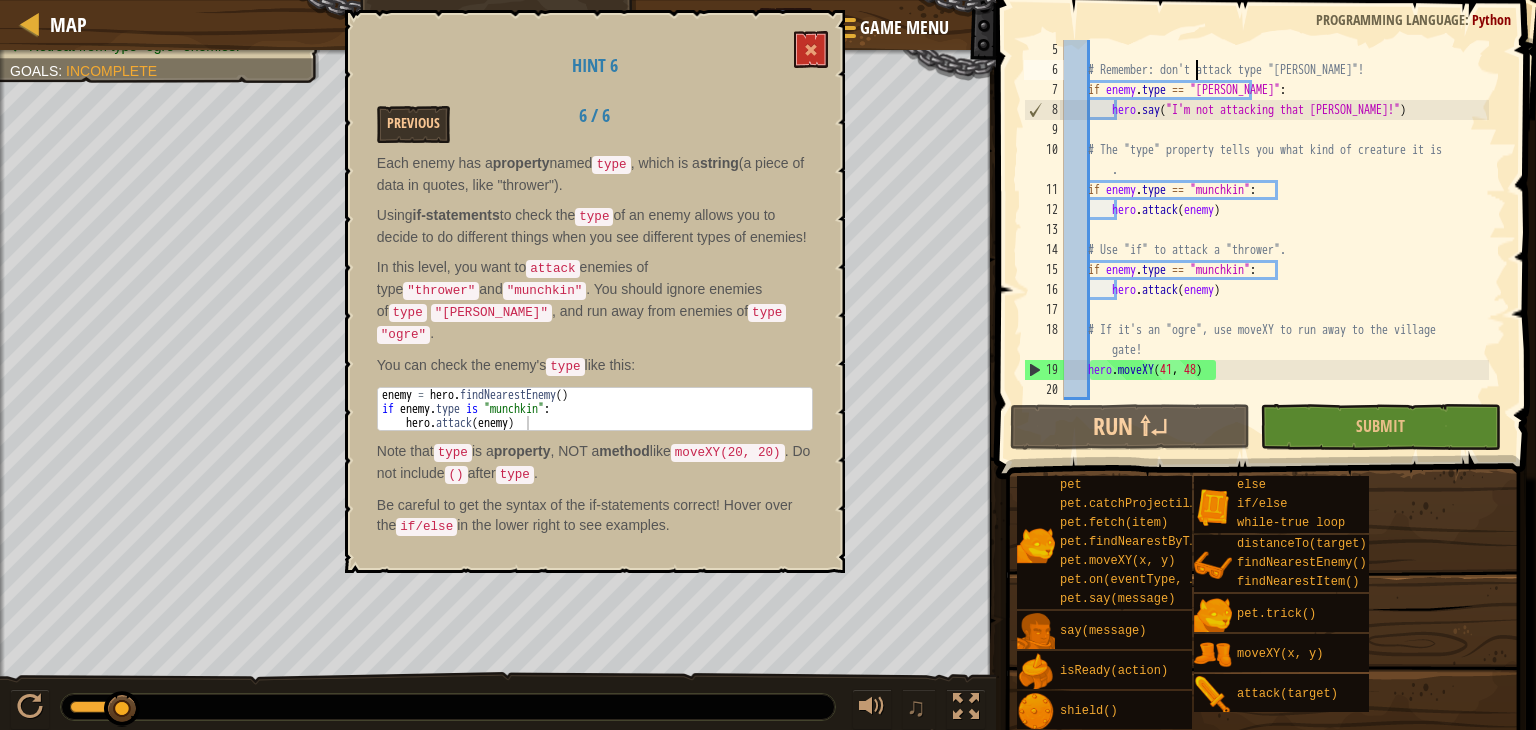 click on "# Remember: don't attack type "[PERSON_NAME]"!      if   enemy . type   ==   "[PERSON_NAME]" :          hero . say ( "I'm not attacking that [PERSON_NAME]!" )           # The "type" property tells you what kind of creature it is          .      if   enemy . type   ==   "munchkin" :          hero . attack ( enemy )           # Use "if" to attack a "thrower".      if   enemy . type   ==   "munchkin" :          hero . attack ( enemy )           # If it's an "ogre", use moveXY to run away to the village           gate!      hero . moveXY ( 41 ,   48 )" at bounding box center (1274, 240) 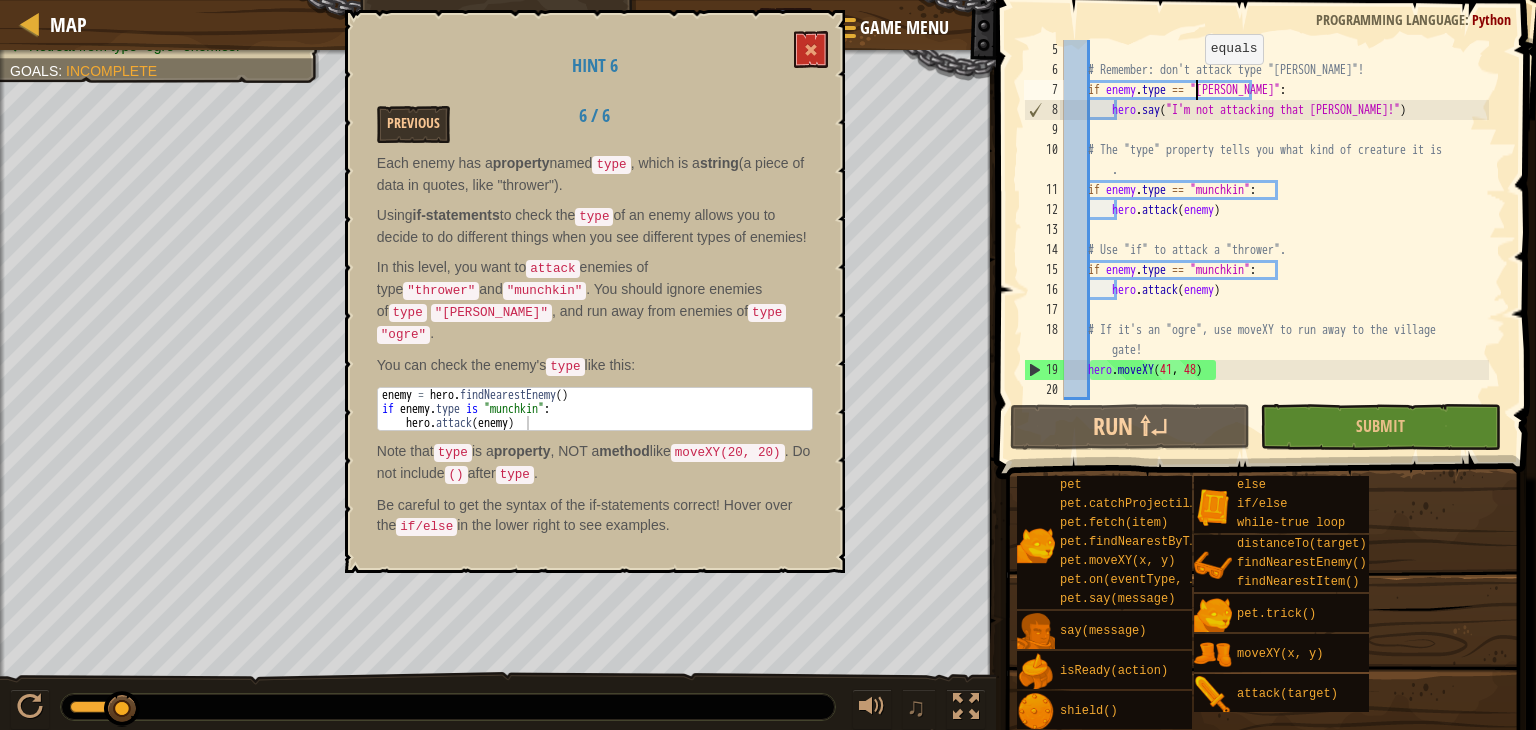drag, startPoint x: 1195, startPoint y: 83, endPoint x: 1148, endPoint y: 117, distance: 58.00862 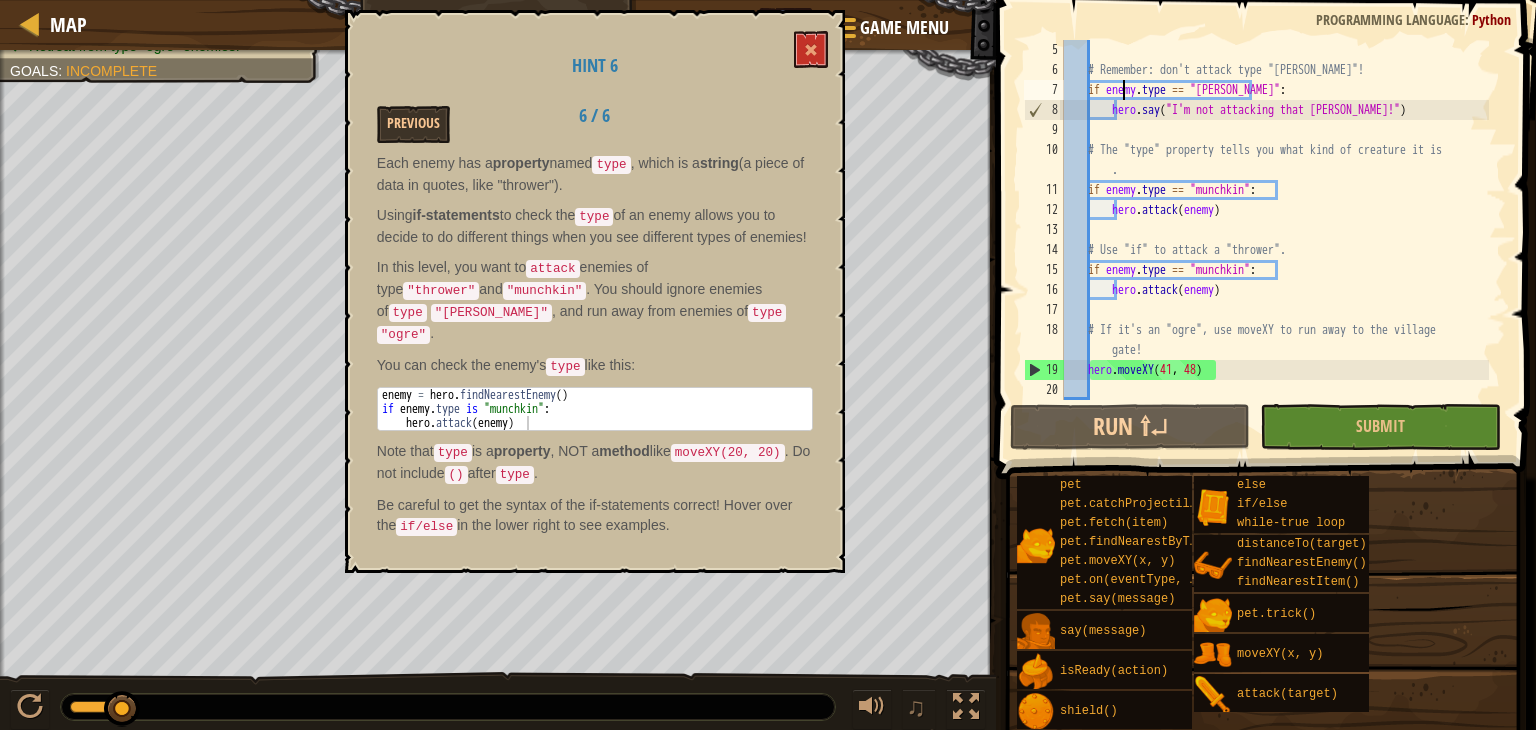 drag, startPoint x: 1124, startPoint y: 92, endPoint x: 1100, endPoint y: 83, distance: 25.632011 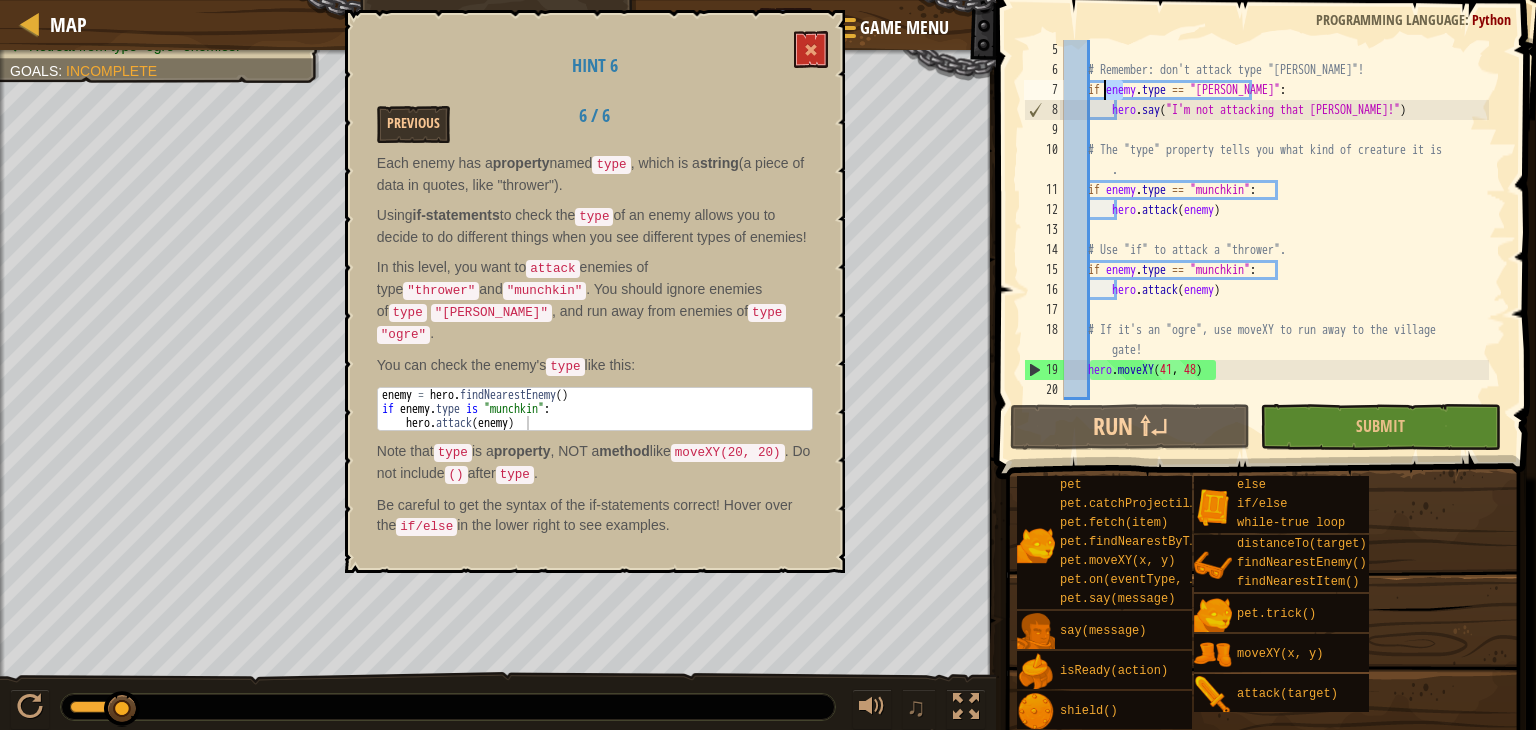 click on "# Remember: don't attack type "[PERSON_NAME]"!      if   enemy . type   ==   "[PERSON_NAME]" :          hero . say ( "I'm not attacking that [PERSON_NAME]!" )           # The "type" property tells you what kind of creature it is          .      if   enemy . type   ==   "munchkin" :          hero . attack ( enemy )           # Use "if" to attack a "thrower".      if   enemy . type   ==   "munchkin" :          hero . attack ( enemy )           # If it's an "ogre", use moveXY to run away to the village           gate!      hero . moveXY ( 41 ,   48 )" at bounding box center [1274, 220] 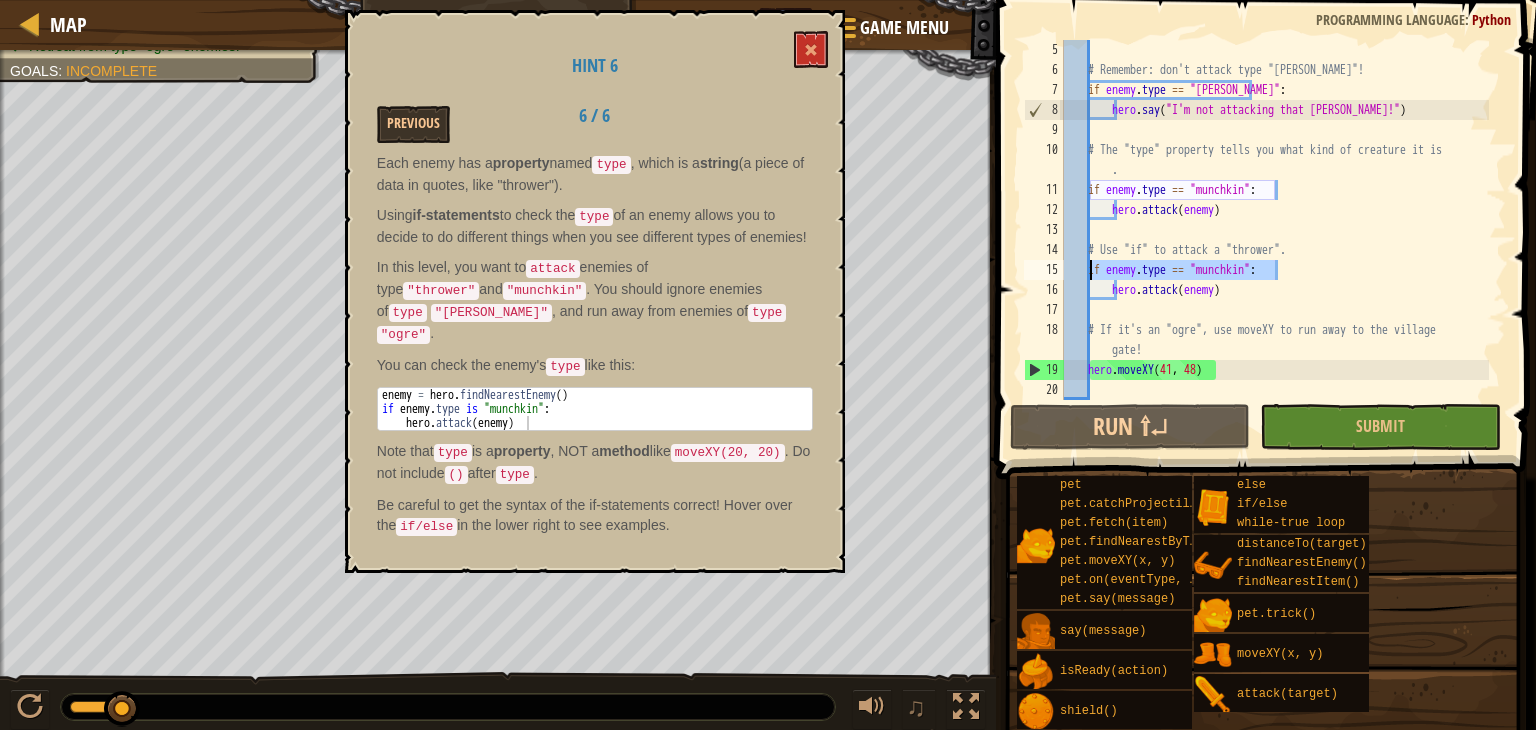 drag, startPoint x: 1325, startPoint y: 266, endPoint x: 1089, endPoint y: 269, distance: 236.01907 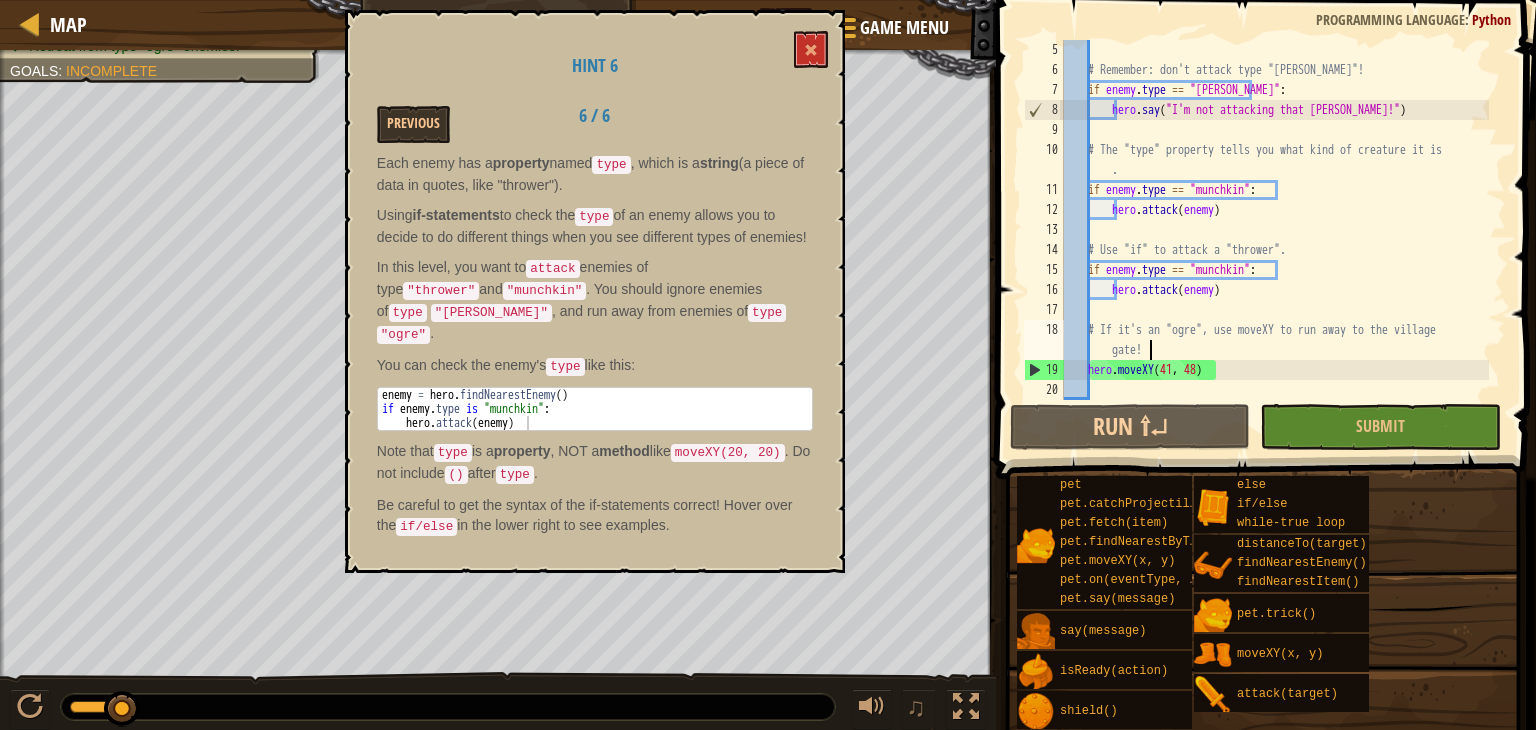 click on "# Remember: don't attack type "[PERSON_NAME]"!      if   enemy . type   ==   "[PERSON_NAME]" :          hero . say ( "I'm not attacking that [PERSON_NAME]!" )           # The "type" property tells you what kind of creature it is          .      if   enemy . type   ==   "munchkin" :          hero . attack ( enemy )           # Use "if" to attack a "thrower".      if   enemy . type   ==   "munchkin" :          hero . attack ( enemy )           # If it's an "ogre", use moveXY to run away to the village           gate!      hero . moveXY ( 41 ,   48 )" at bounding box center (1274, 240) 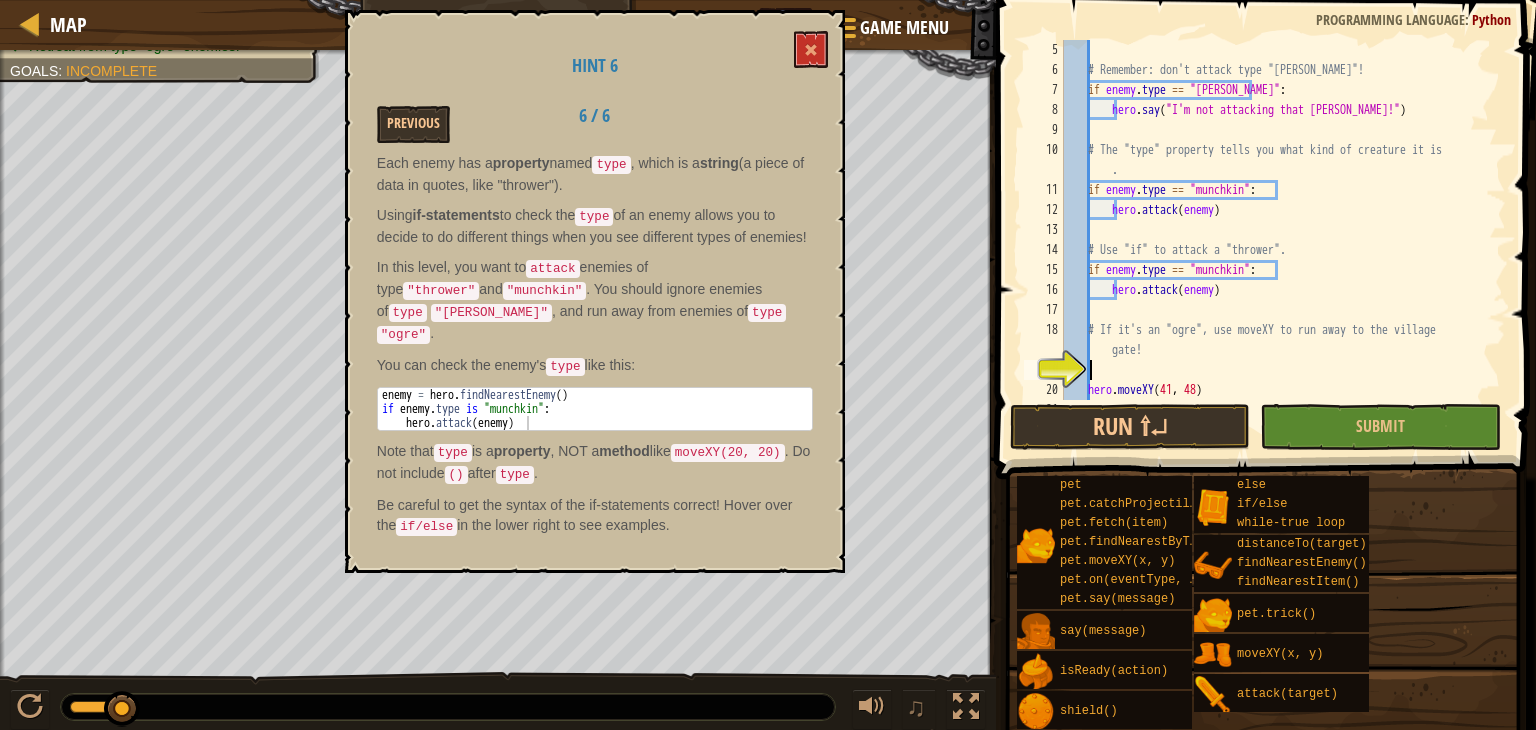 paste on "if enemy.type == "munchkin":" 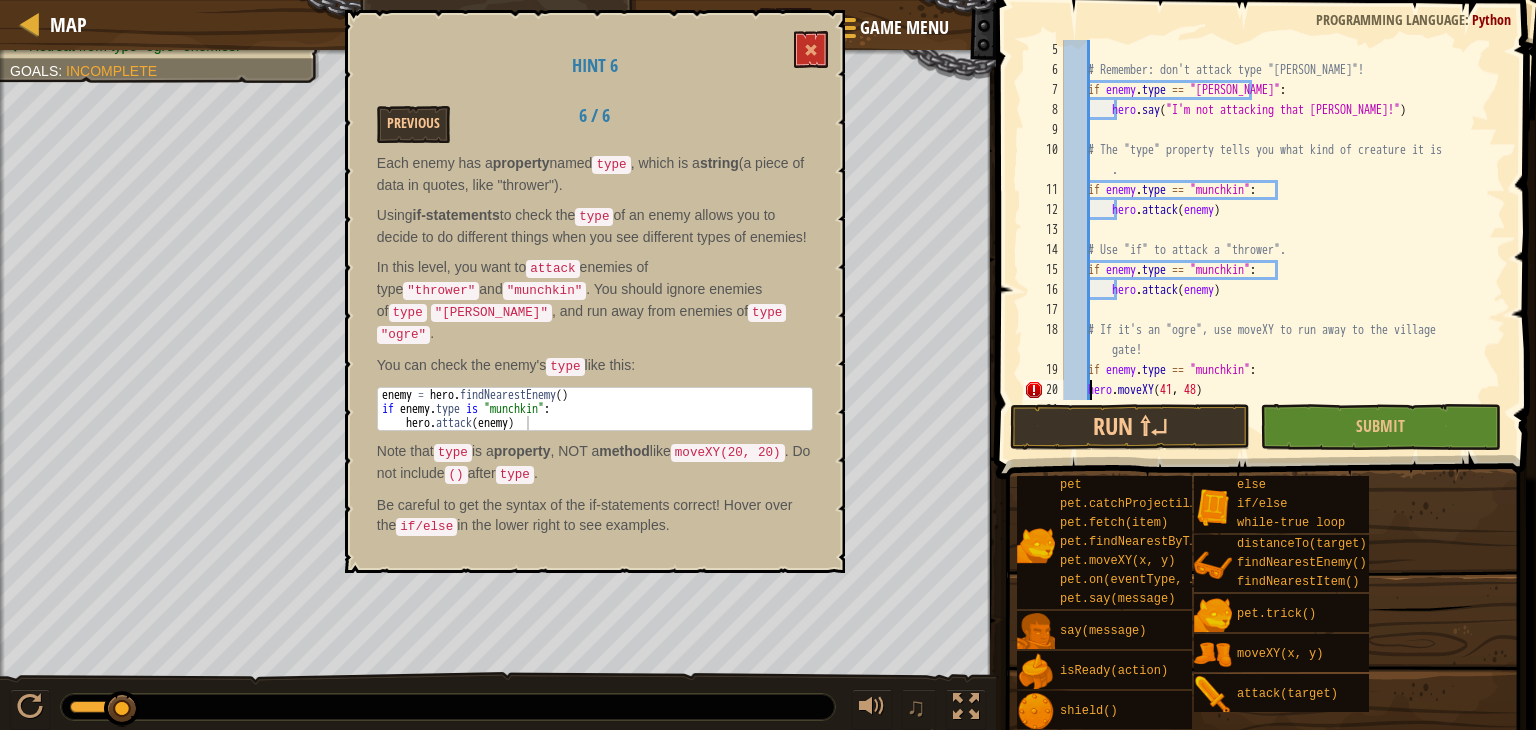 click on "# Remember: don't attack type "[PERSON_NAME]"!      if   enemy . type   ==   "[PERSON_NAME]" :          hero . say ( "I'm not attacking that [PERSON_NAME]!" )           # The "type" property tells you what kind of creature it is          .      if   enemy . type   ==   "munchkin" :          hero . attack ( enemy )           # Use "if" to attack a "thrower".      if   enemy . type   ==   "munchkin" :          hero . attack ( enemy )           # If it's an "ogre", use moveXY to run away to the village           gate!      if   enemy . type   ==   "munchkin" :      hero . moveXY ( 41 ,   48 )" at bounding box center (1274, 240) 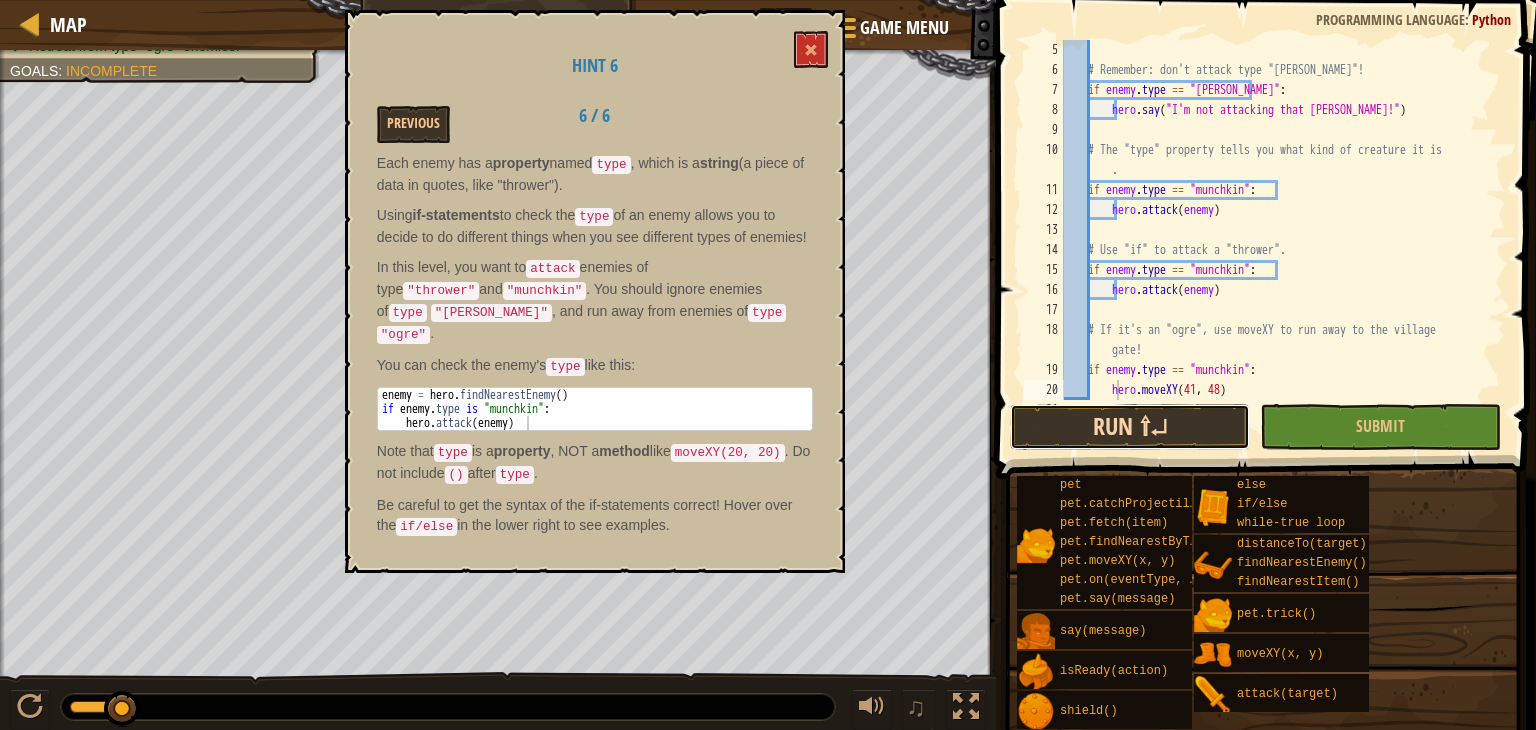 click on "Run ⇧↵" at bounding box center [1130, 427] 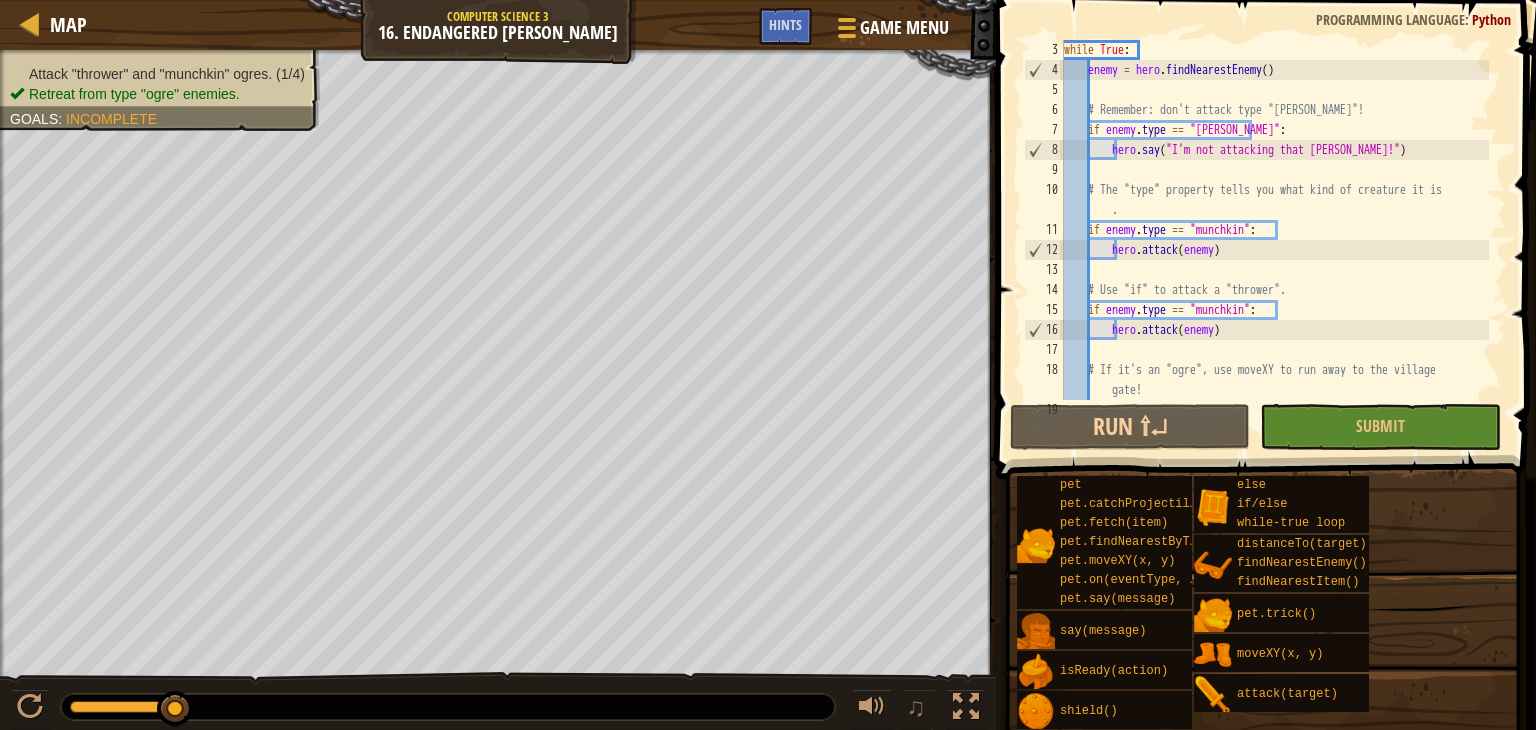 scroll, scrollTop: 40, scrollLeft: 0, axis: vertical 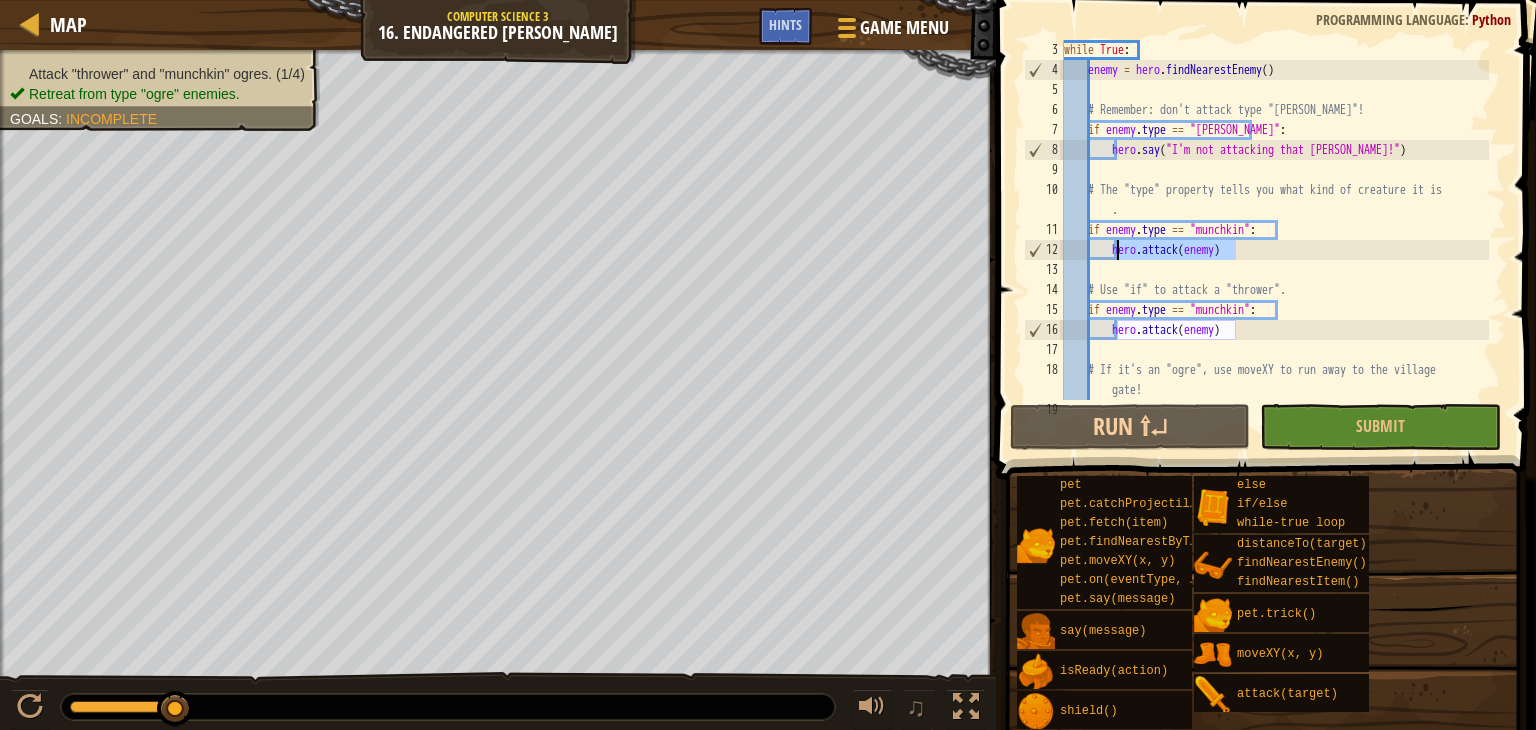 drag, startPoint x: 1252, startPoint y: 249, endPoint x: 1116, endPoint y: 250, distance: 136.00368 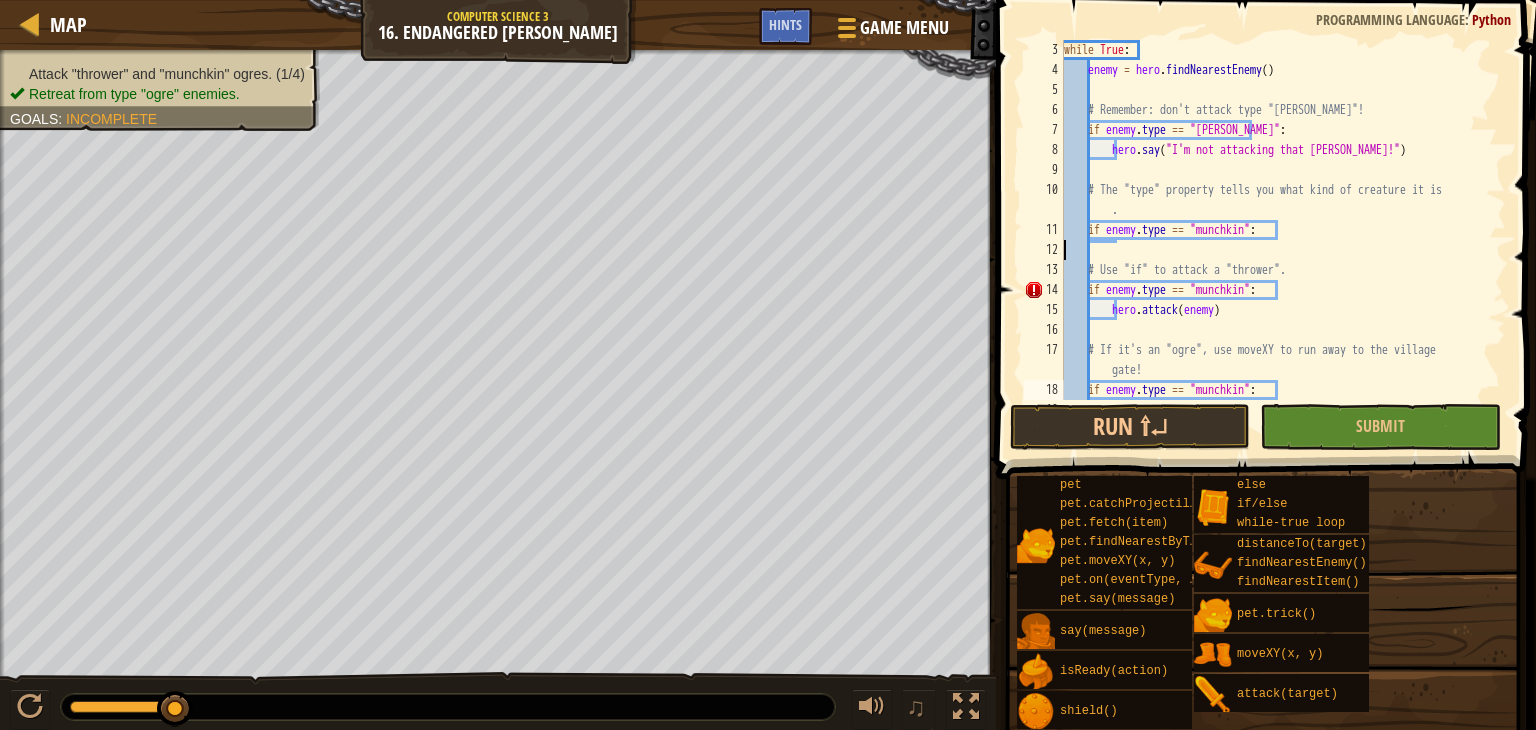 click on "while   True :      enemy   =   hero . findNearestEnemy ( )           # Remember: don't attack type "[PERSON_NAME]"!      if   enemy . type   ==   "[PERSON_NAME]" :          hero . say ( "I'm not attacking that [PERSON_NAME]!" )           # The "type" property tells you what kind of creature it is          .      if   enemy . type   ==   "munchkin" :           # Use "if" to attack a "thrower".      if   enemy . type   ==   "munchkin" :          hero . attack ( enemy )           # If it's an "ogre", use moveXY to run away to the village           gate!      if   enemy . type   ==   "munchkin" :          hero . moveXY ( 41 ,   48 )" at bounding box center [1274, 240] 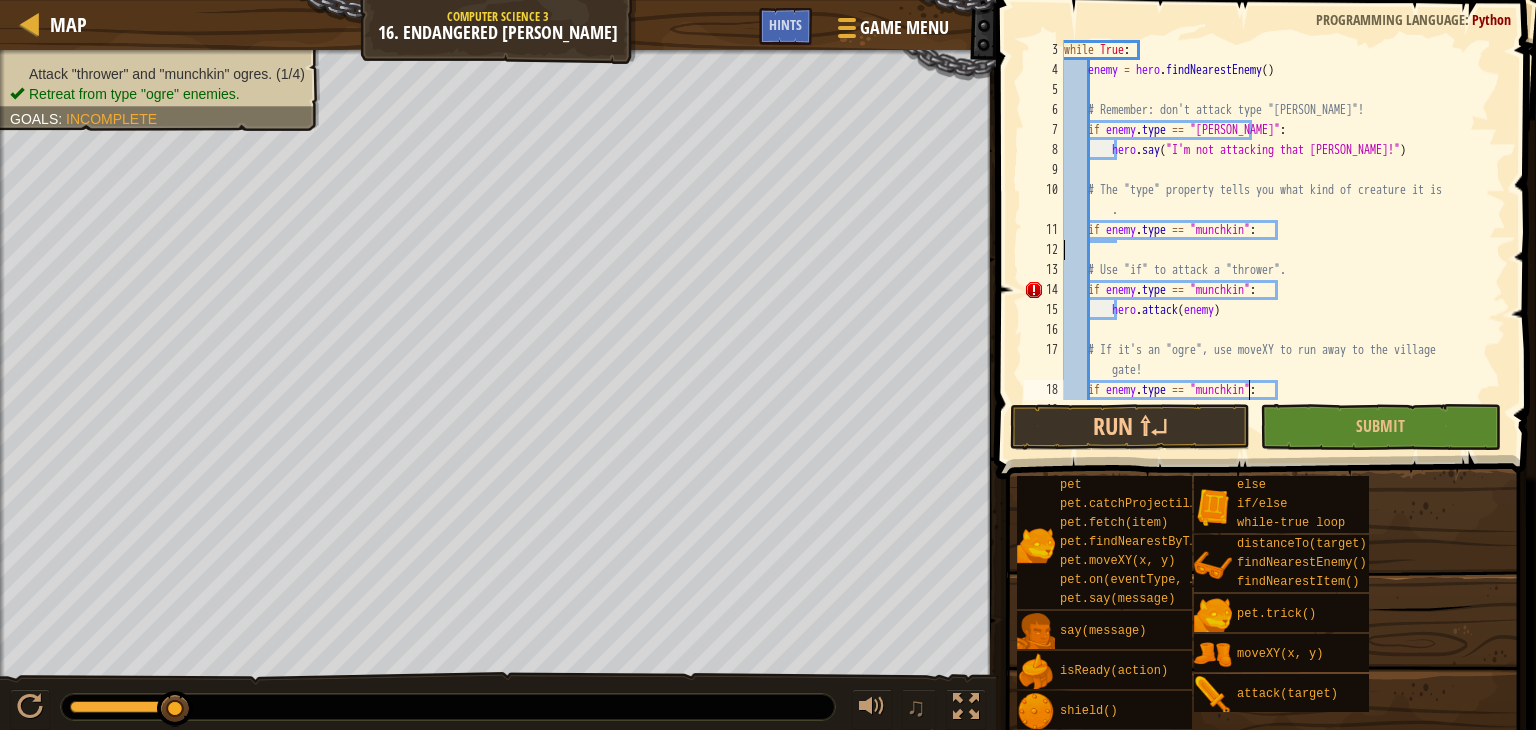 scroll, scrollTop: 60, scrollLeft: 0, axis: vertical 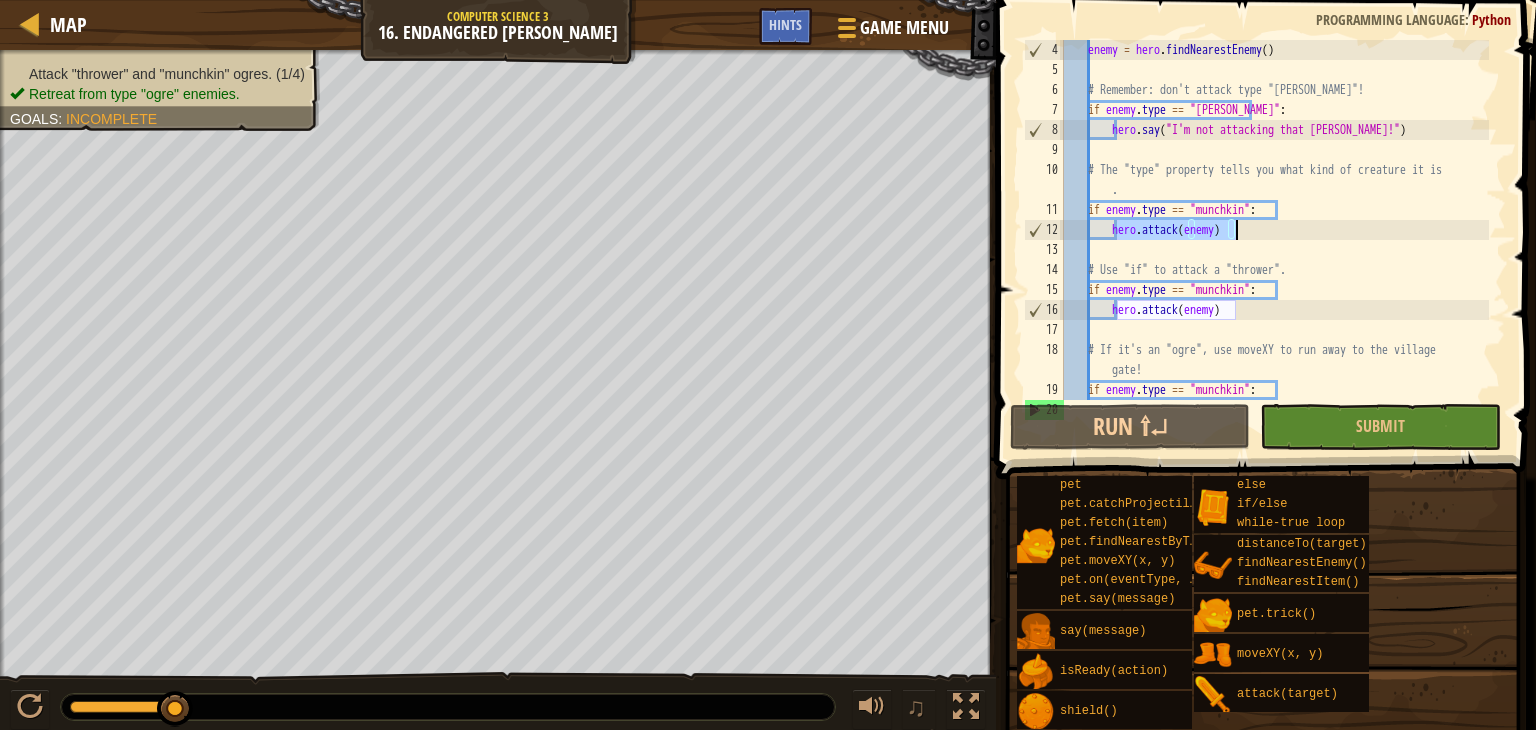 drag, startPoint x: 1116, startPoint y: 220, endPoint x: 1244, endPoint y: 226, distance: 128.14055 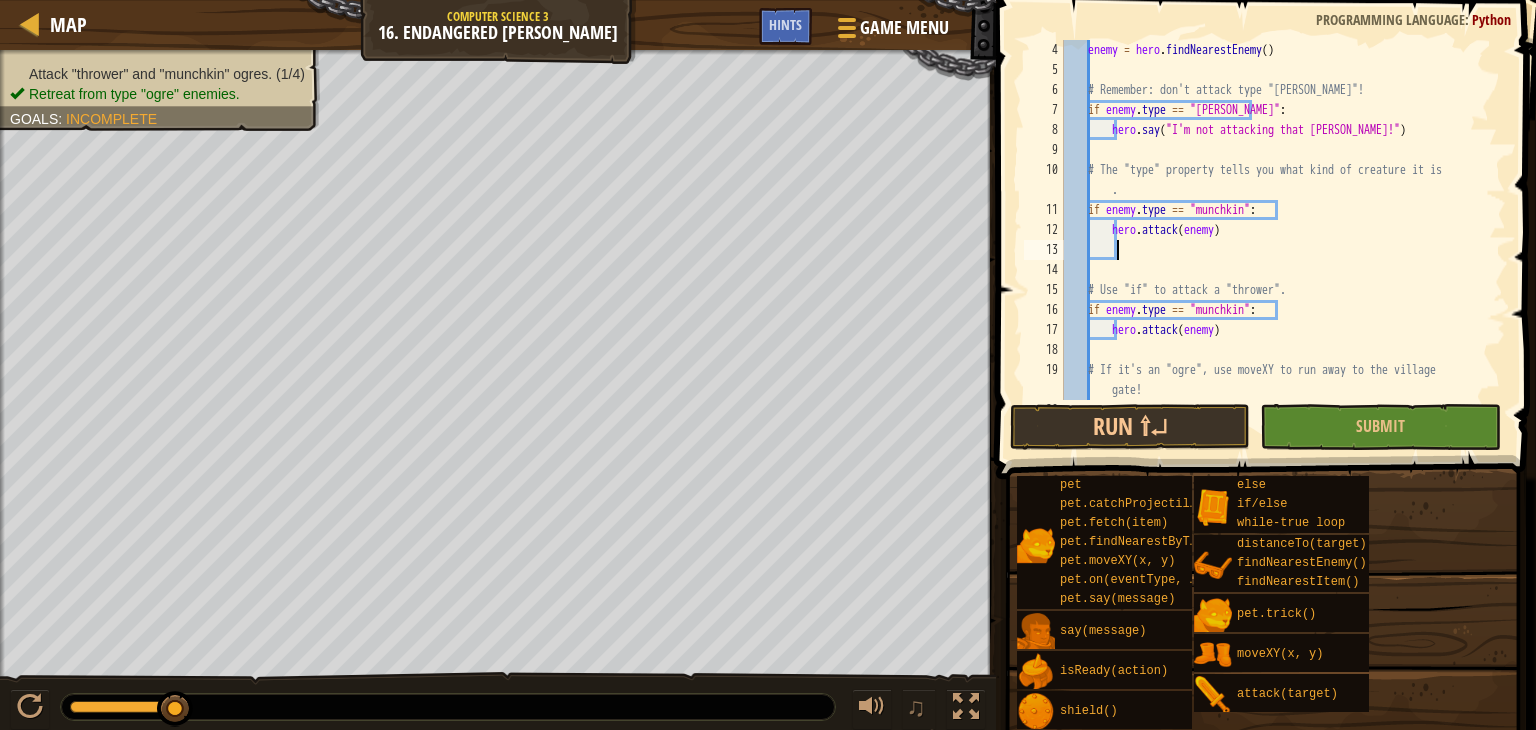 scroll, scrollTop: 9, scrollLeft: 13, axis: both 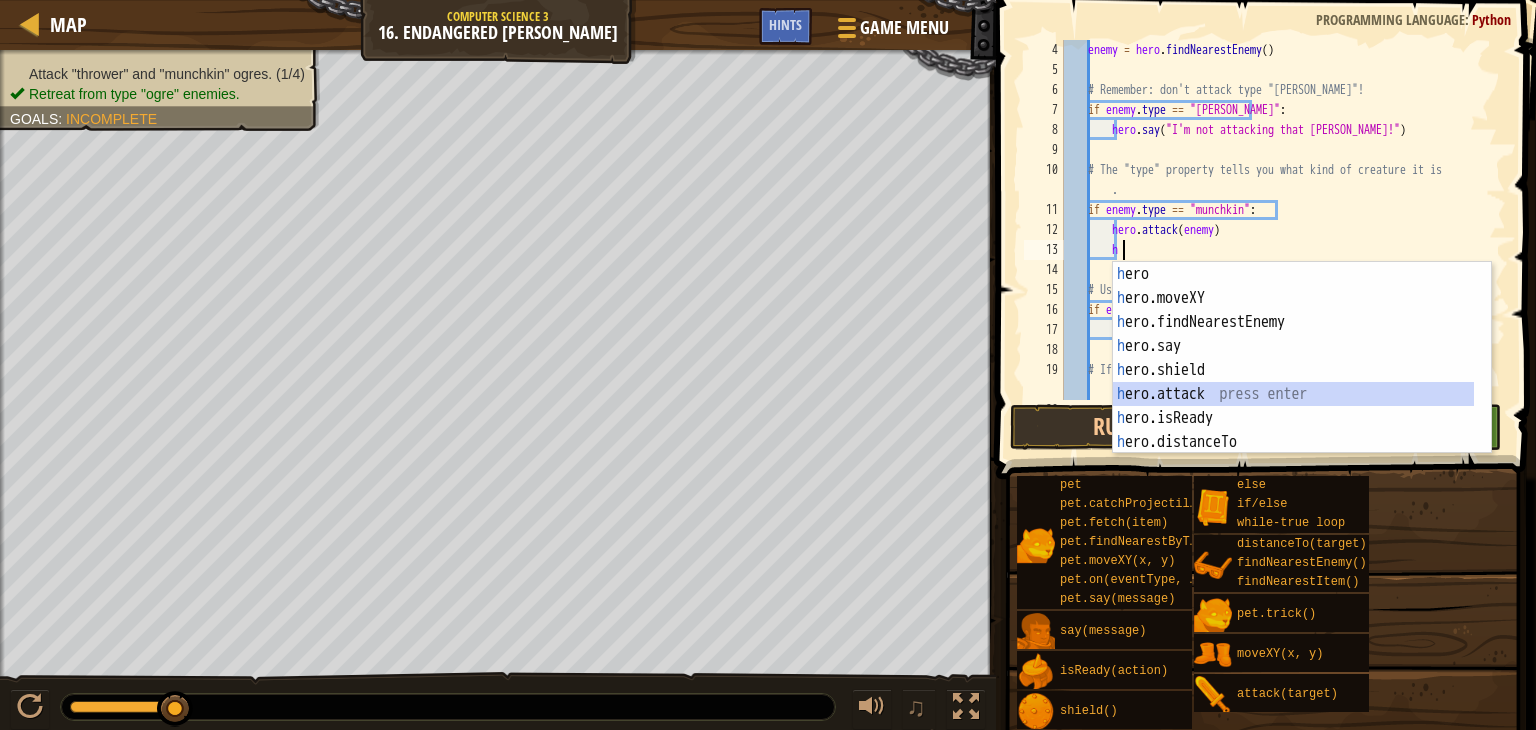 click on "h ero press enter h ero.moveXY press enter h ero.findNearestEnemy press enter h ero.say press enter h ero.shield press enter h ero.attack press enter h ero.isReady press enter h ero.distanceTo press enter h ero.findNearestItem press enter" at bounding box center [1293, 382] 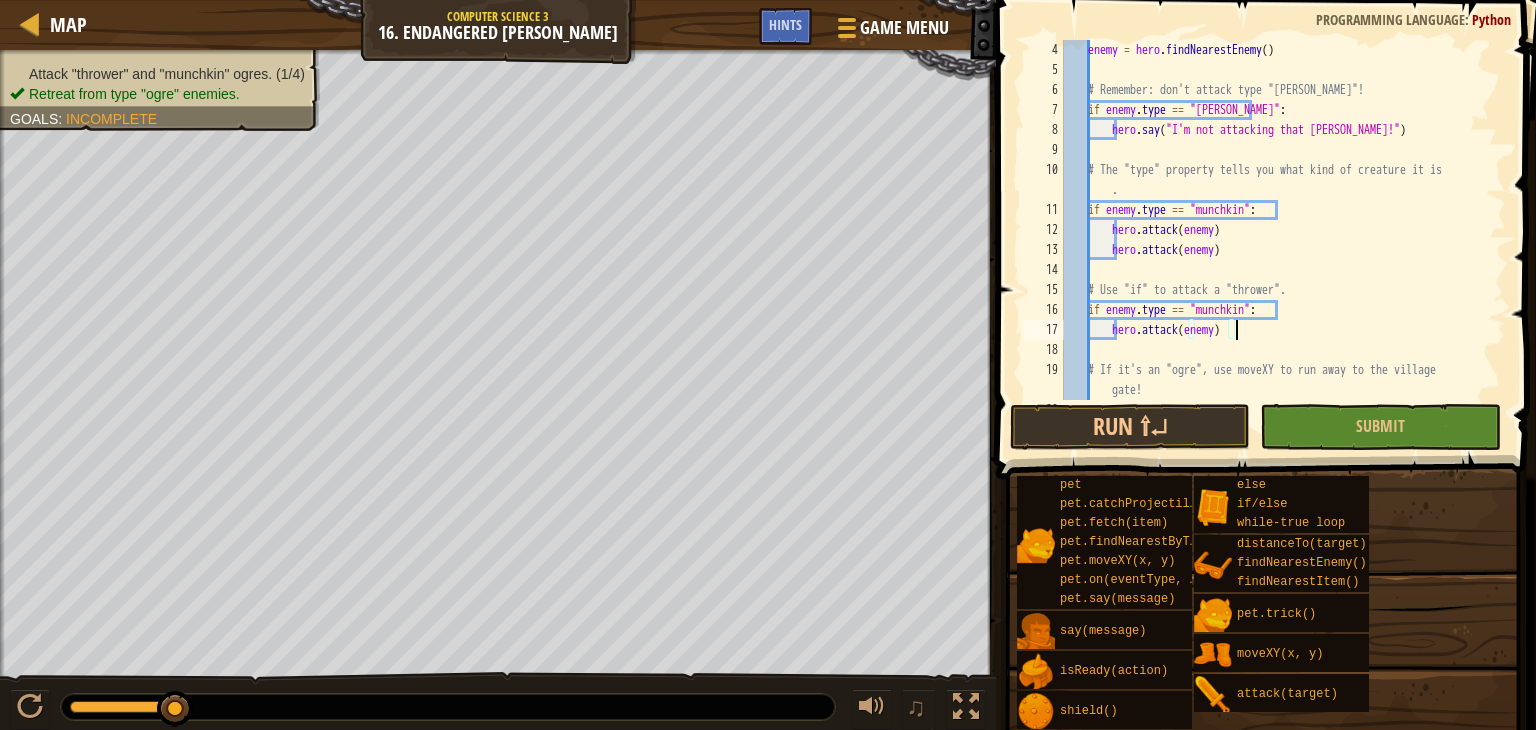 click on "enemy   =   hero . findNearestEnemy ( )           # Remember: don't attack type "[PERSON_NAME]"!      if   enemy . type   ==   "[PERSON_NAME]" :          hero . say ( "I'm not attacking that [PERSON_NAME]!" )           # The "type" property tells you what kind of creature it is          .      if   enemy . type   ==   "munchkin" :          hero . attack ( enemy )          hero . attack ( enemy )           # Use "if" to attack a "thrower".      if   enemy . type   ==   "munchkin" :          hero . attack ( enemy )           # If it's an "ogre", use moveXY to run away to the village           gate!      if   enemy . type   ==   "munchkin" :" at bounding box center (1274, 240) 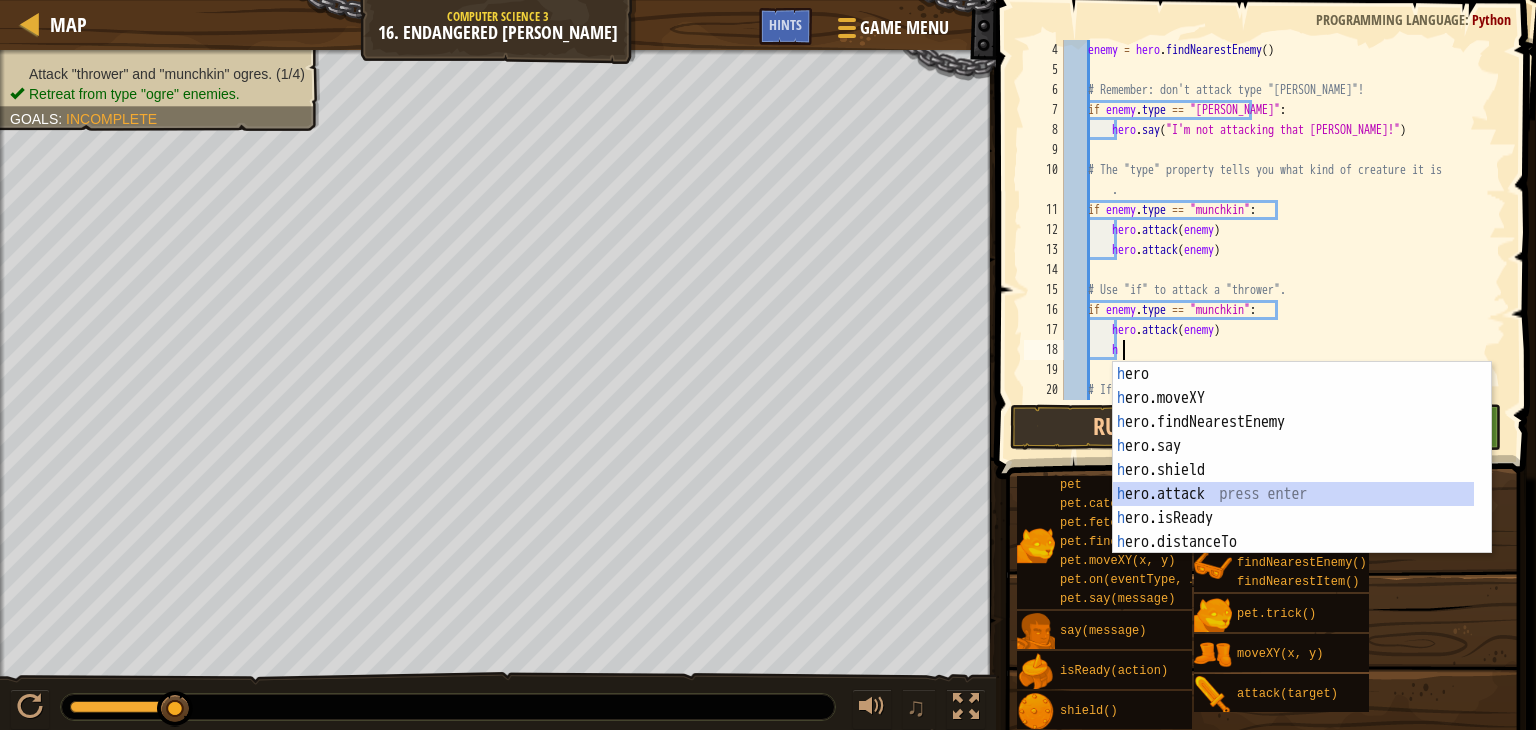 click on "h ero press enter h ero.moveXY press enter h ero.findNearestEnemy press enter h ero.say press enter h ero.shield press enter h ero.attack press enter h ero.isReady press enter h ero.distanceTo press enter h ero.findNearestItem press enter" at bounding box center (1293, 482) 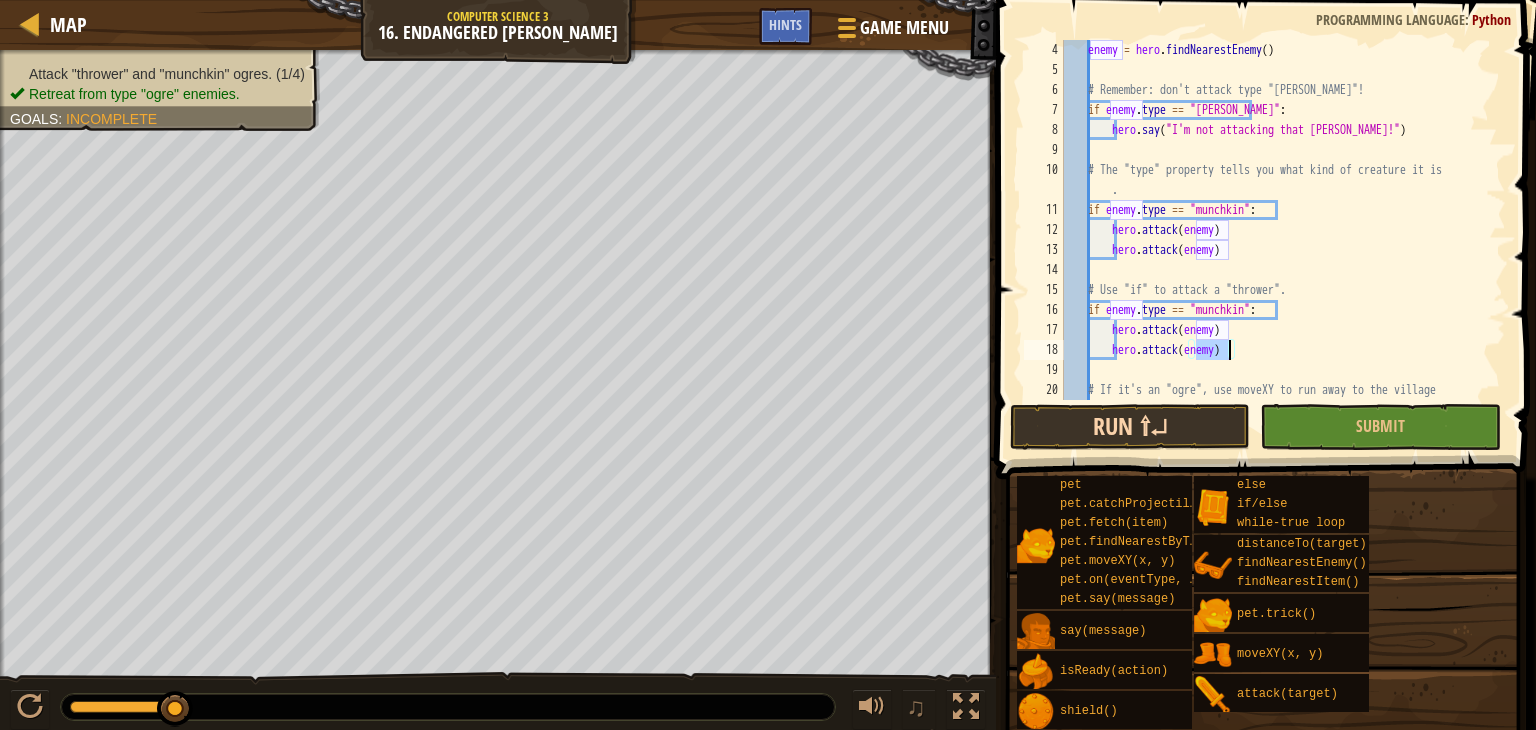 type on "hero.attack(enemy)" 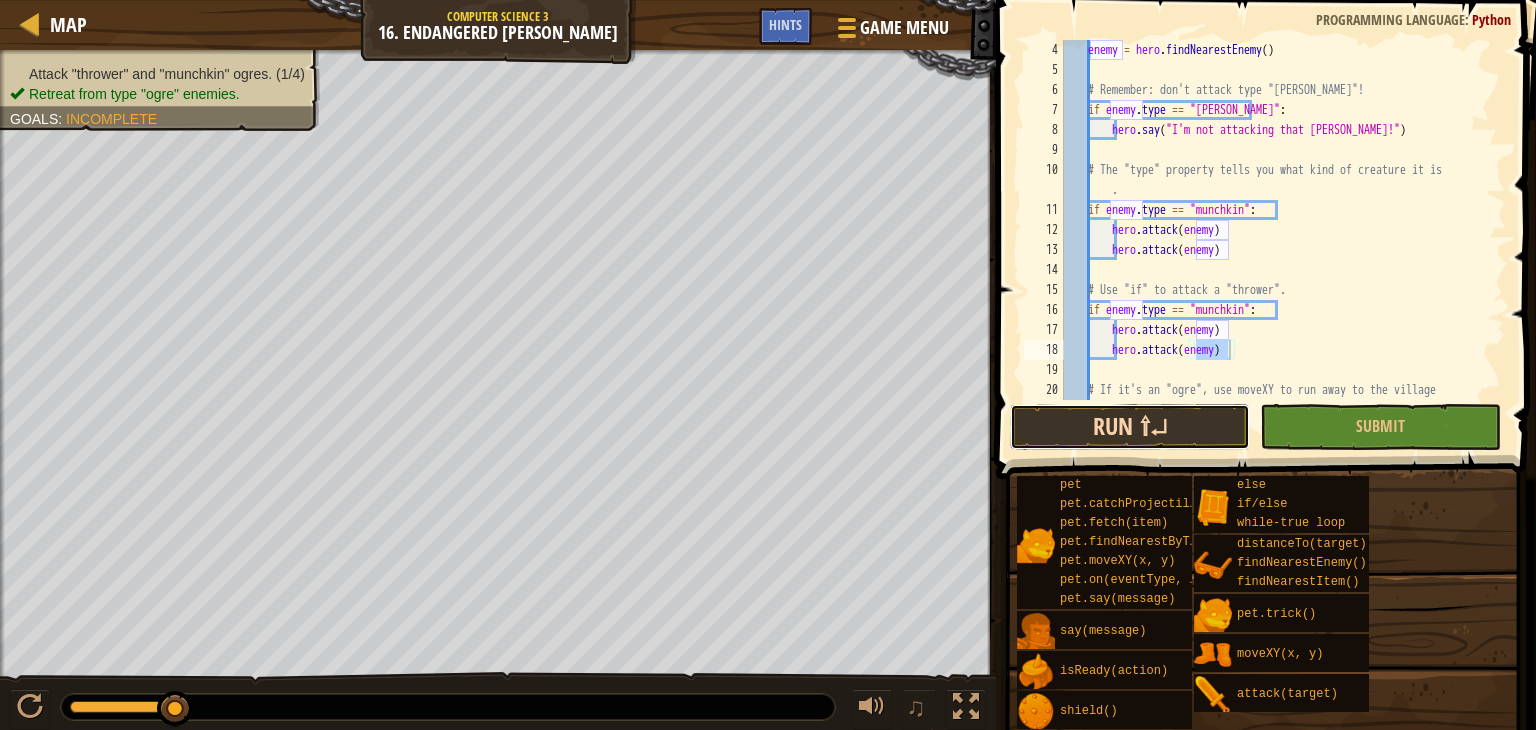 click on "Run ⇧↵" at bounding box center [1130, 427] 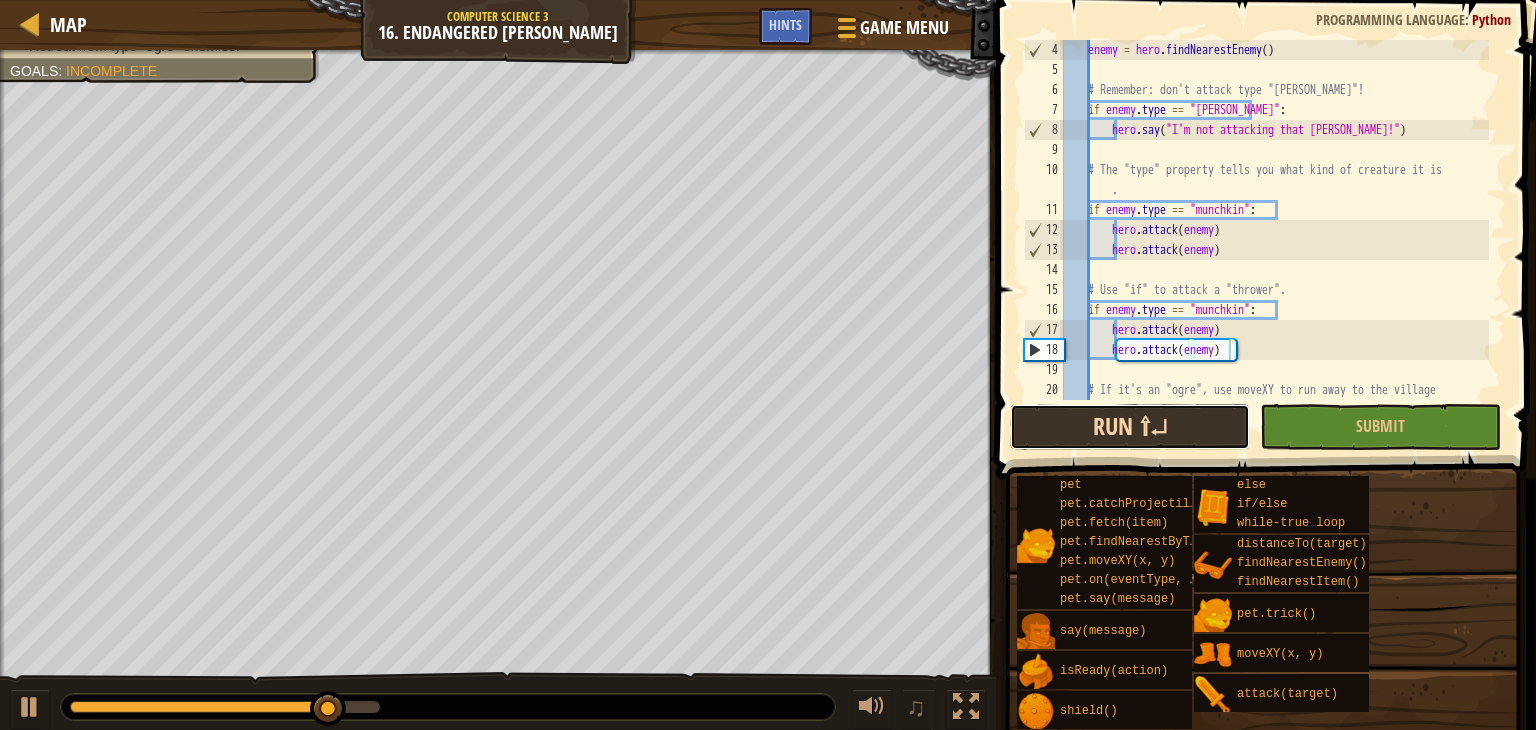 click on "Run ⇧↵" at bounding box center (1130, 427) 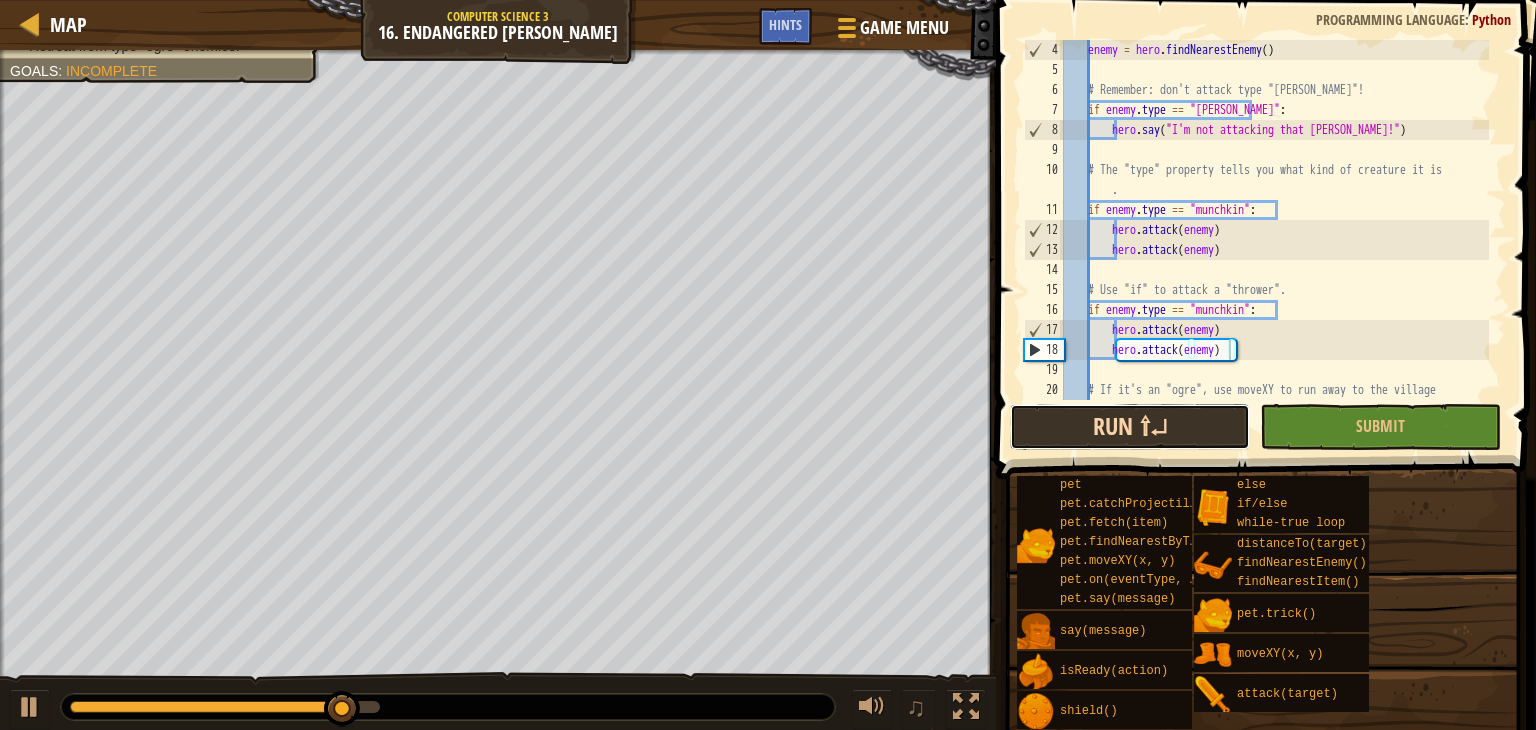 click on "Run ⇧↵" at bounding box center [1130, 427] 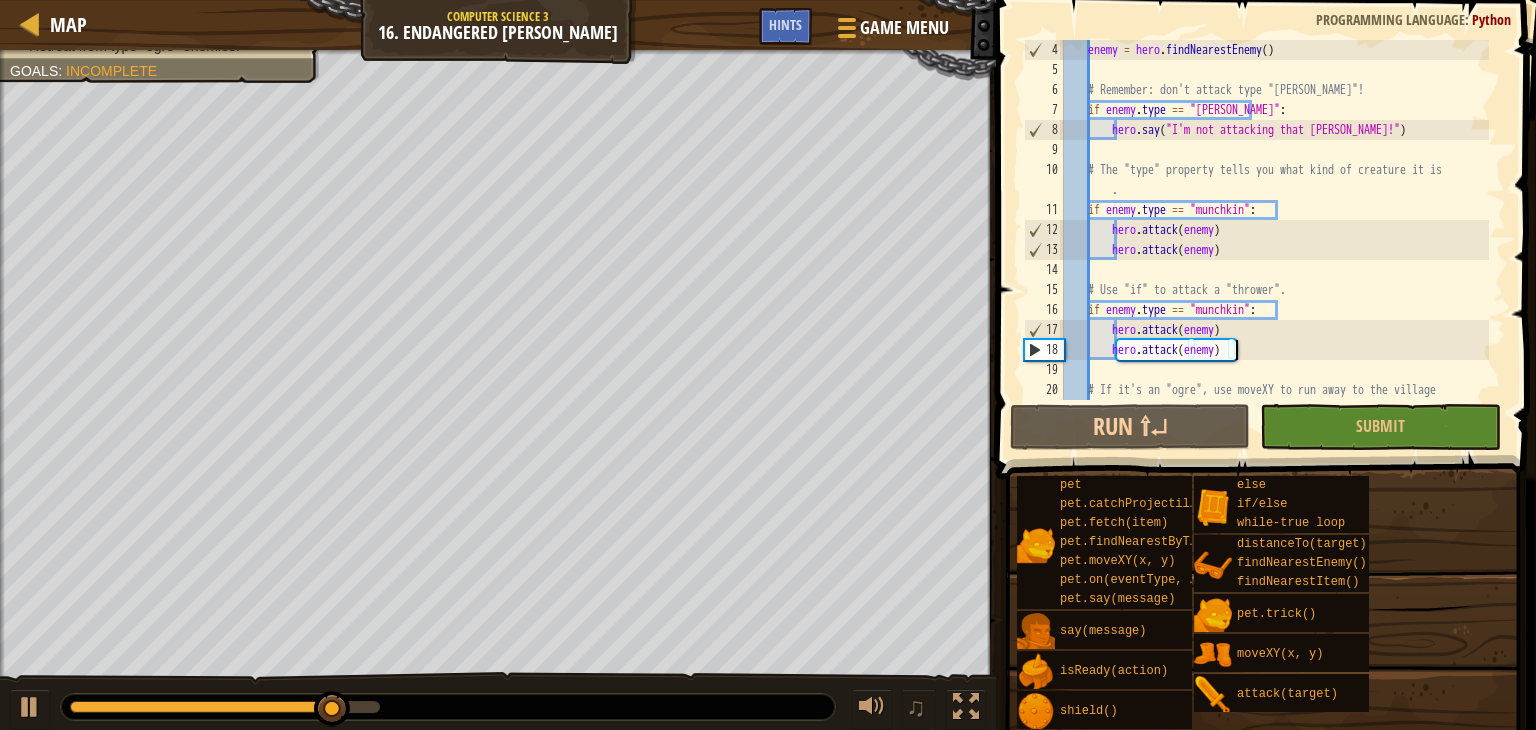 click on "enemy   =   hero . findNearestEnemy ( )           # Remember: don't attack type "[PERSON_NAME]"!      if   enemy . type   ==   "[PERSON_NAME]" :          hero . say ( "I'm not attacking that [PERSON_NAME]!" )           # The "type" property tells you what kind of creature it is          .      if   enemy . type   ==   "munchkin" :          hero . attack ( enemy )          hero . attack ( enemy )           # Use "if" to attack a "thrower".      if   enemy . type   ==   "munchkin" :          hero . attack ( enemy )          hero . attack ( enemy )           # If it's an "ogre", use moveXY to run away to the village           gate!" at bounding box center (1274, 250) 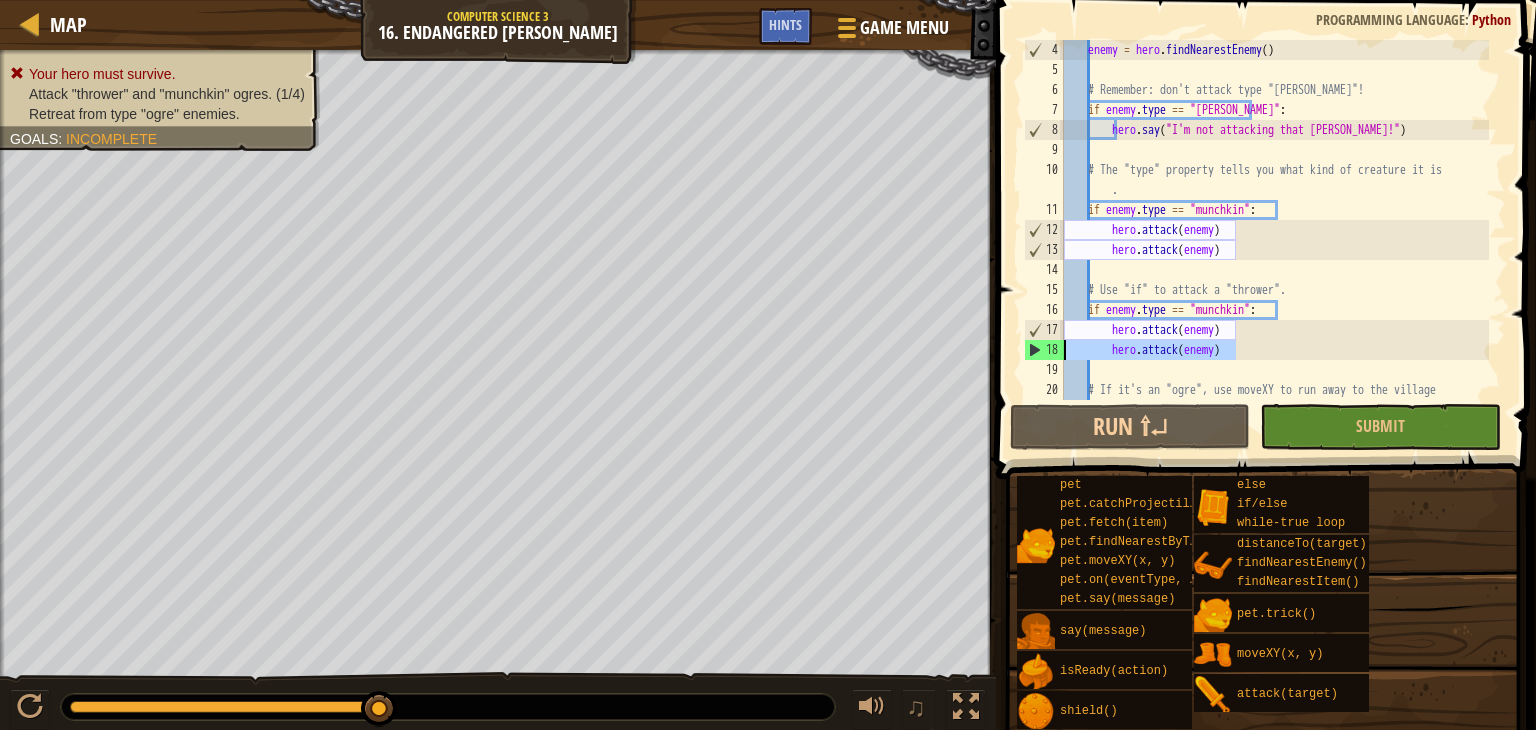 drag, startPoint x: 1240, startPoint y: 345, endPoint x: 1070, endPoint y: 347, distance: 170.01176 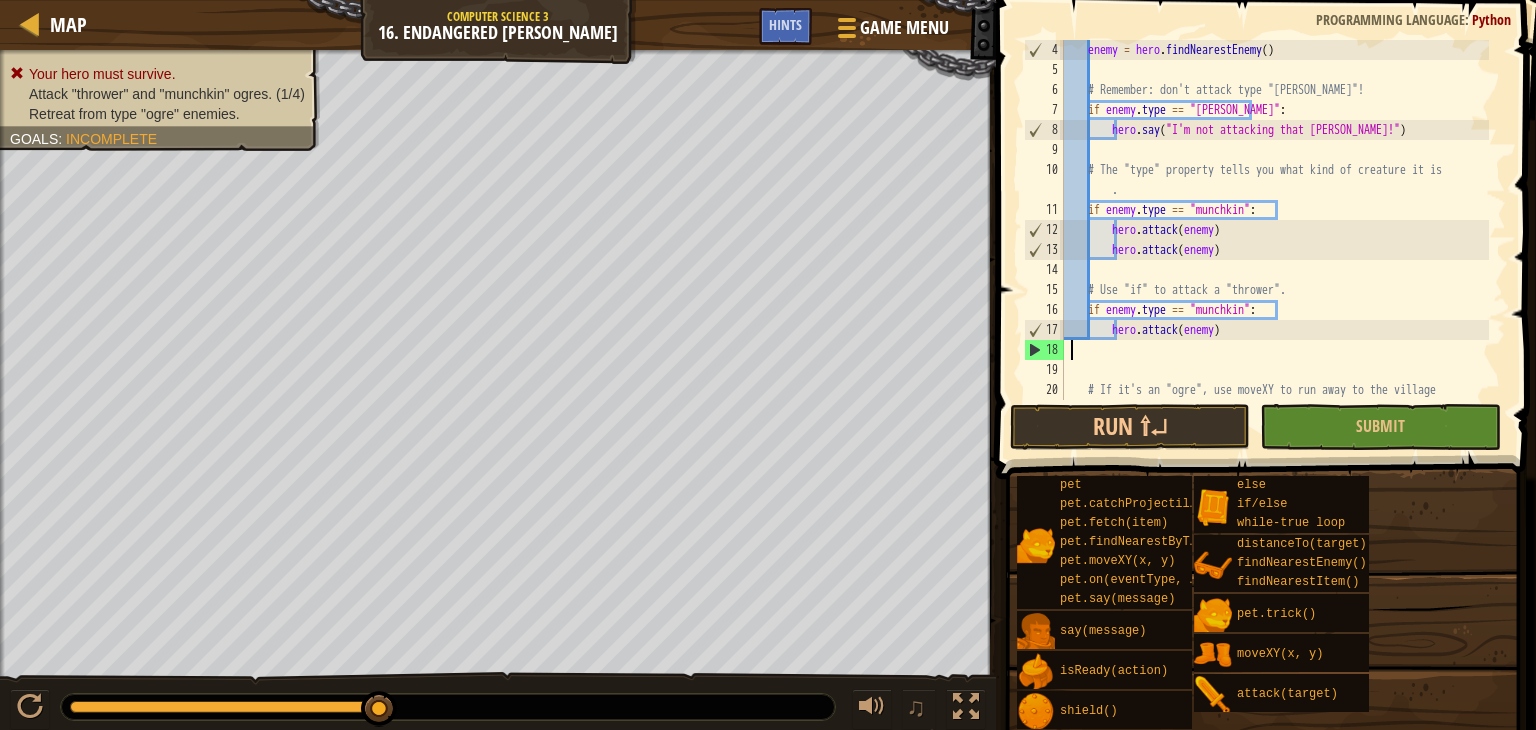 scroll, scrollTop: 9, scrollLeft: 0, axis: vertical 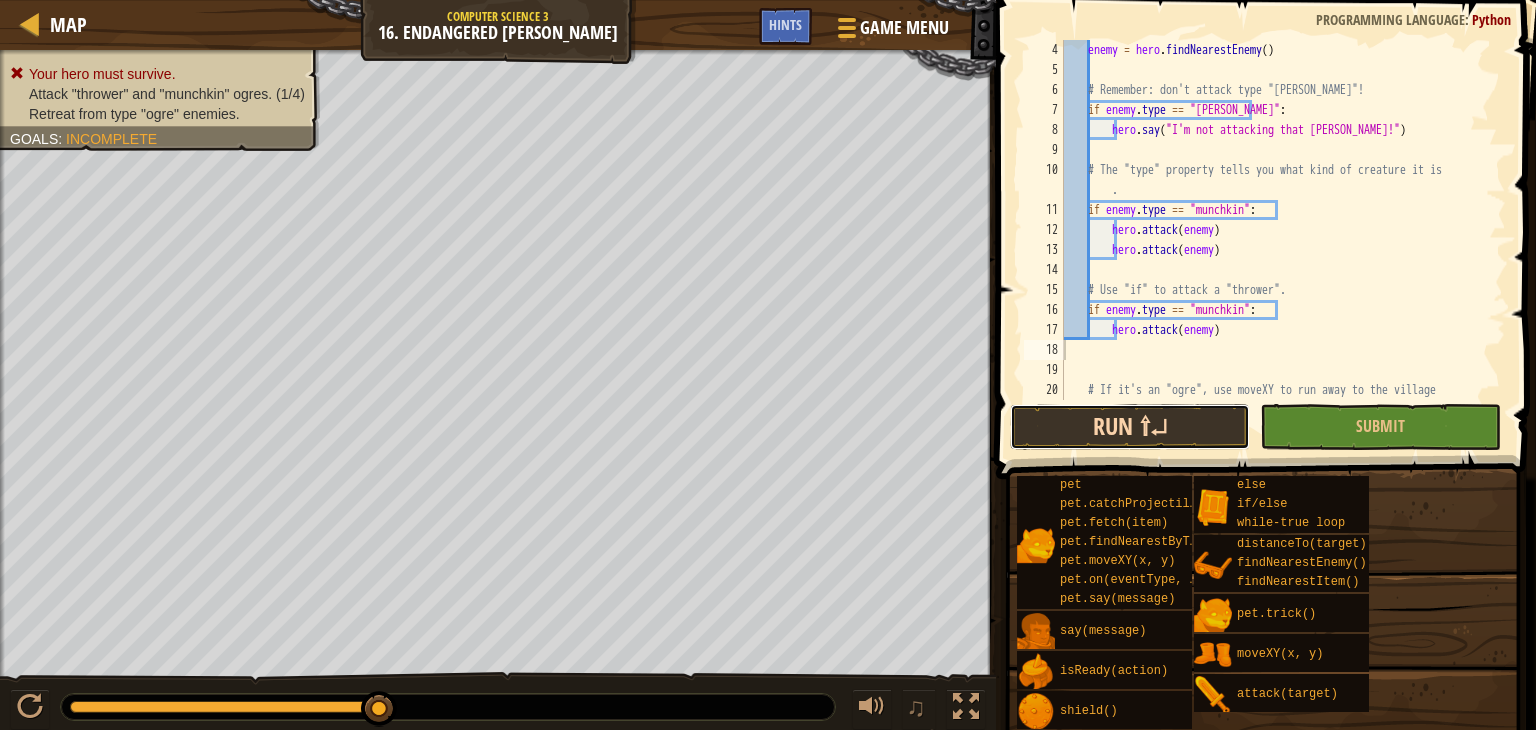 click on "Run ⇧↵" at bounding box center [1130, 427] 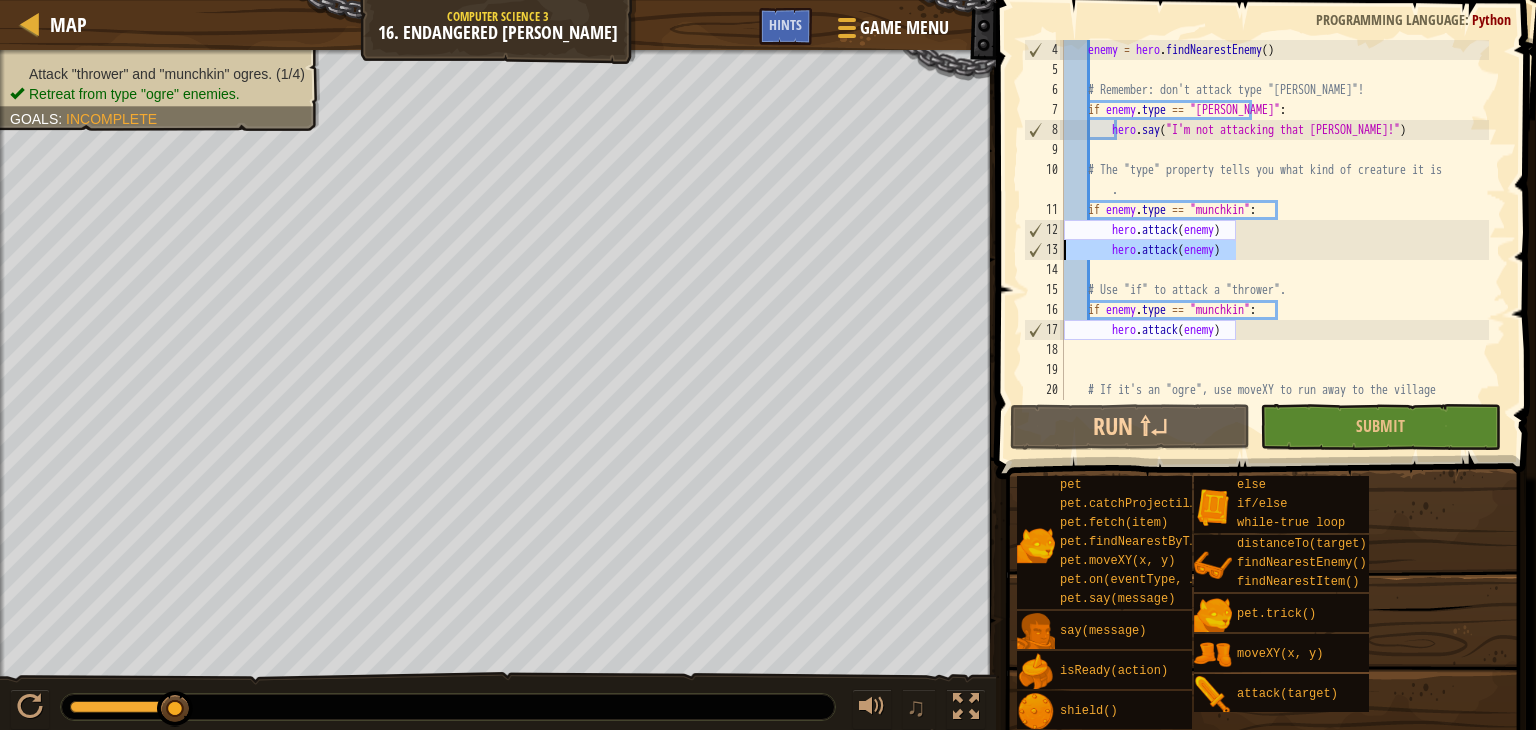 drag, startPoint x: 1267, startPoint y: 249, endPoint x: 1064, endPoint y: 253, distance: 203.0394 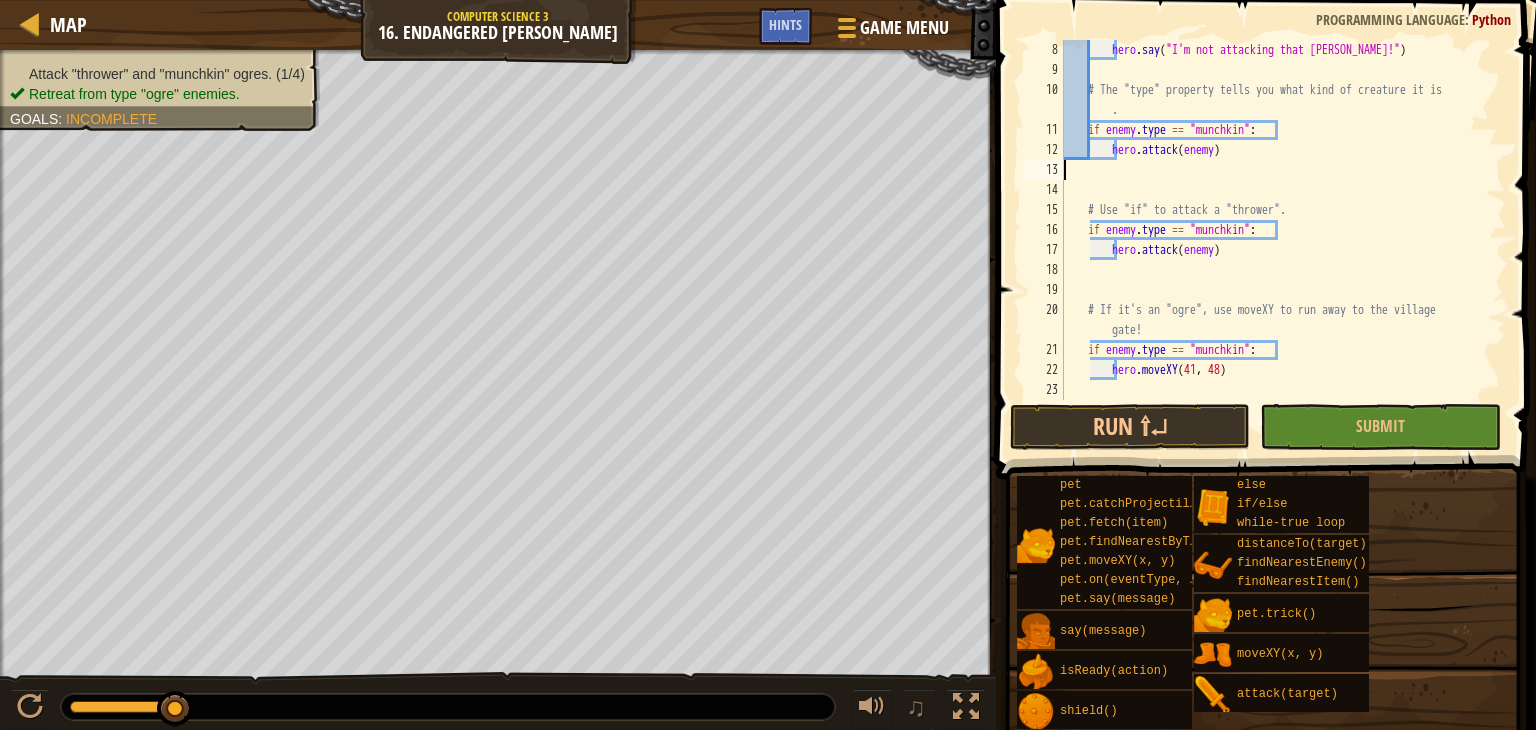 scroll, scrollTop: 140, scrollLeft: 0, axis: vertical 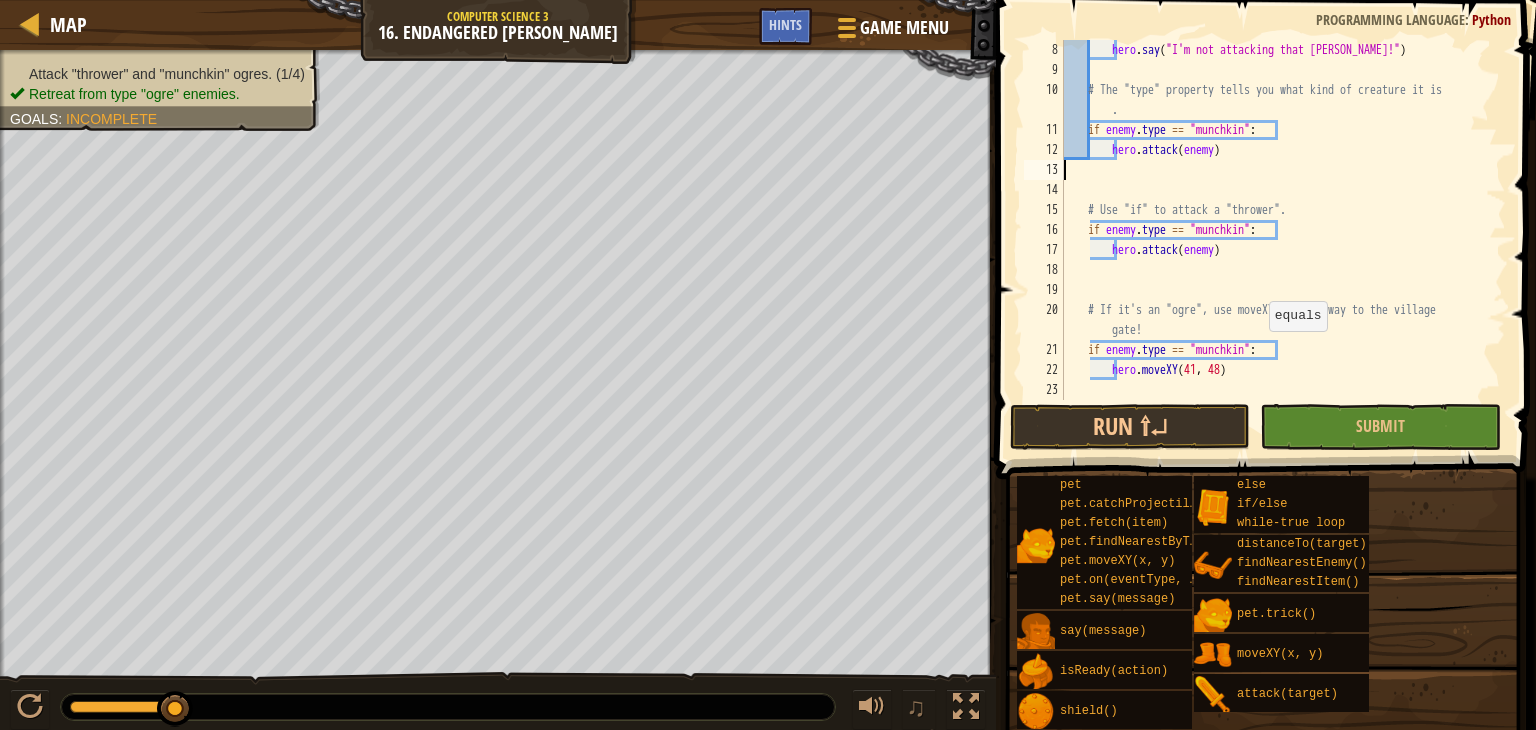 click on "hero . say ( "I'm not attacking that [PERSON_NAME]!" )           # The "type" property tells you what kind of creature it is          .      if   enemy . type   ==   "munchkin" :          hero . attack ( enemy )           # Use "if" to attack a "thrower".      if   enemy . type   ==   "munchkin" :          hero . attack ( enemy )           # If it's an "ogre", use moveXY to run away to the village           gate!      if   enemy . type   ==   "munchkin" :          hero . moveXY ( 41 ,   48 )" at bounding box center (1274, 240) 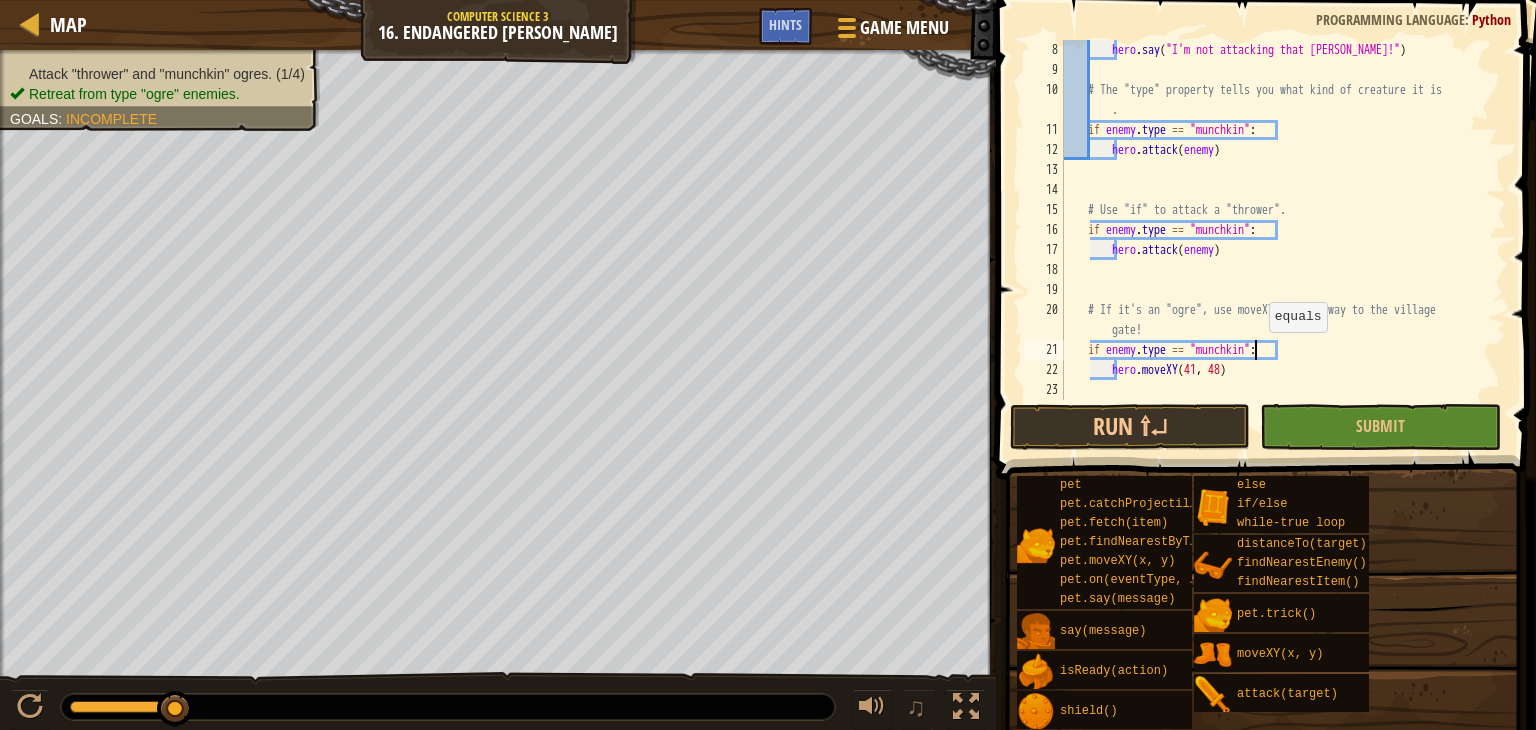 click on "hero . say ( "I'm not attacking that [PERSON_NAME]!" )           # The "type" property tells you what kind of creature it is          .      if   enemy . type   ==   "munchkin" :          hero . attack ( enemy )           # Use "if" to attack a "thrower".      if   enemy . type   ==   "munchkin" :          hero . attack ( enemy )           # If it's an "ogre", use moveXY to run away to the village           gate!      if   enemy . type   ==   "munchkin" :          hero . moveXY ( 41 ,   48 )" at bounding box center (1274, 240) 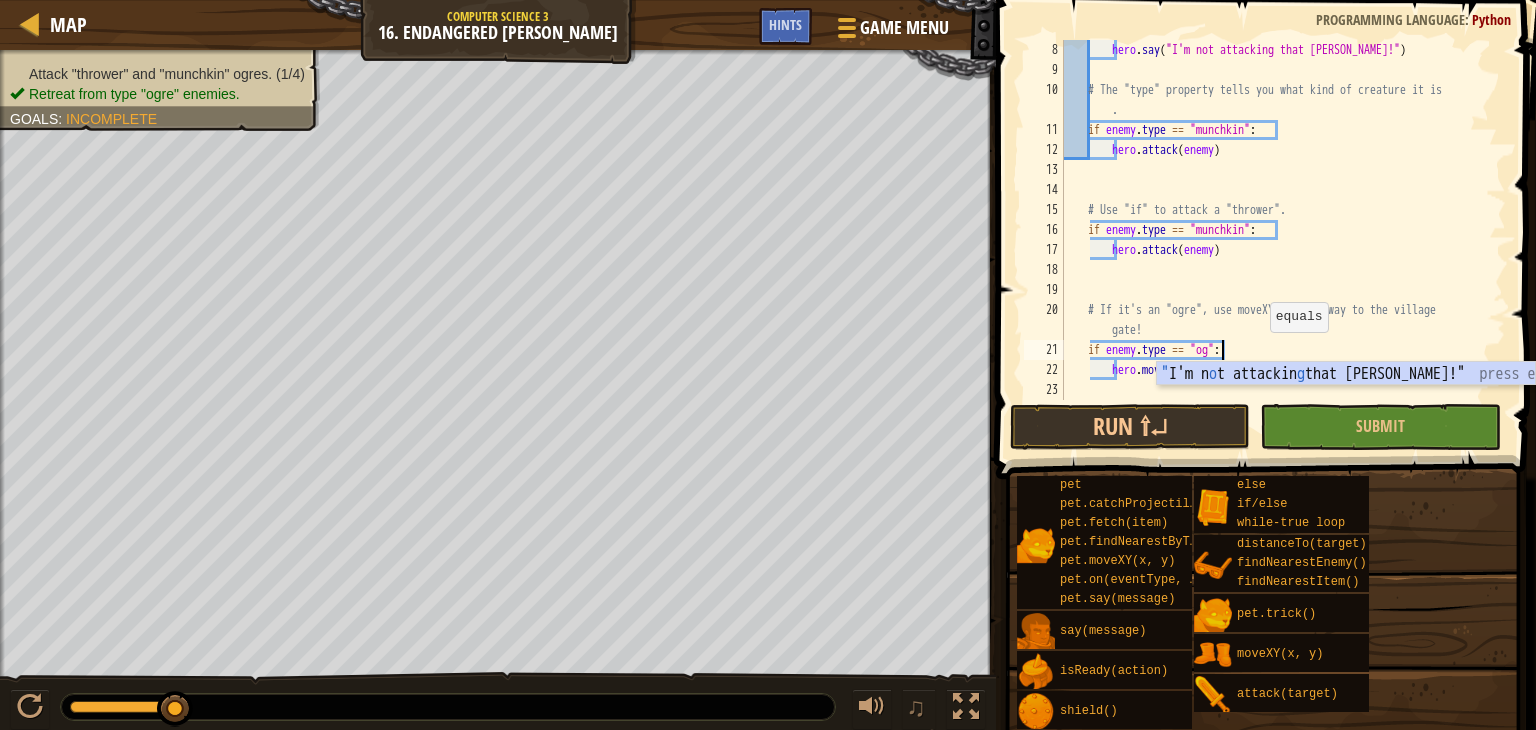 scroll, scrollTop: 9, scrollLeft: 13, axis: both 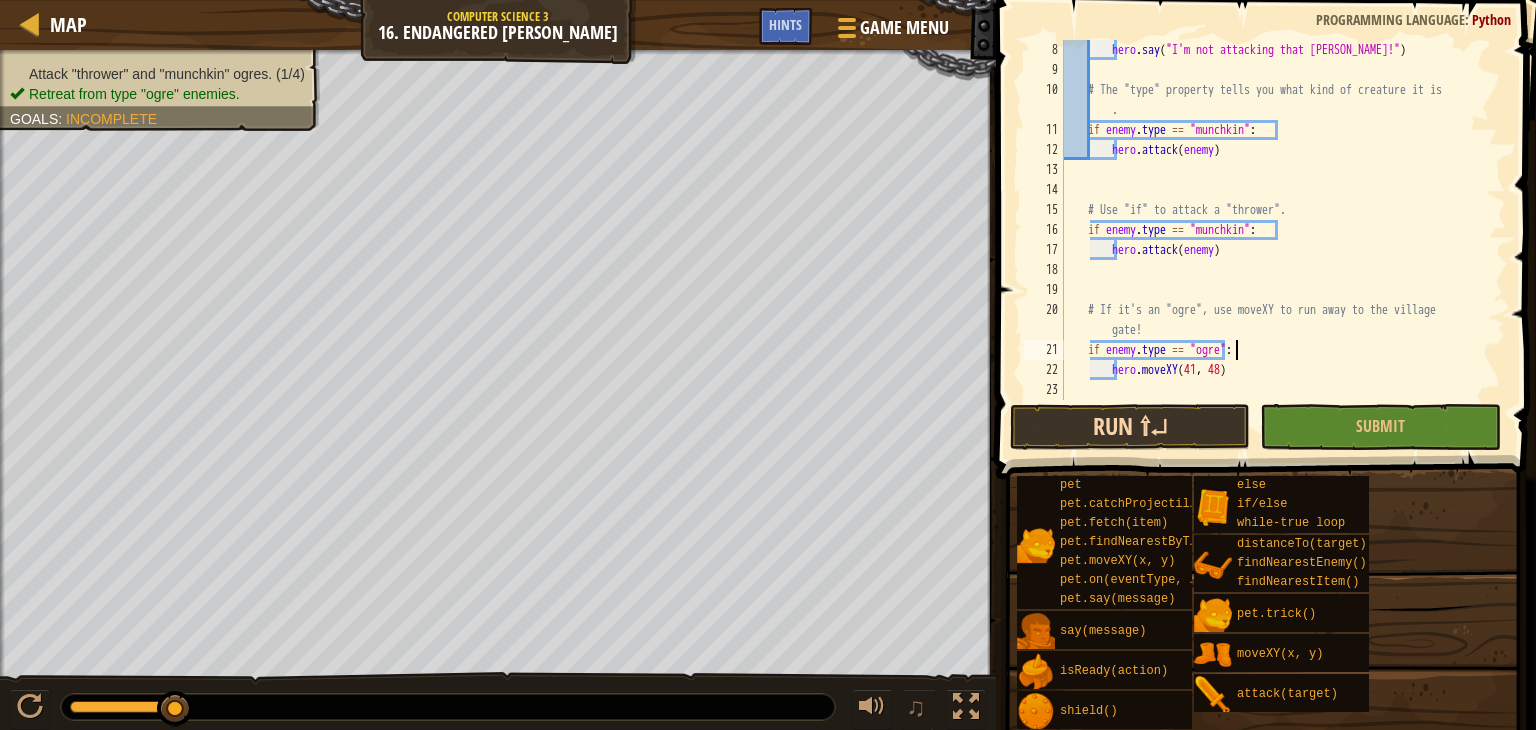 type on "if enemy.type == "ogre":" 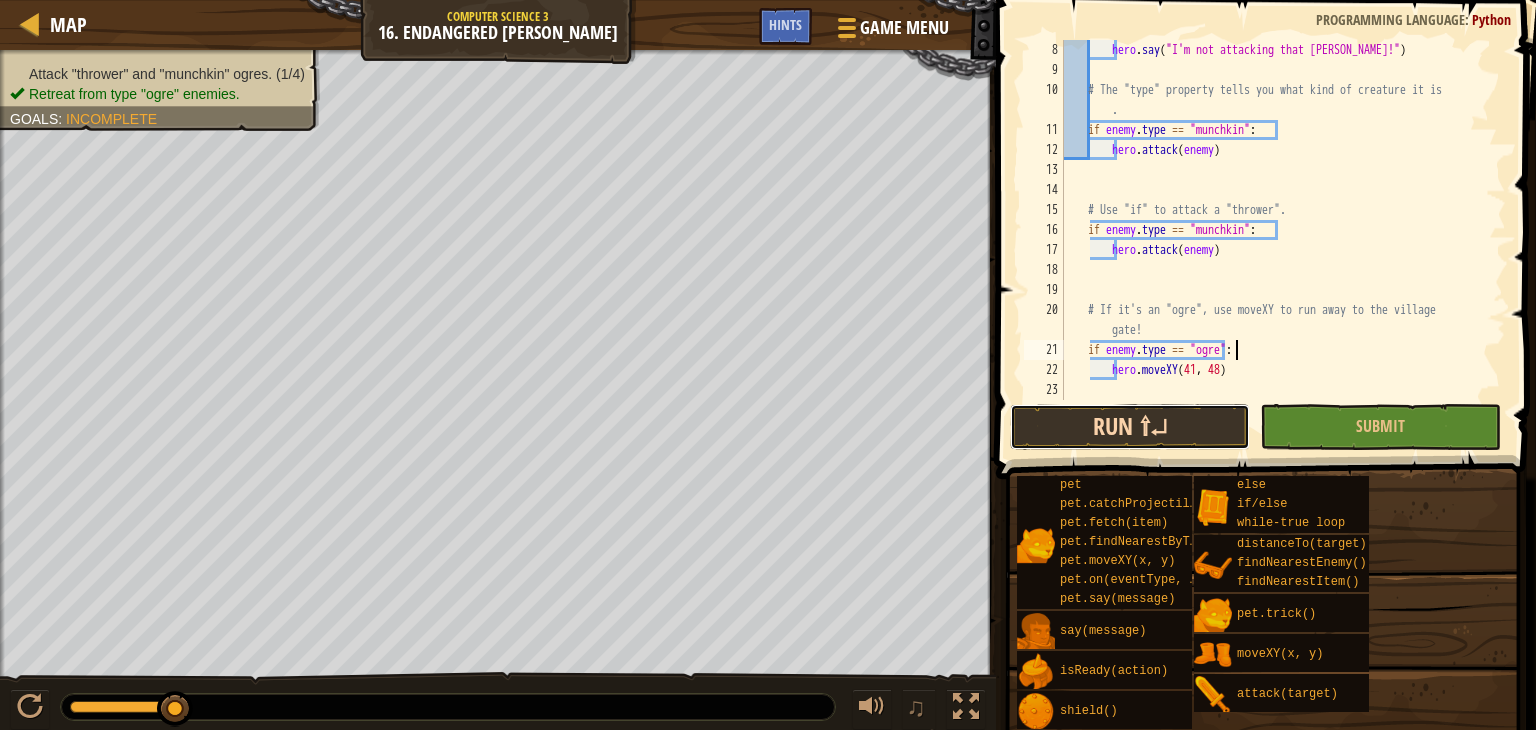 click on "Run ⇧↵" at bounding box center (1130, 427) 